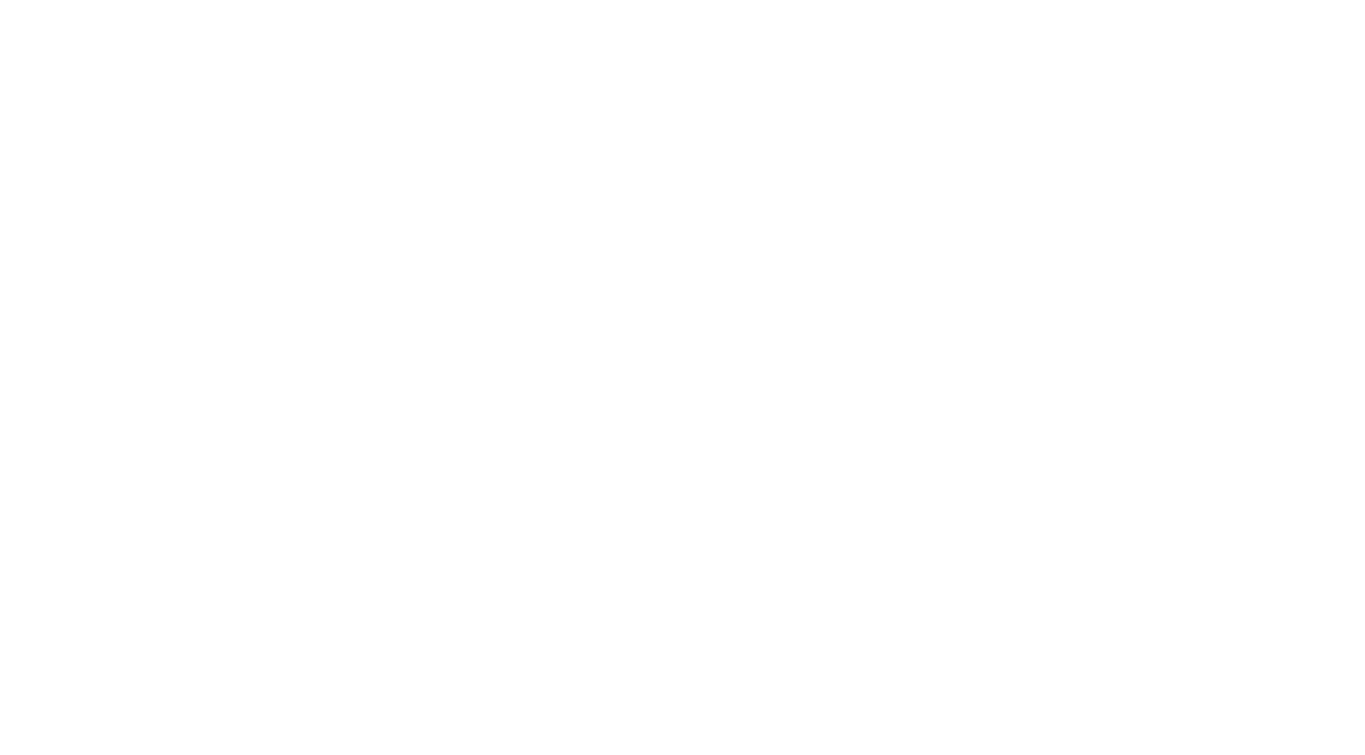 scroll, scrollTop: 0, scrollLeft: 0, axis: both 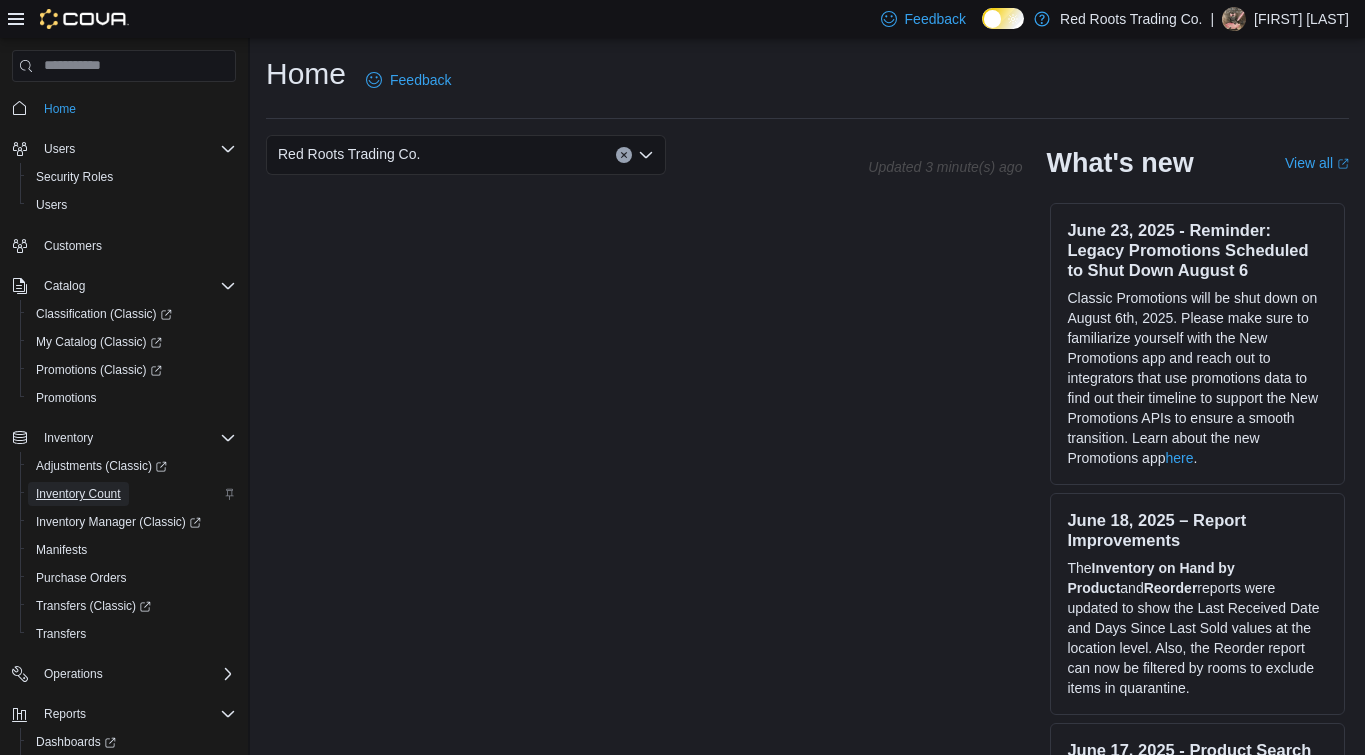 click on "Inventory Count" at bounding box center [78, 494] 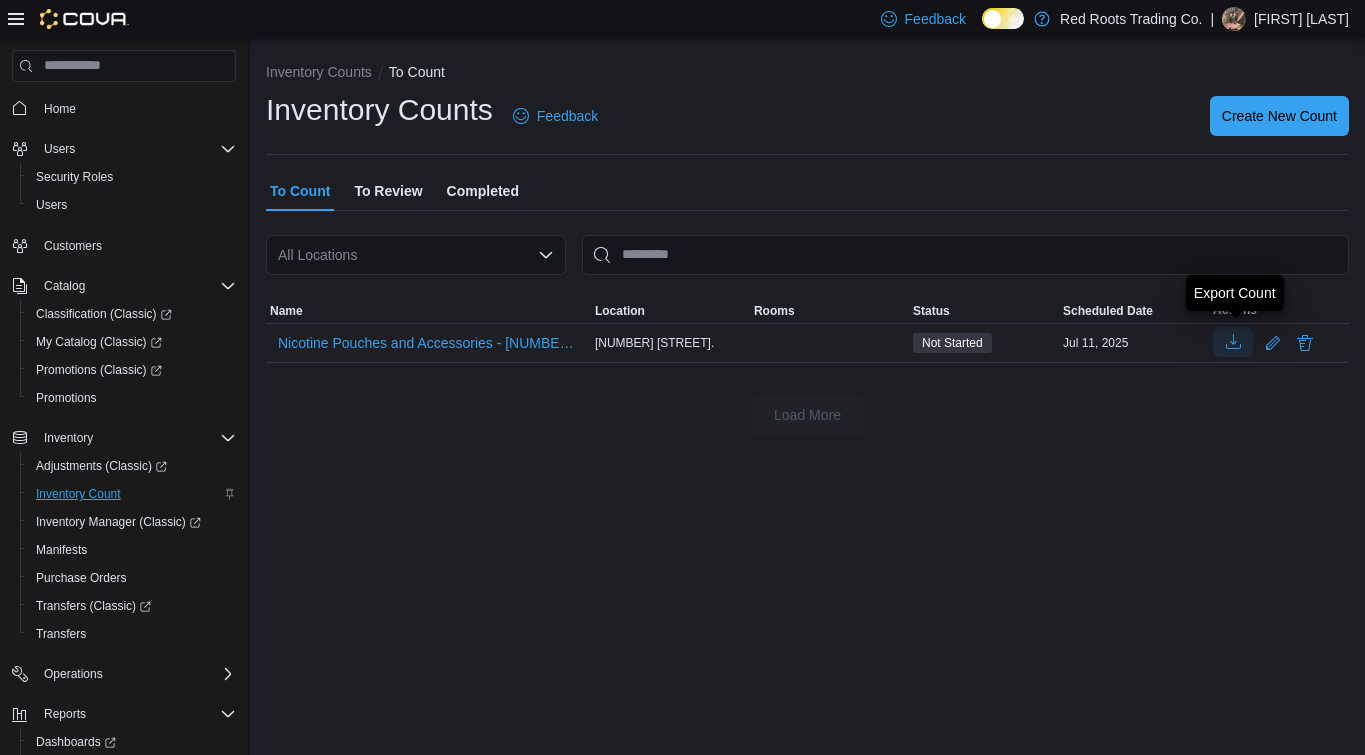 click at bounding box center (1233, 342) 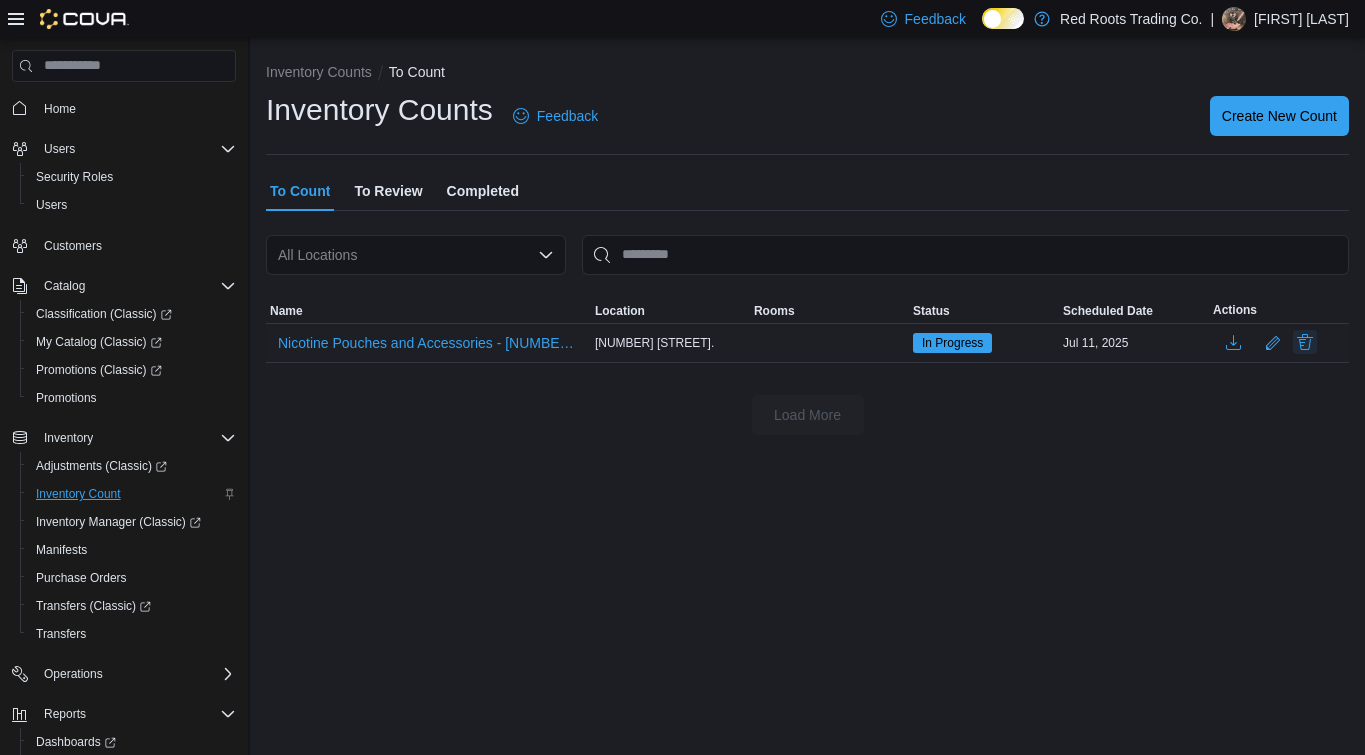 click at bounding box center (1305, 342) 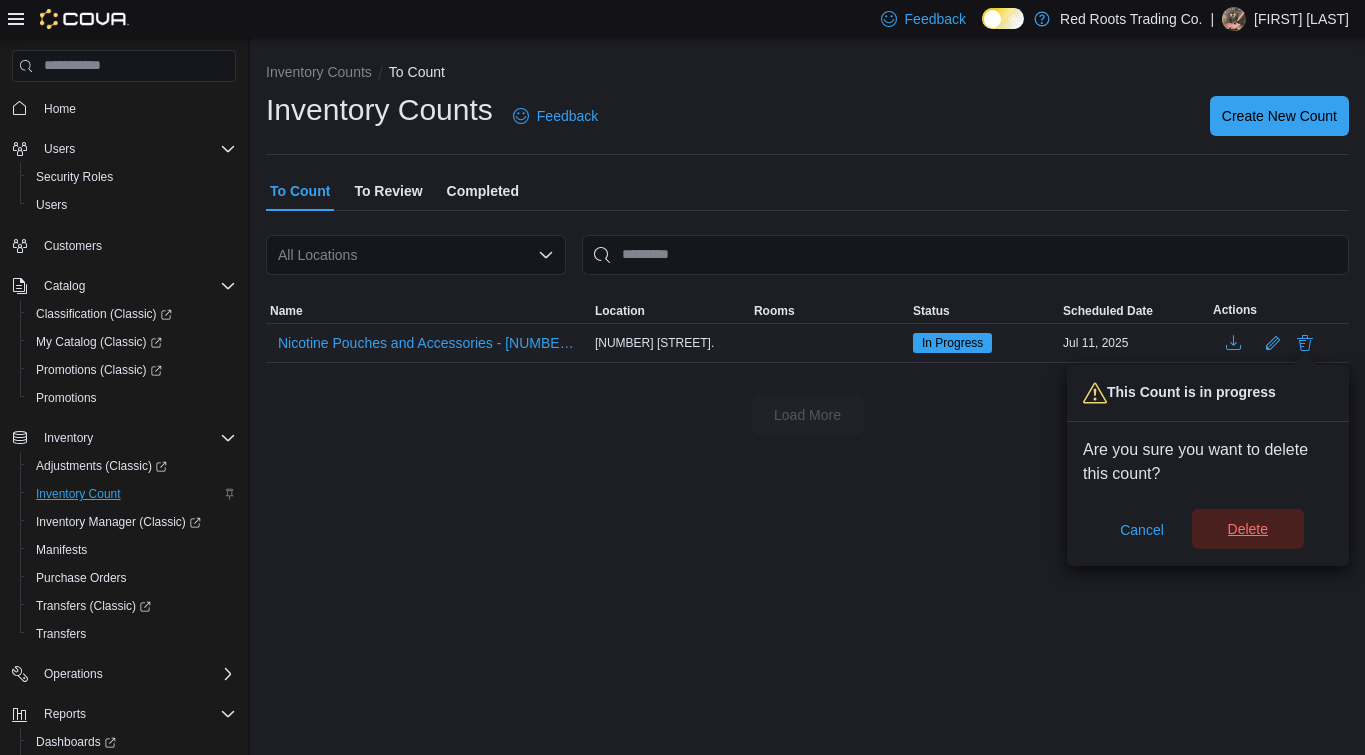 click on "Delete" at bounding box center (1248, 529) 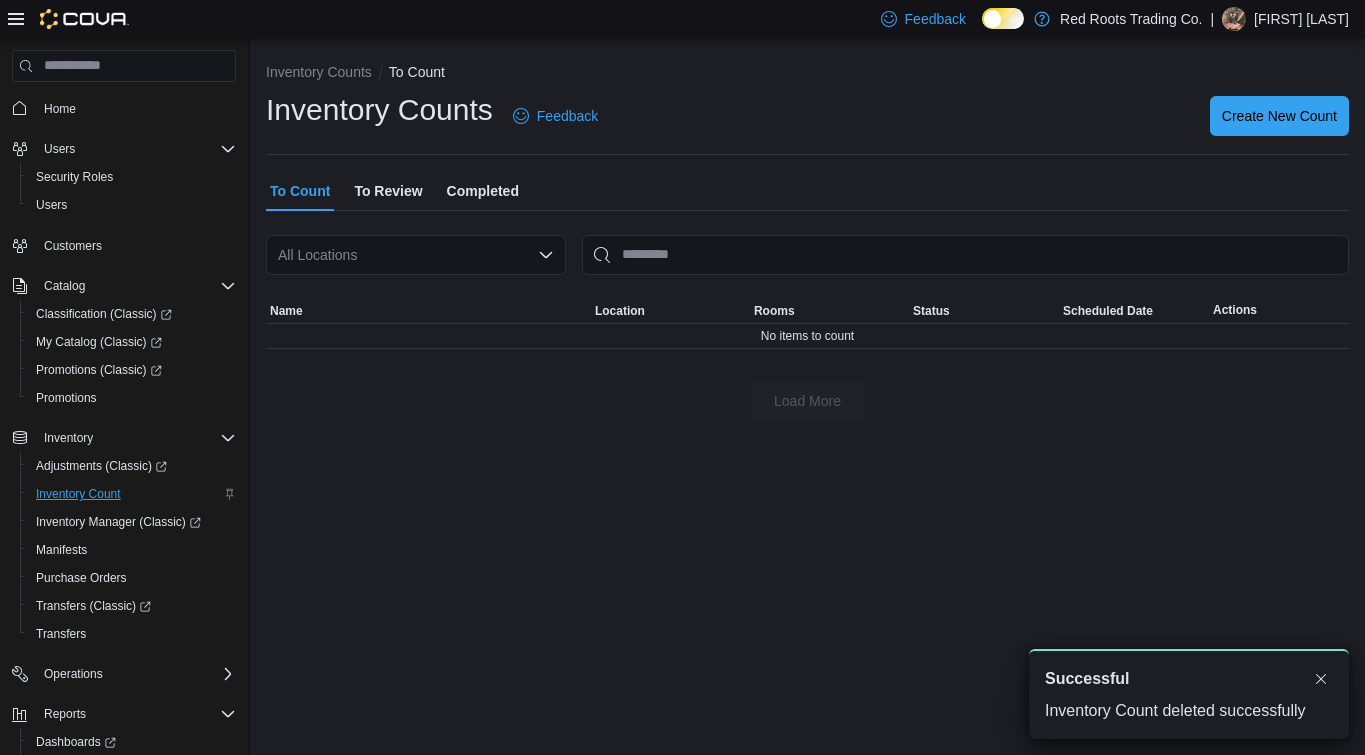 scroll, scrollTop: 0, scrollLeft: 0, axis: both 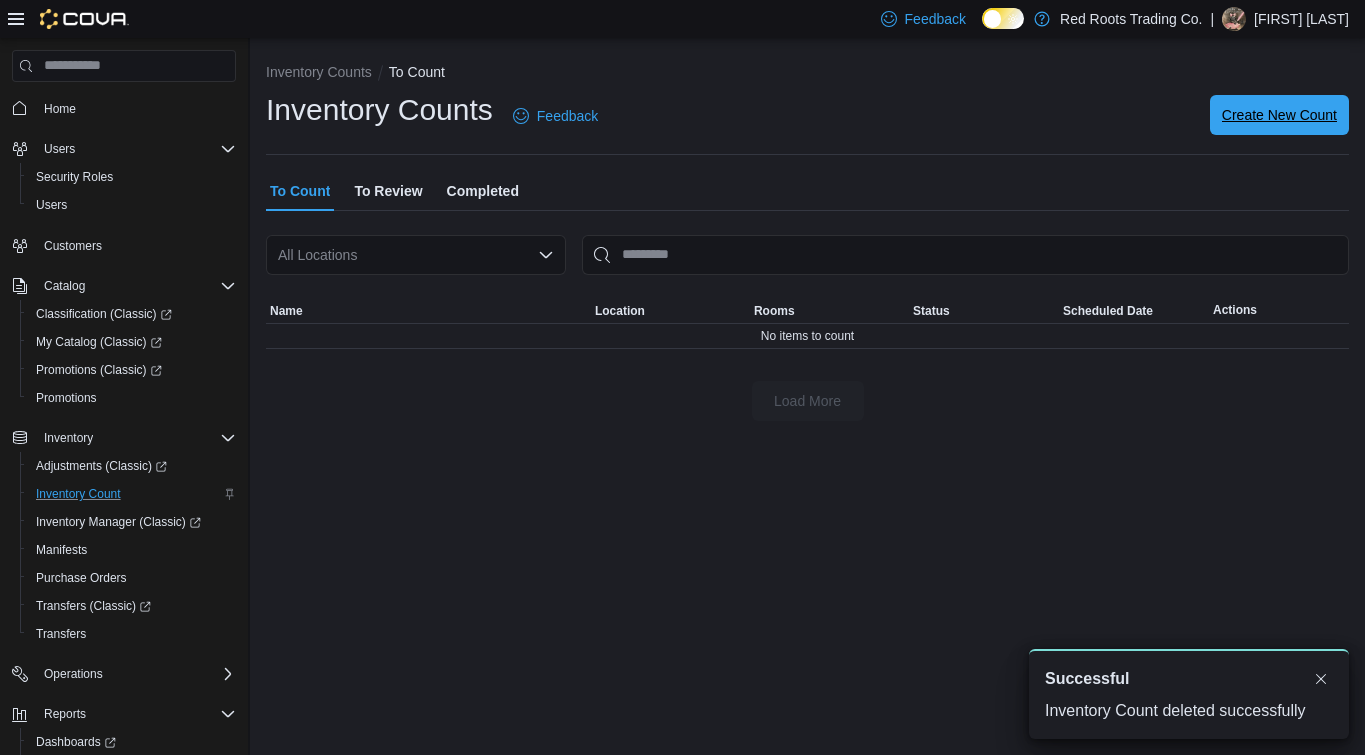 click on "Create New Count" at bounding box center [1279, 115] 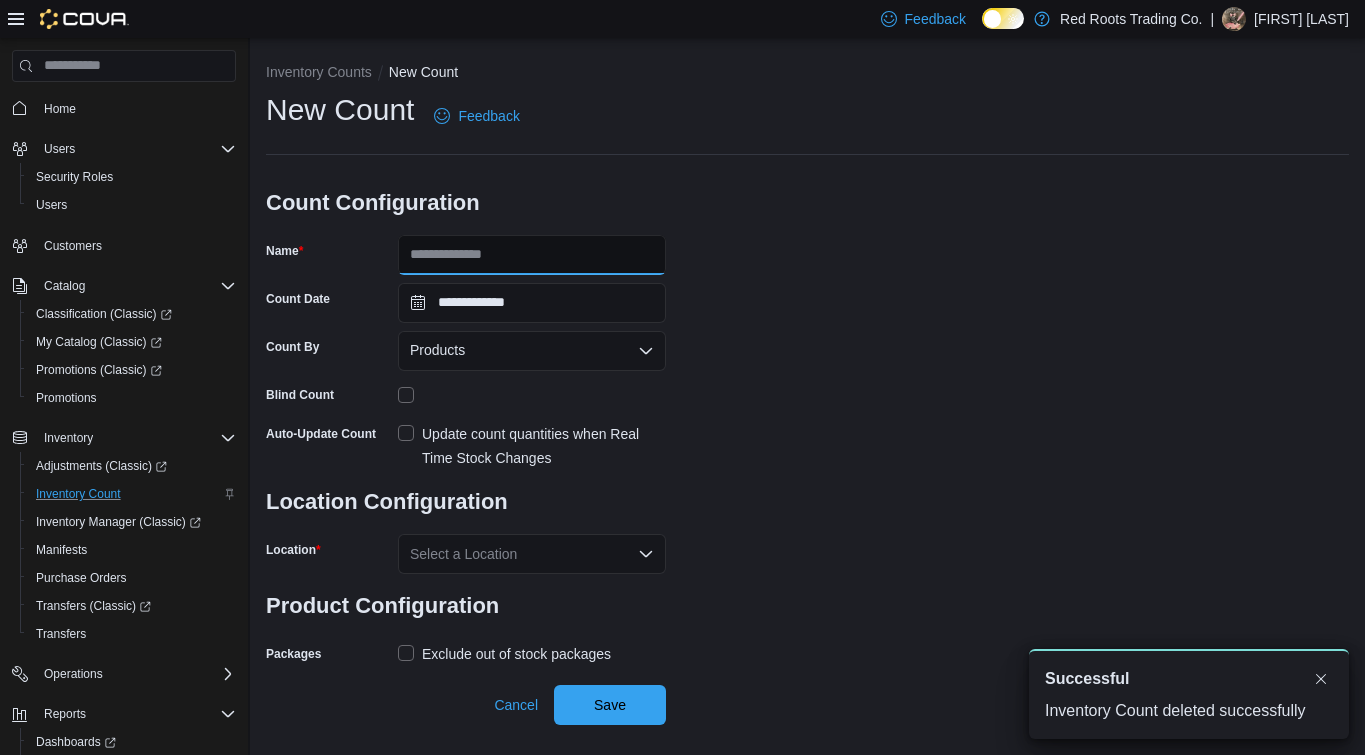 click on "Name" at bounding box center [532, 255] 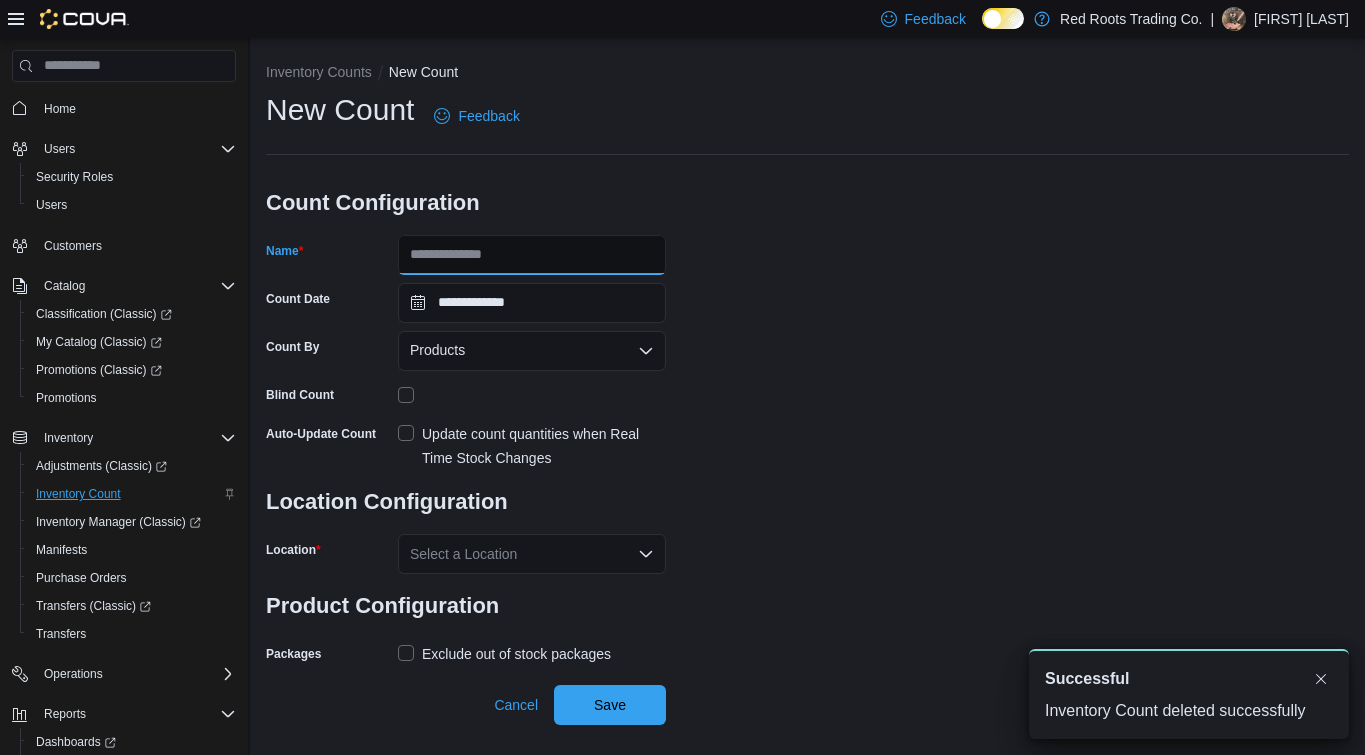 type on "**********" 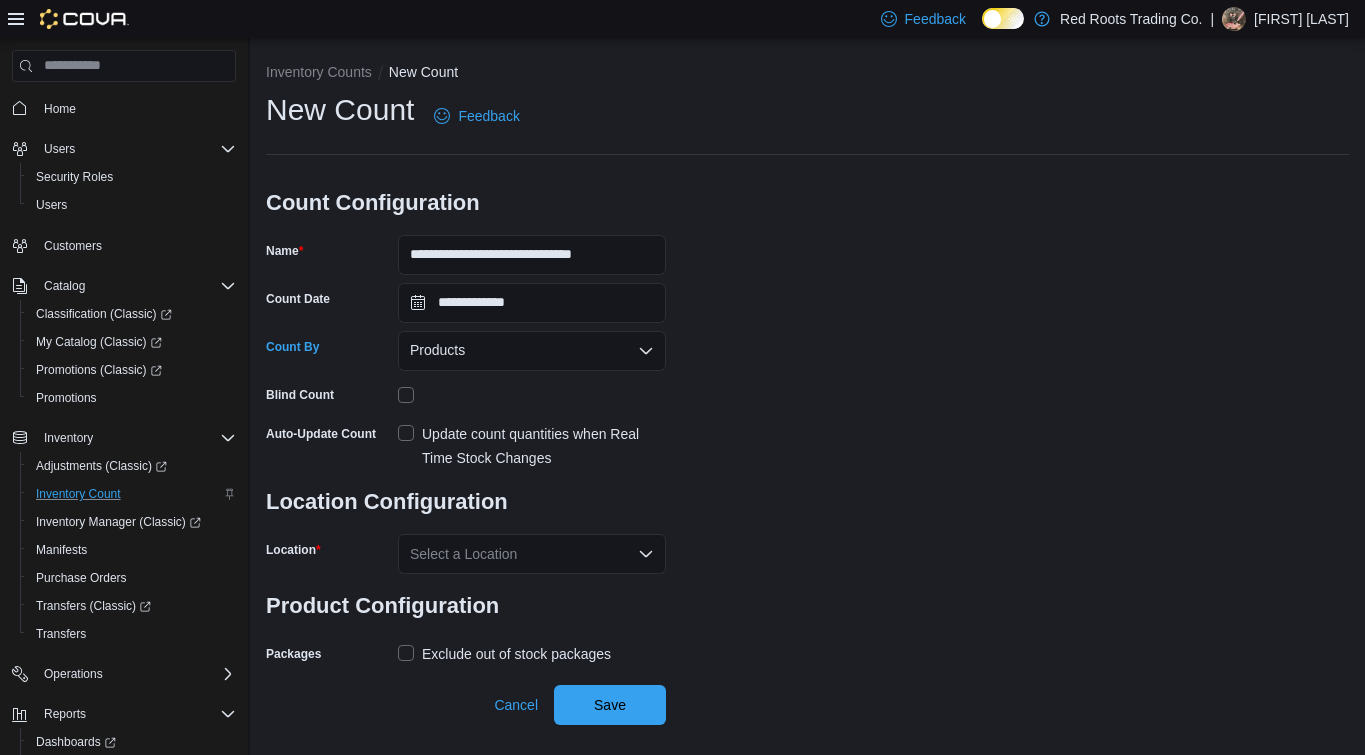 click on "Products" at bounding box center [532, 351] 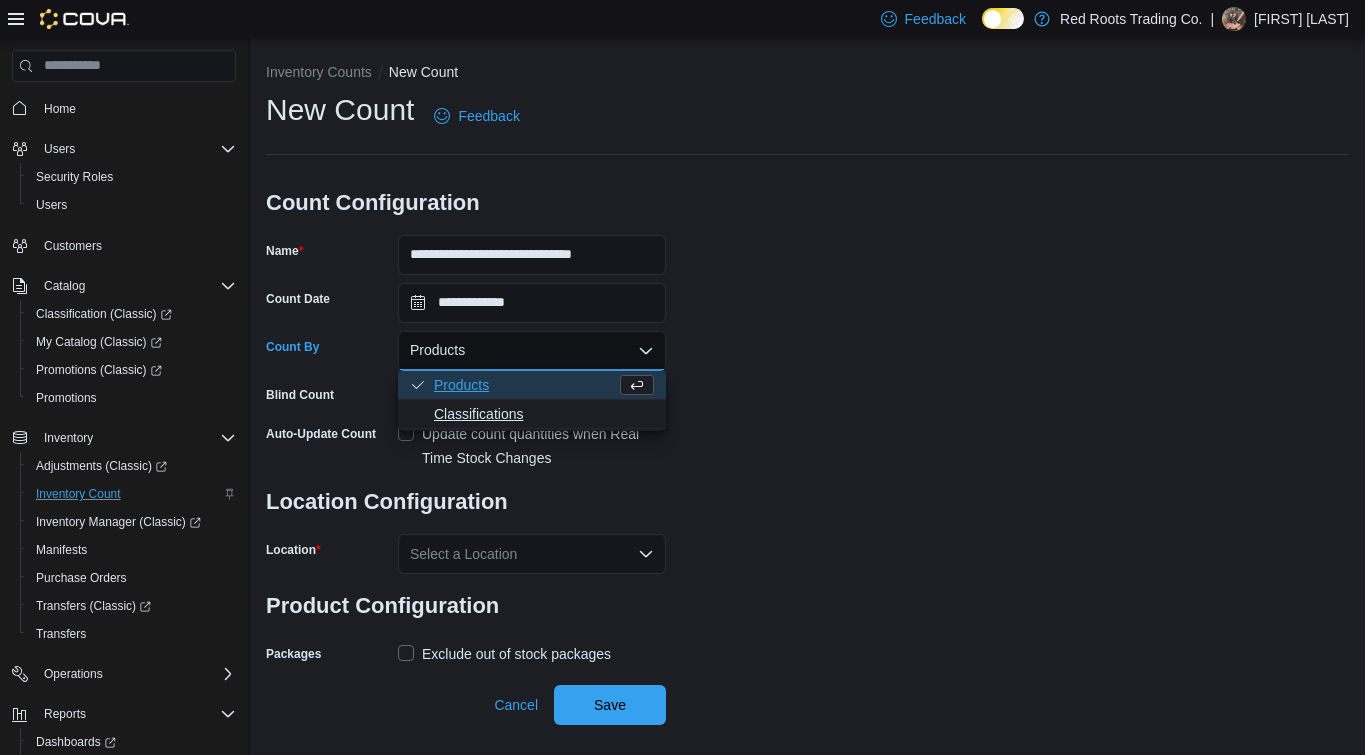 click on "Classifications" at bounding box center (544, 414) 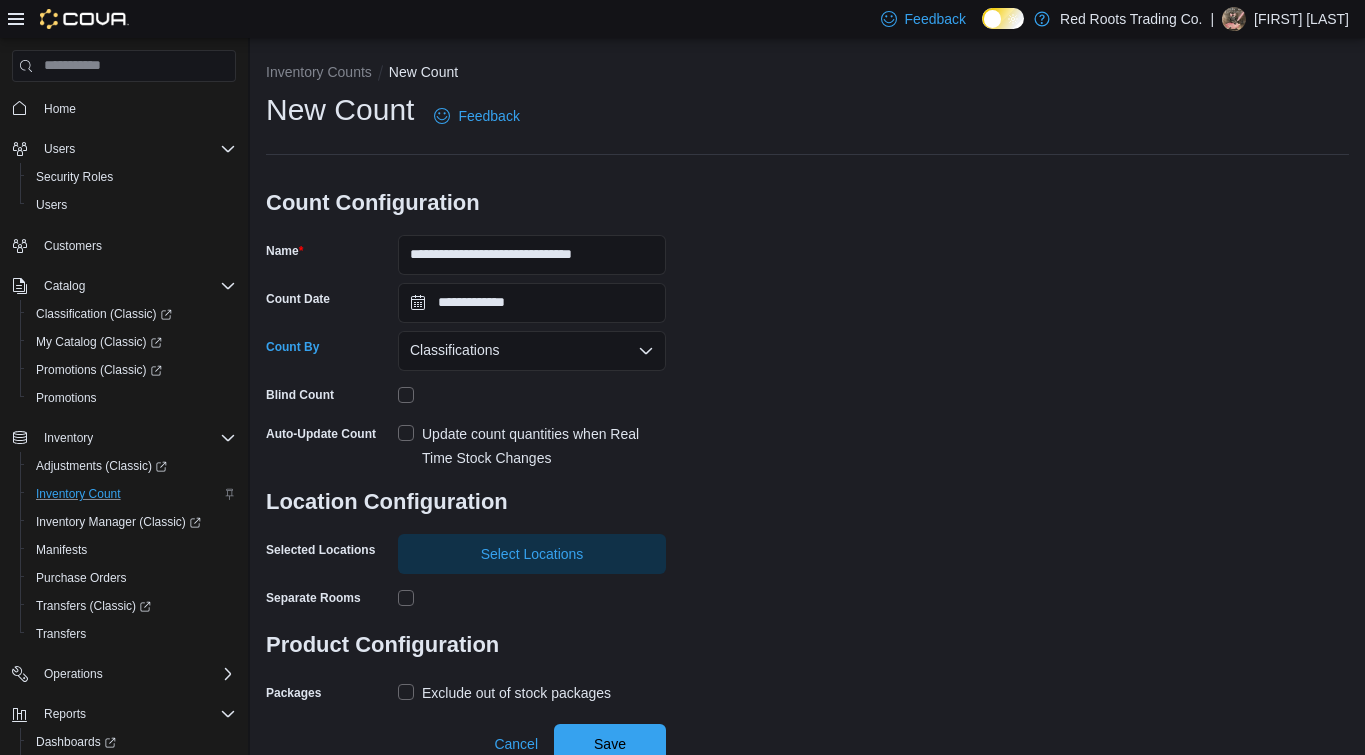 click on "Update count quantities when Real Time Stock Changes" at bounding box center (532, 446) 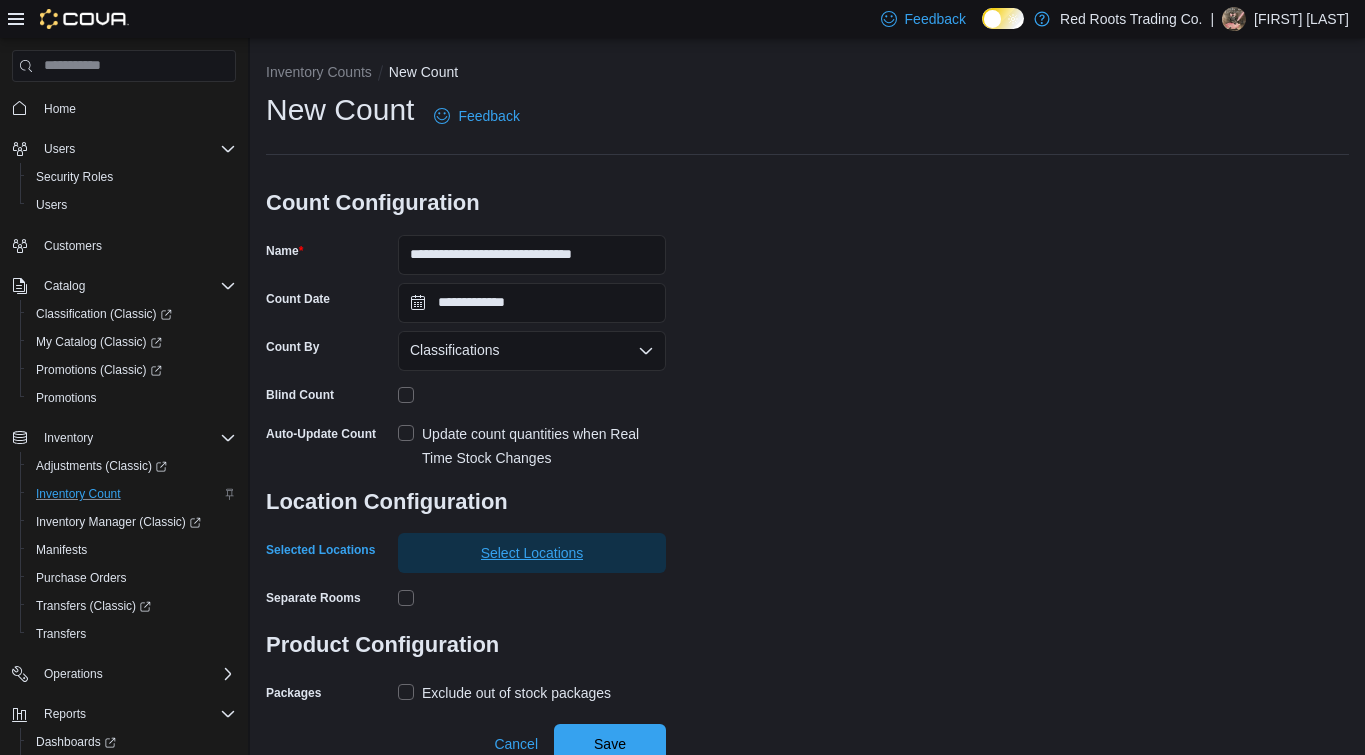 click on "Select Locations" at bounding box center [532, 553] 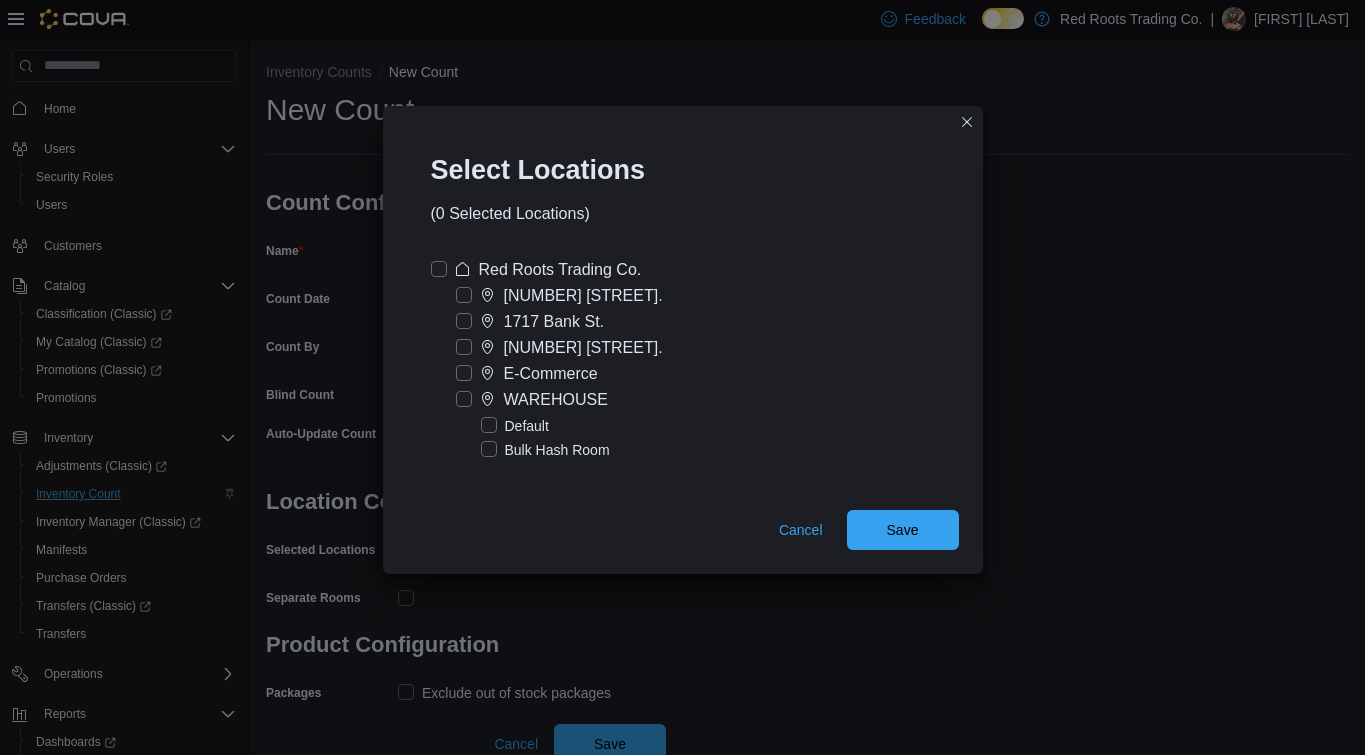 scroll, scrollTop: 9, scrollLeft: 0, axis: vertical 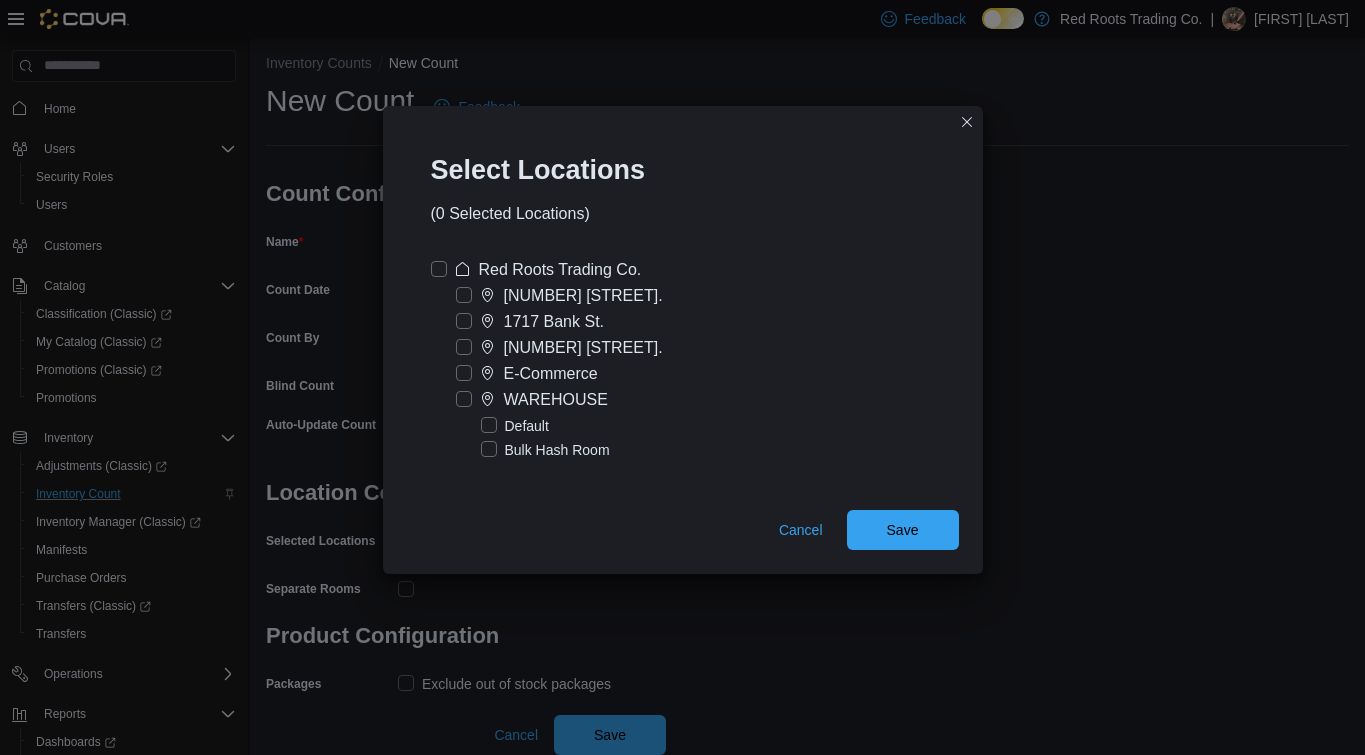 click on "[NUMBER] [STREET]." at bounding box center (583, 348) 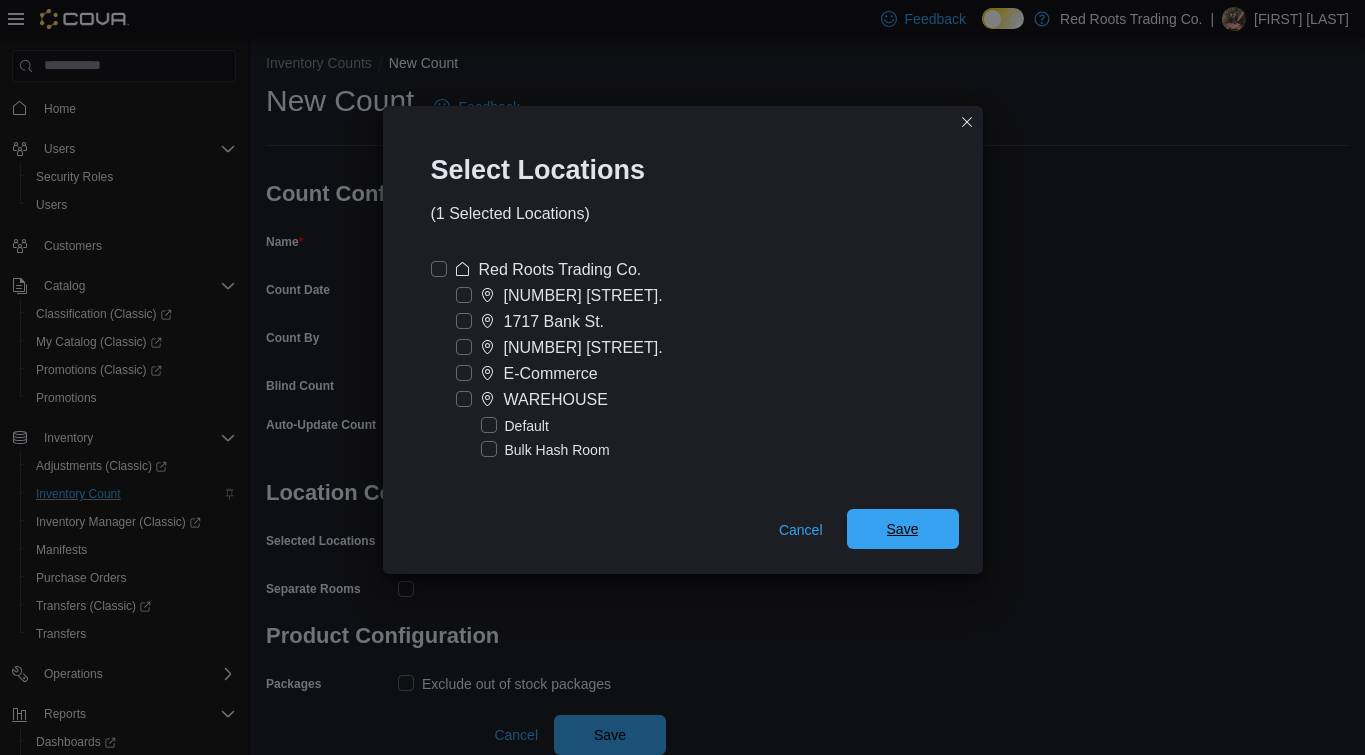 click on "Save" at bounding box center (903, 529) 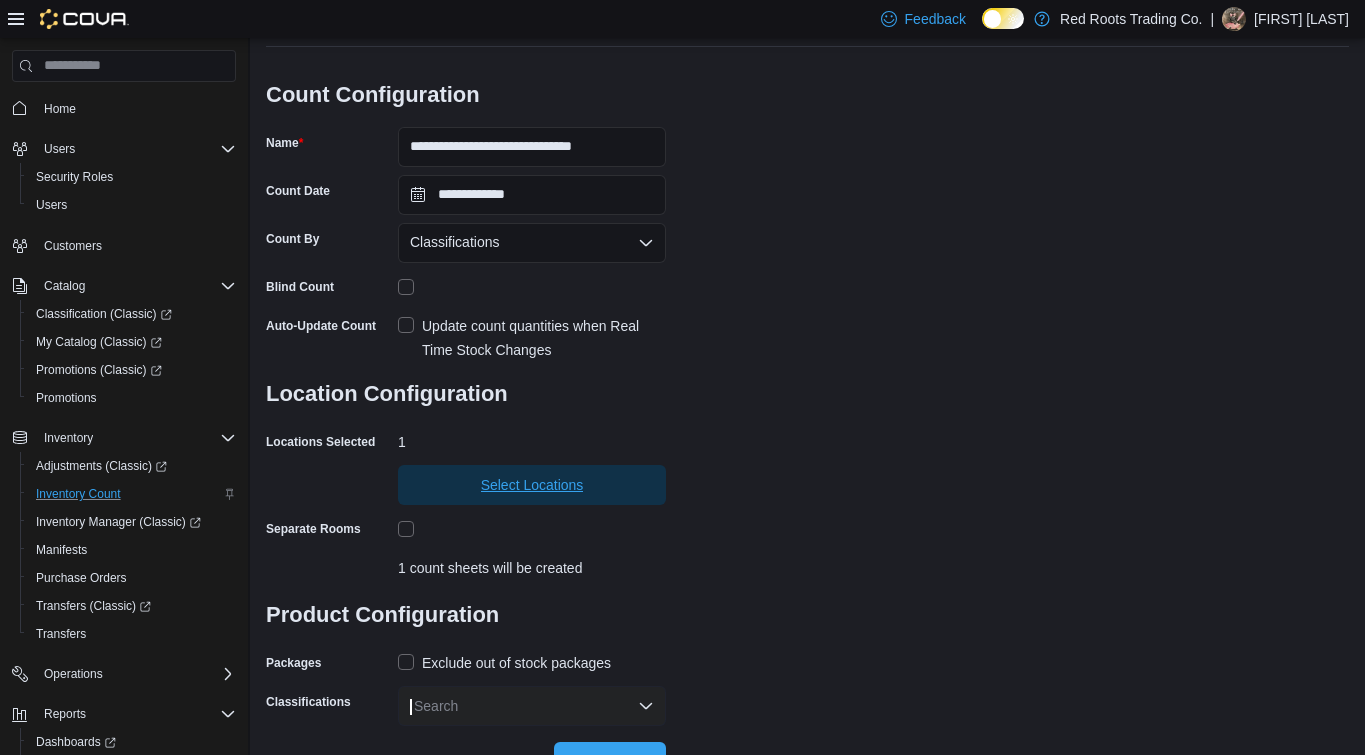 scroll, scrollTop: 135, scrollLeft: 0, axis: vertical 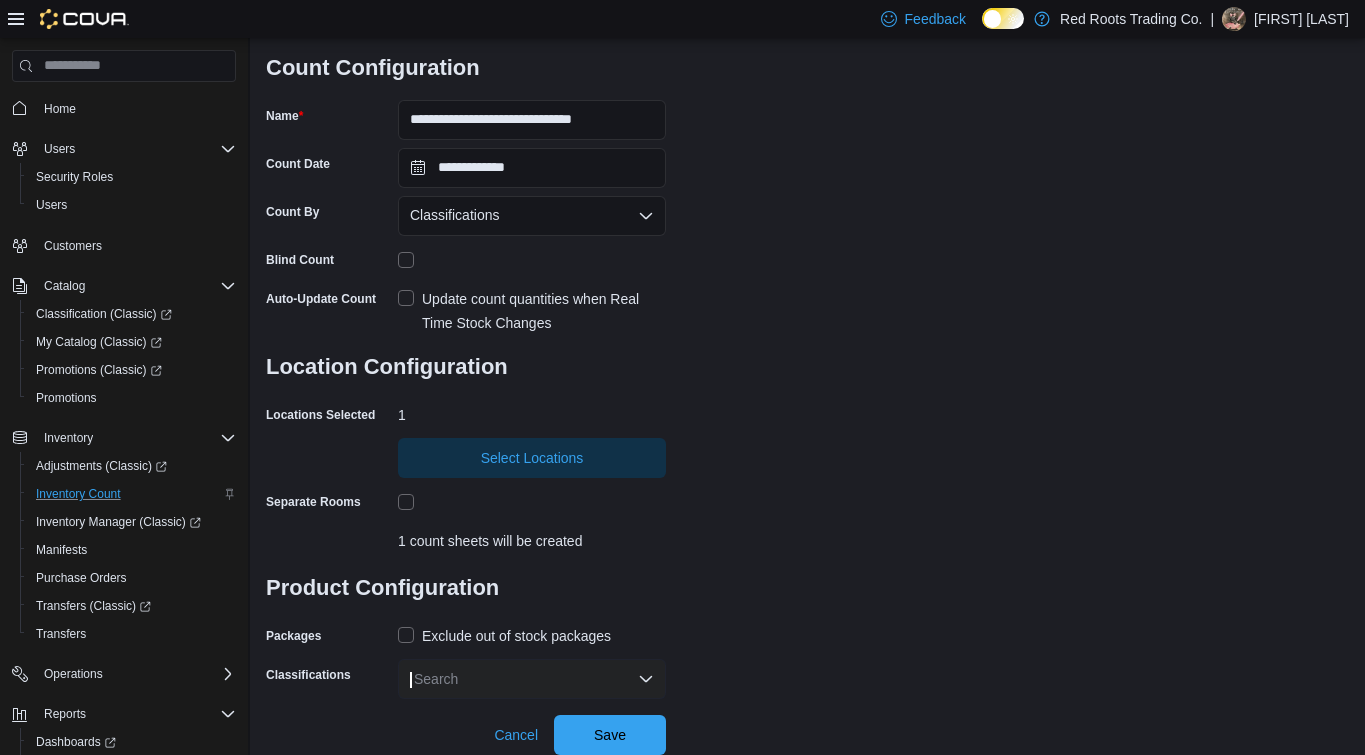 click on "Exclude out of stock packages" at bounding box center [516, 636] 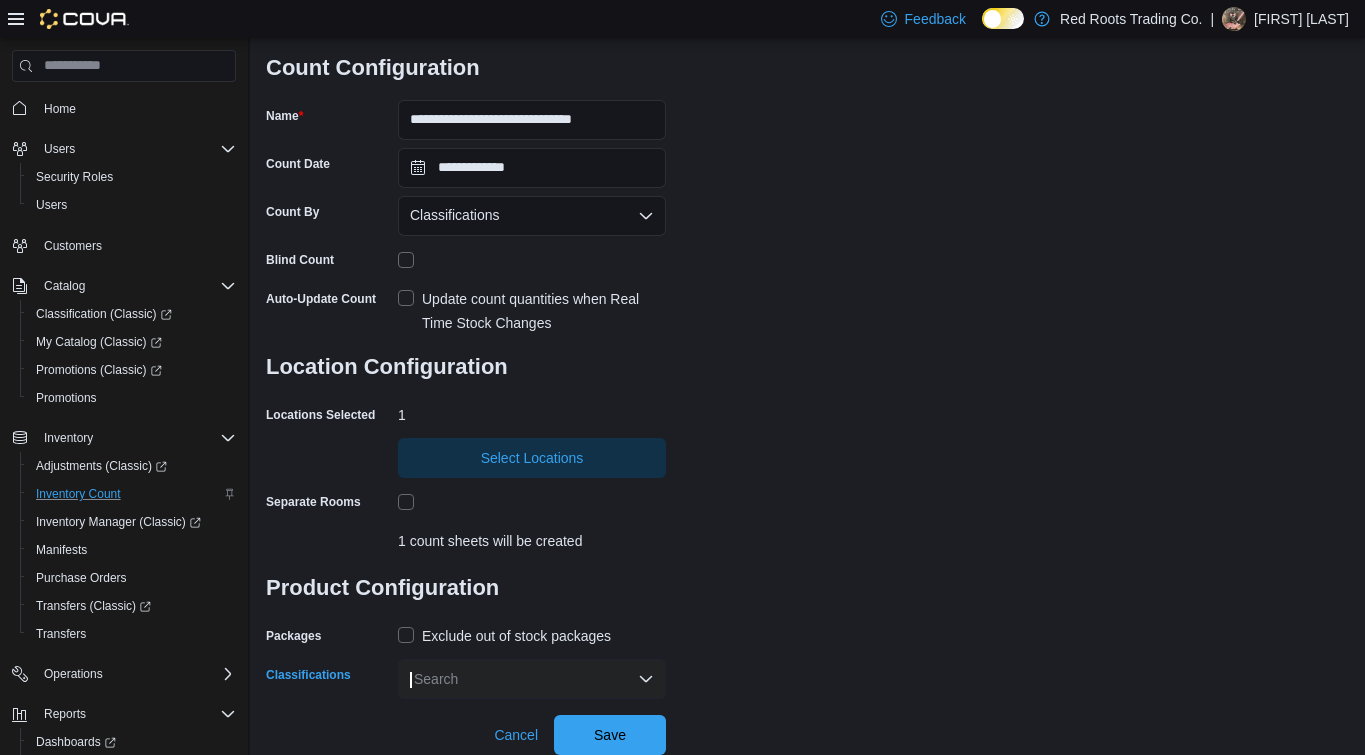 click on "Search" at bounding box center (532, 679) 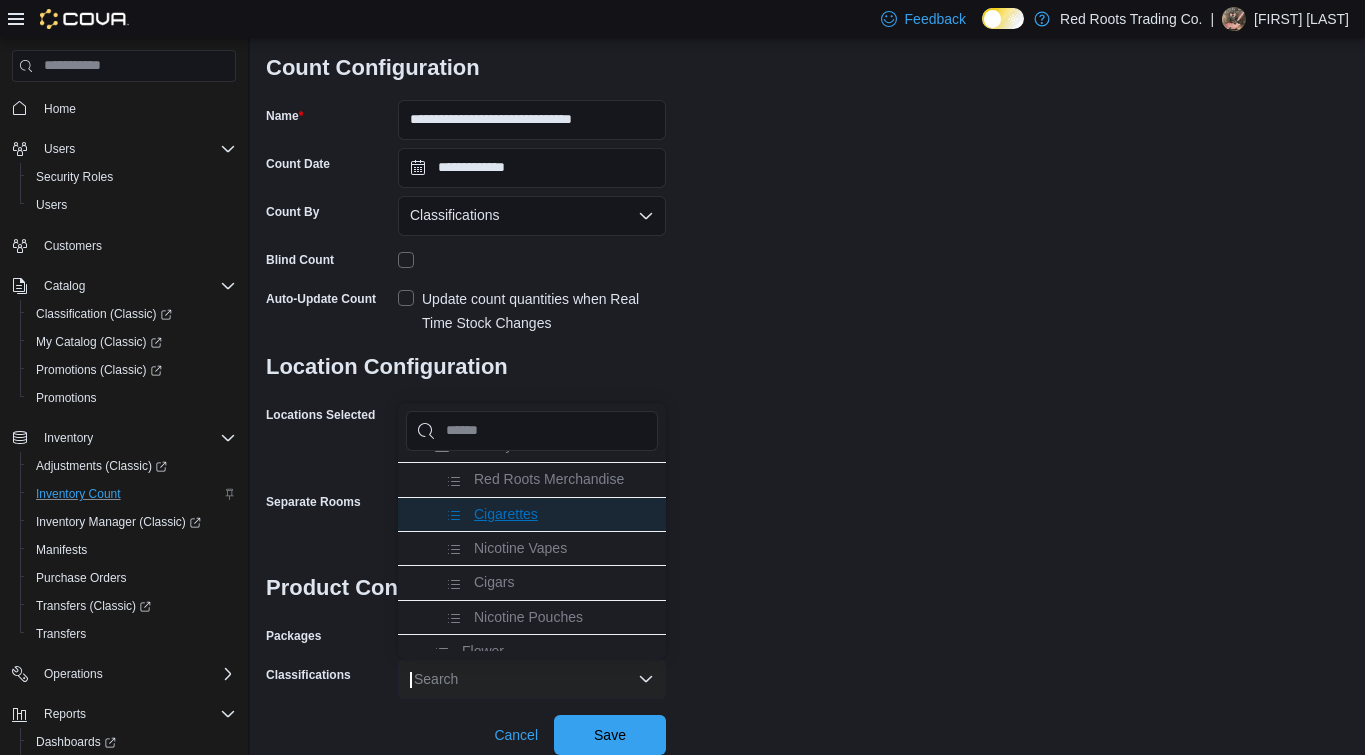 scroll, scrollTop: 67, scrollLeft: 0, axis: vertical 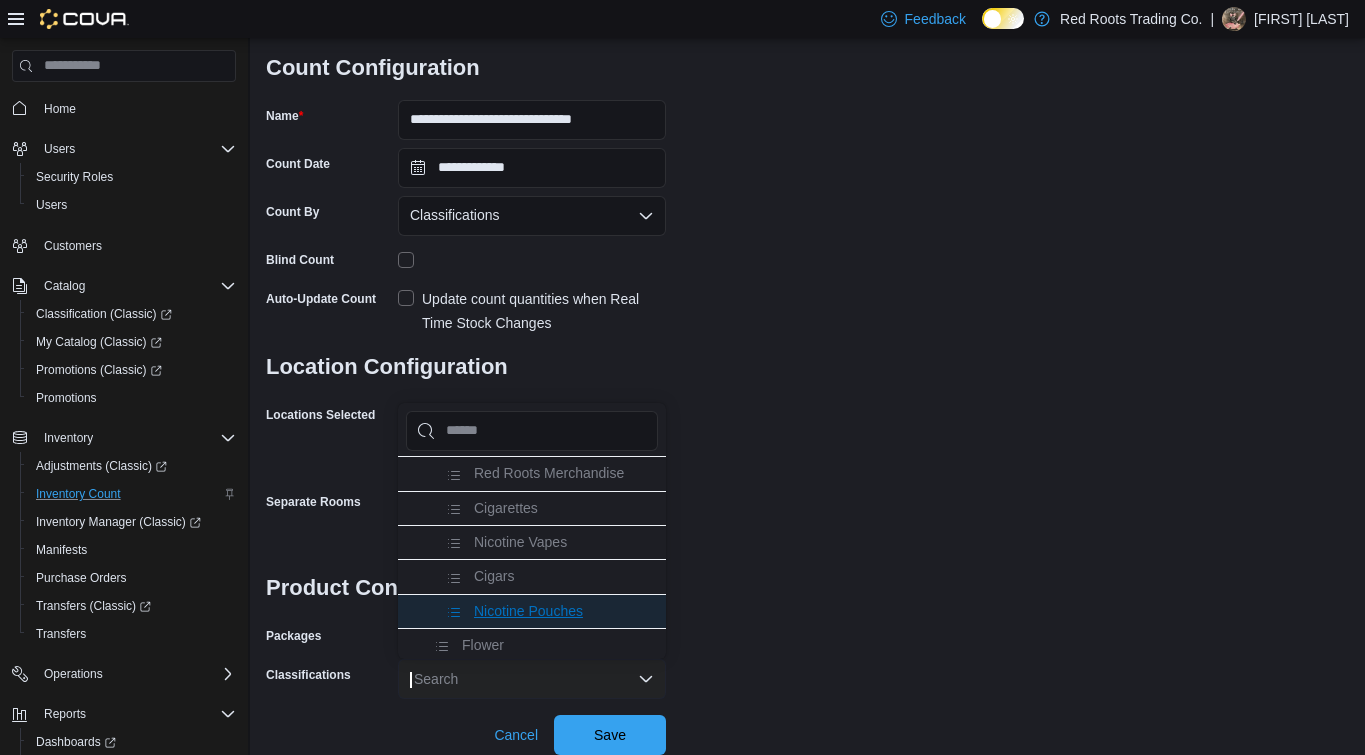 click on "Nicotine Pouches" at bounding box center (528, 611) 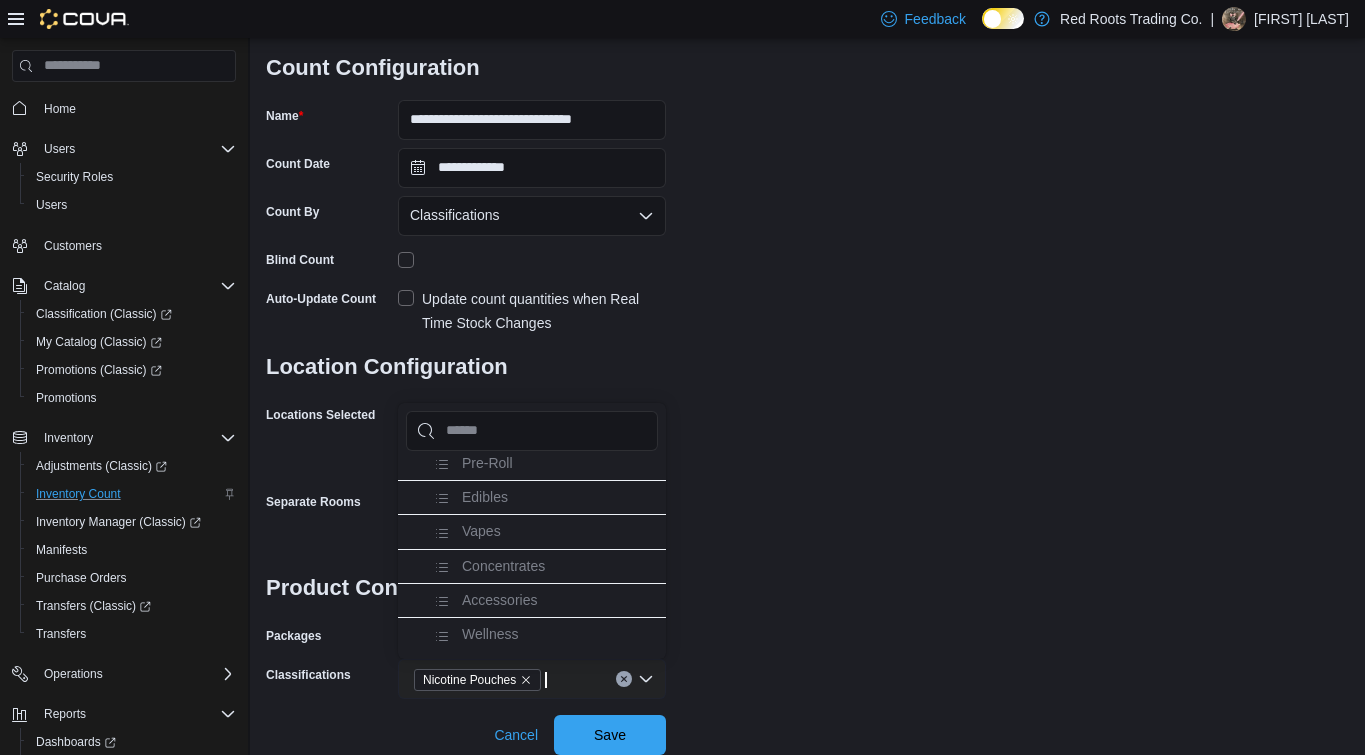 scroll, scrollTop: 251, scrollLeft: 0, axis: vertical 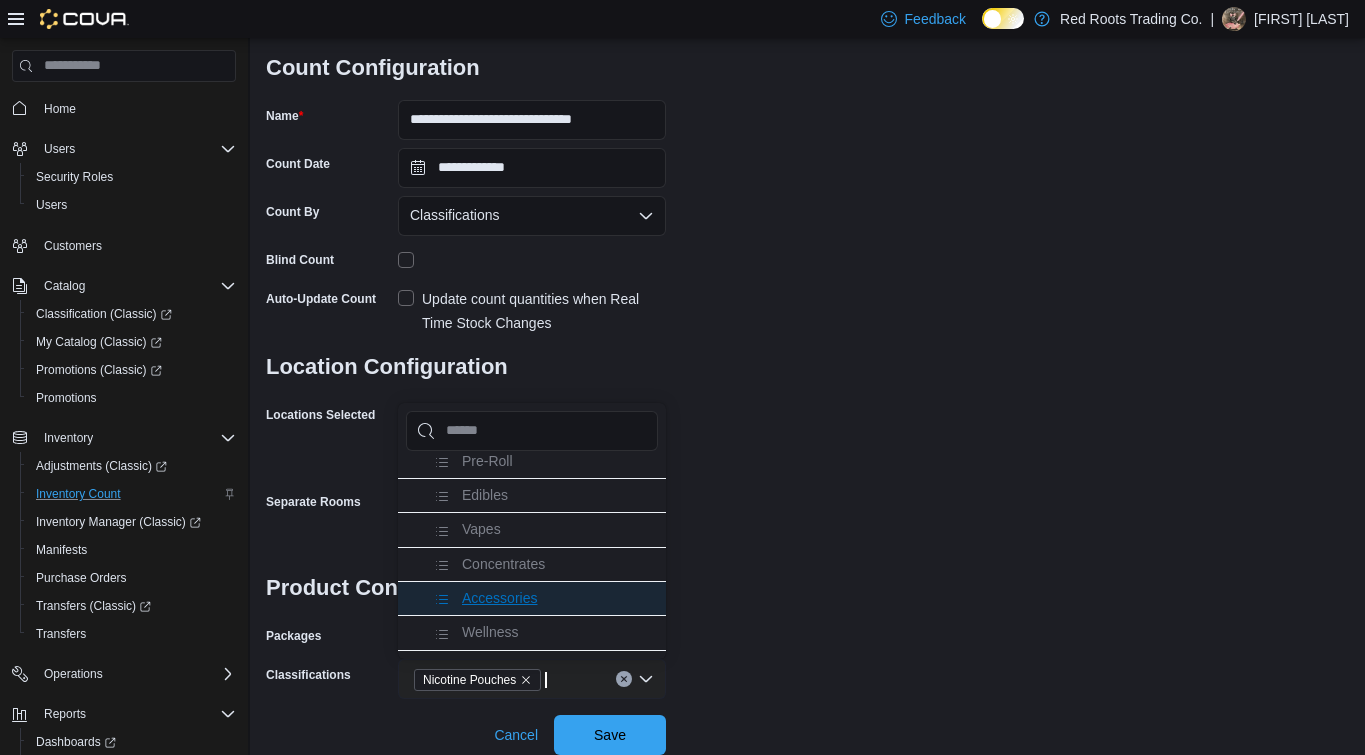 click on "Accessories" at bounding box center [499, 598] 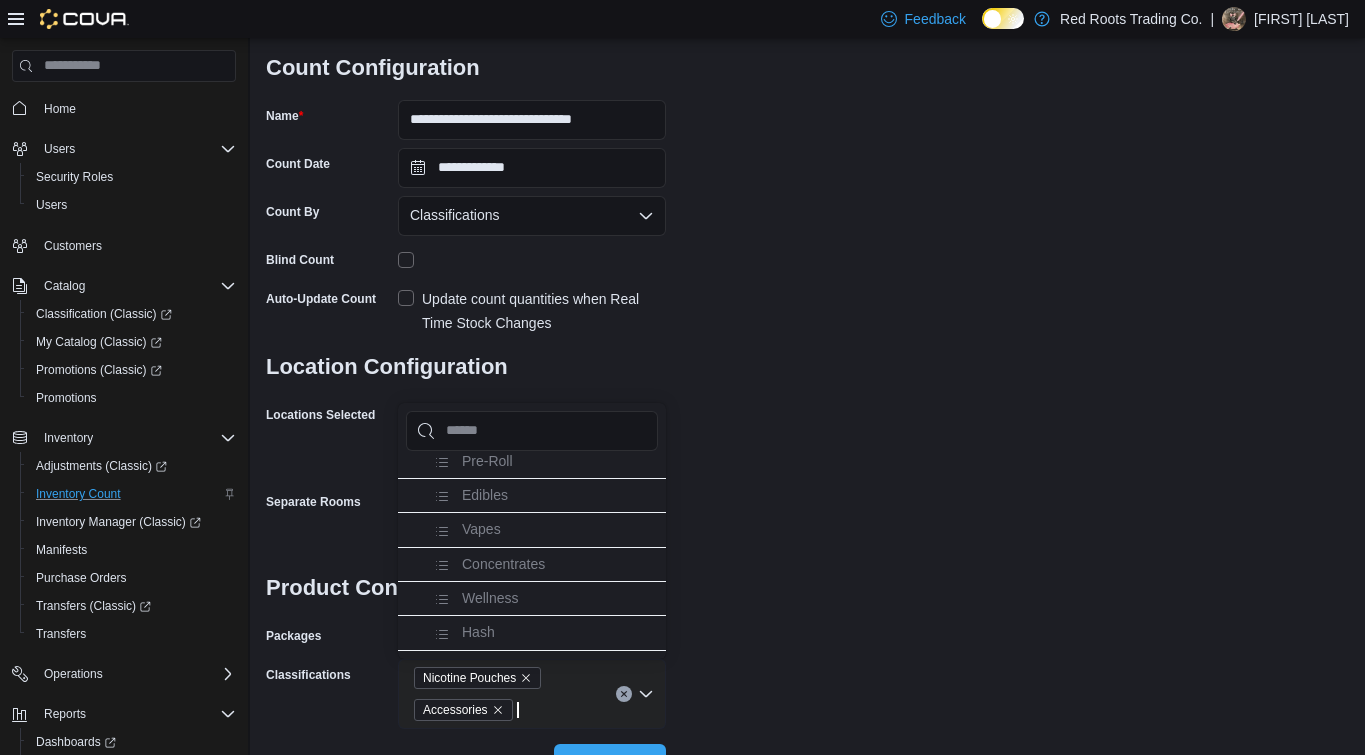 click on "Save" at bounding box center [610, 764] 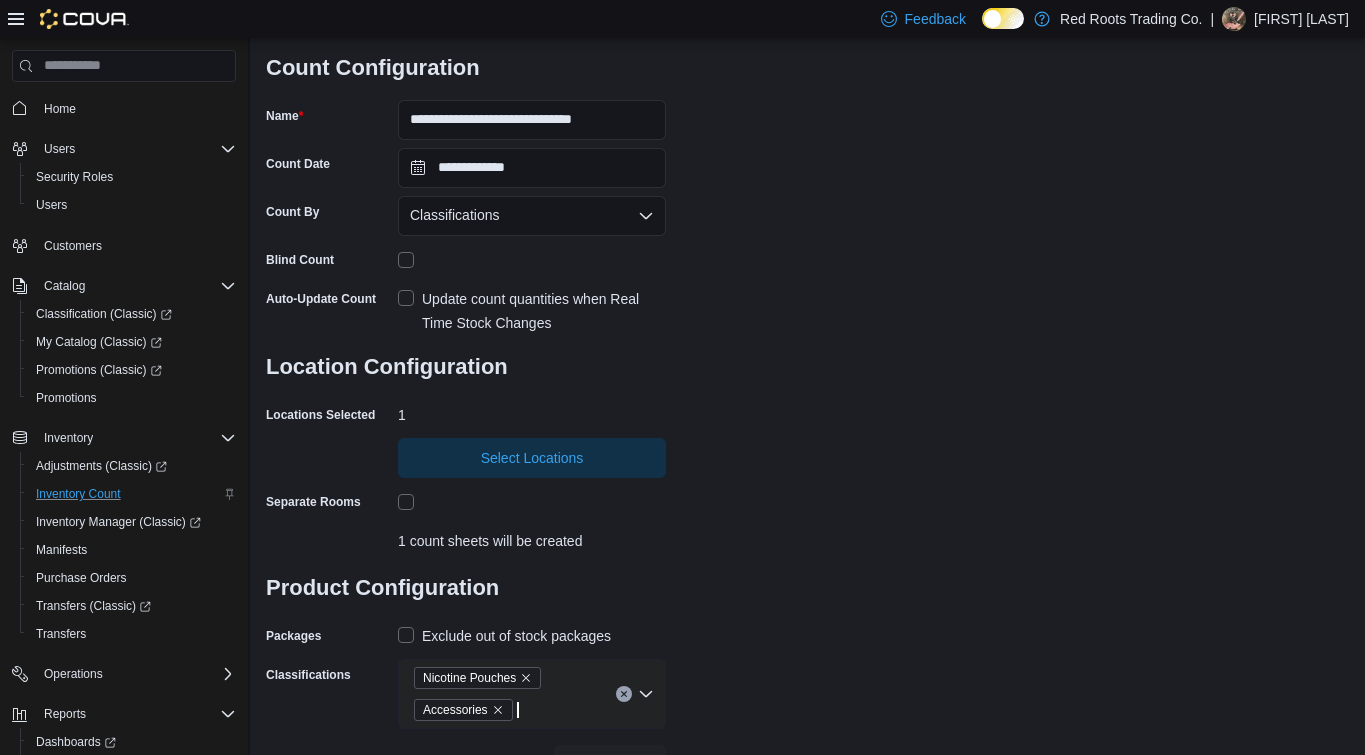 scroll, scrollTop: 0, scrollLeft: 0, axis: both 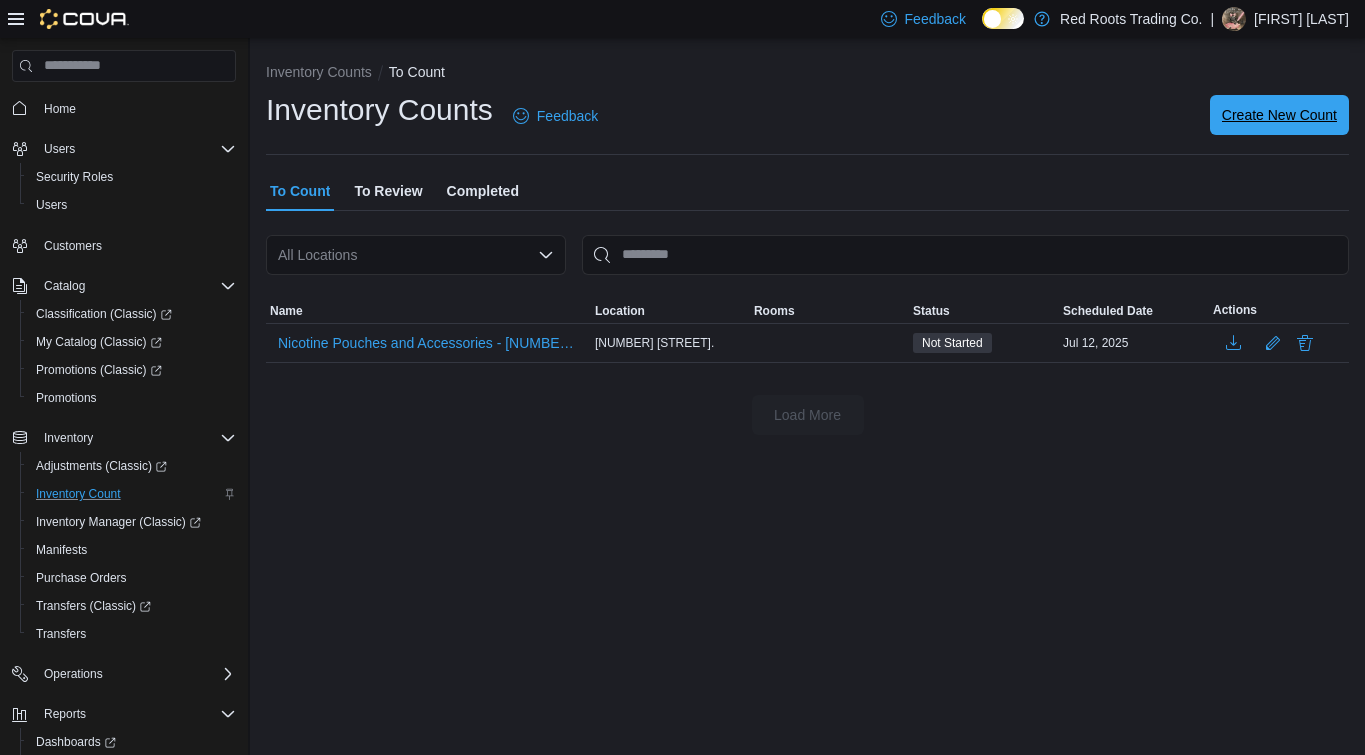 click on "Create New Count" at bounding box center (1279, 115) 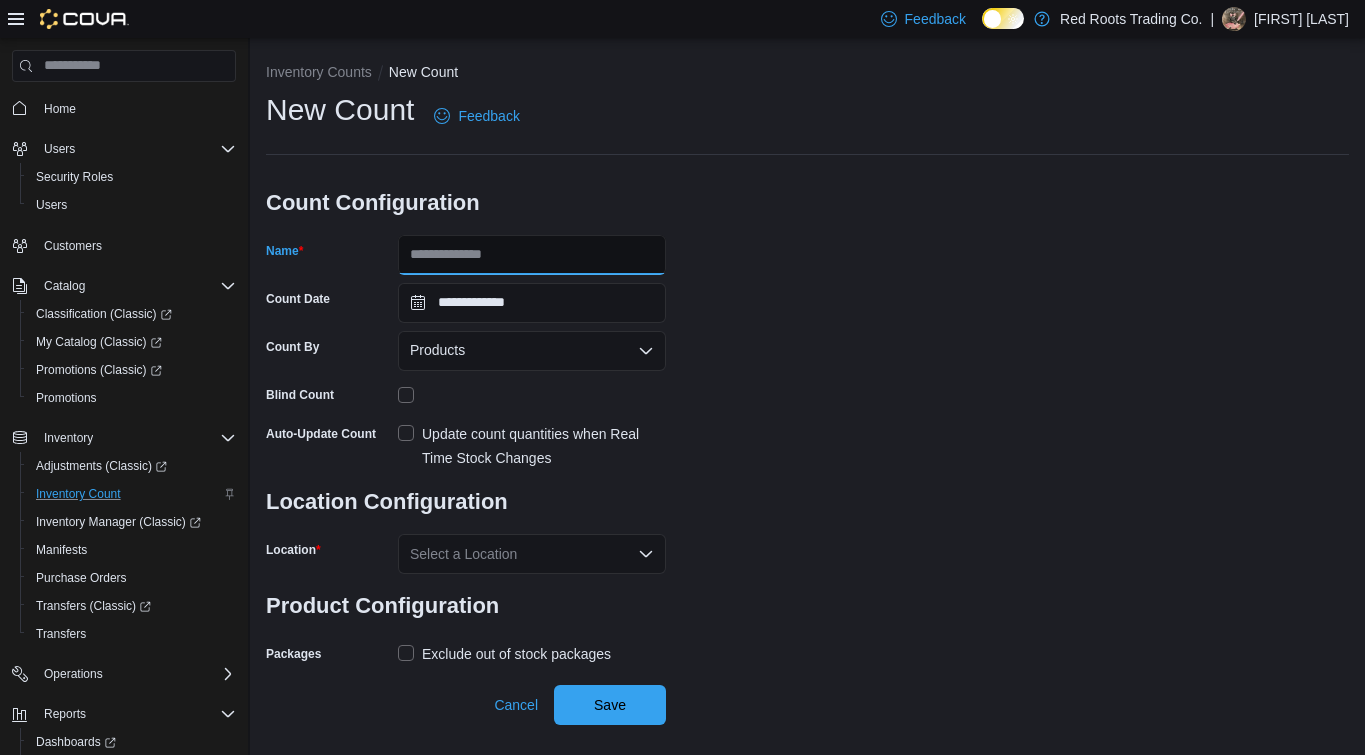 click on "Name" at bounding box center [532, 255] 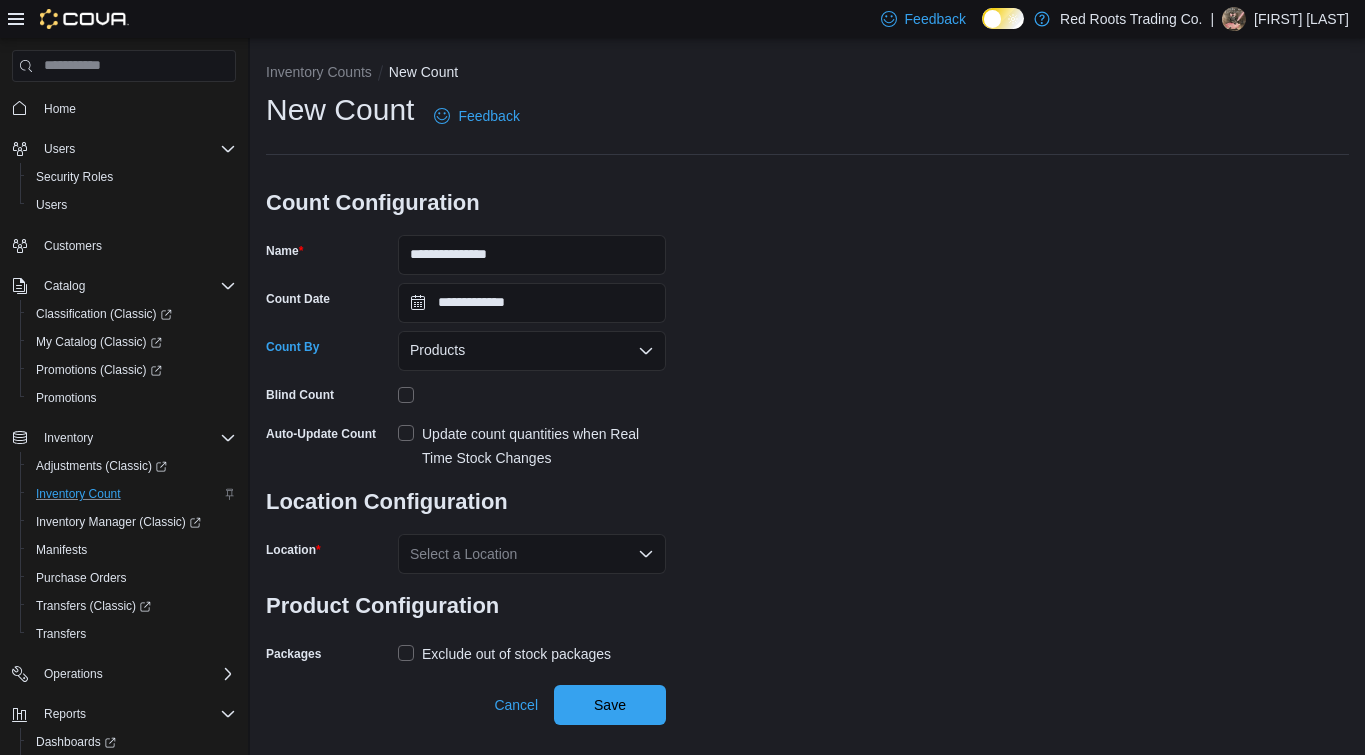click on "Products" at bounding box center [532, 351] 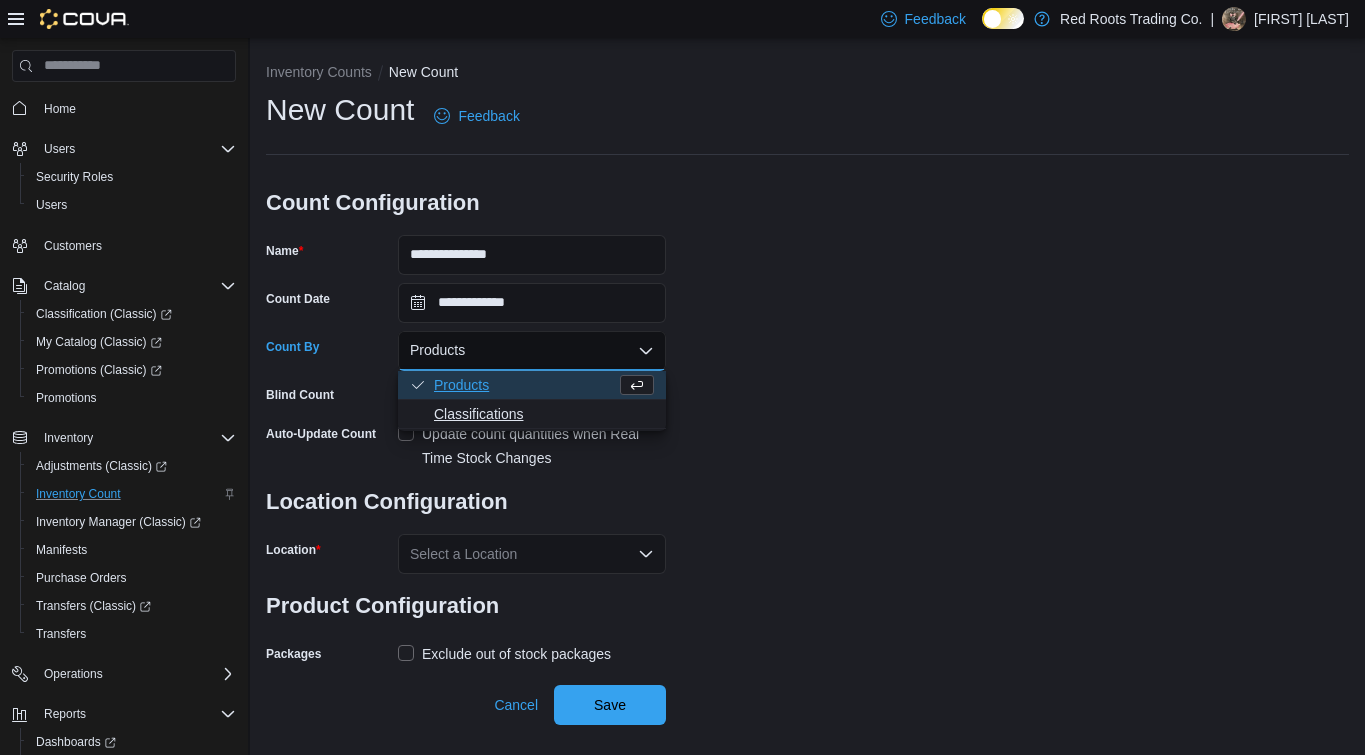click on "Classifications" at bounding box center (544, 414) 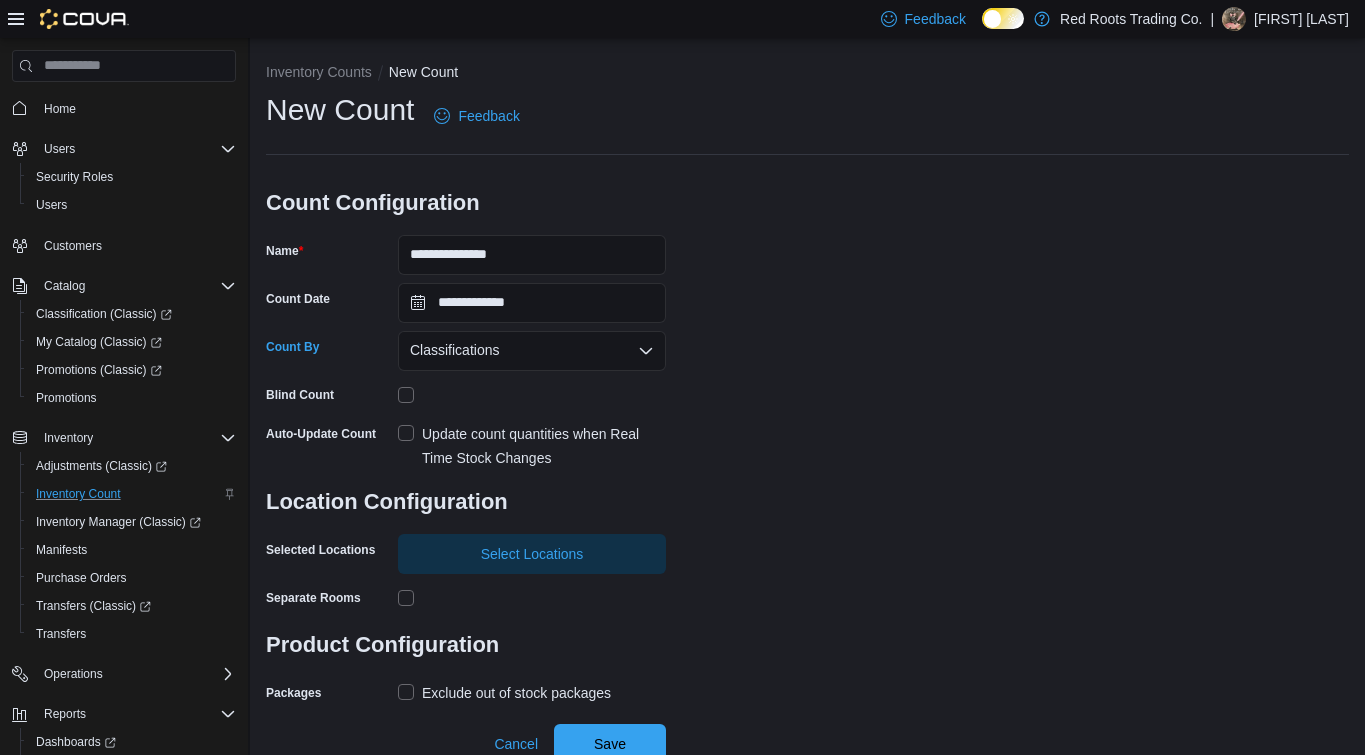 click on "Update count quantities when Real Time Stock Changes" at bounding box center [532, 446] 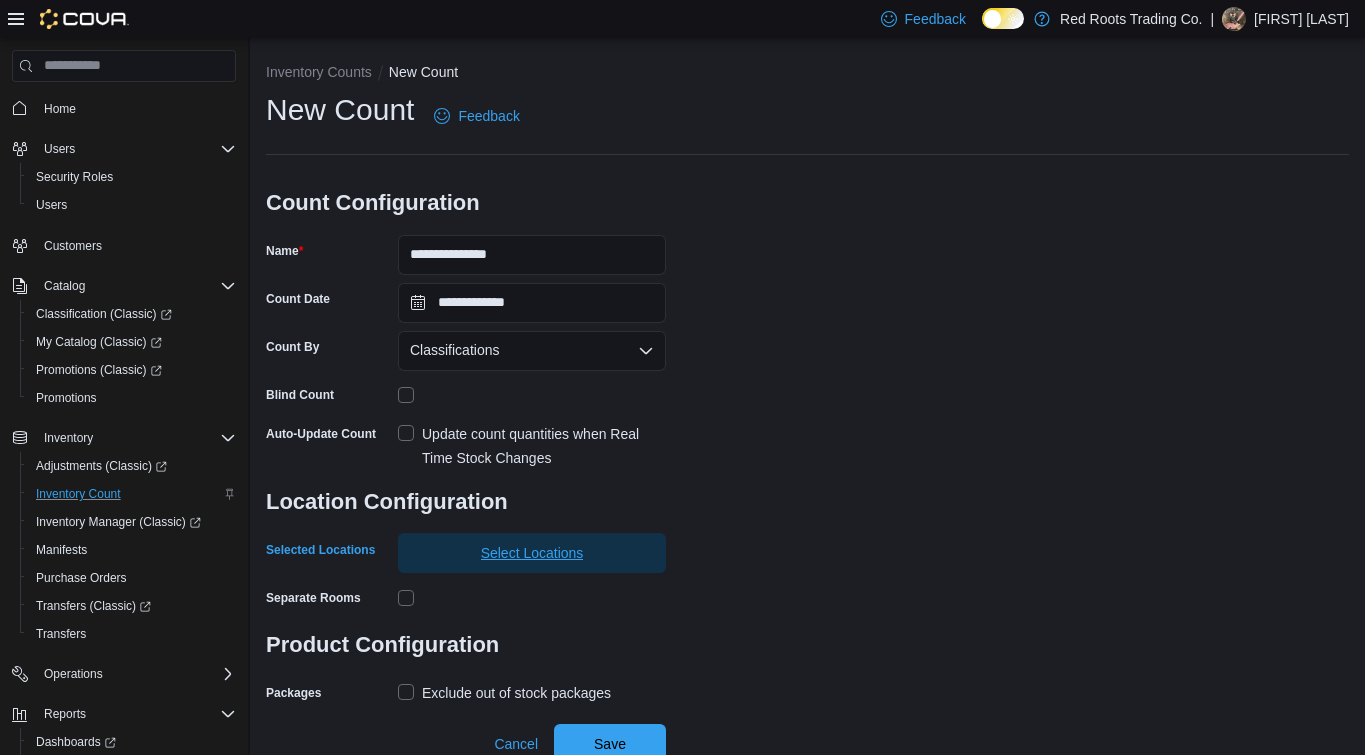 click on "Select Locations" at bounding box center (532, 553) 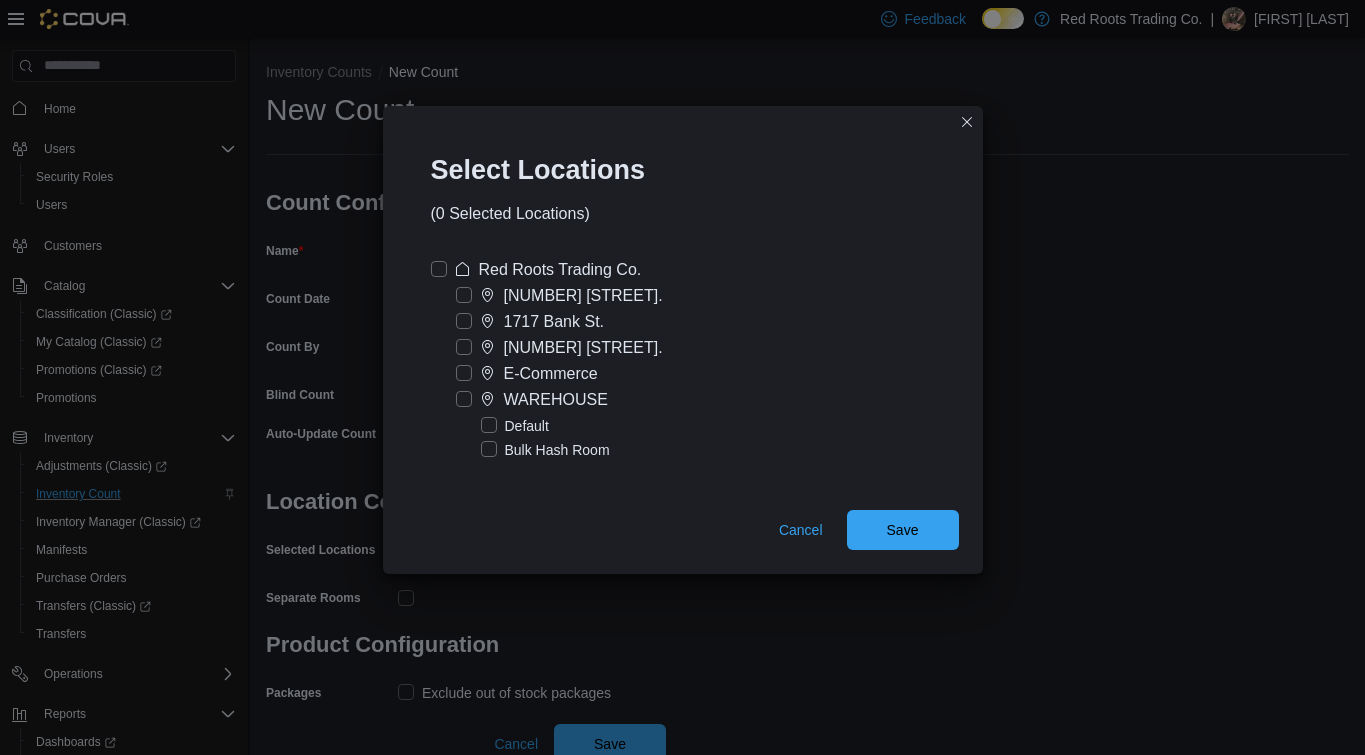 click on "[NUMBER] [STREET]." at bounding box center (583, 348) 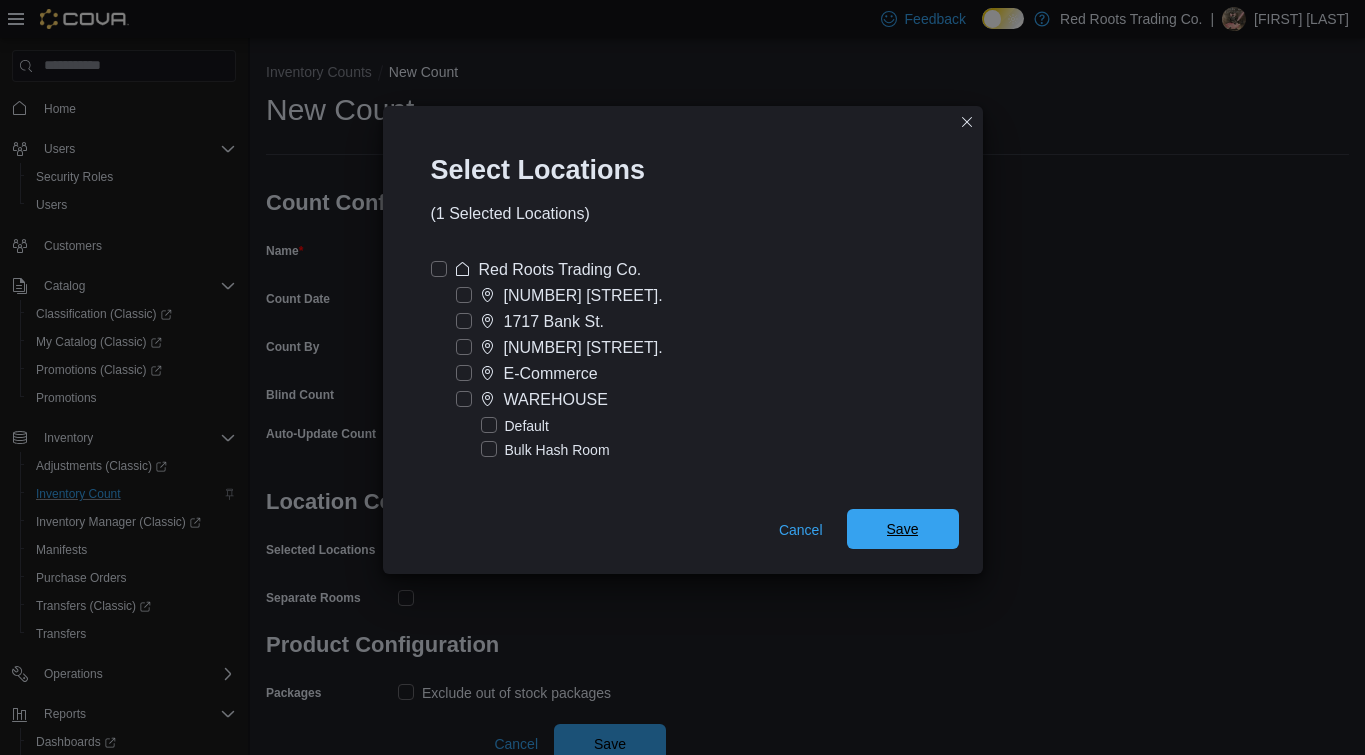 click on "Save" at bounding box center (903, 529) 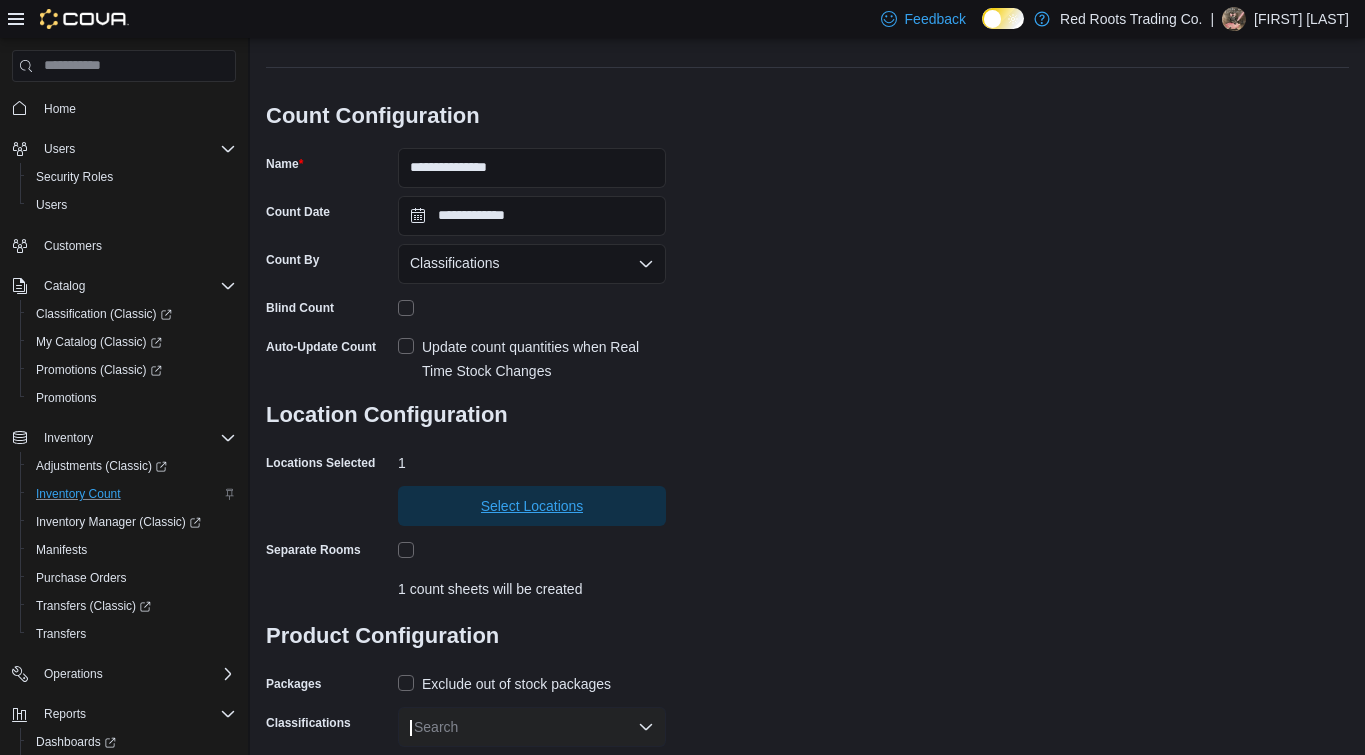 scroll, scrollTop: 135, scrollLeft: 0, axis: vertical 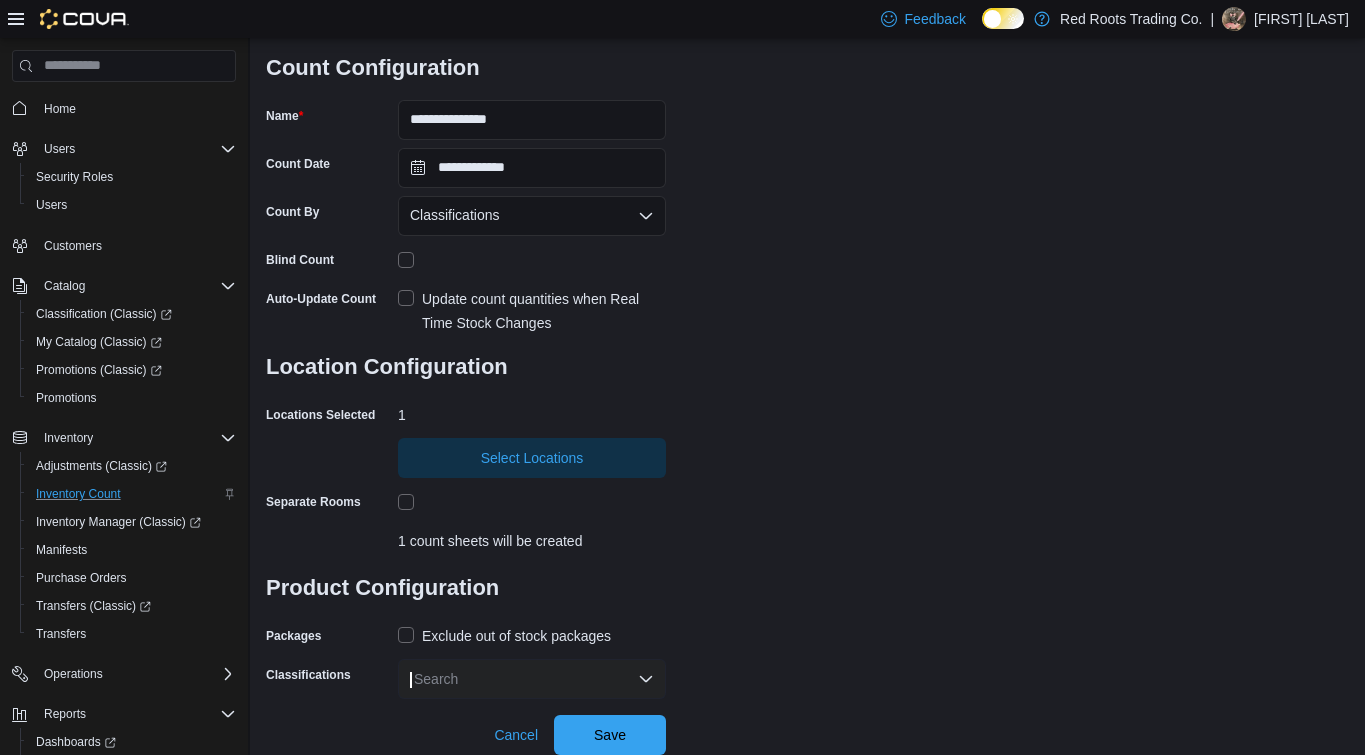 click on "Exclude out of stock packages" at bounding box center (516, 636) 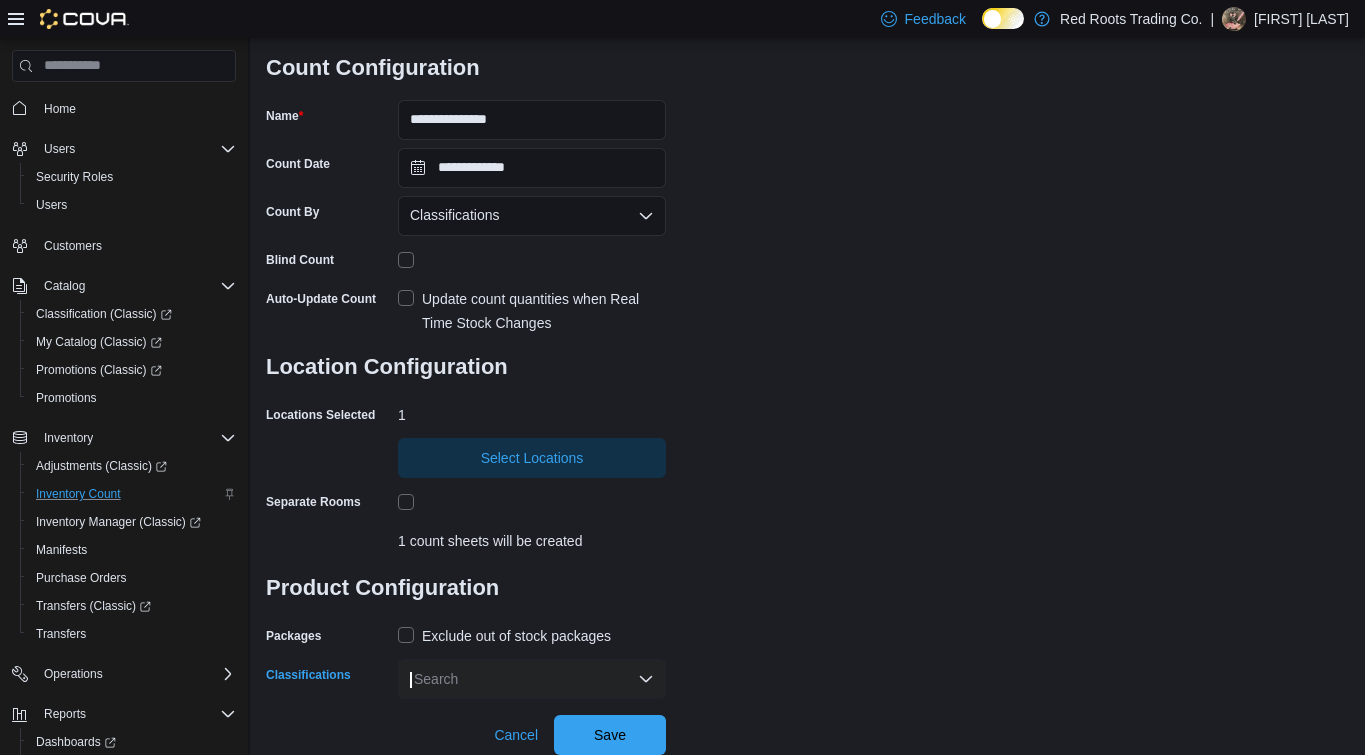 click on "Search" at bounding box center [532, 679] 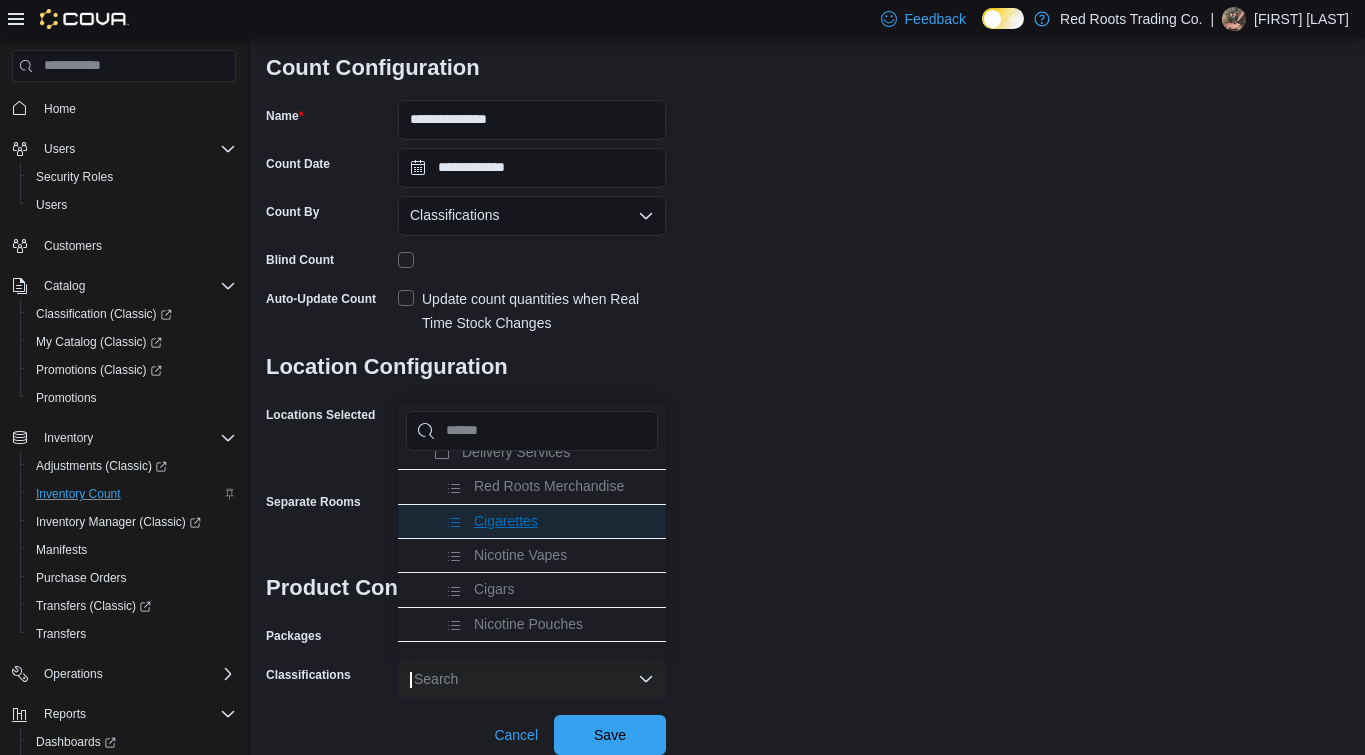 scroll, scrollTop: 67, scrollLeft: 0, axis: vertical 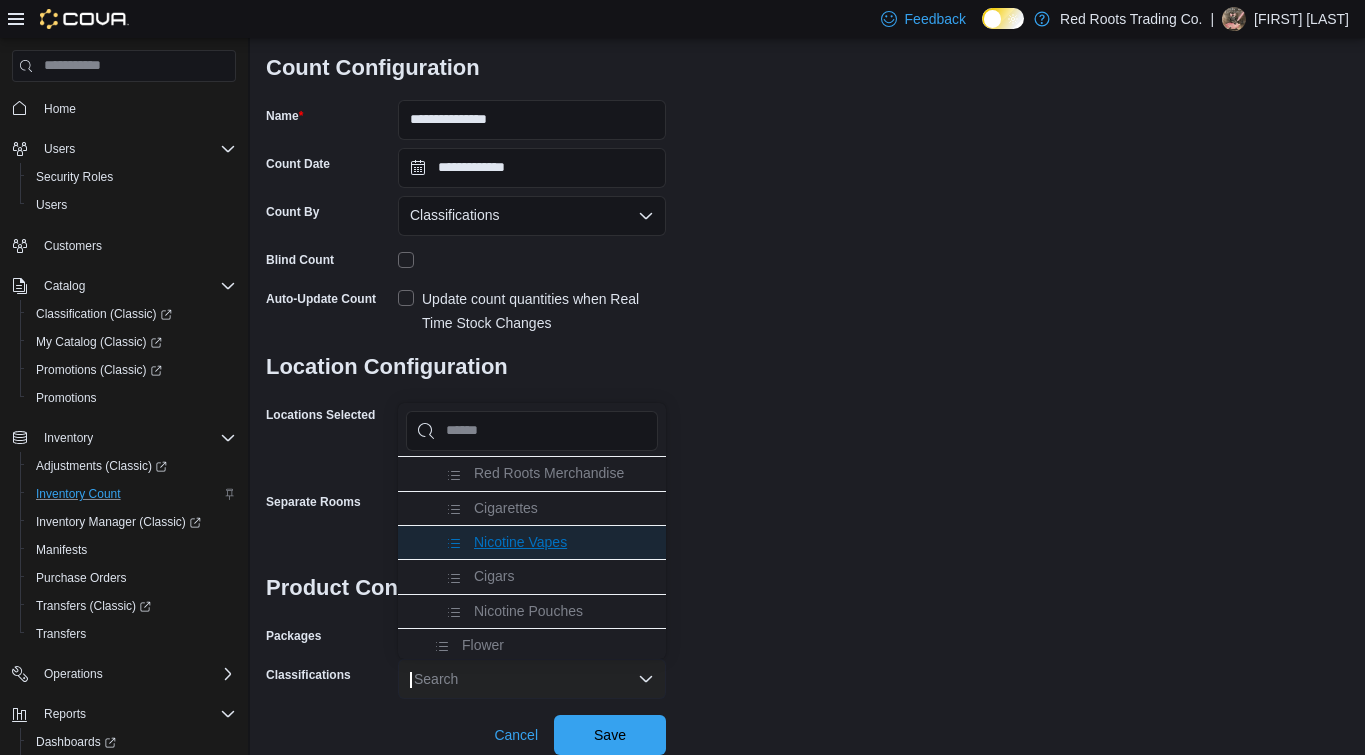 click on "Nicotine Vapes" at bounding box center (520, 542) 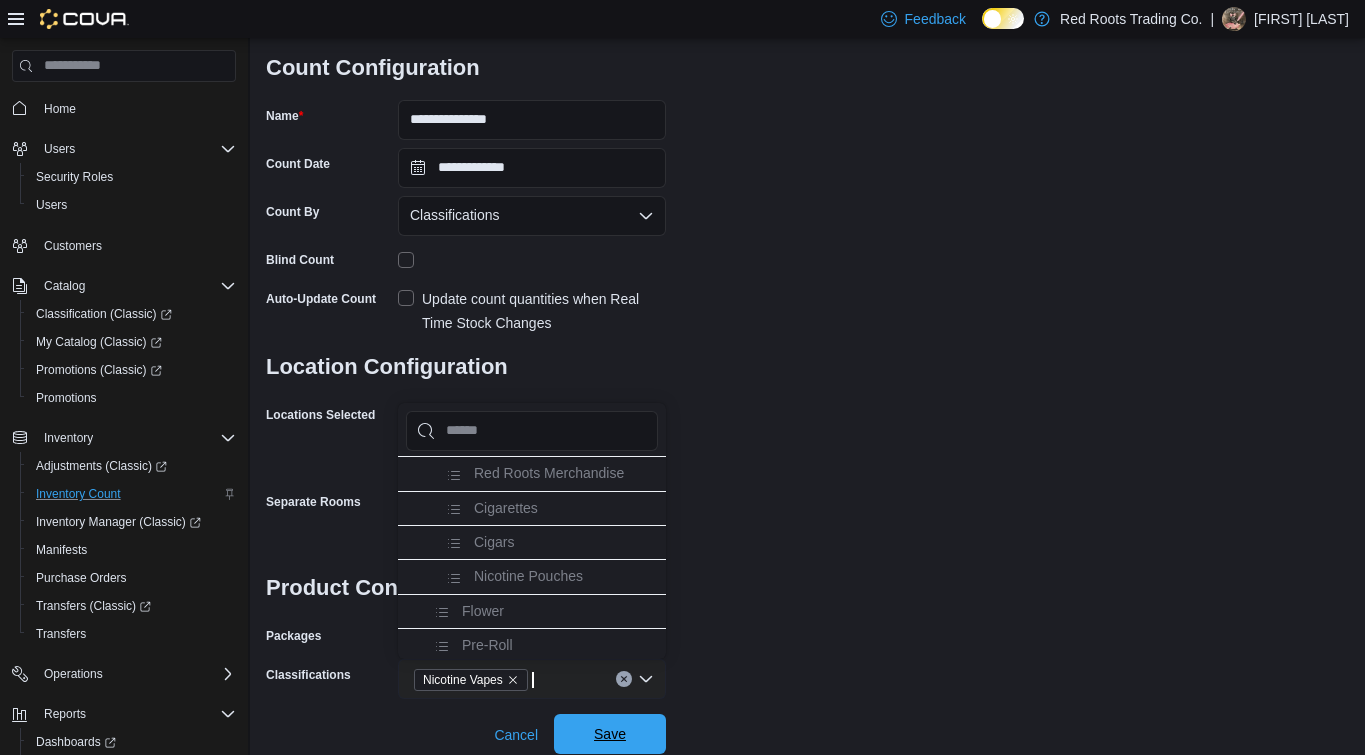 click on "Save" at bounding box center (610, 734) 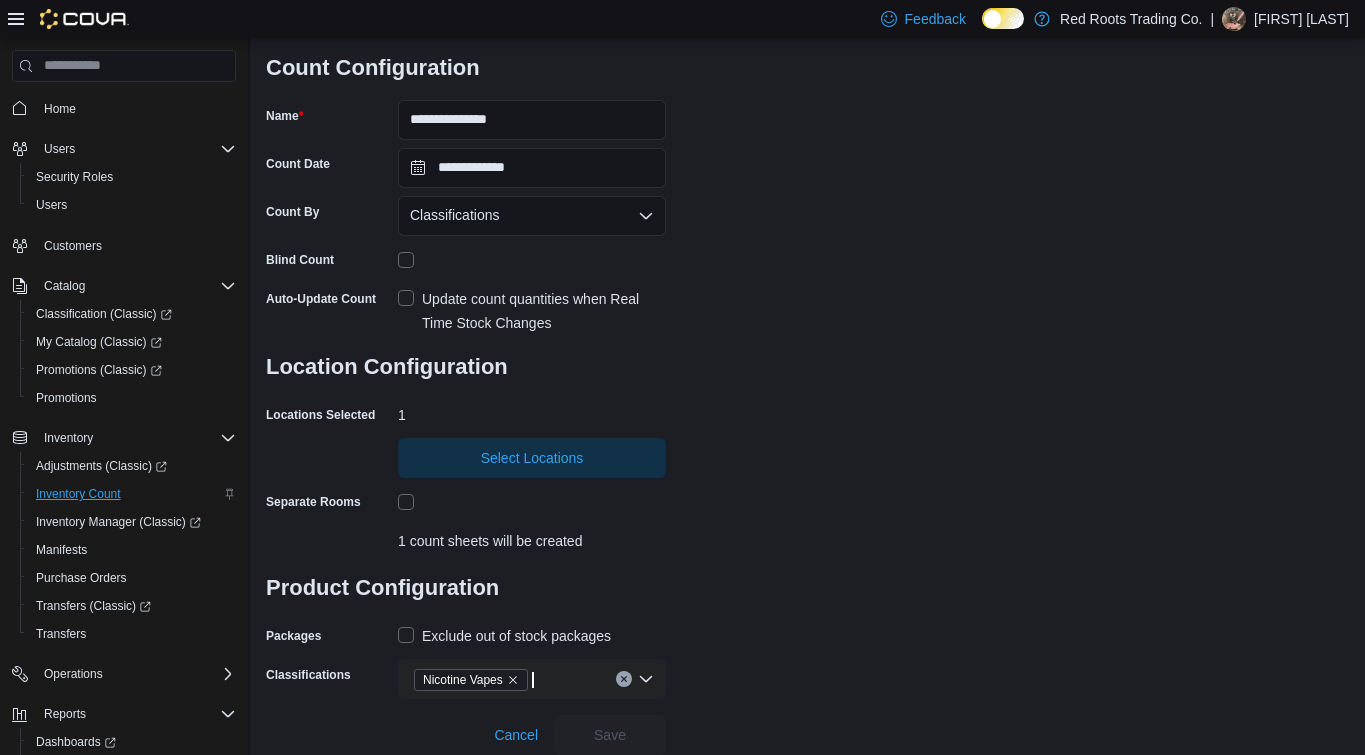scroll, scrollTop: 0, scrollLeft: 0, axis: both 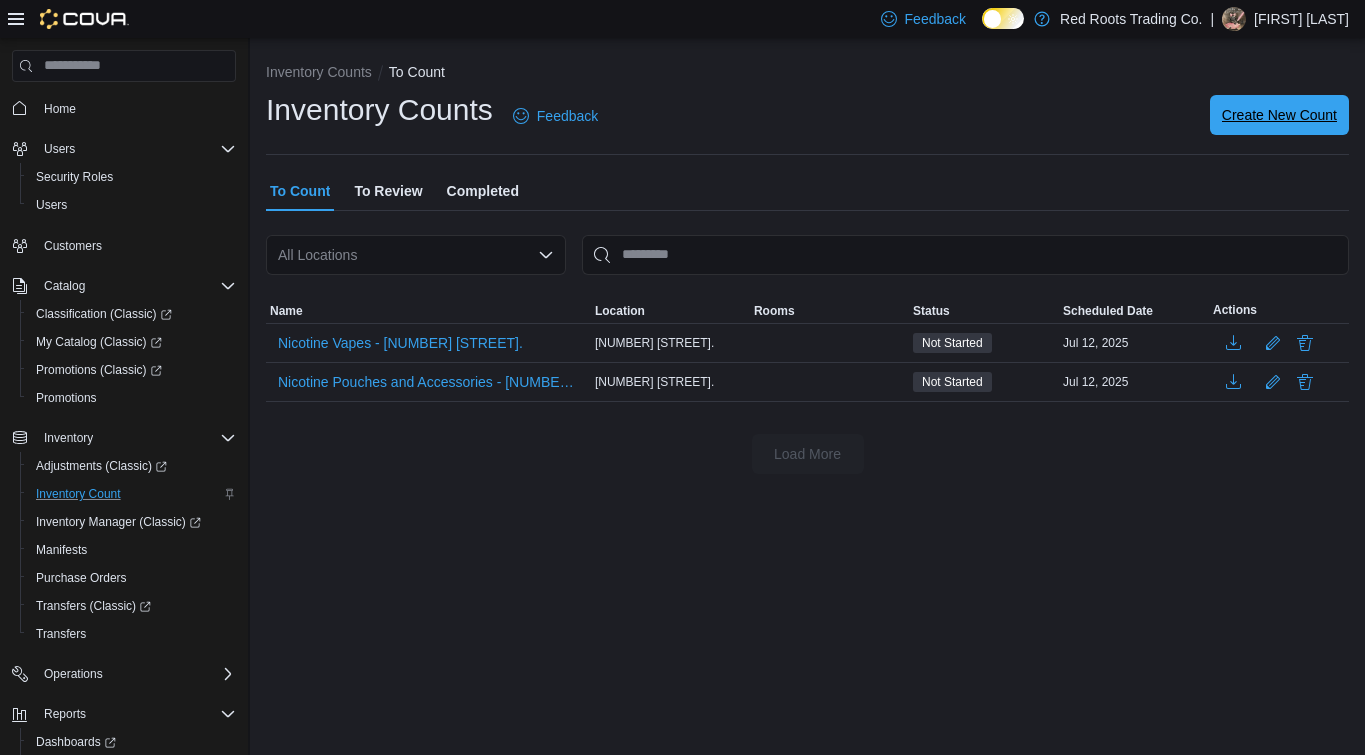 click on "Create New Count" at bounding box center [1279, 115] 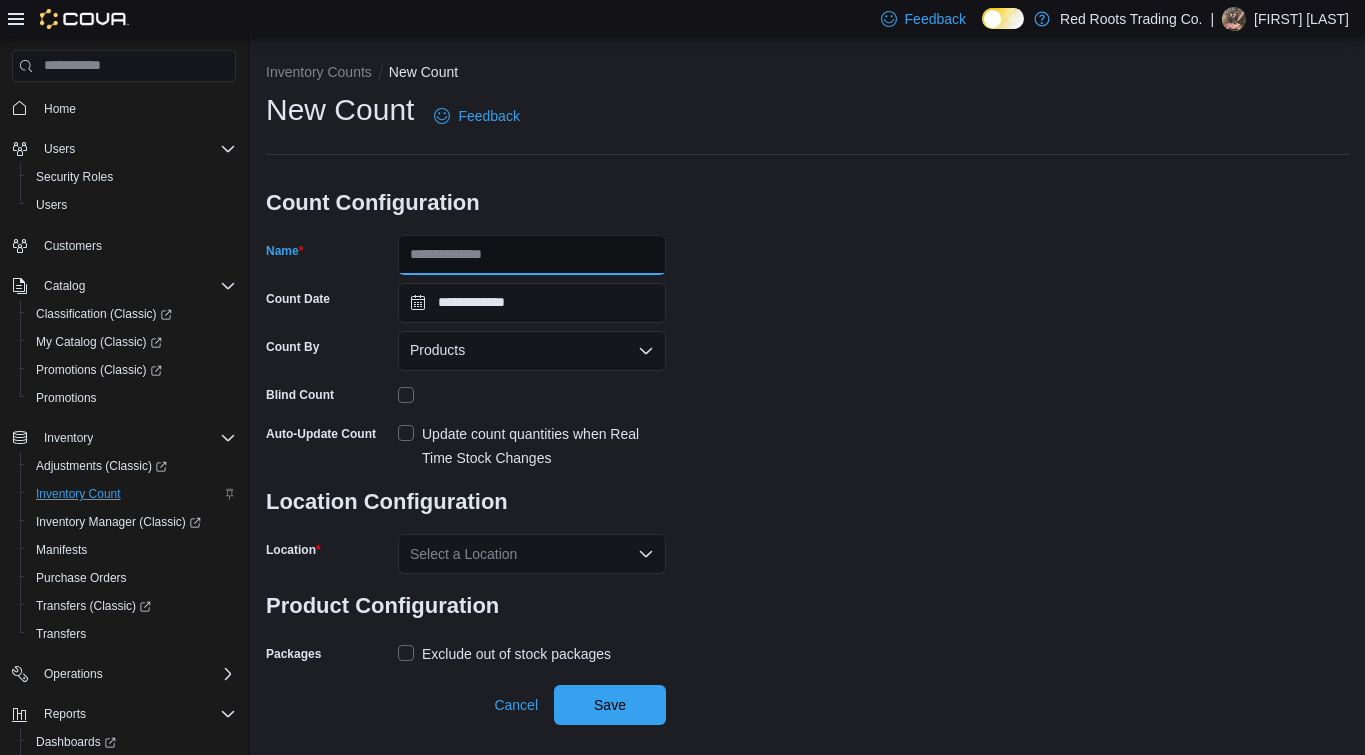 click on "Name" at bounding box center (532, 255) 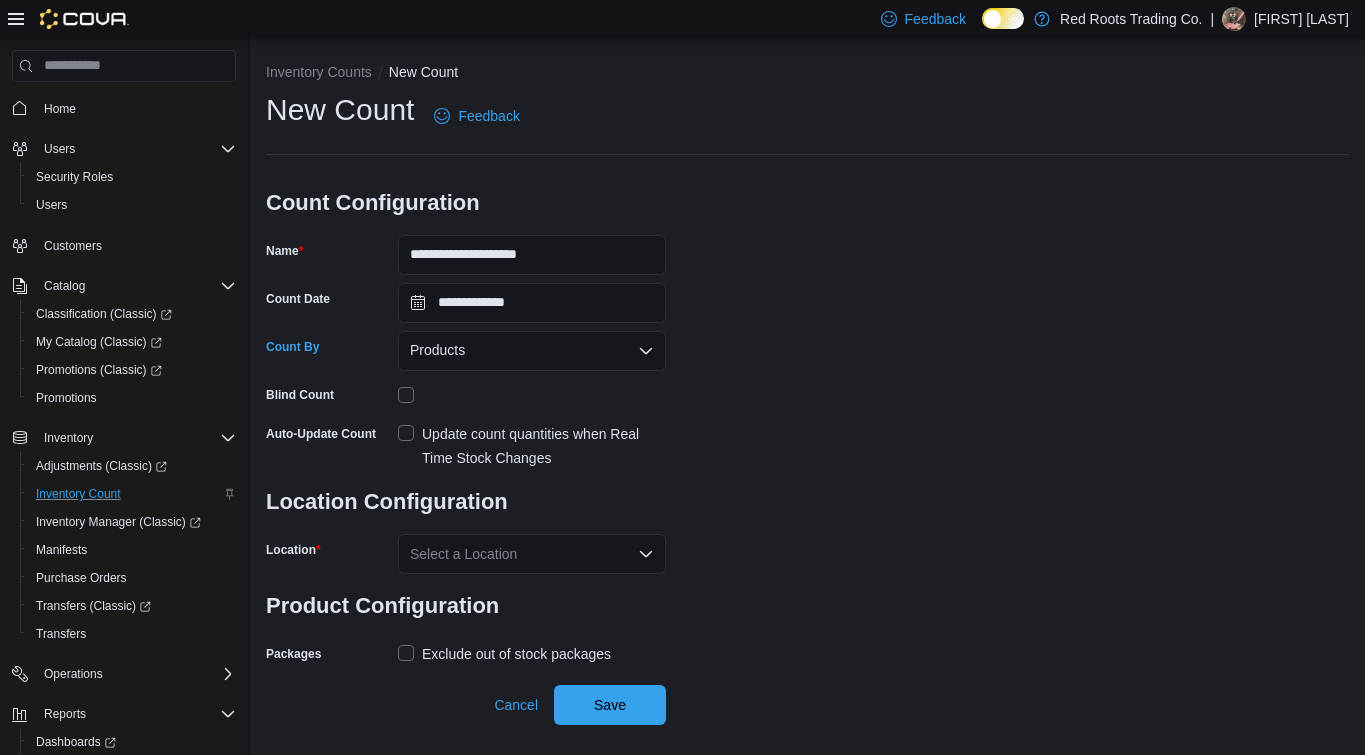 click on "Products" at bounding box center [532, 351] 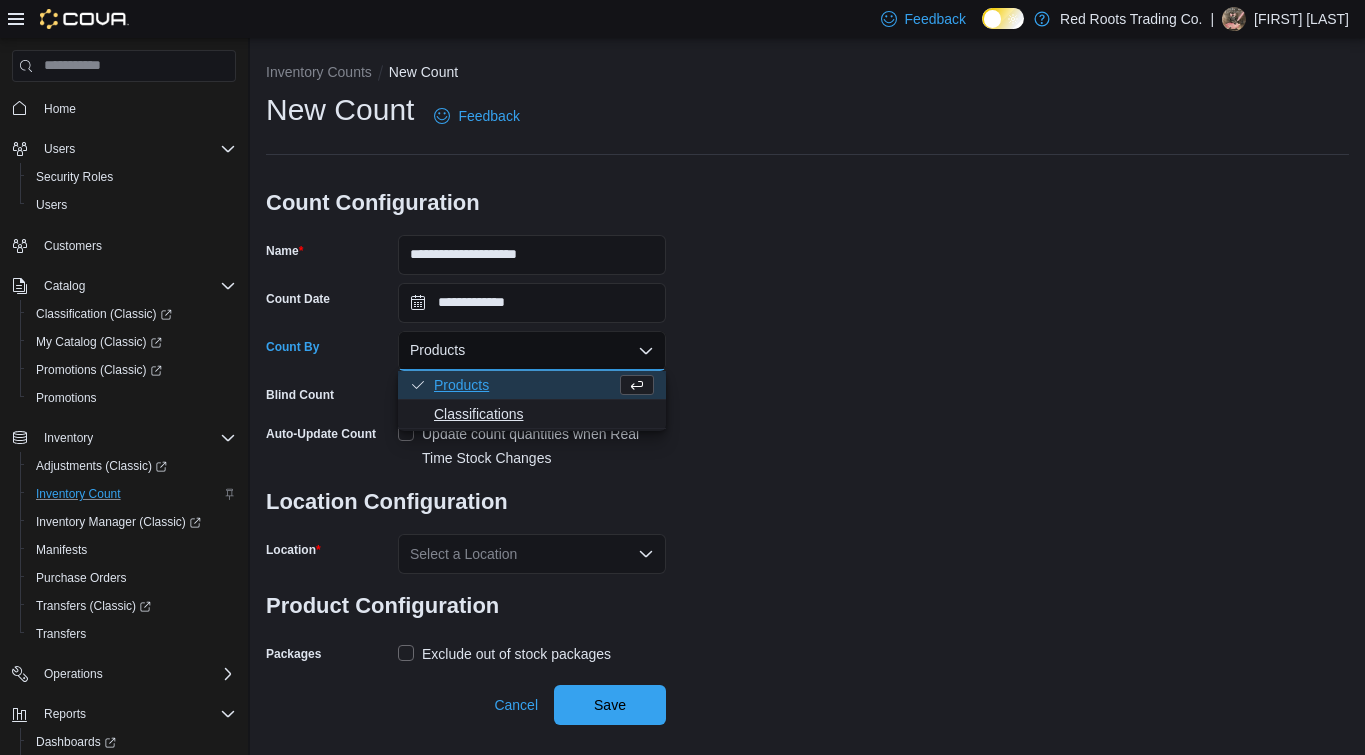 click on "Classifications" at bounding box center [544, 414] 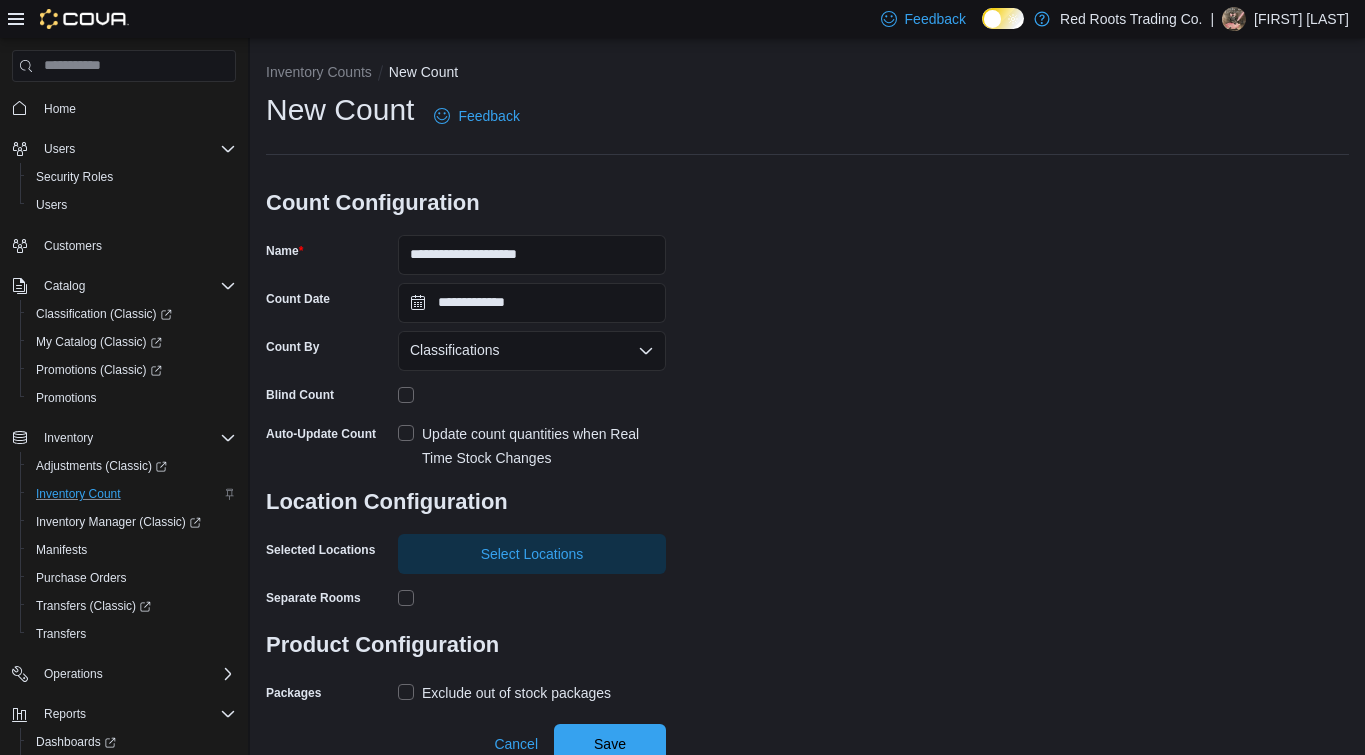 click on "Update count quantities when Real Time Stock Changes" at bounding box center (532, 446) 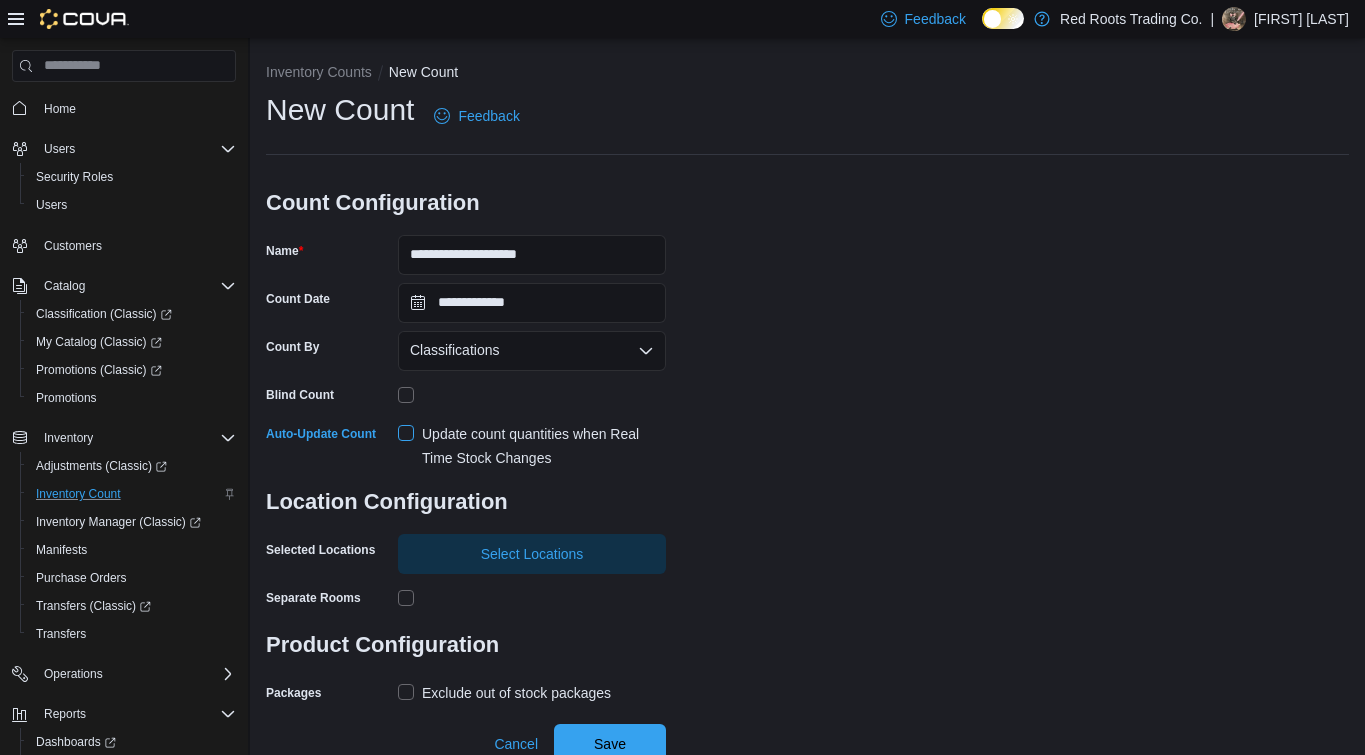 scroll, scrollTop: 9, scrollLeft: 0, axis: vertical 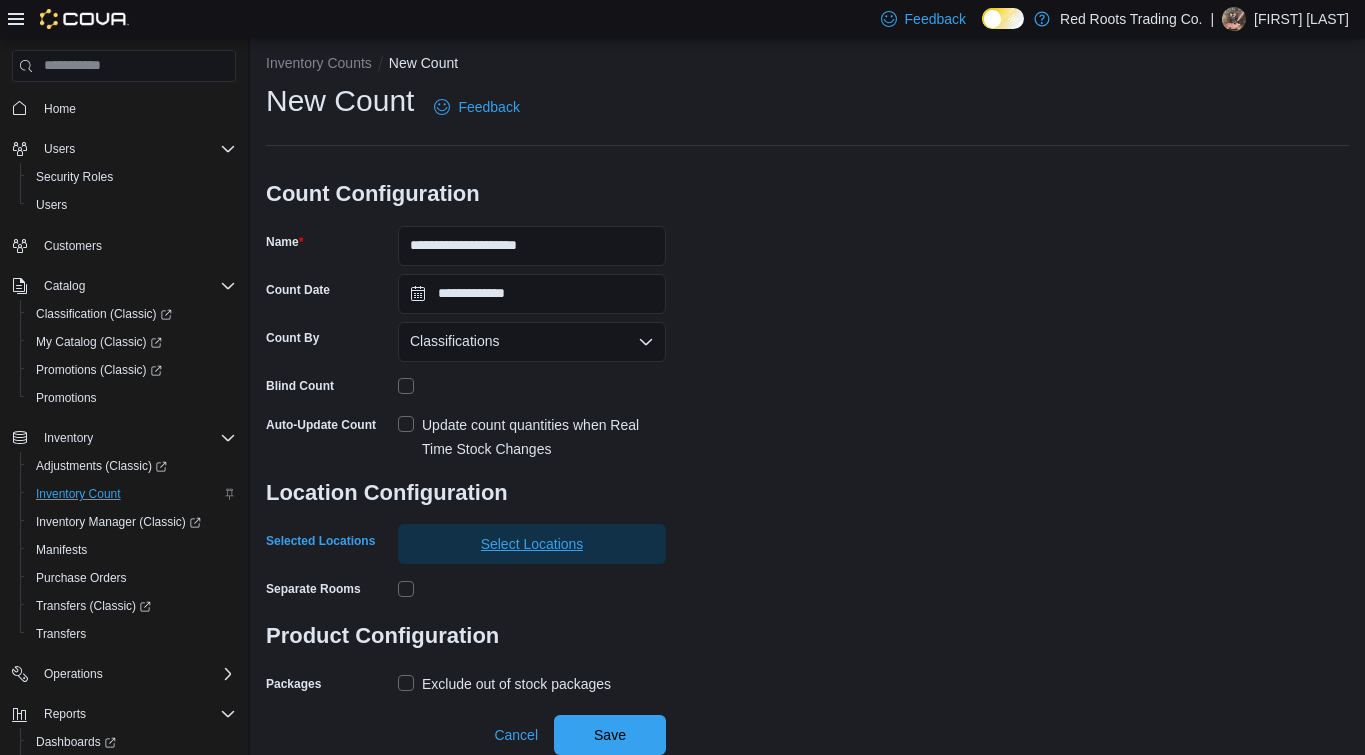 click on "Select Locations" at bounding box center (532, 544) 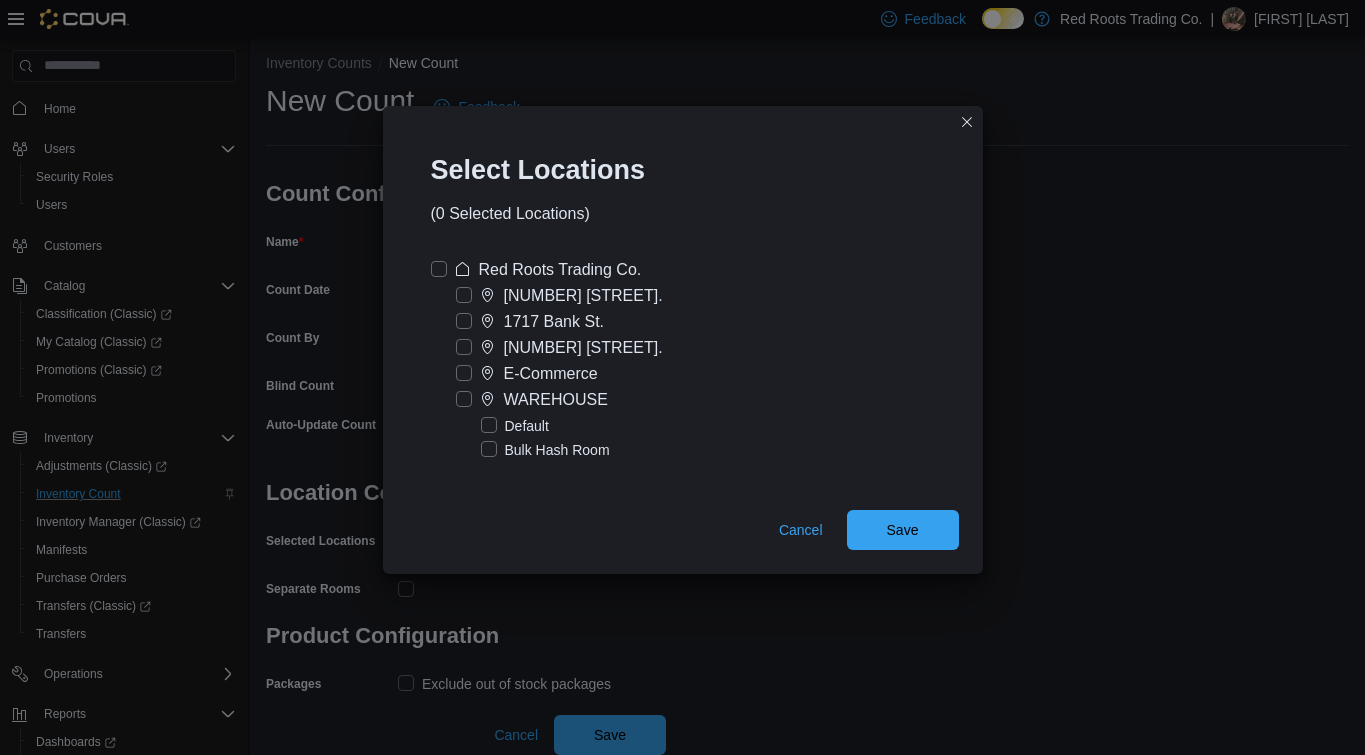 click on "[NUMBER] [STREET]." at bounding box center [571, 348] 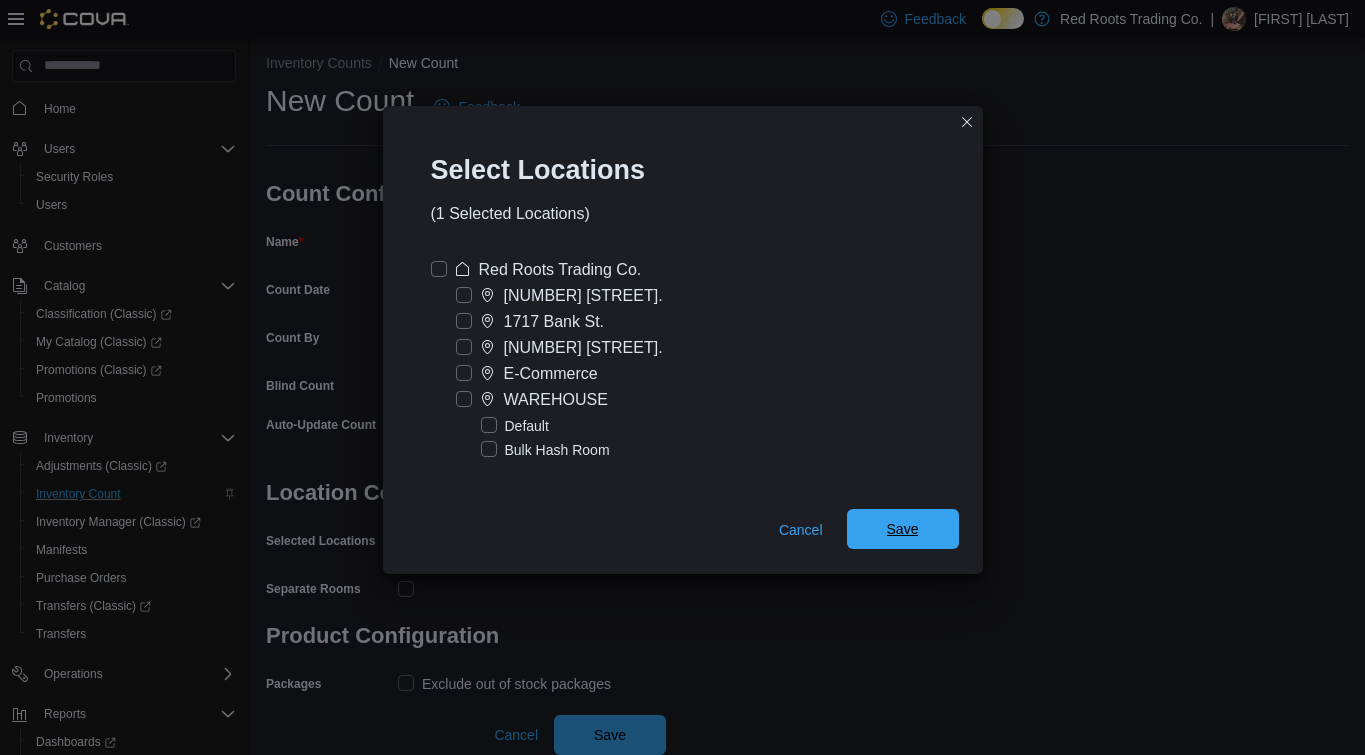 click on "Save" at bounding box center [903, 529] 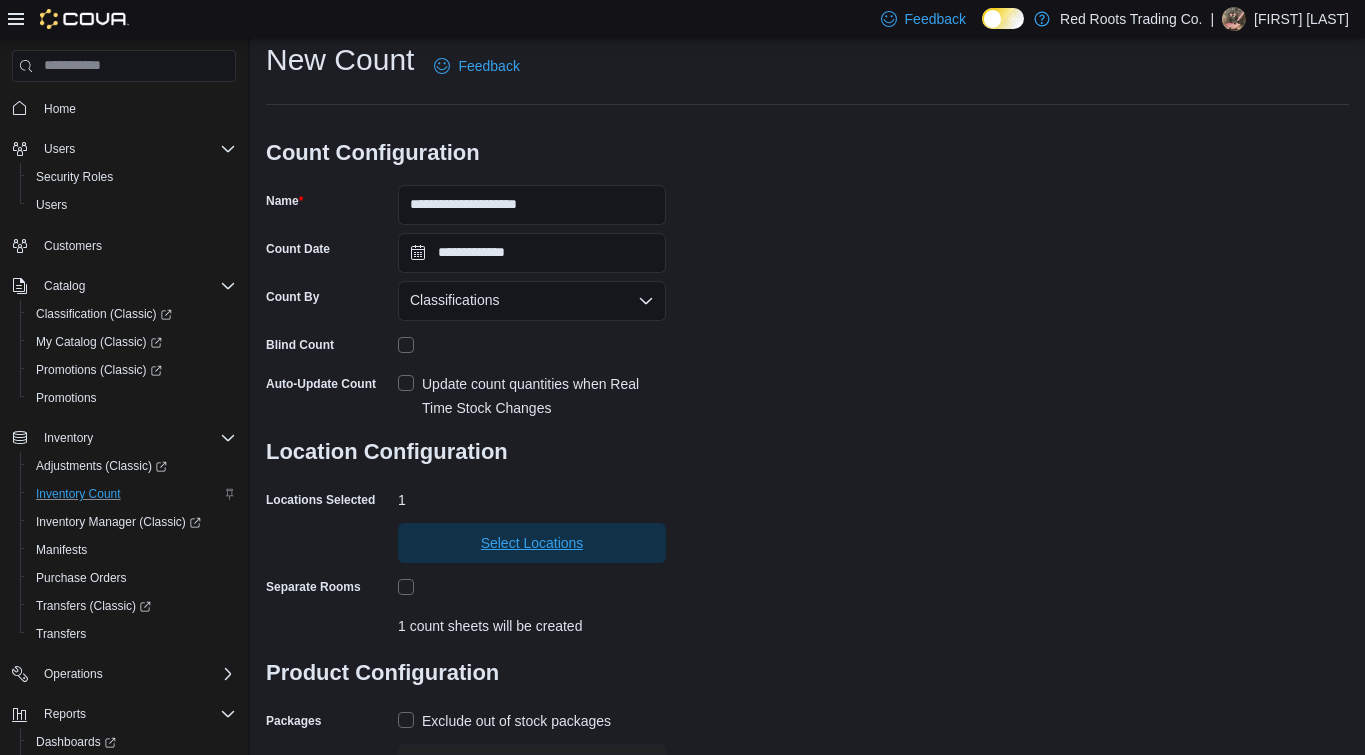 scroll, scrollTop: 135, scrollLeft: 0, axis: vertical 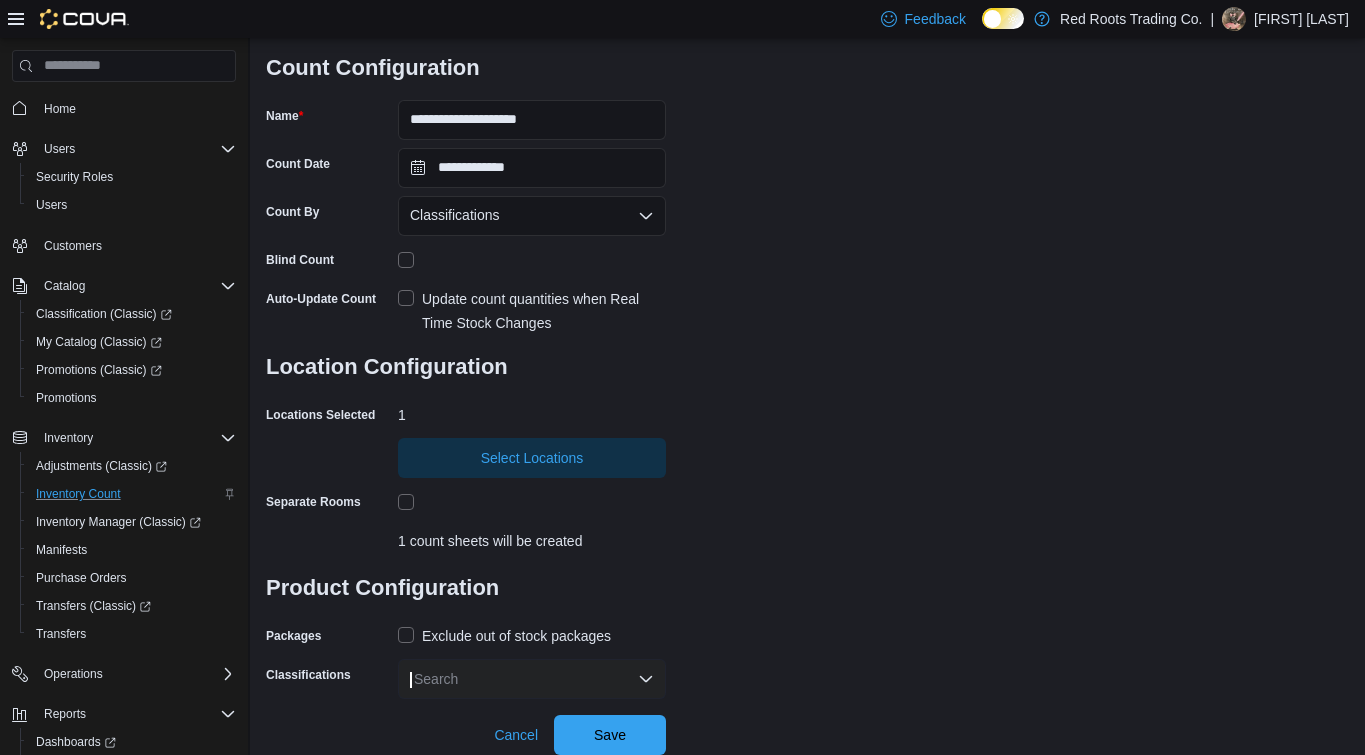 click on "Exclude out of stock packages" at bounding box center [516, 636] 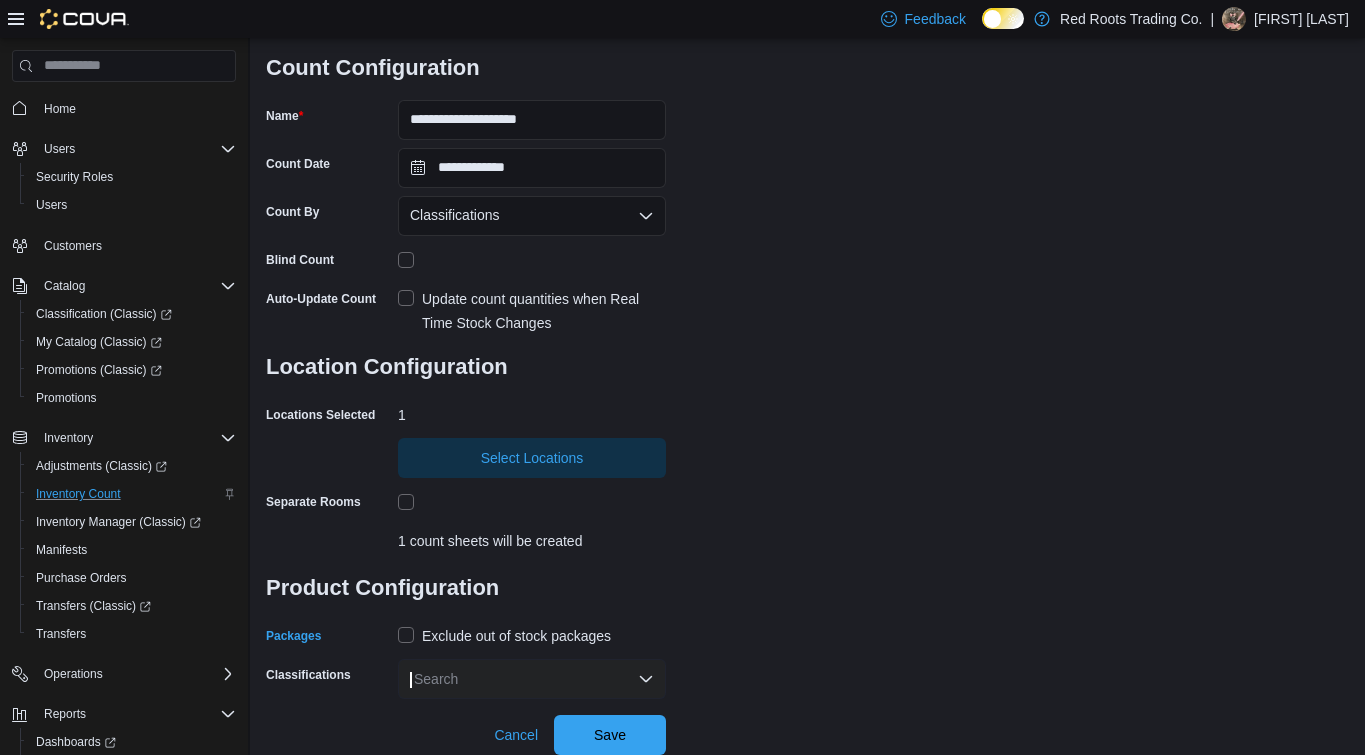 click on "Search" at bounding box center (532, 679) 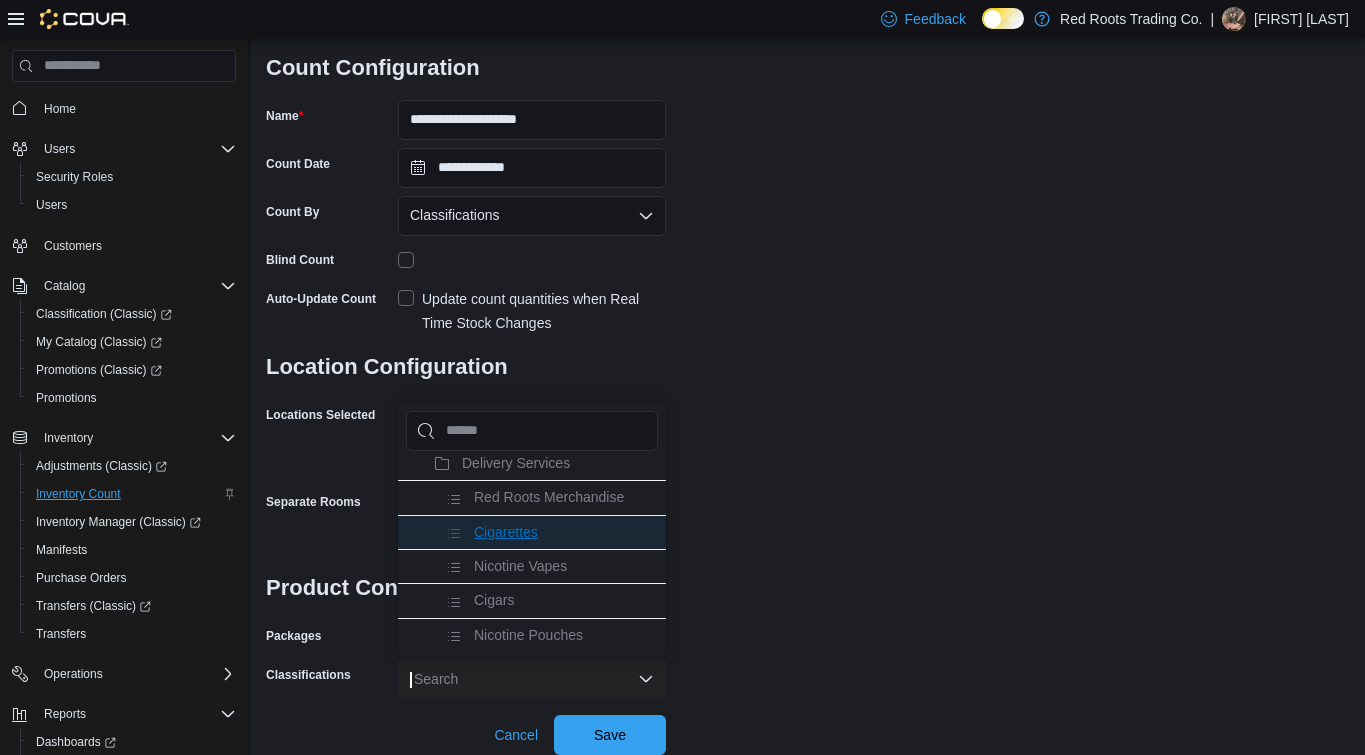 scroll, scrollTop: 46, scrollLeft: 0, axis: vertical 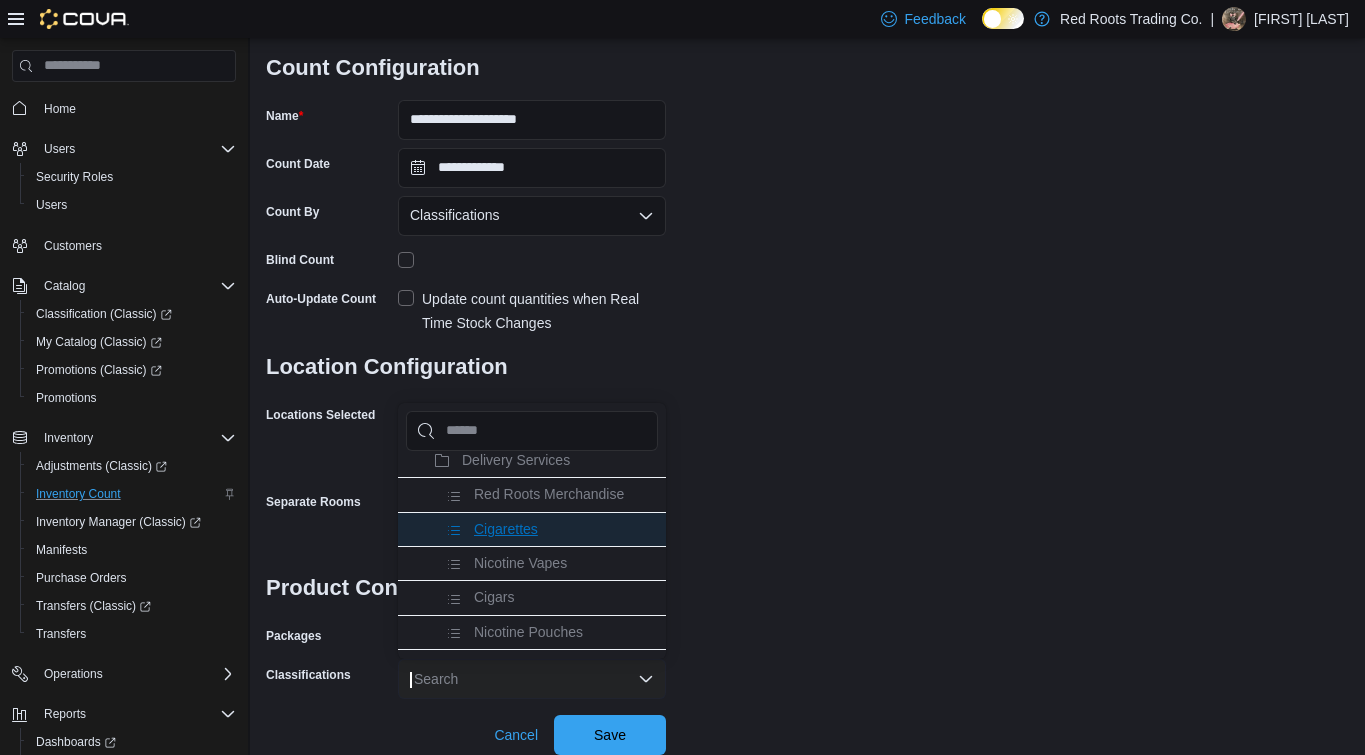 click on "Cigarettes" at bounding box center (532, 529) 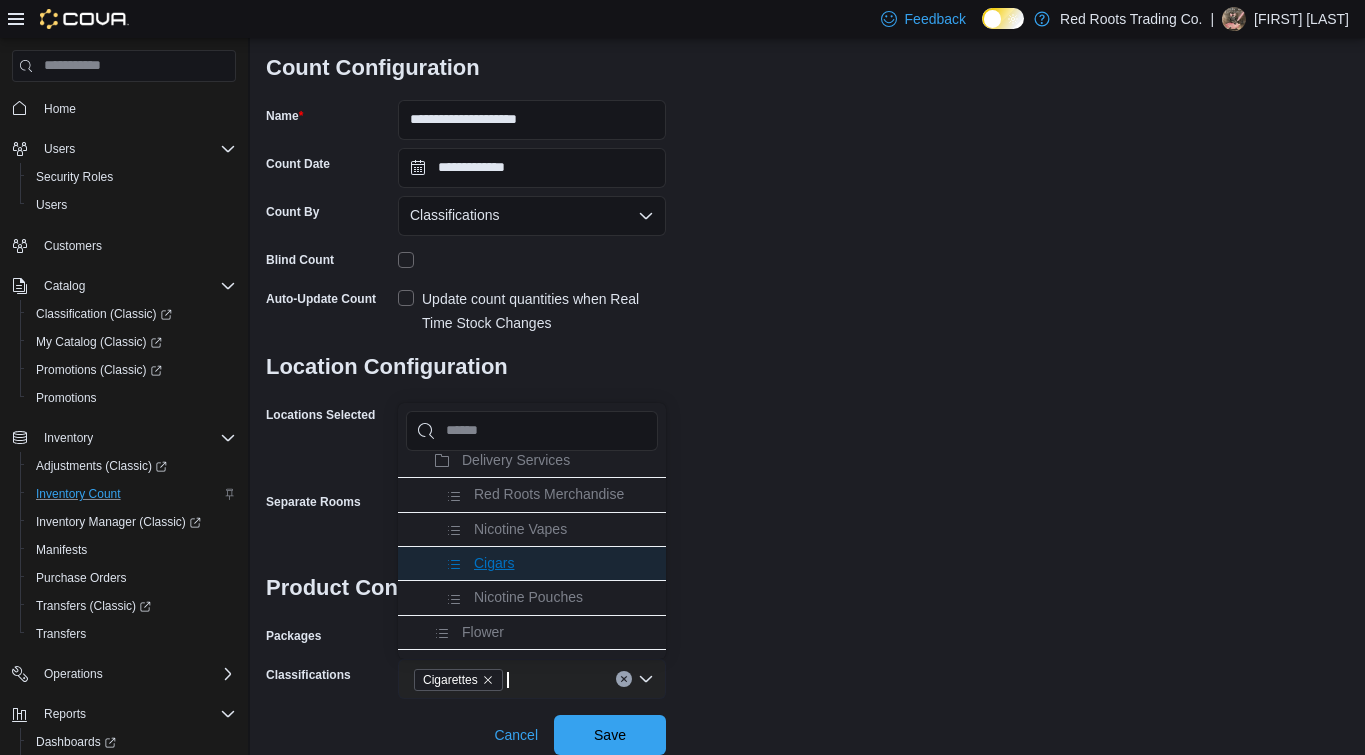 click on "Cigars" at bounding box center [532, 563] 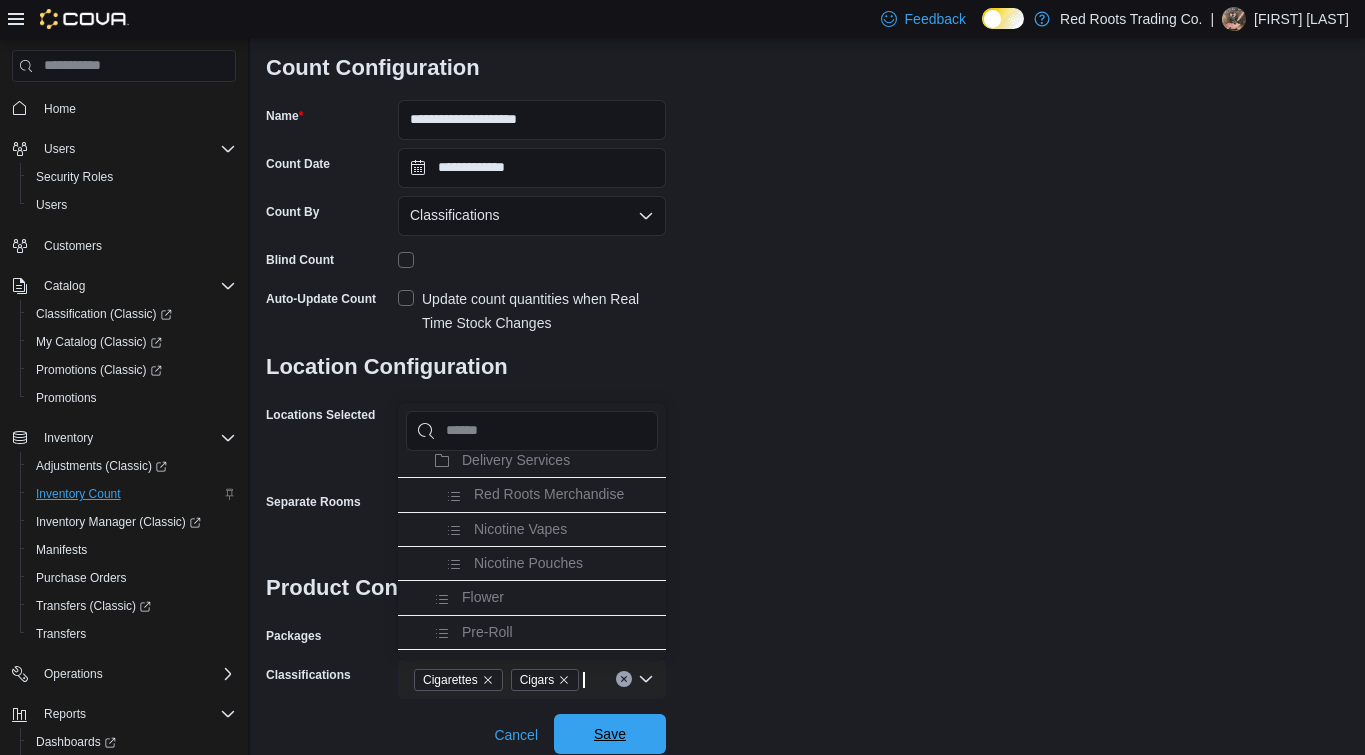 click on "Save" at bounding box center [610, 734] 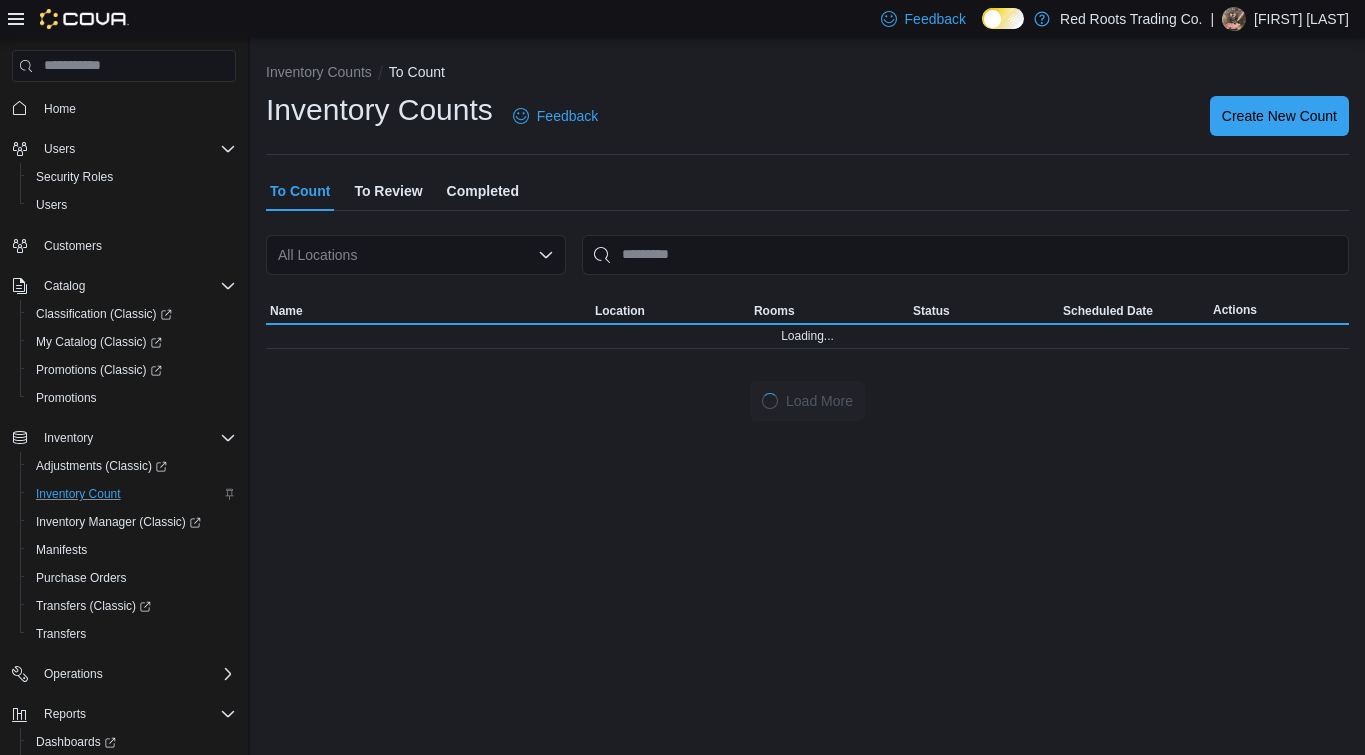scroll, scrollTop: 0, scrollLeft: 0, axis: both 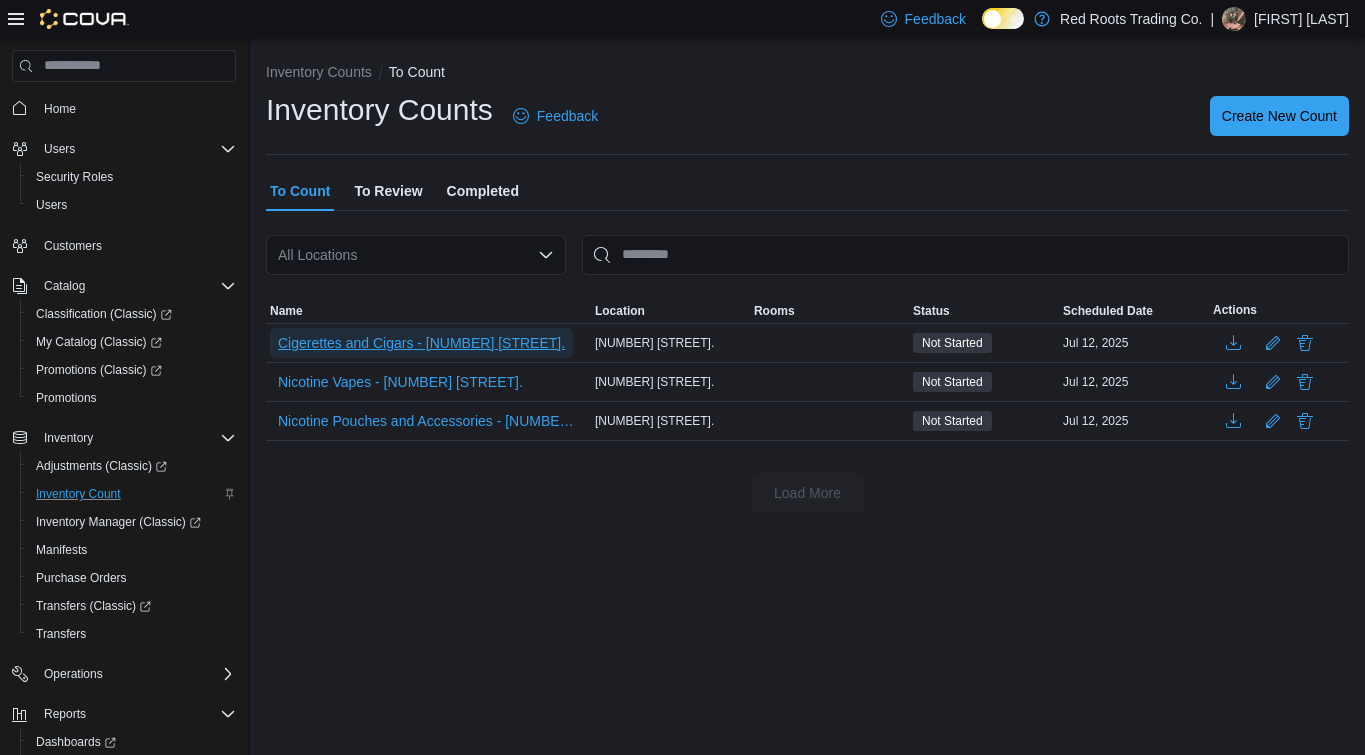 click on "Cigerettes and Cigars - [NUMBER] [STREET]." at bounding box center (421, 343) 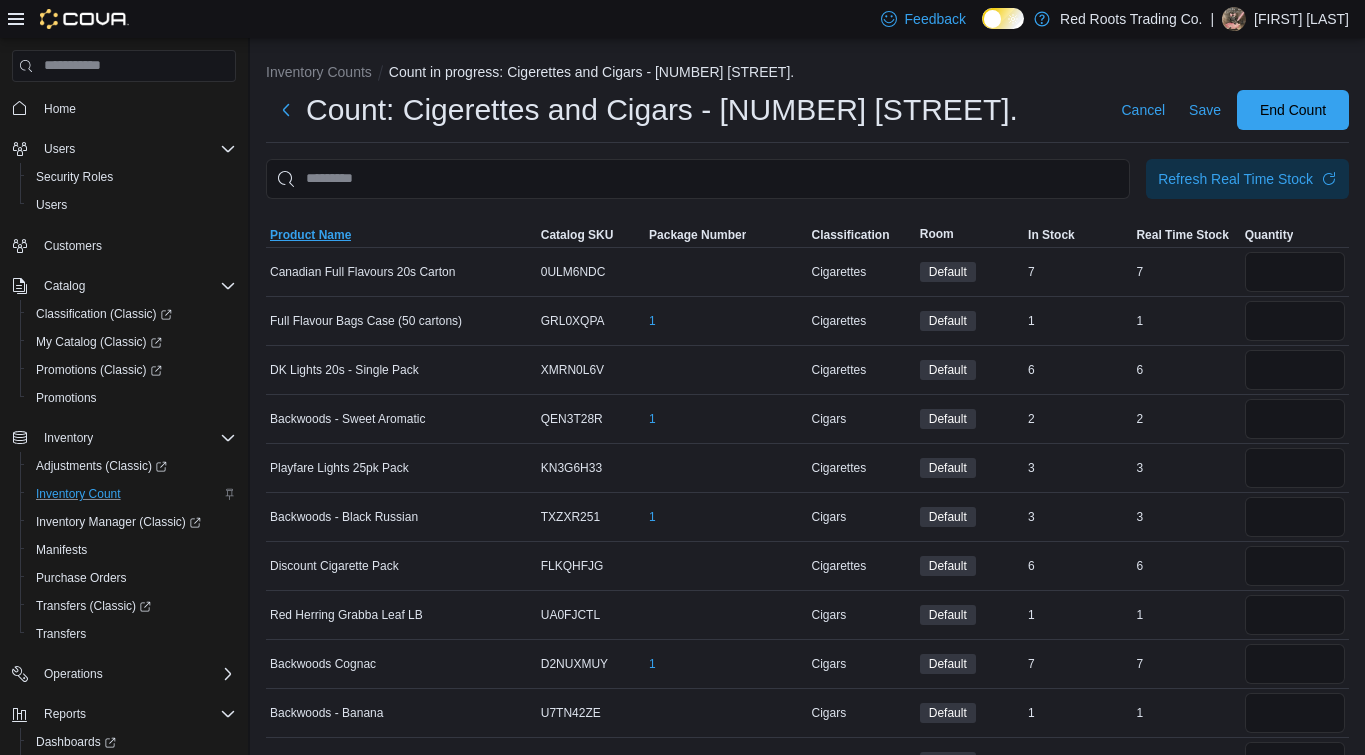 click on "Product Name" at bounding box center [310, 235] 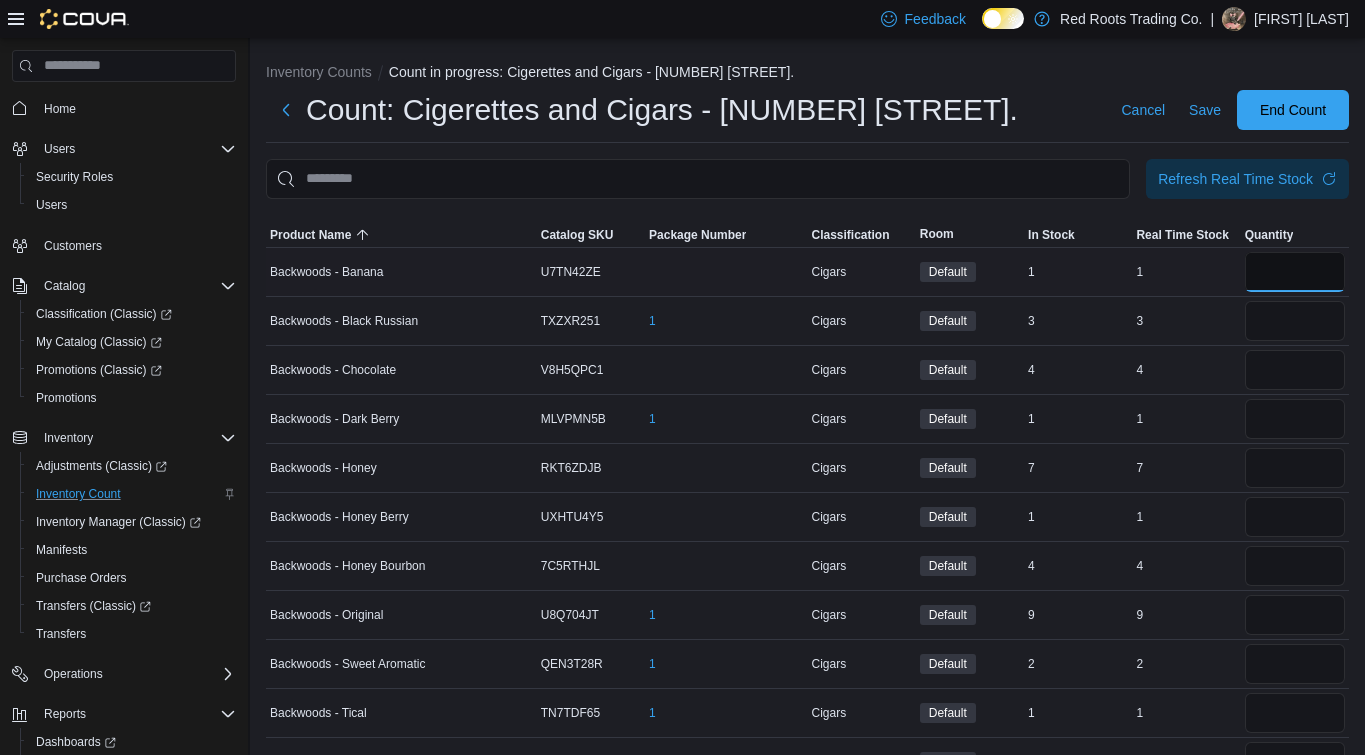 click at bounding box center [1295, 272] 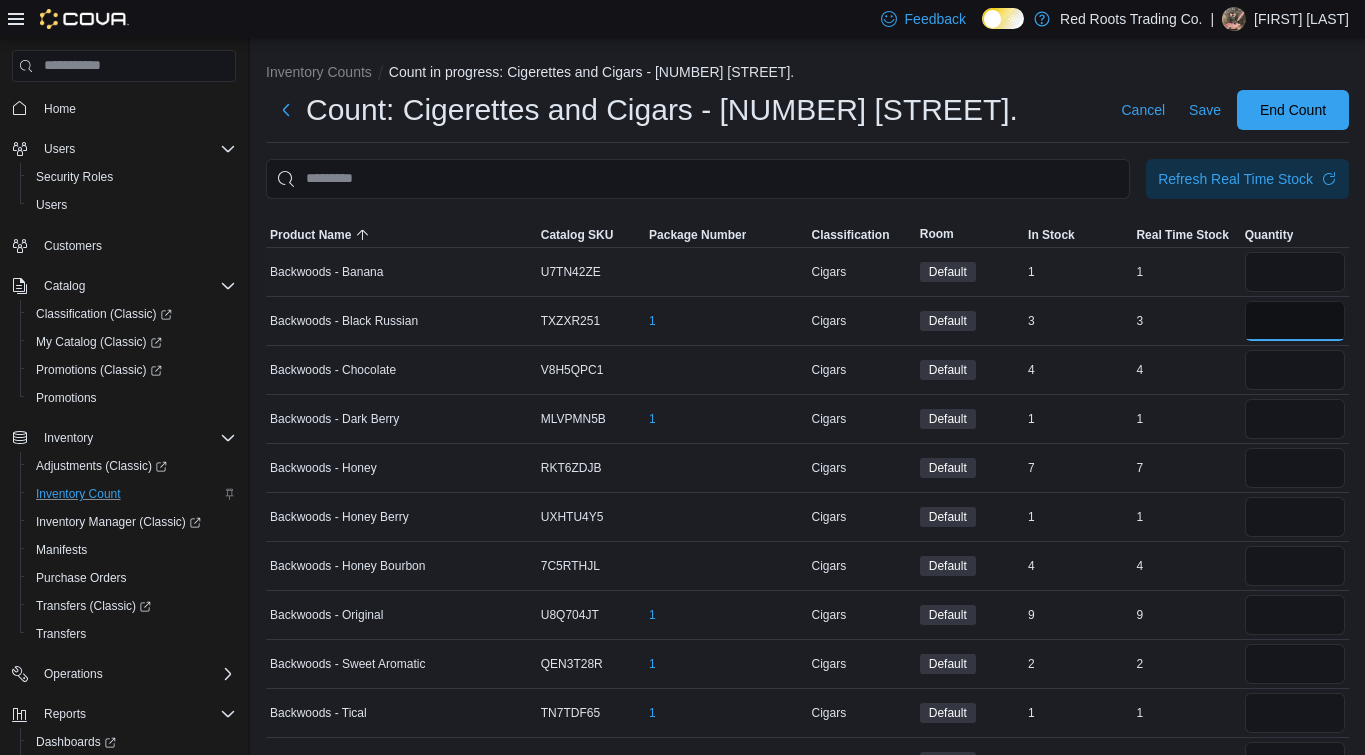 type 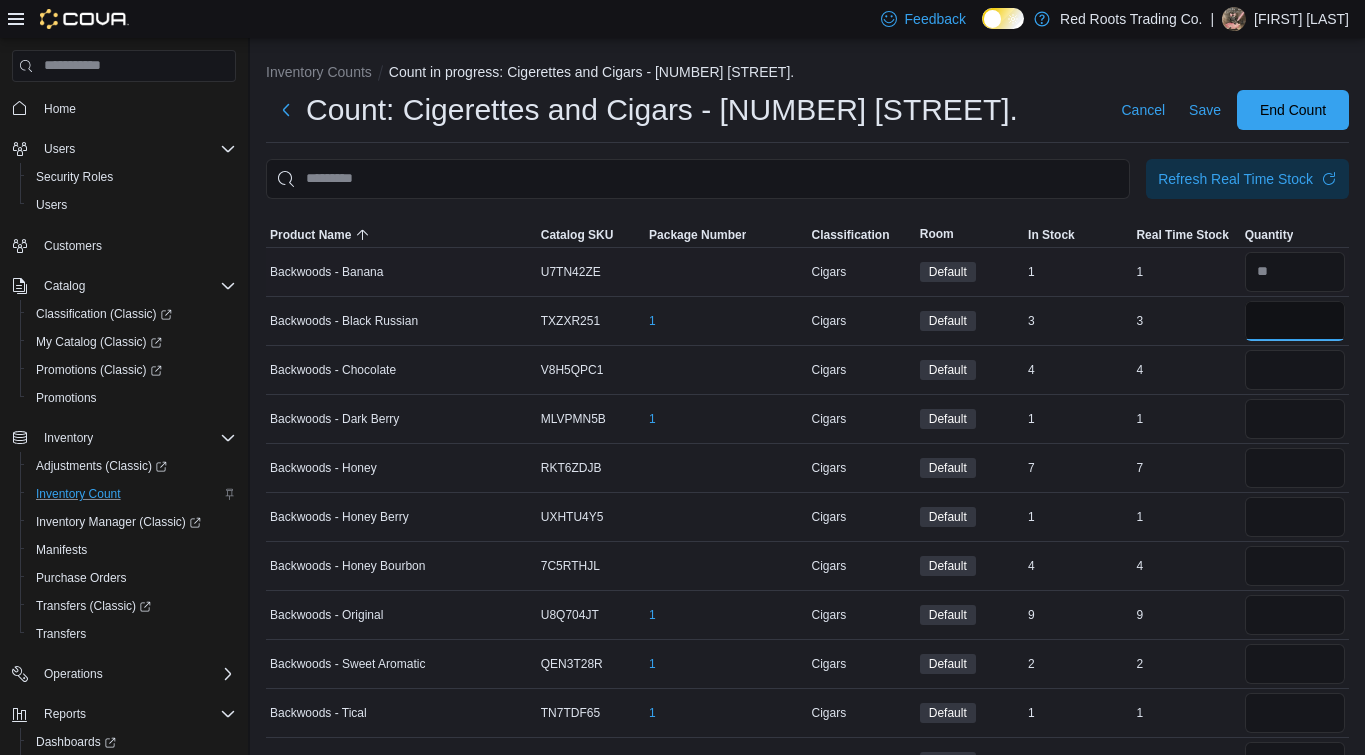 type on "*" 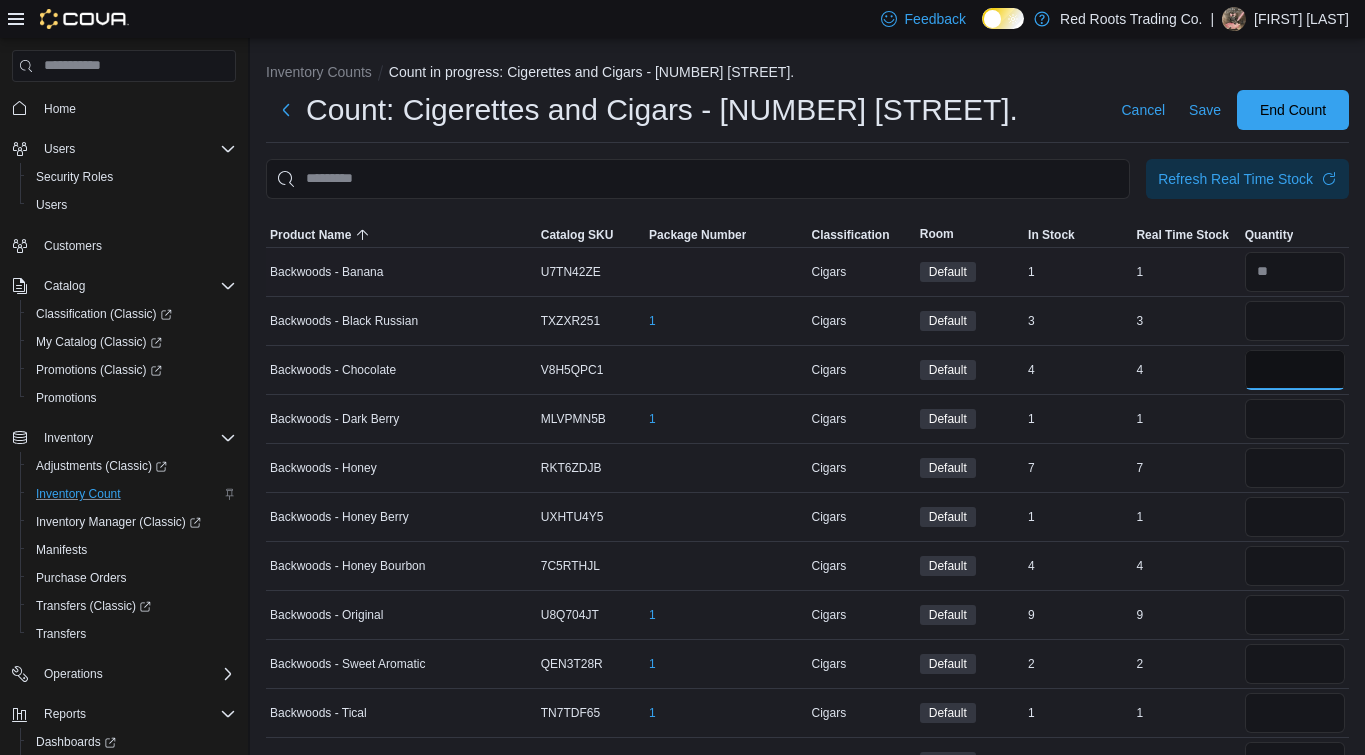type 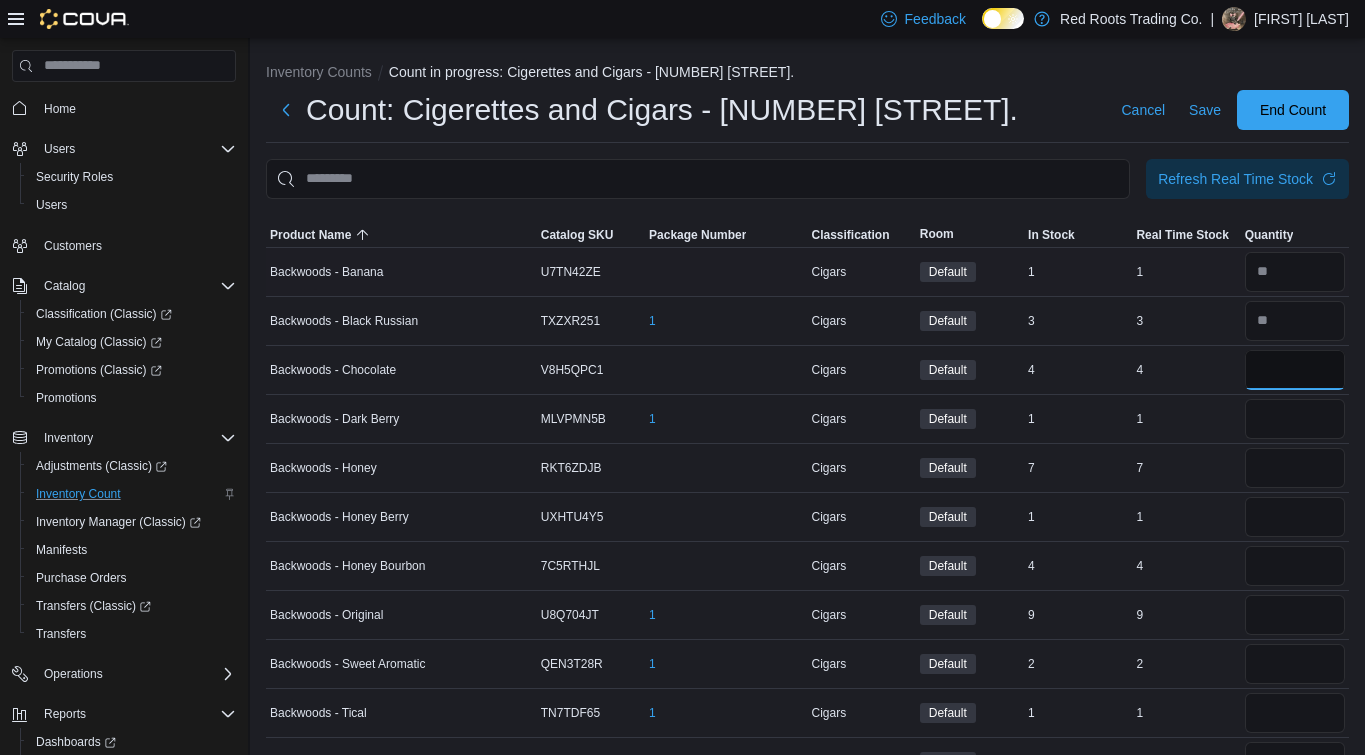 type on "*" 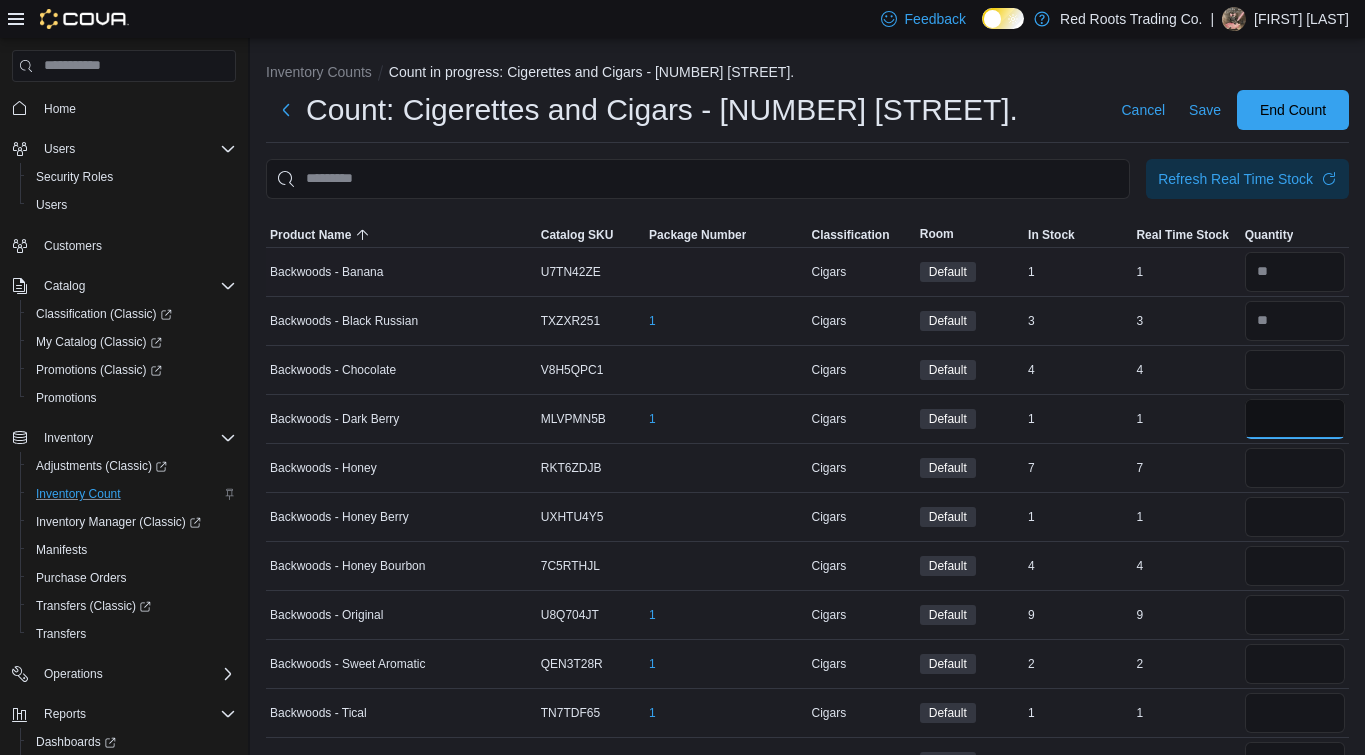 type 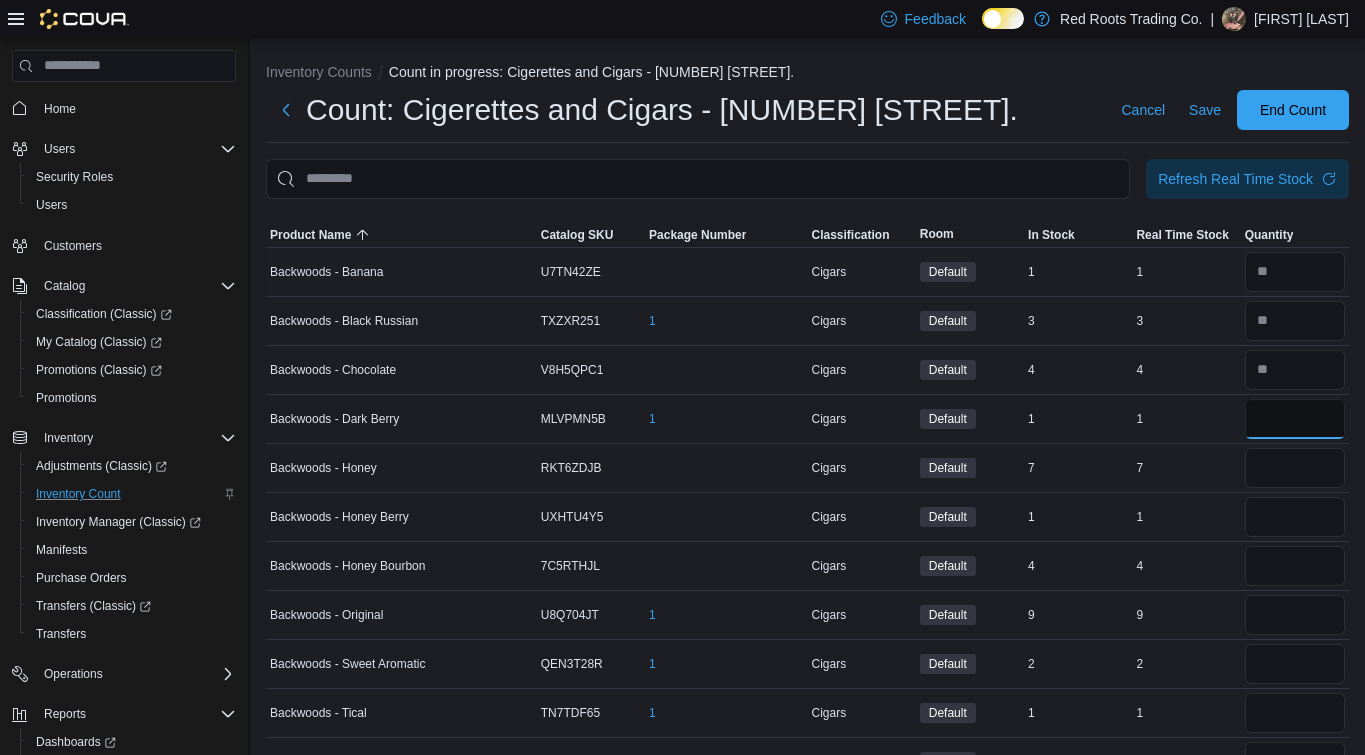 type on "*" 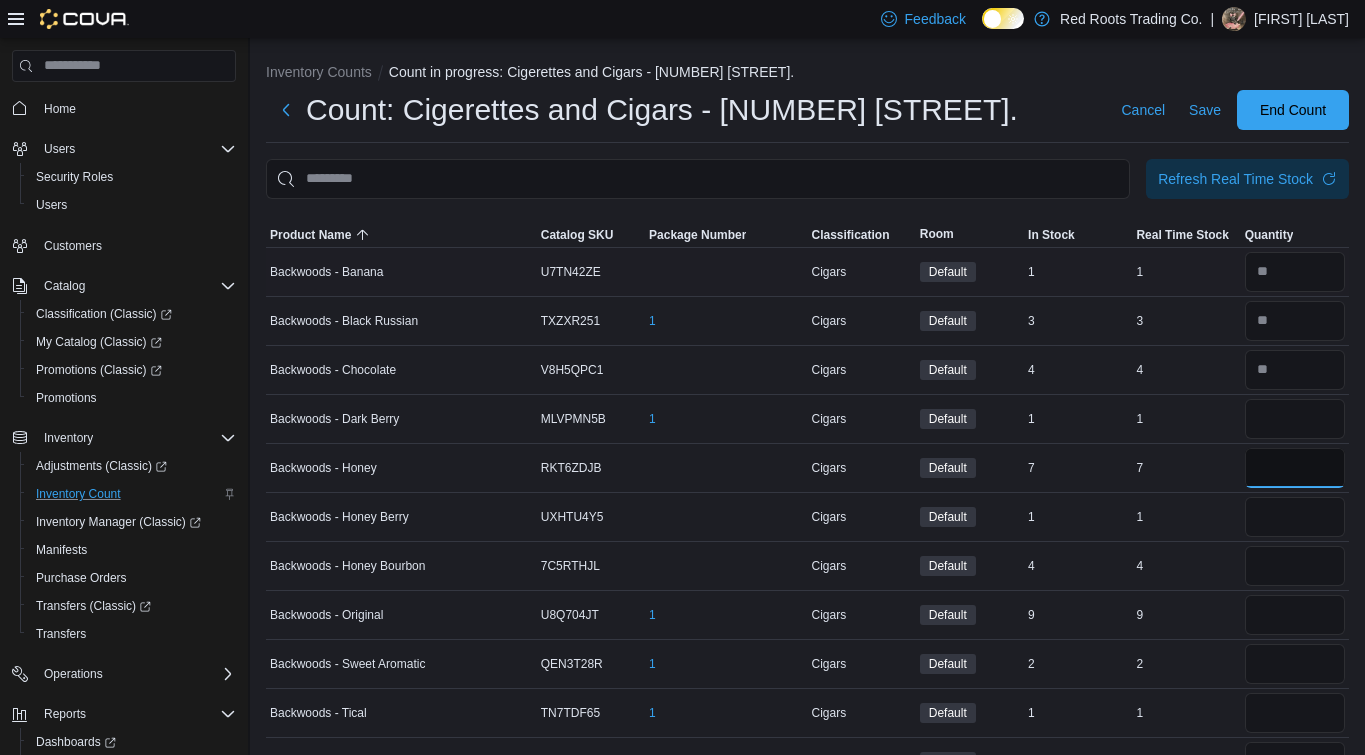 type 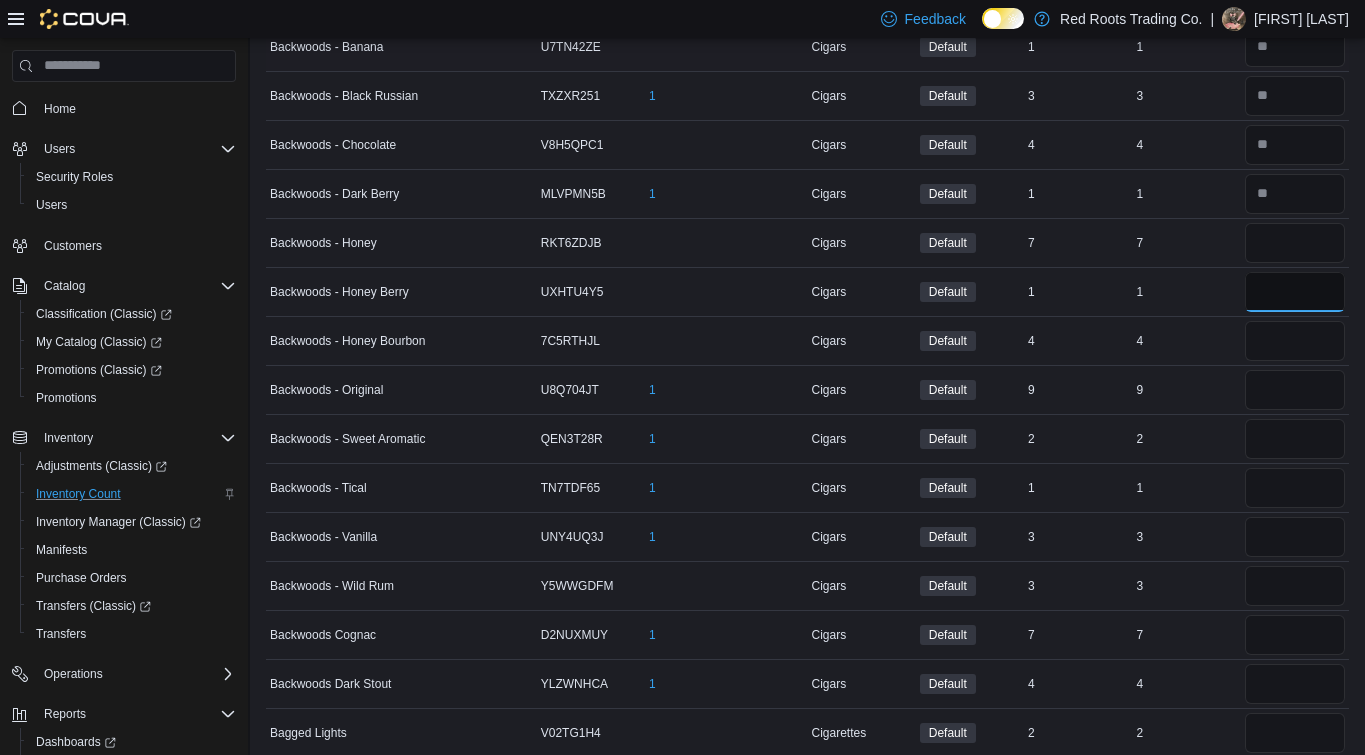 scroll, scrollTop: 228, scrollLeft: 0, axis: vertical 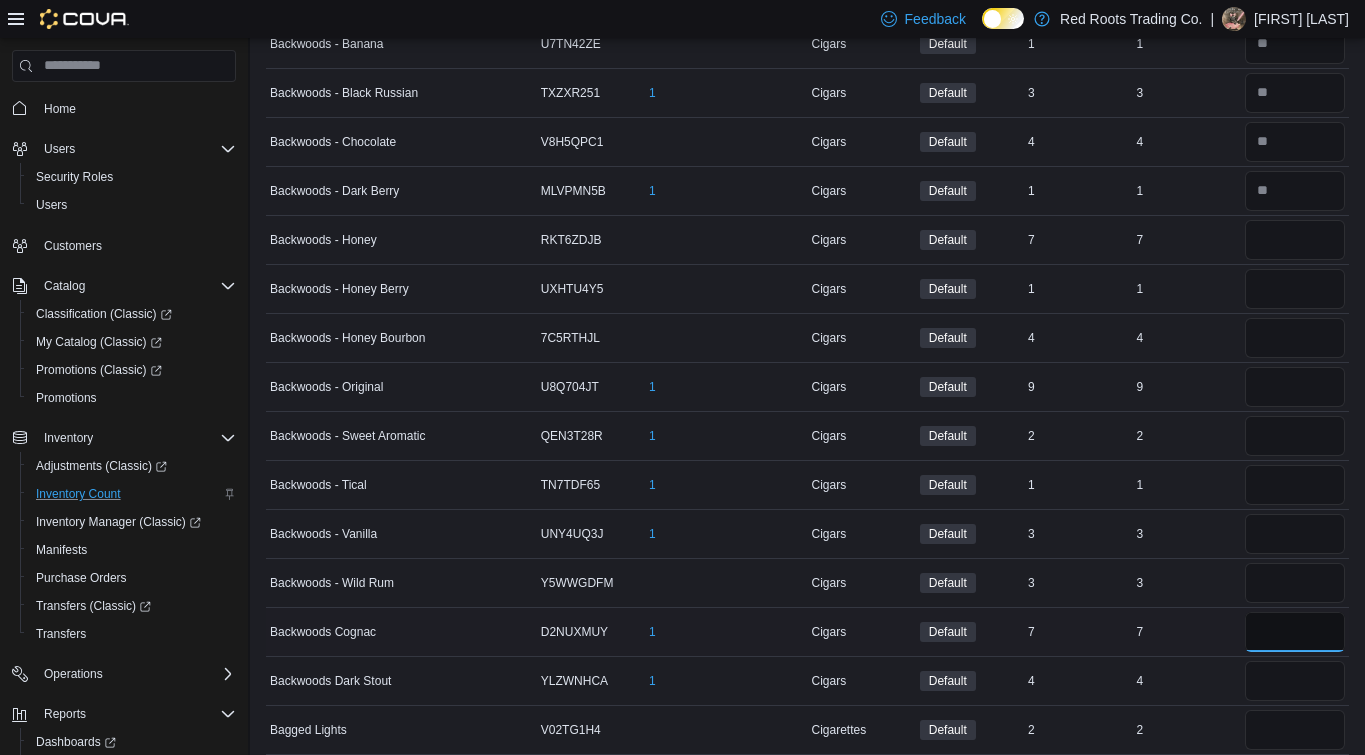 click at bounding box center [1295, 632] 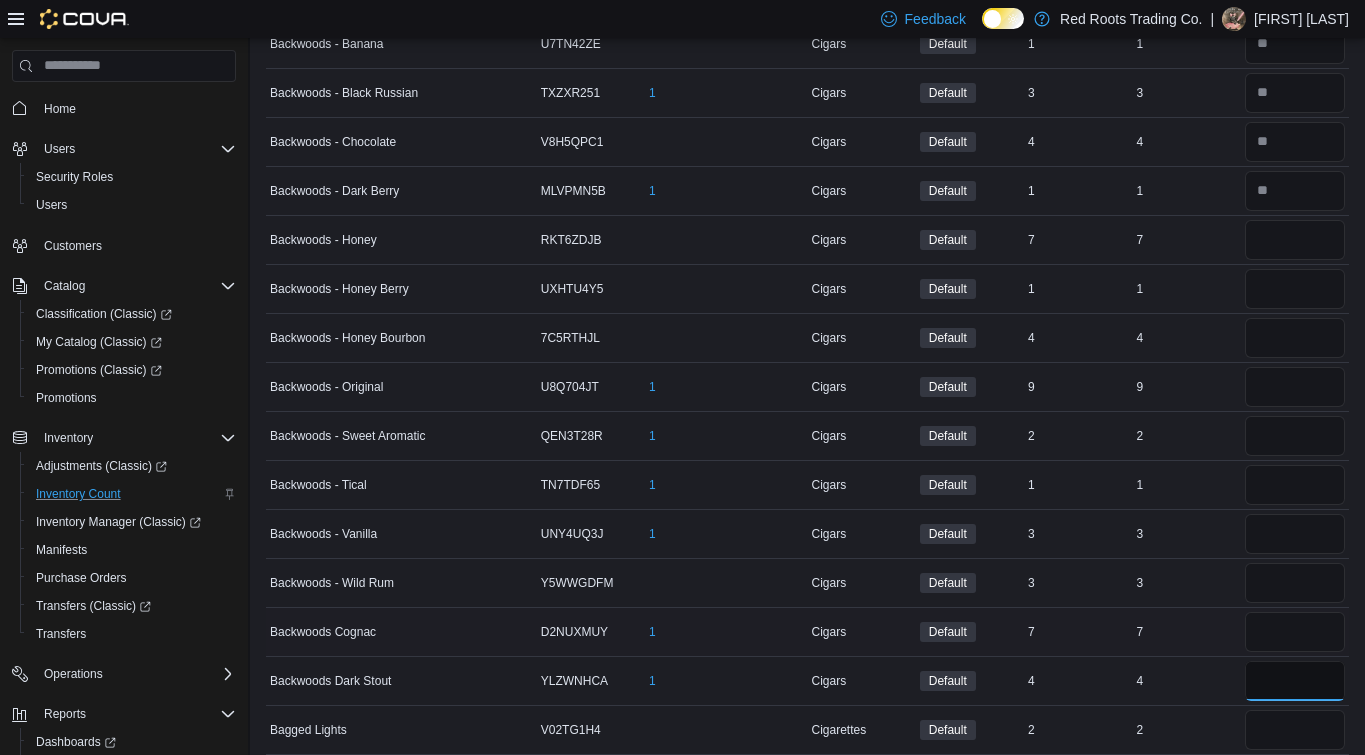 type 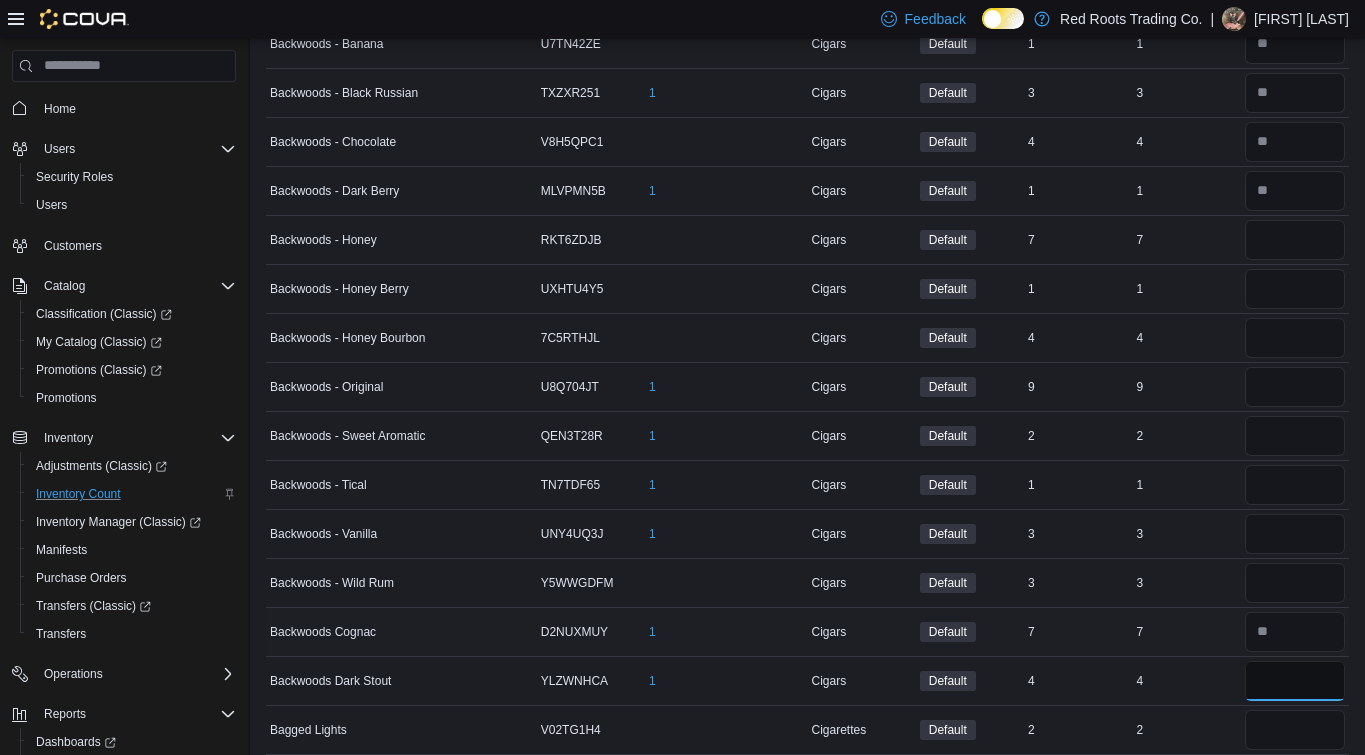 type on "*" 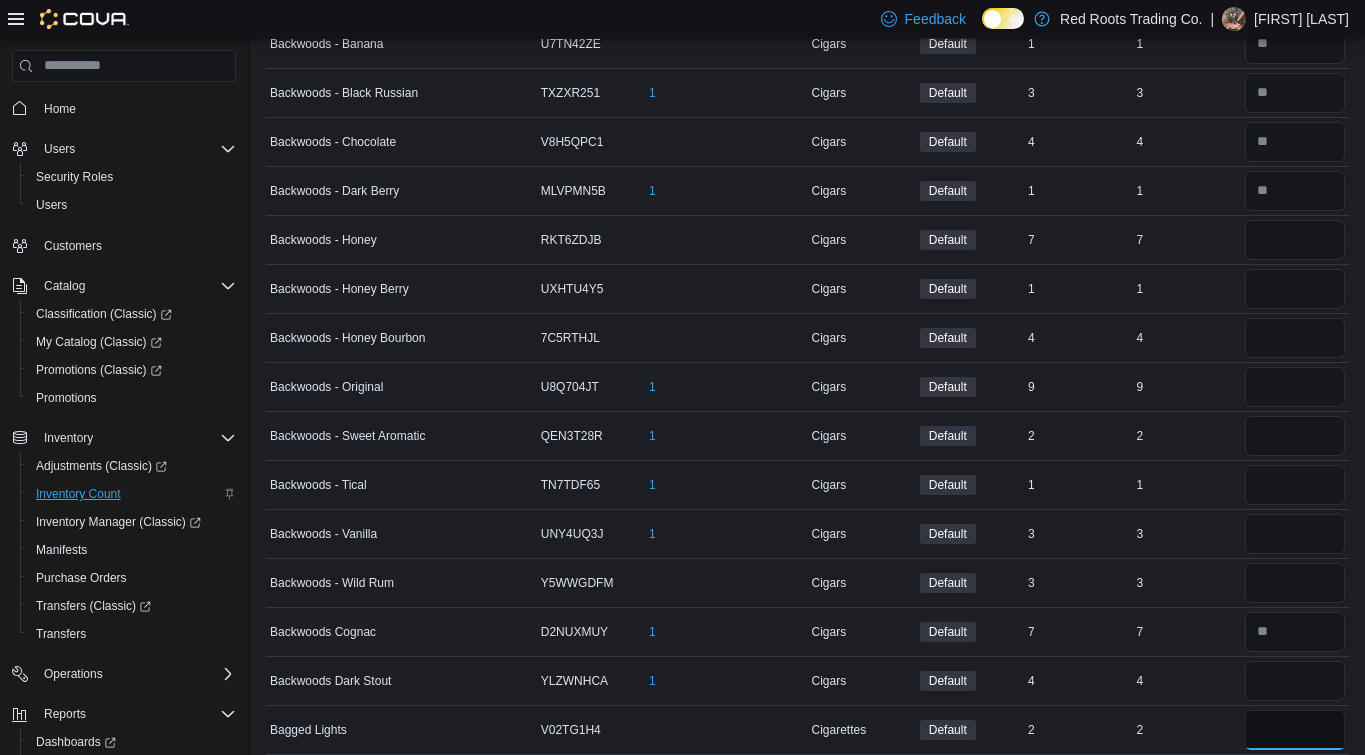 type 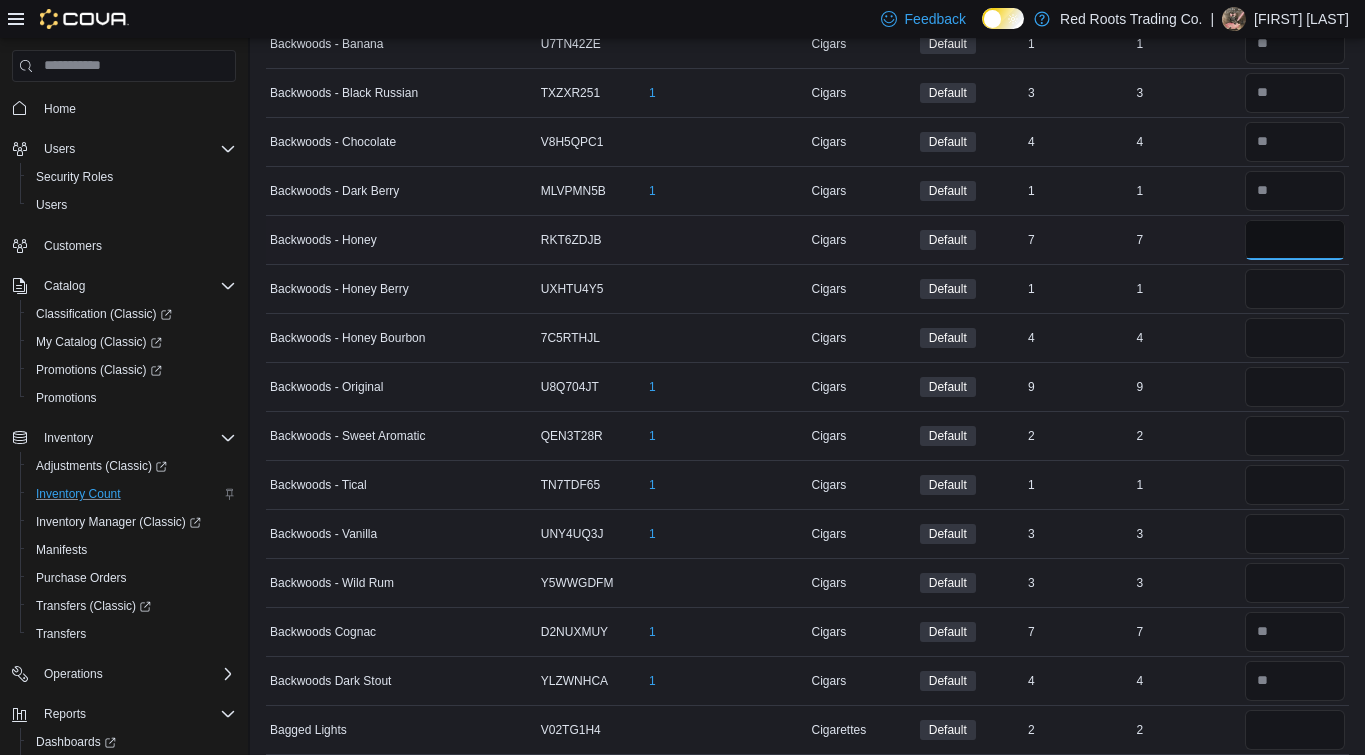 click at bounding box center (1295, 240) 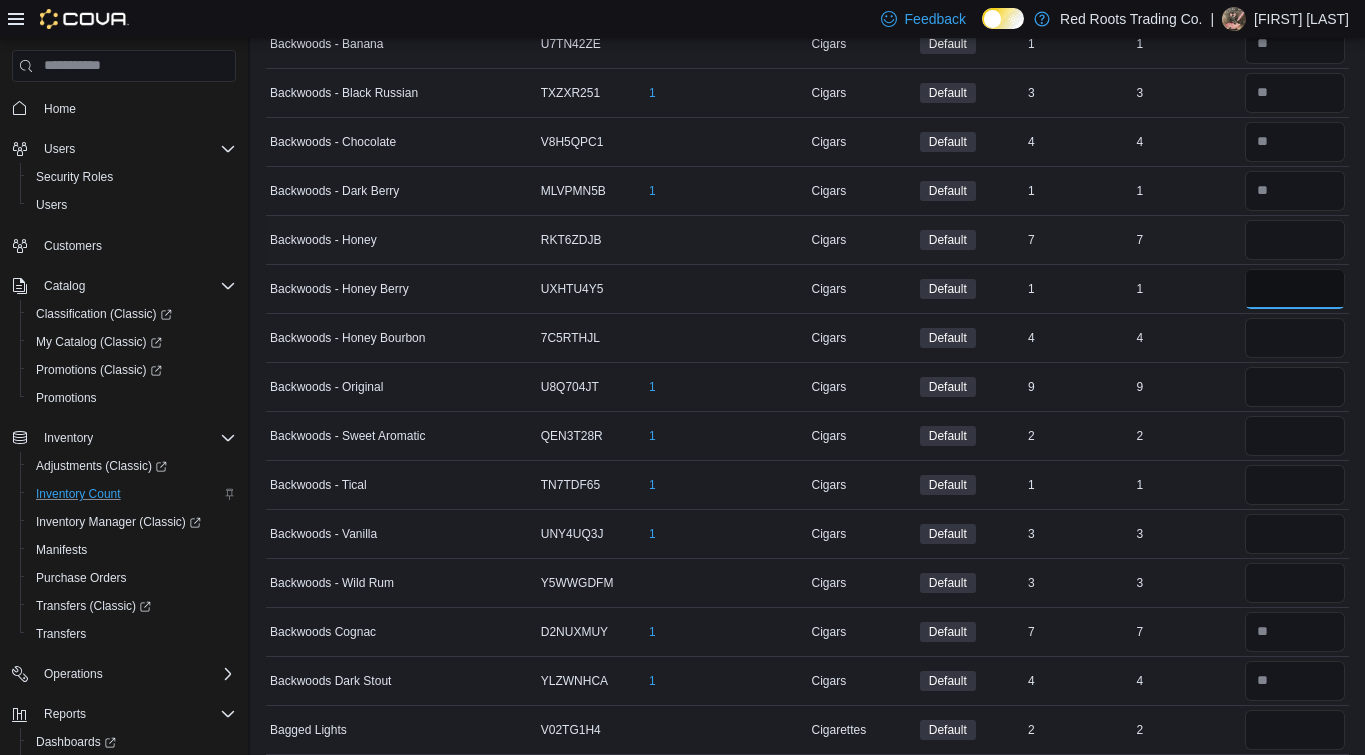 type 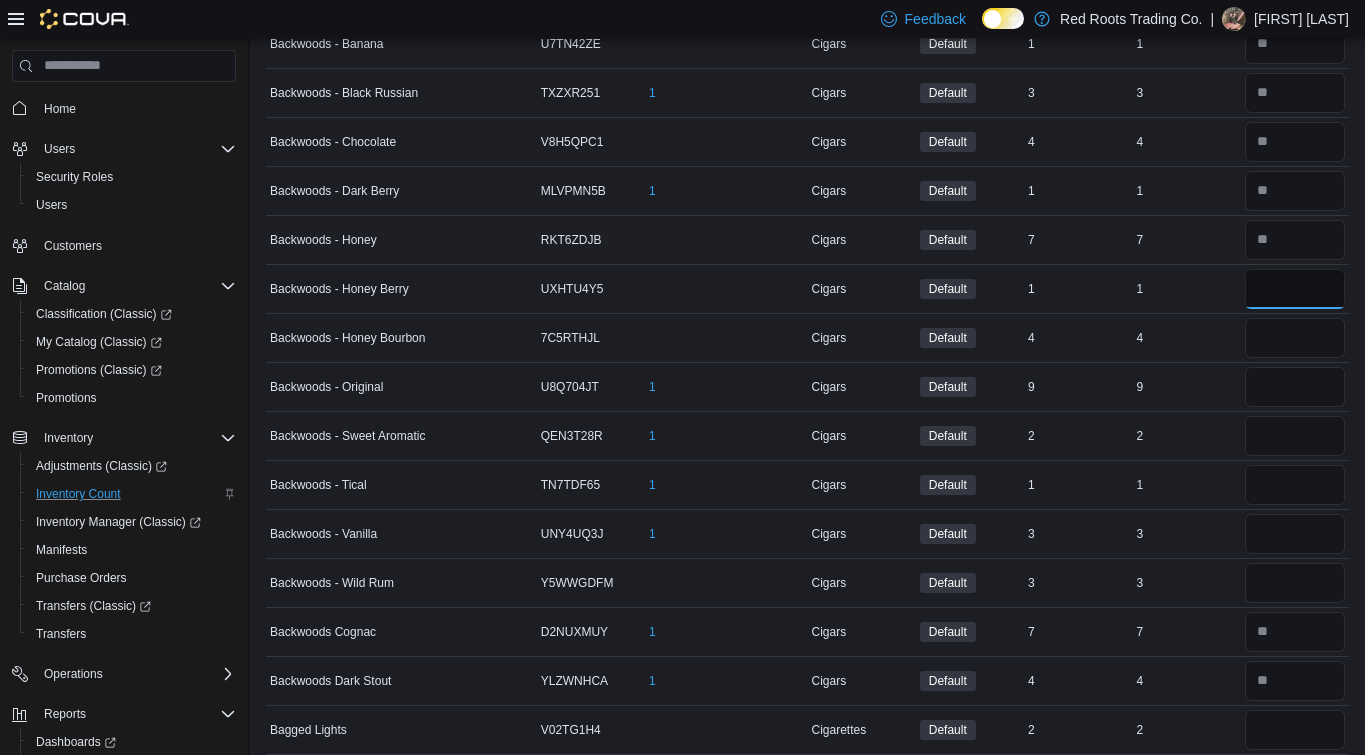 type on "*" 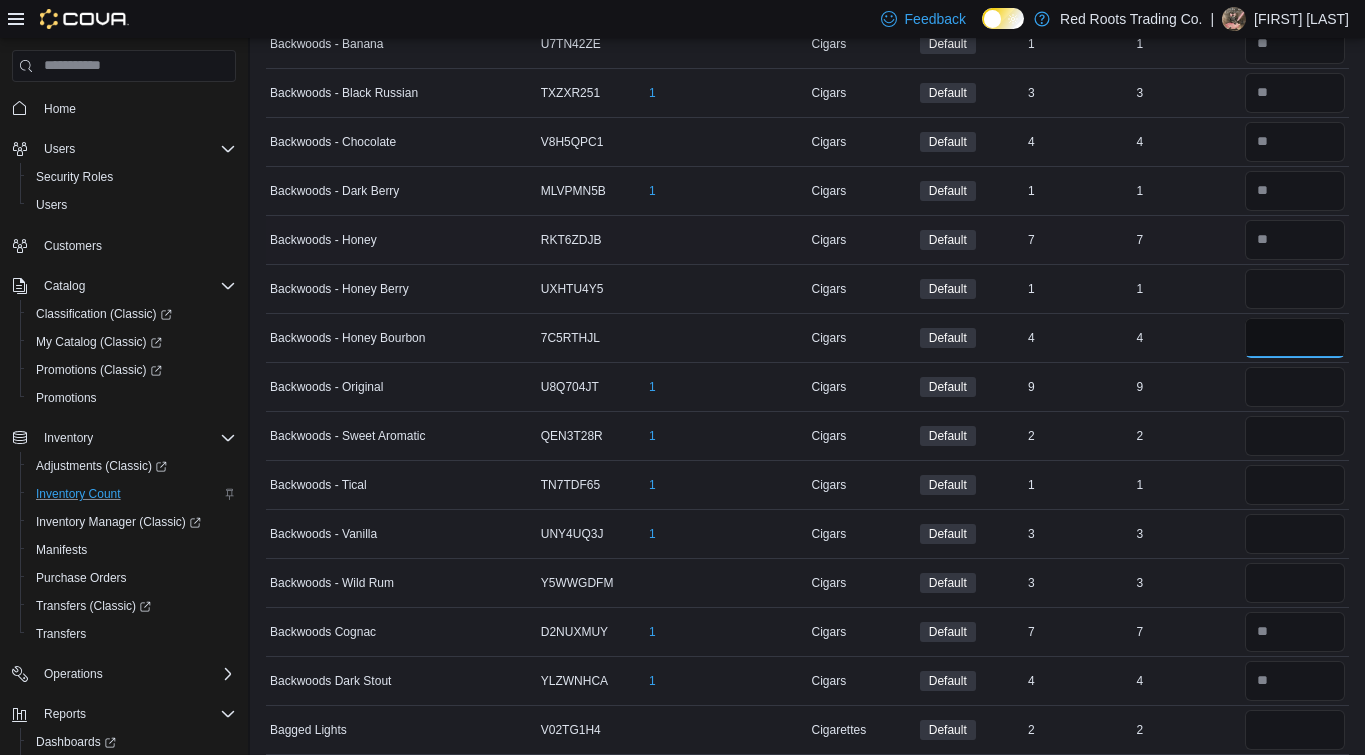 type 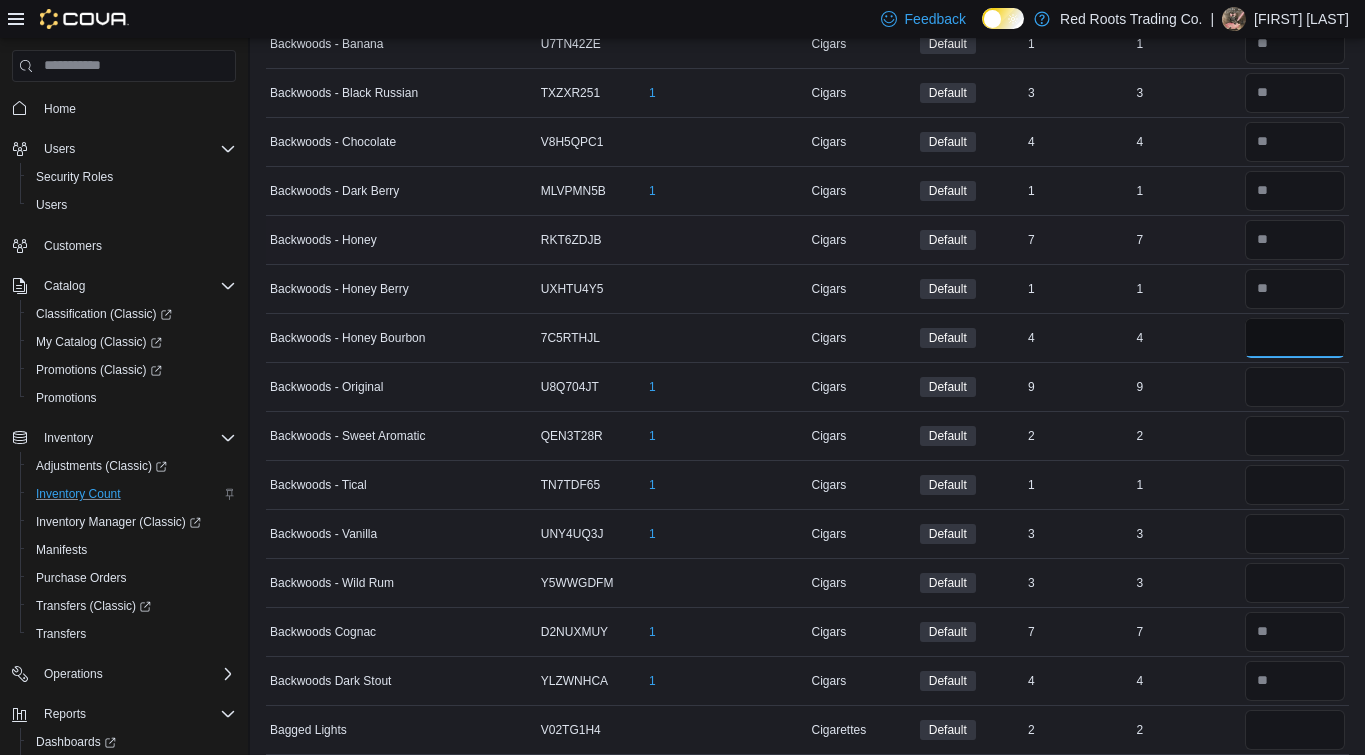type on "*" 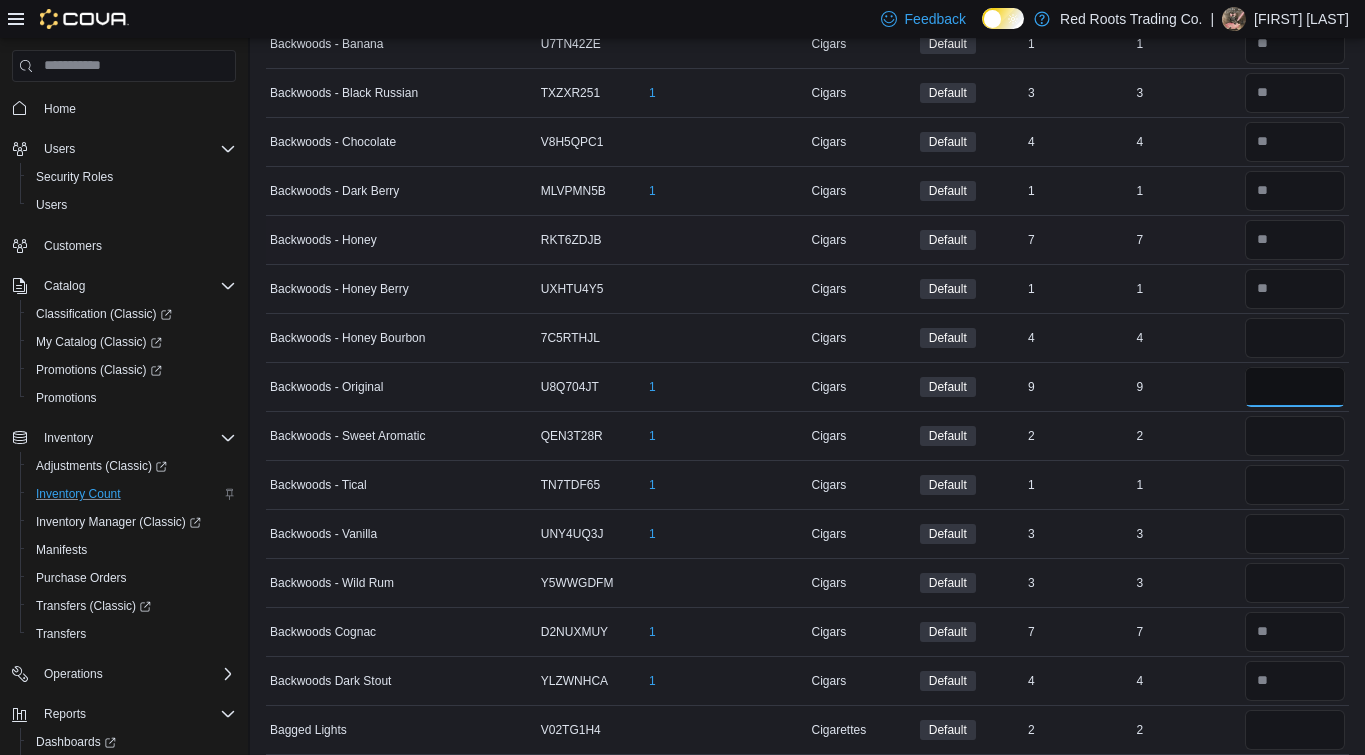 type 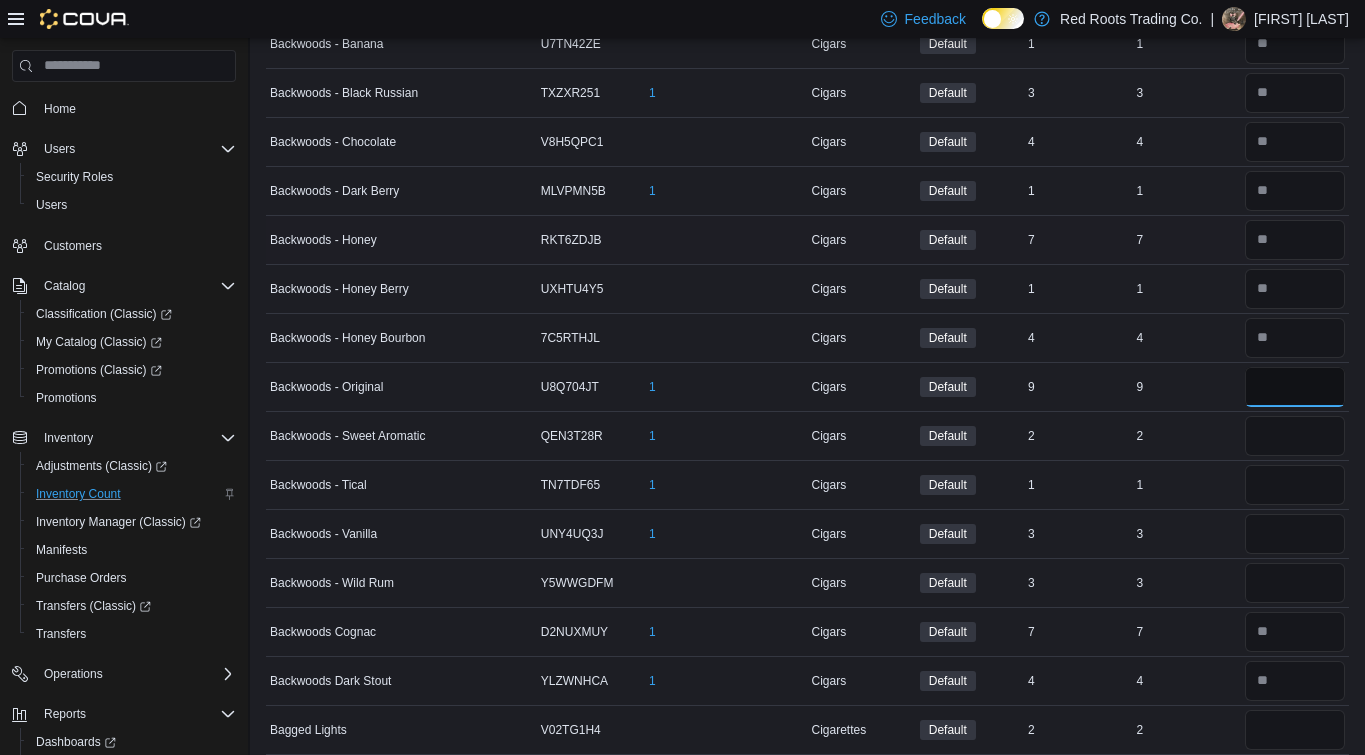 type on "*" 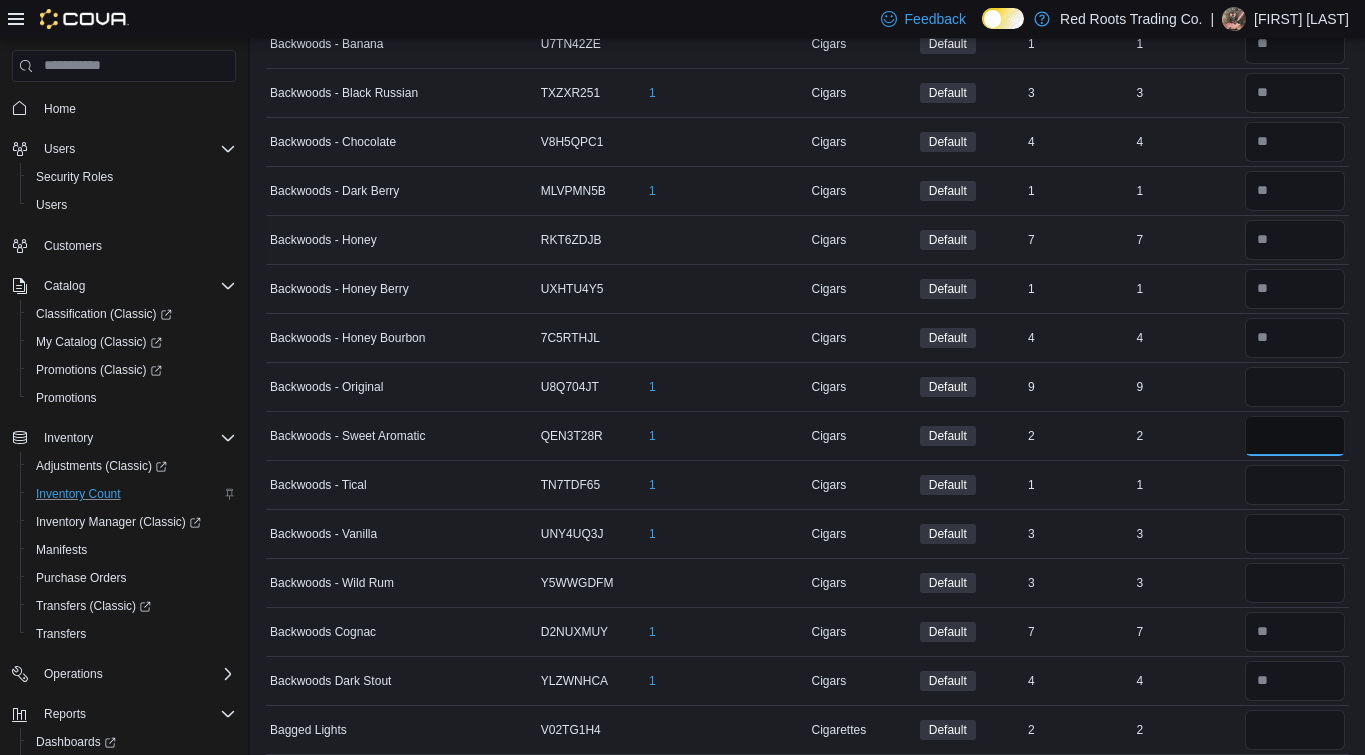 type 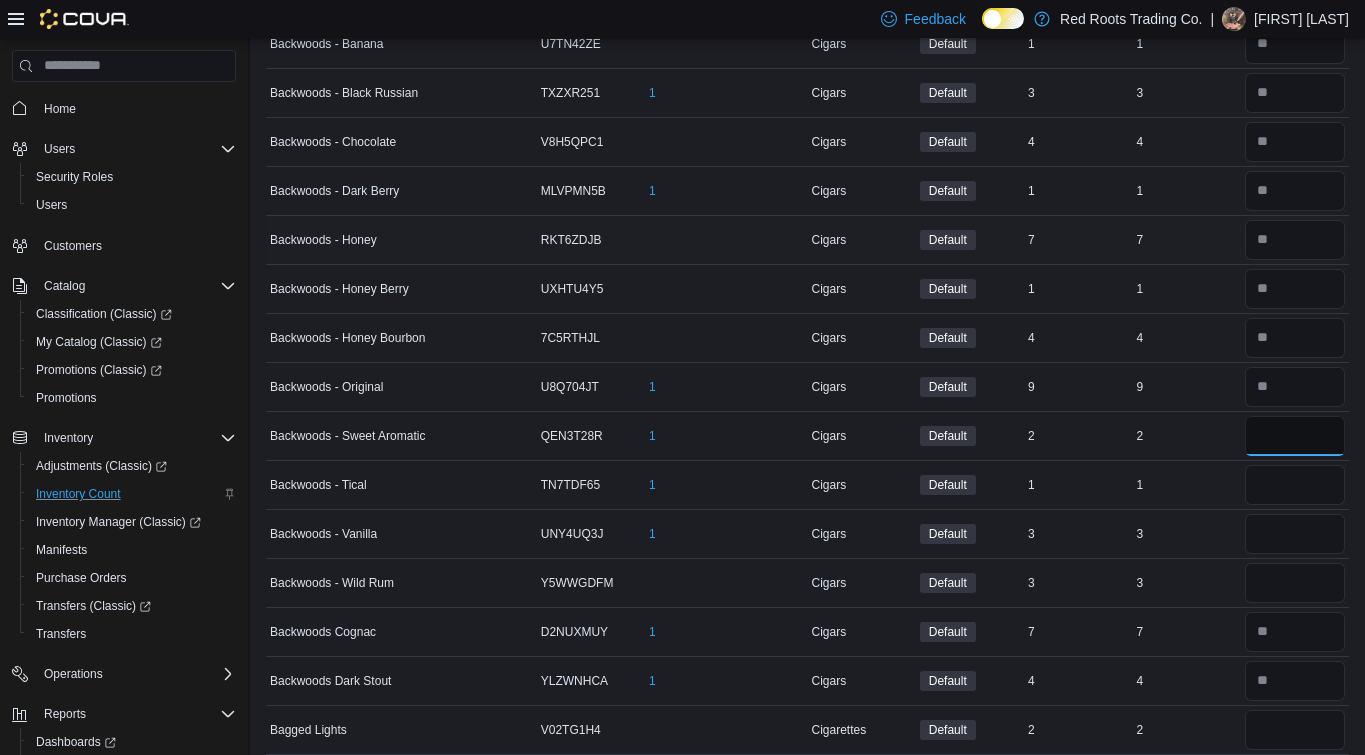 type on "*" 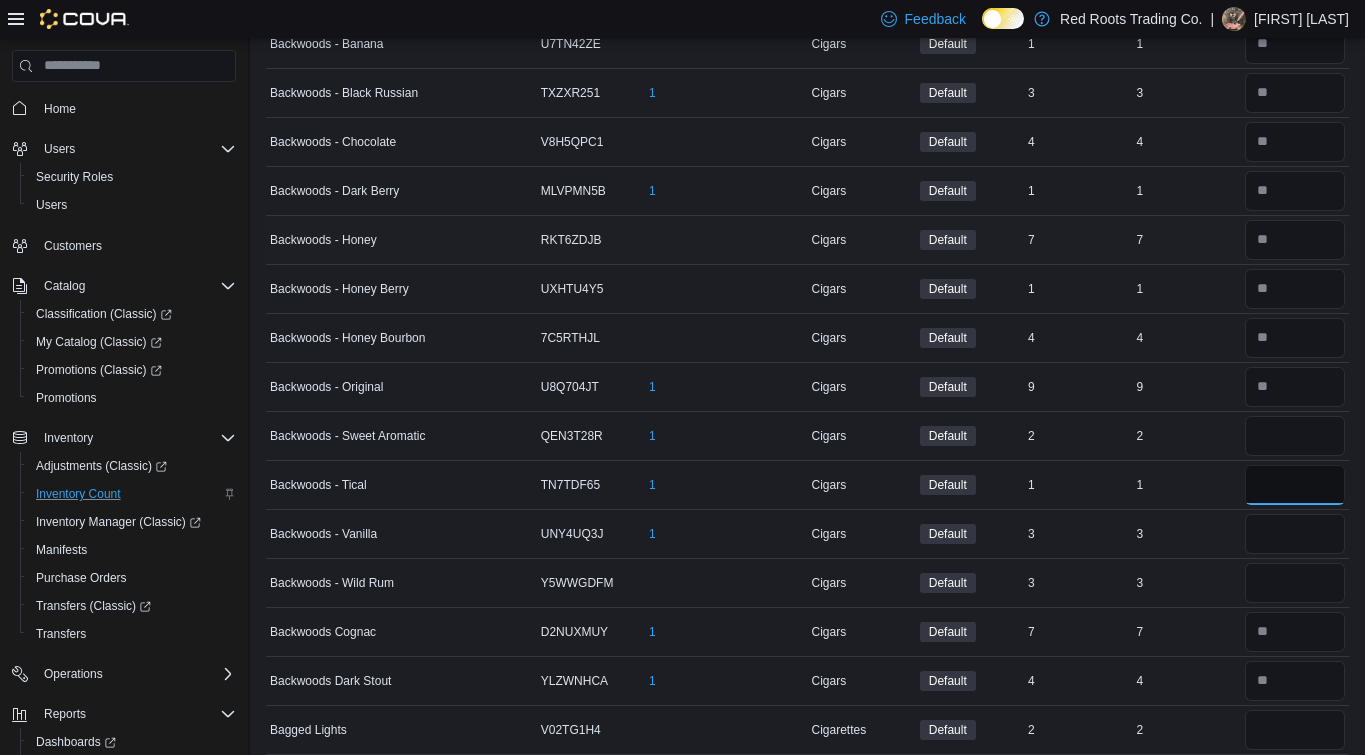 type 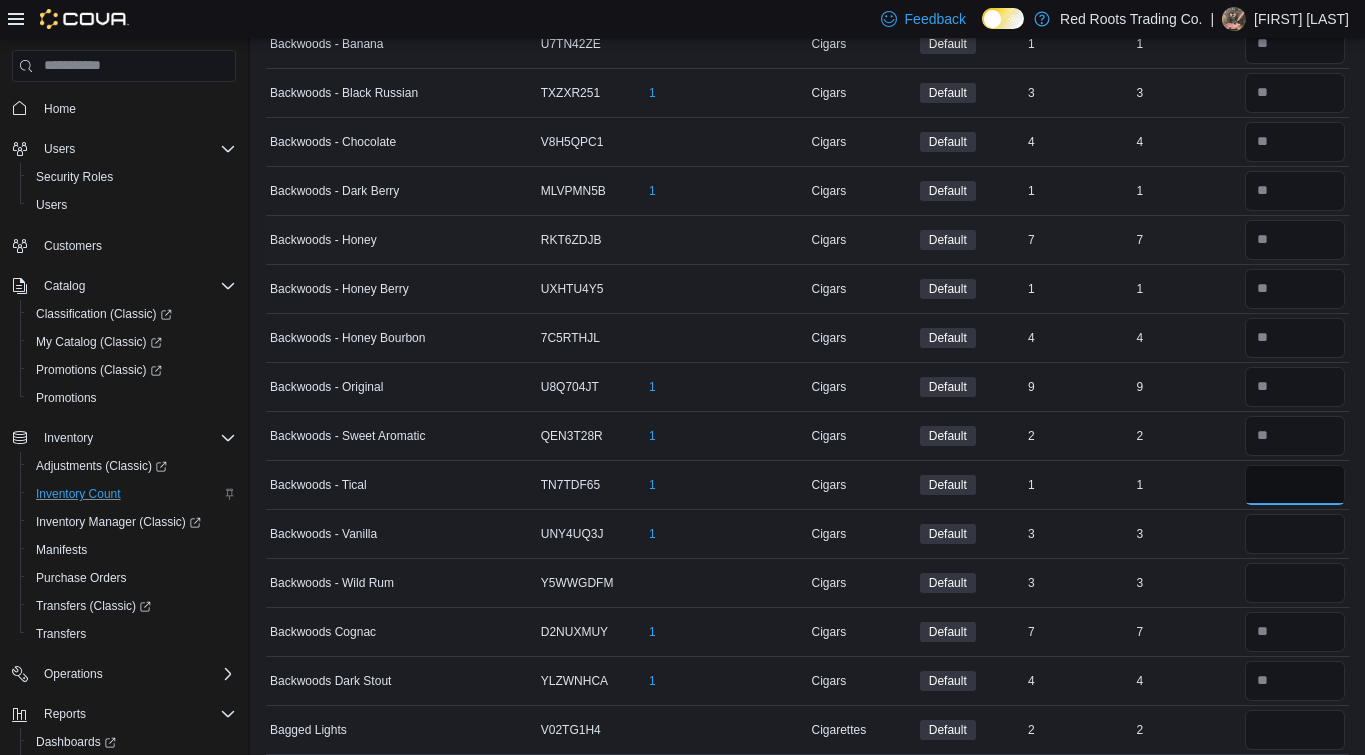 type on "*" 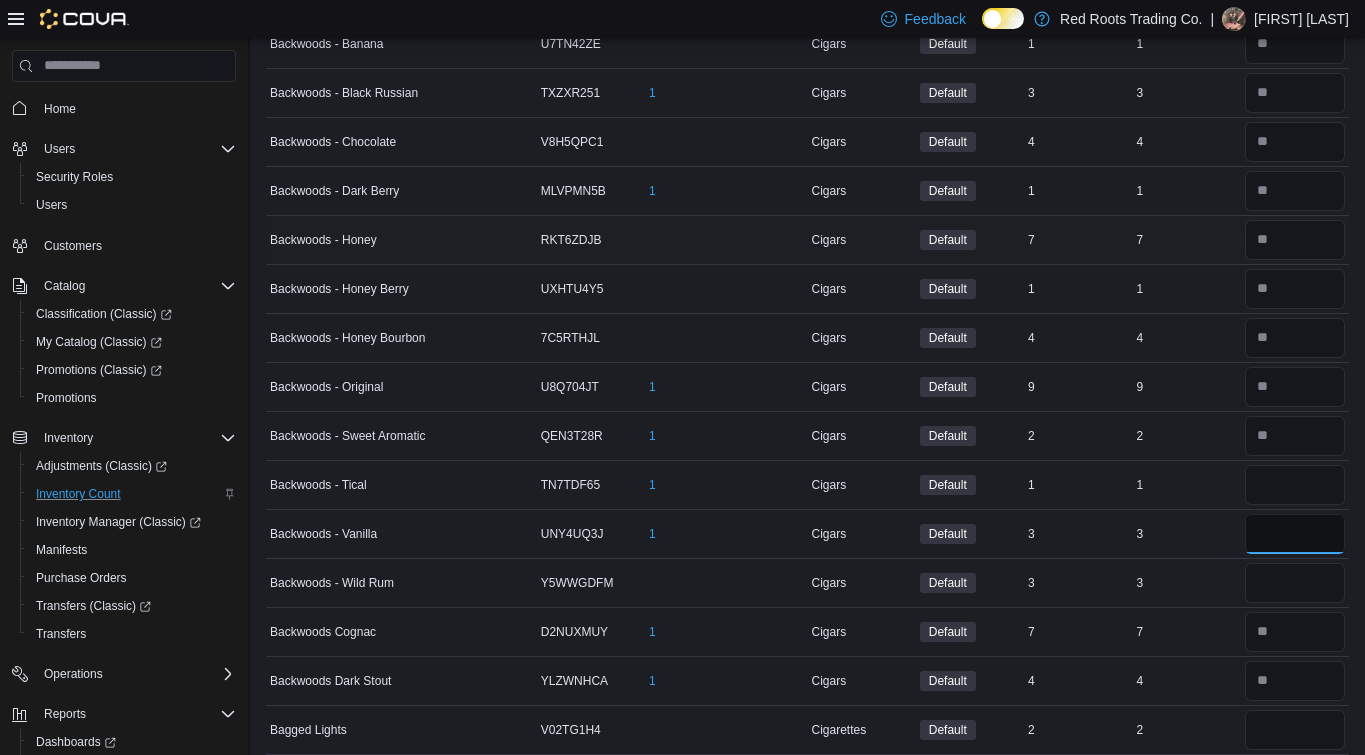 type 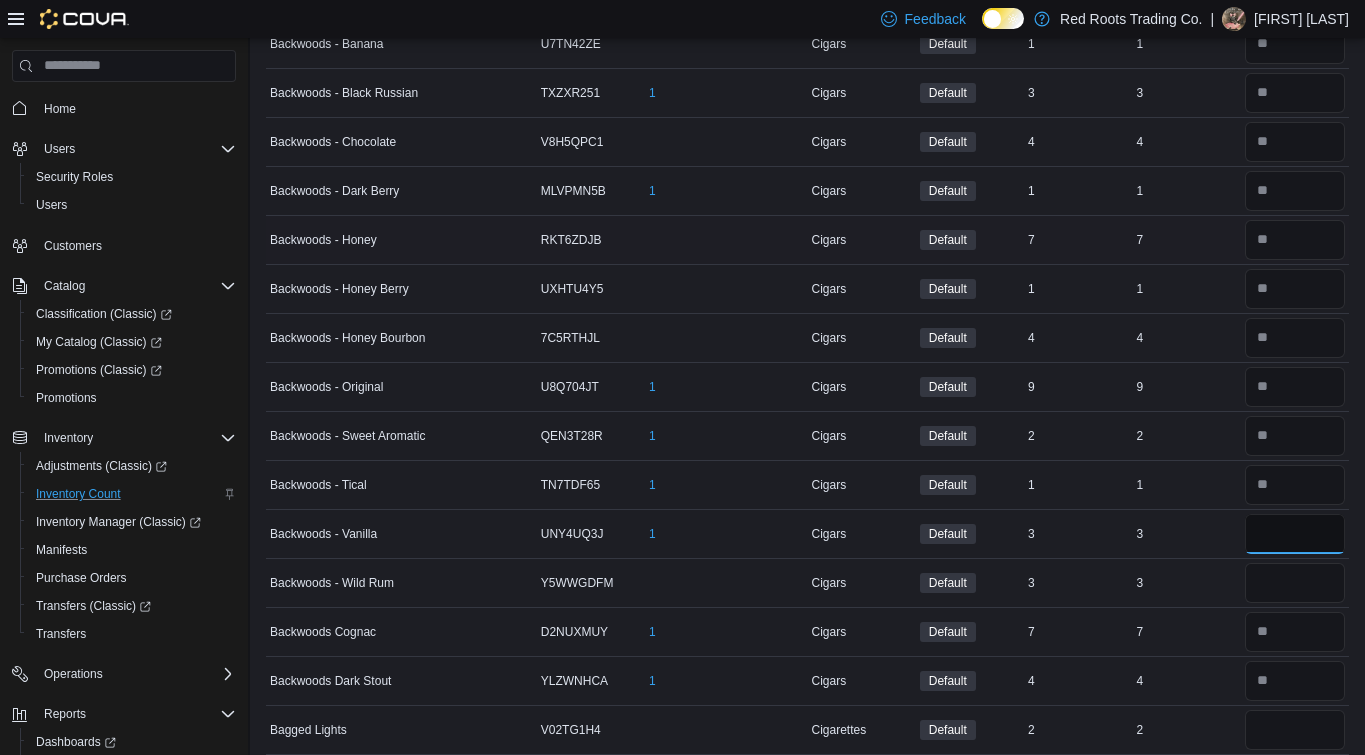 type on "*" 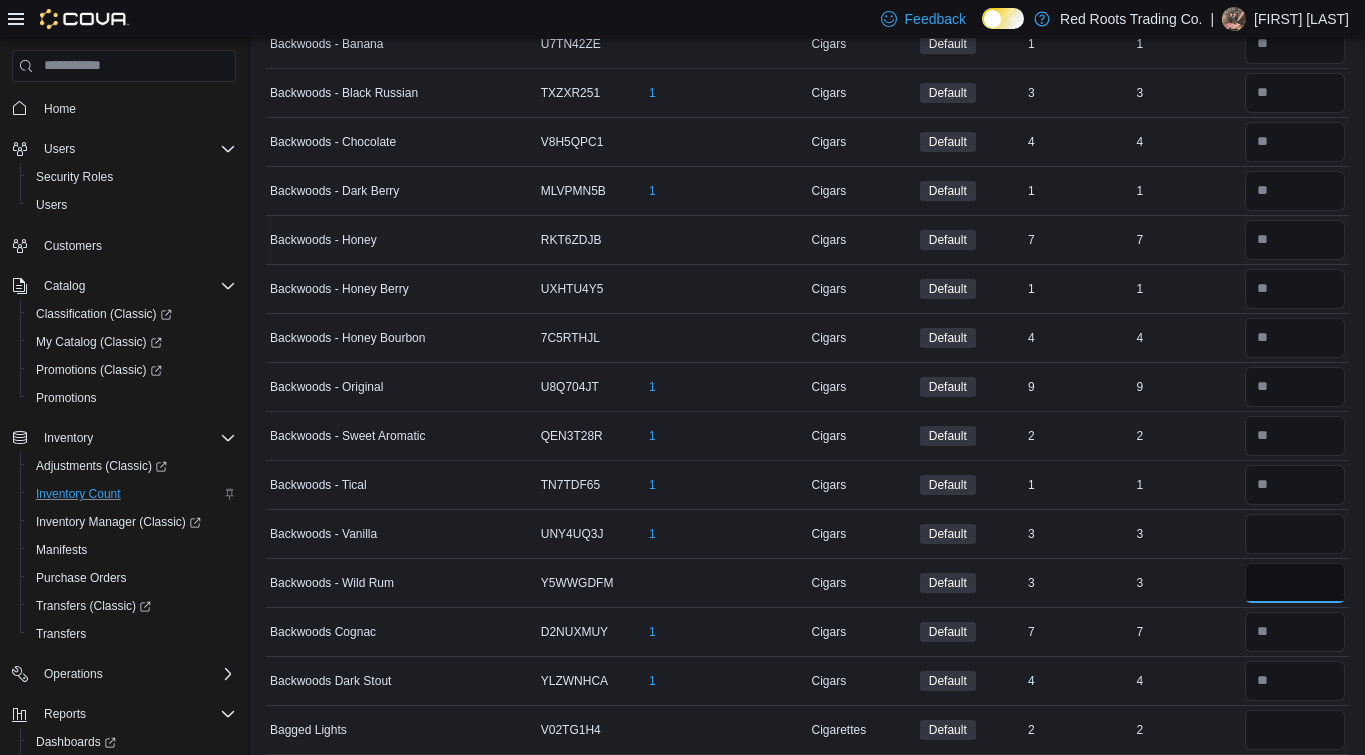 type 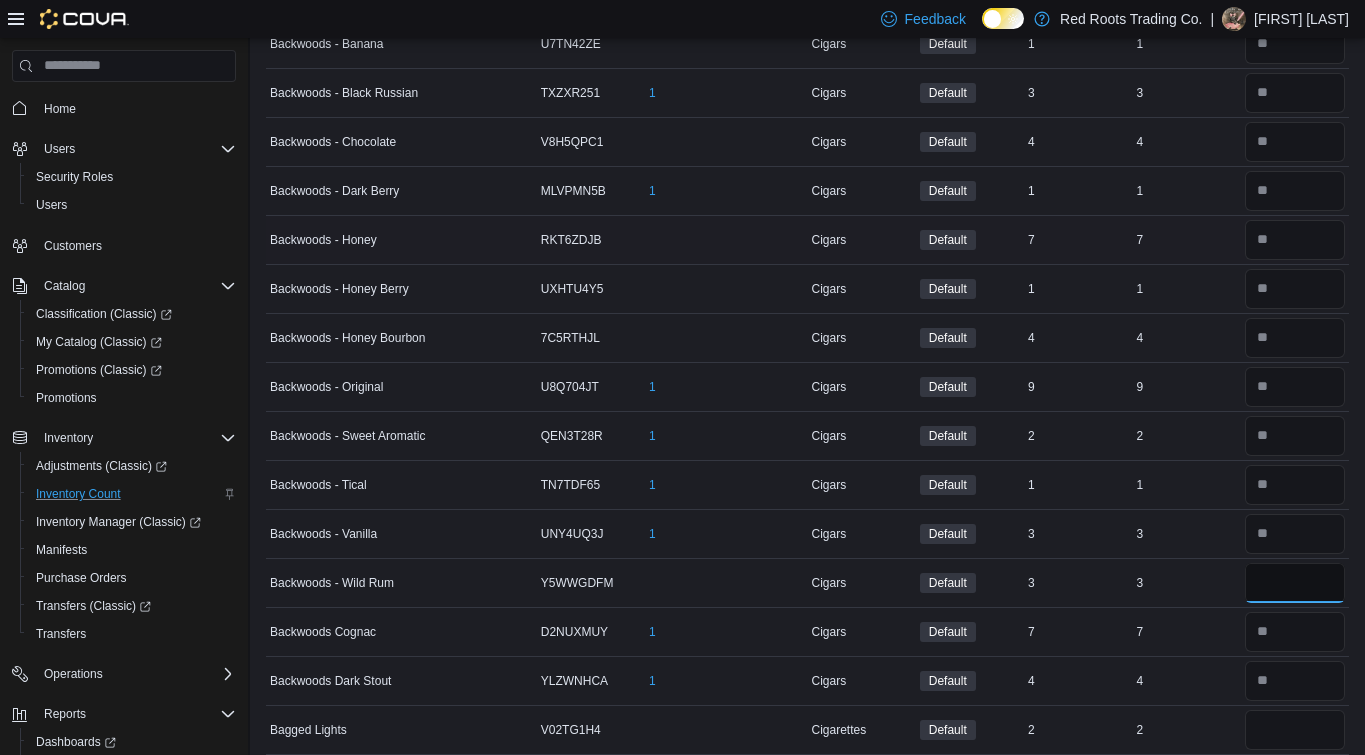 type on "*" 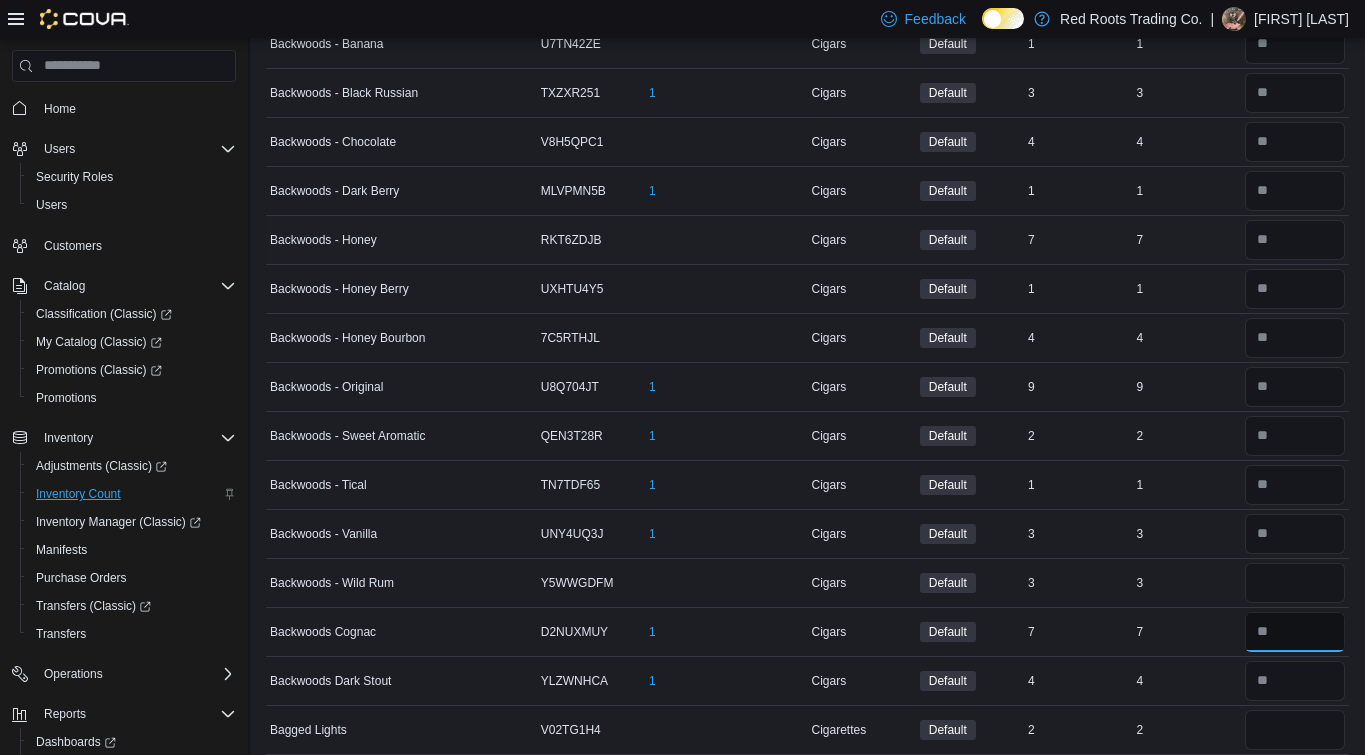 type 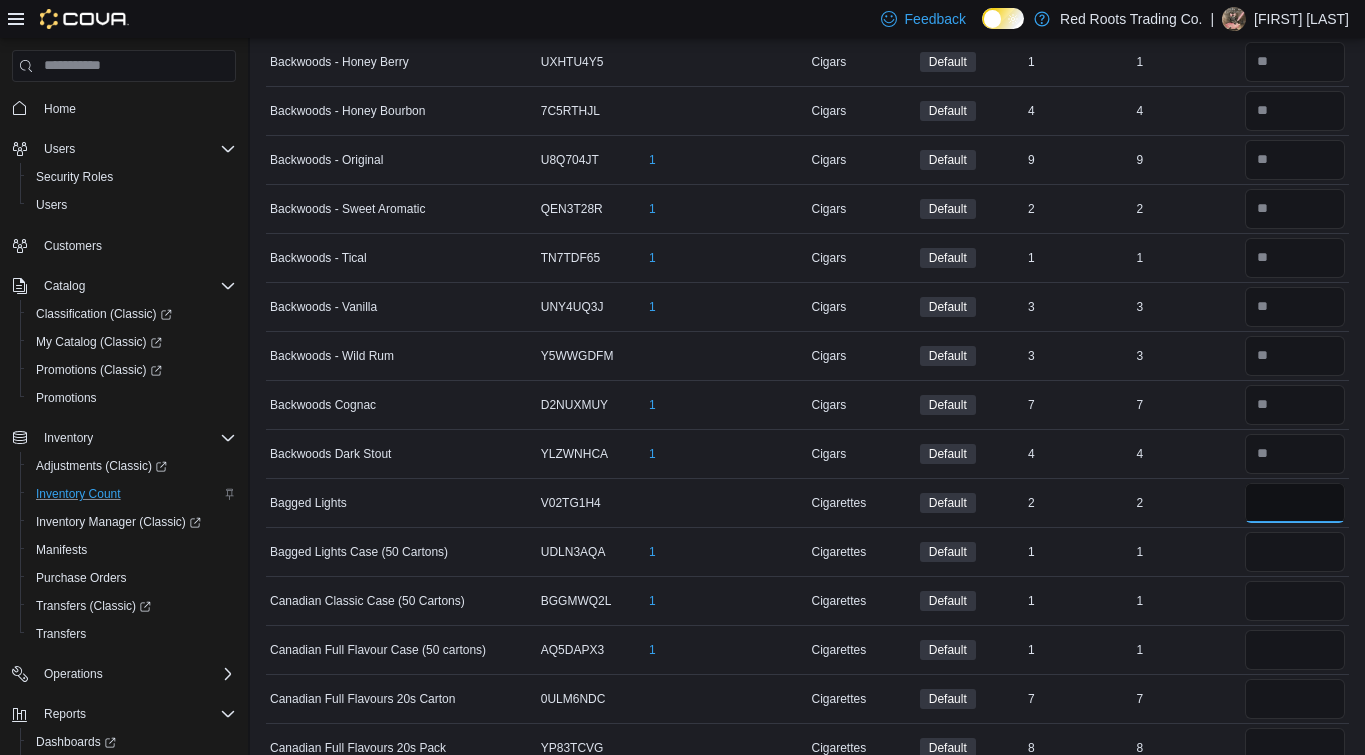 scroll, scrollTop: 466, scrollLeft: 0, axis: vertical 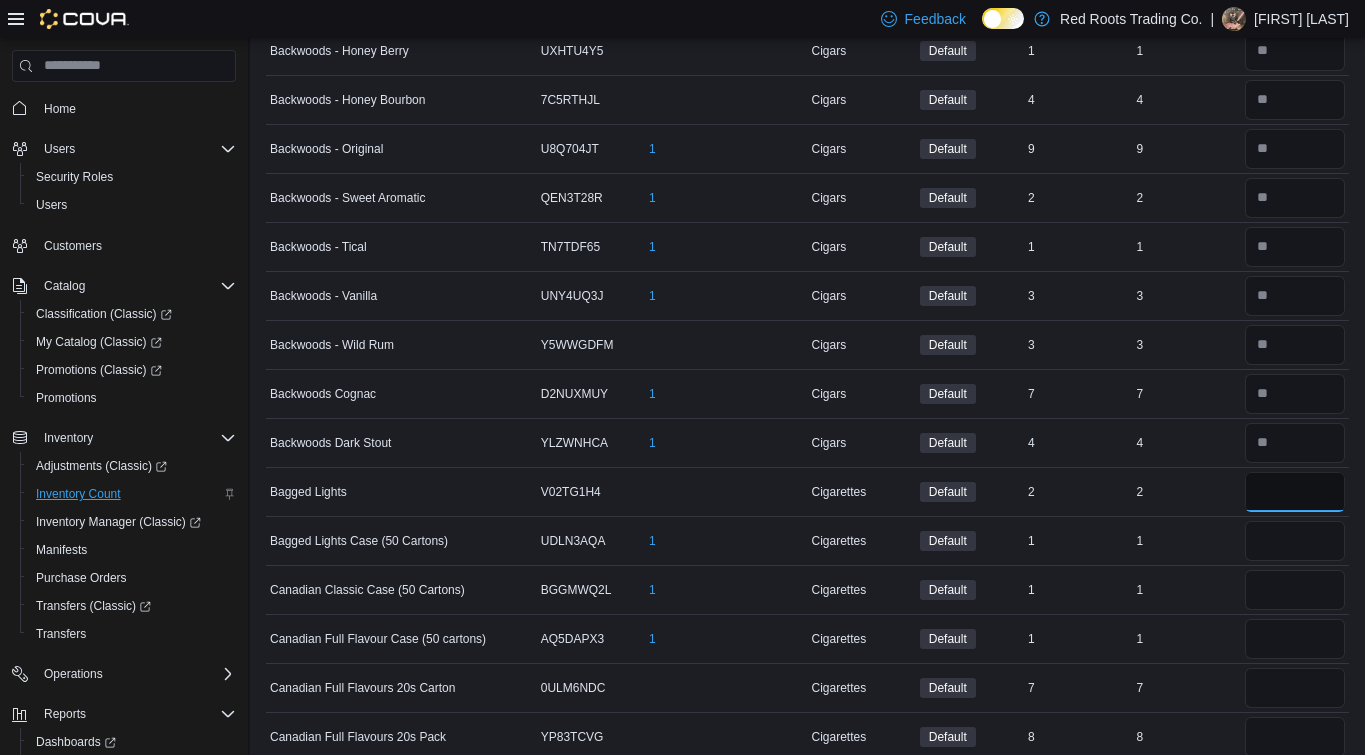 type on "*" 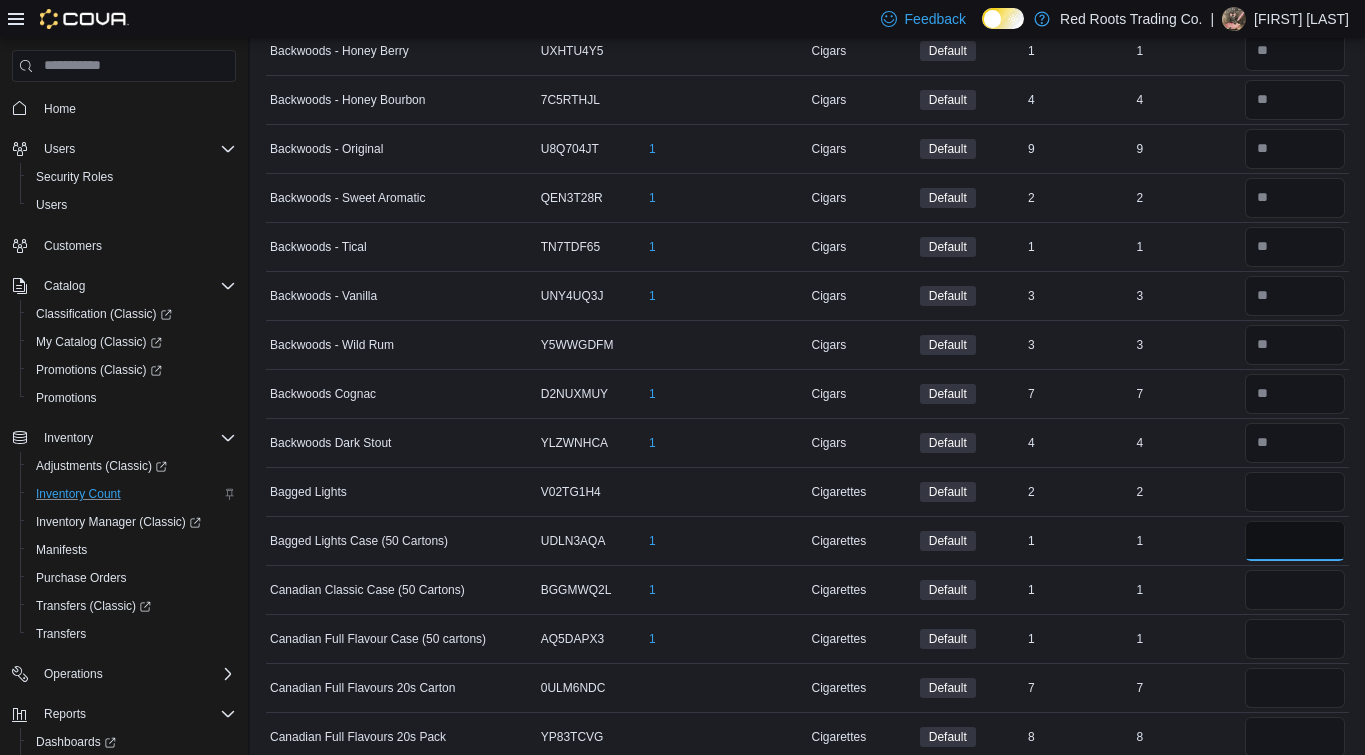 type 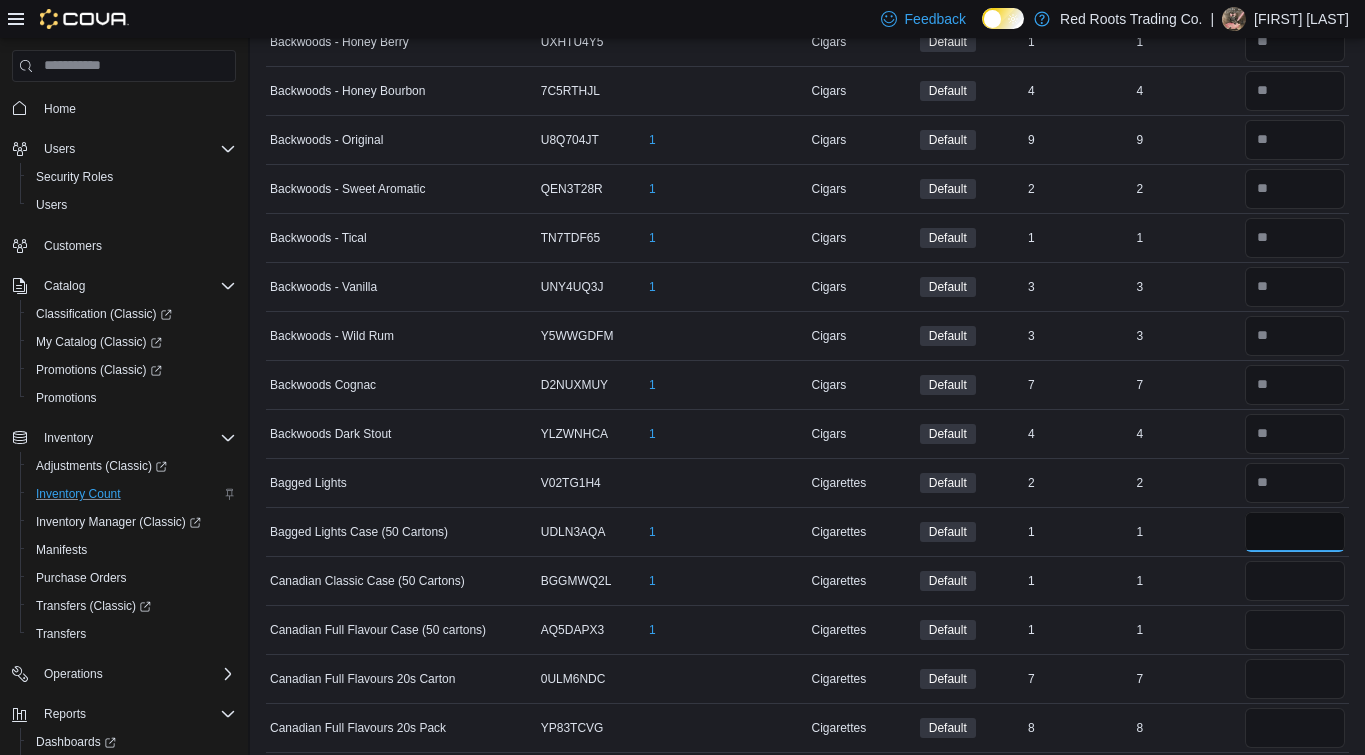 type on "*" 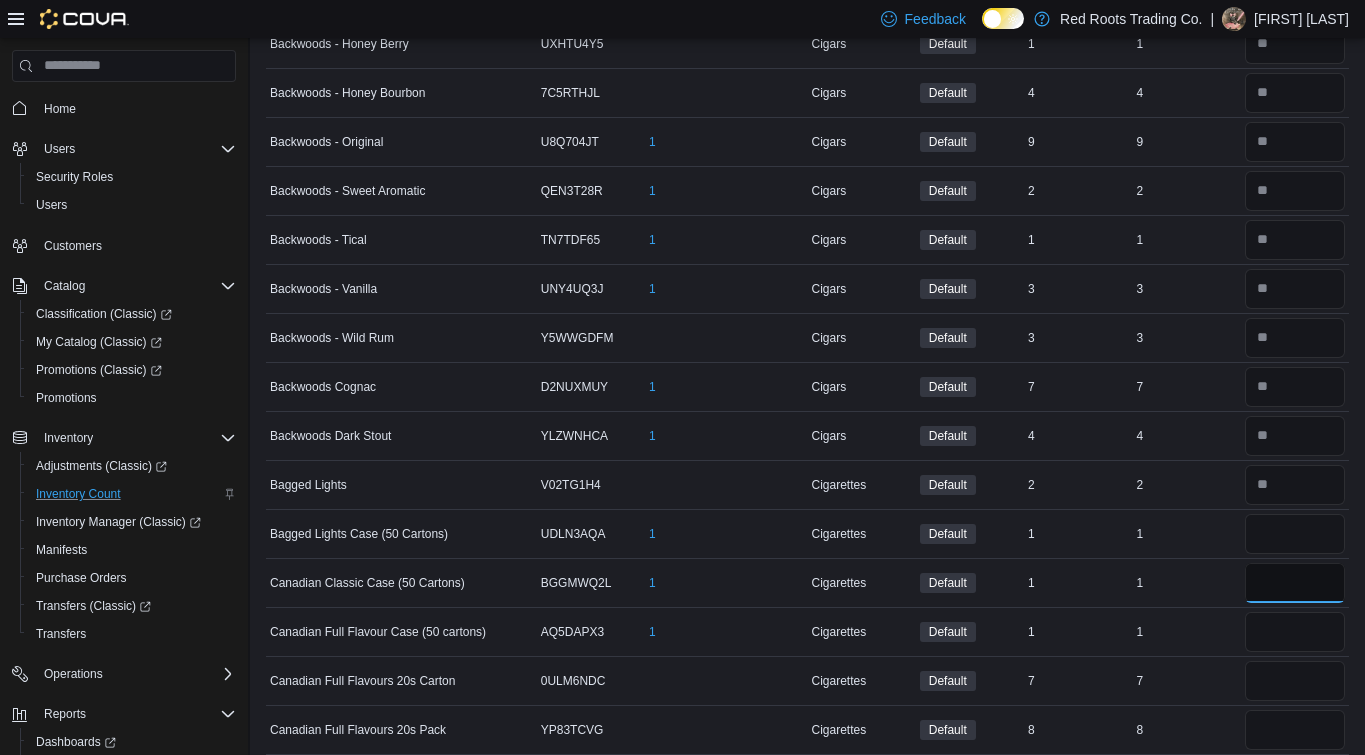 type 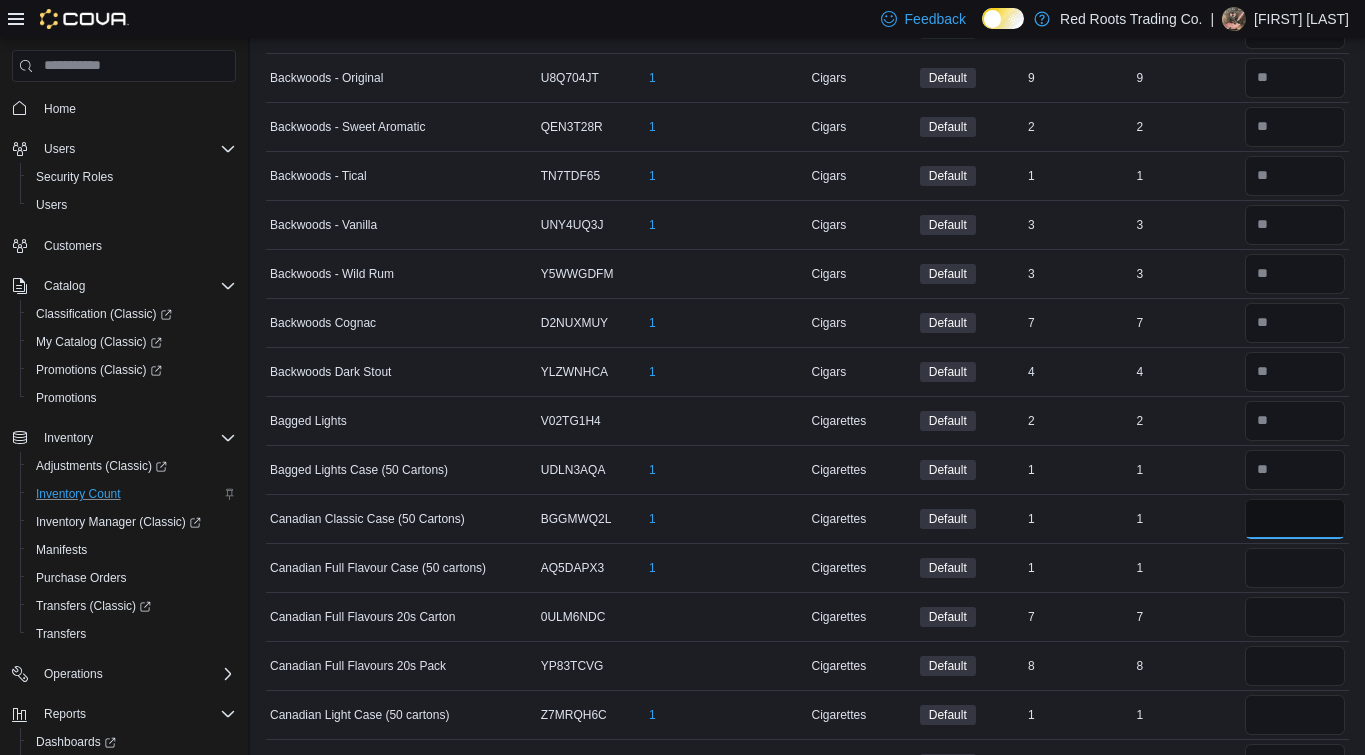 scroll, scrollTop: 533, scrollLeft: 0, axis: vertical 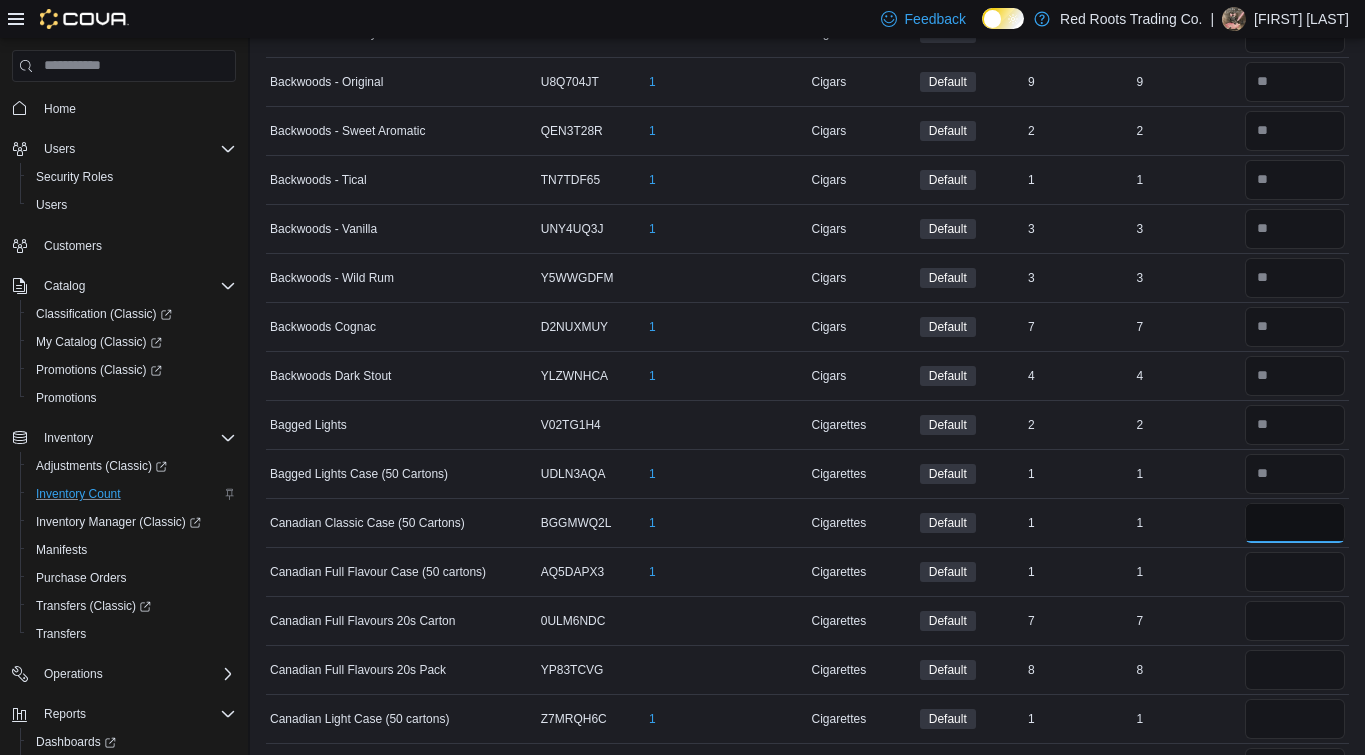 type on "*" 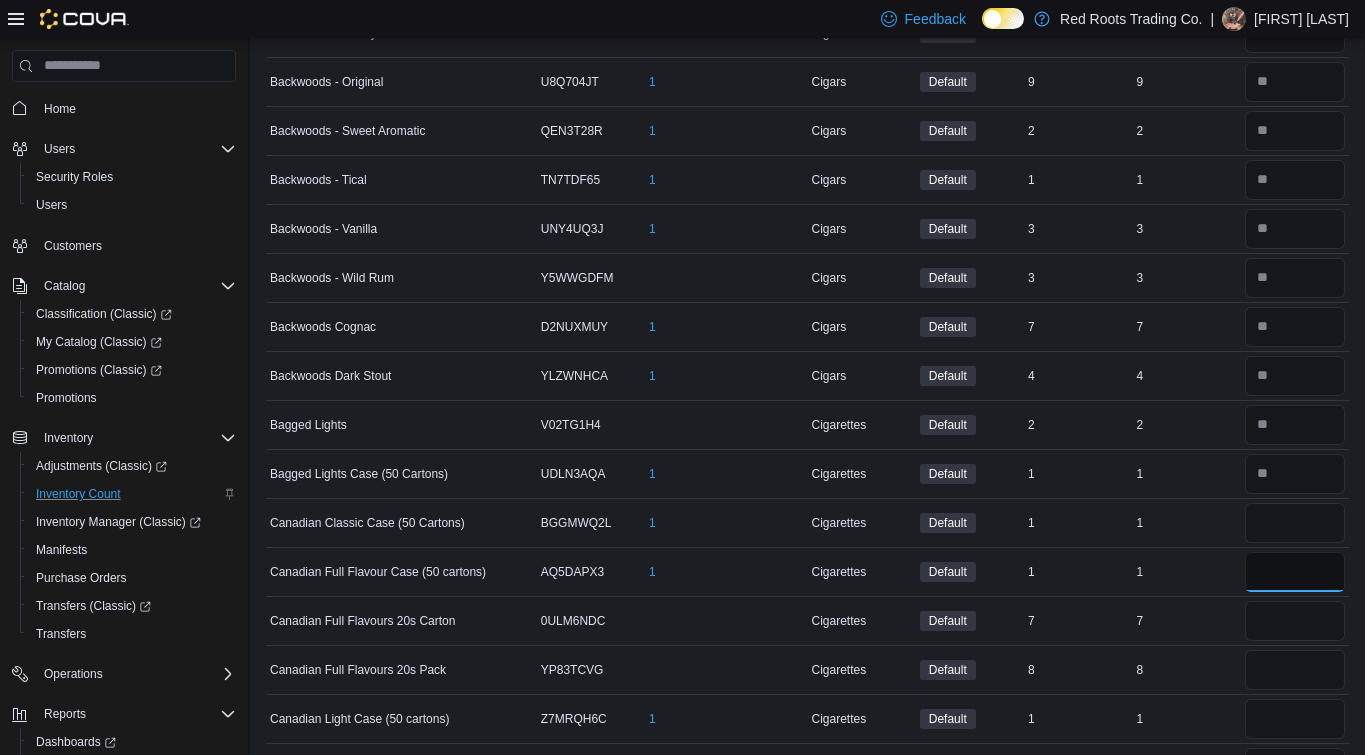 type 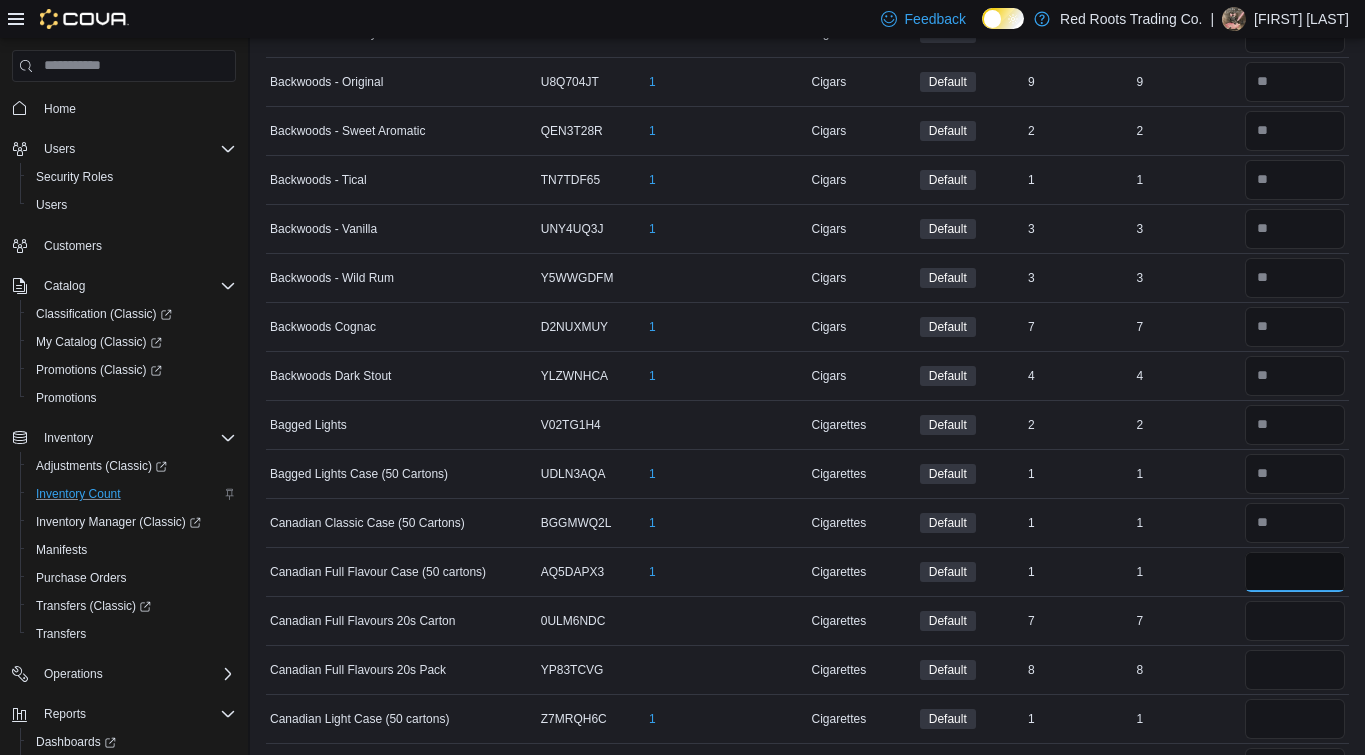 type on "*" 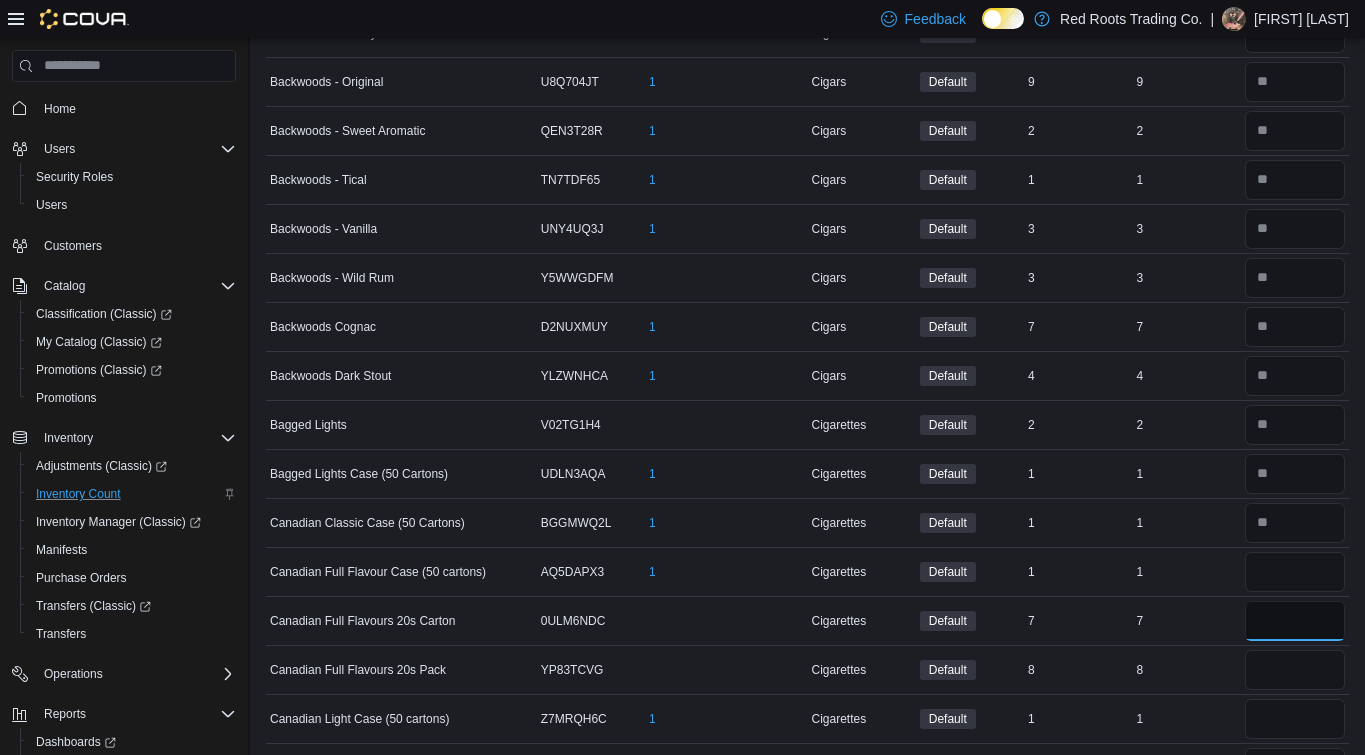 type 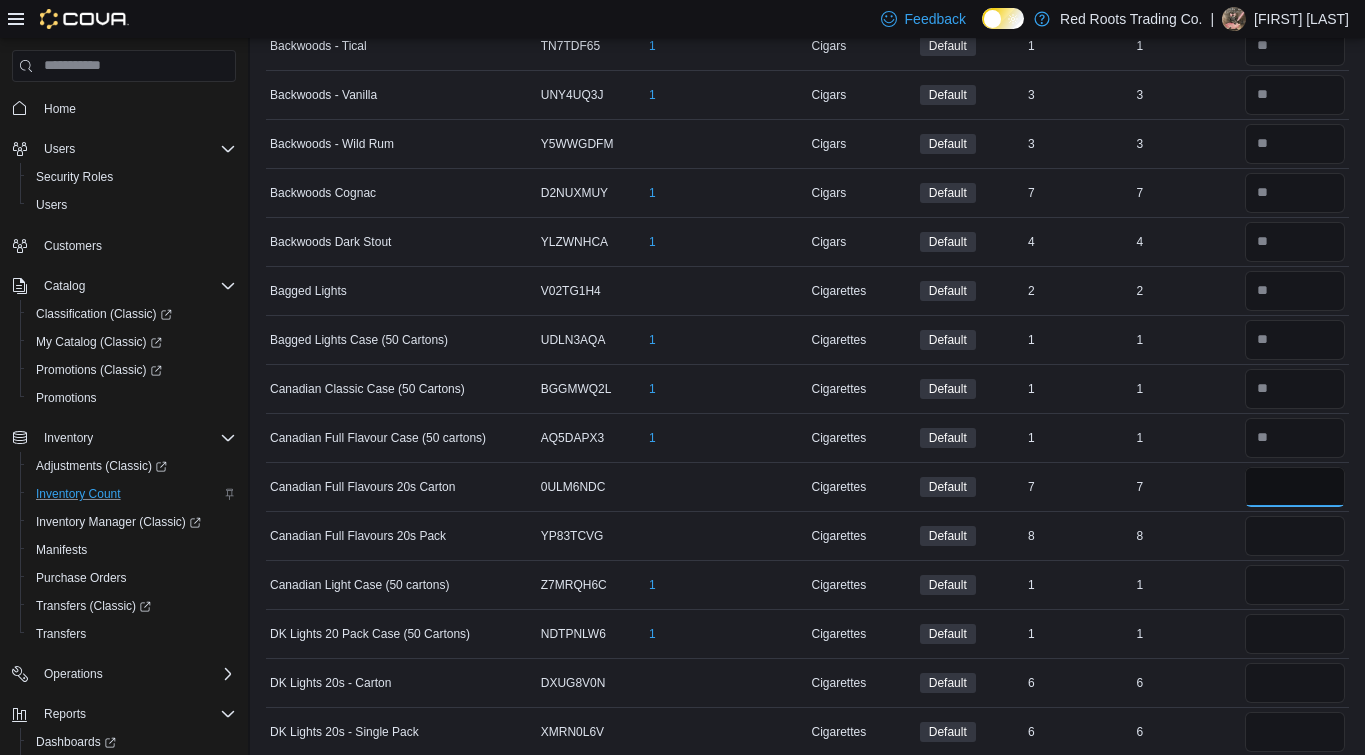 scroll, scrollTop: 685, scrollLeft: 0, axis: vertical 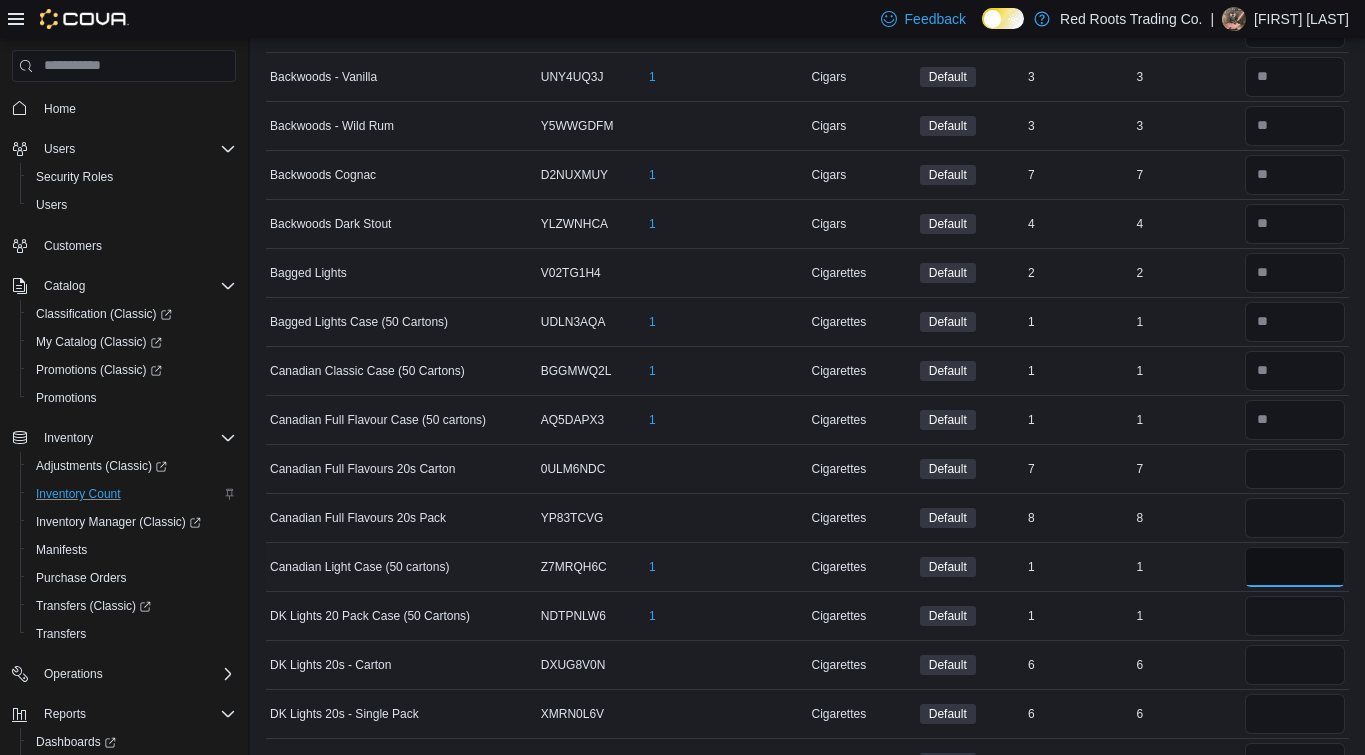 click at bounding box center [1295, 567] 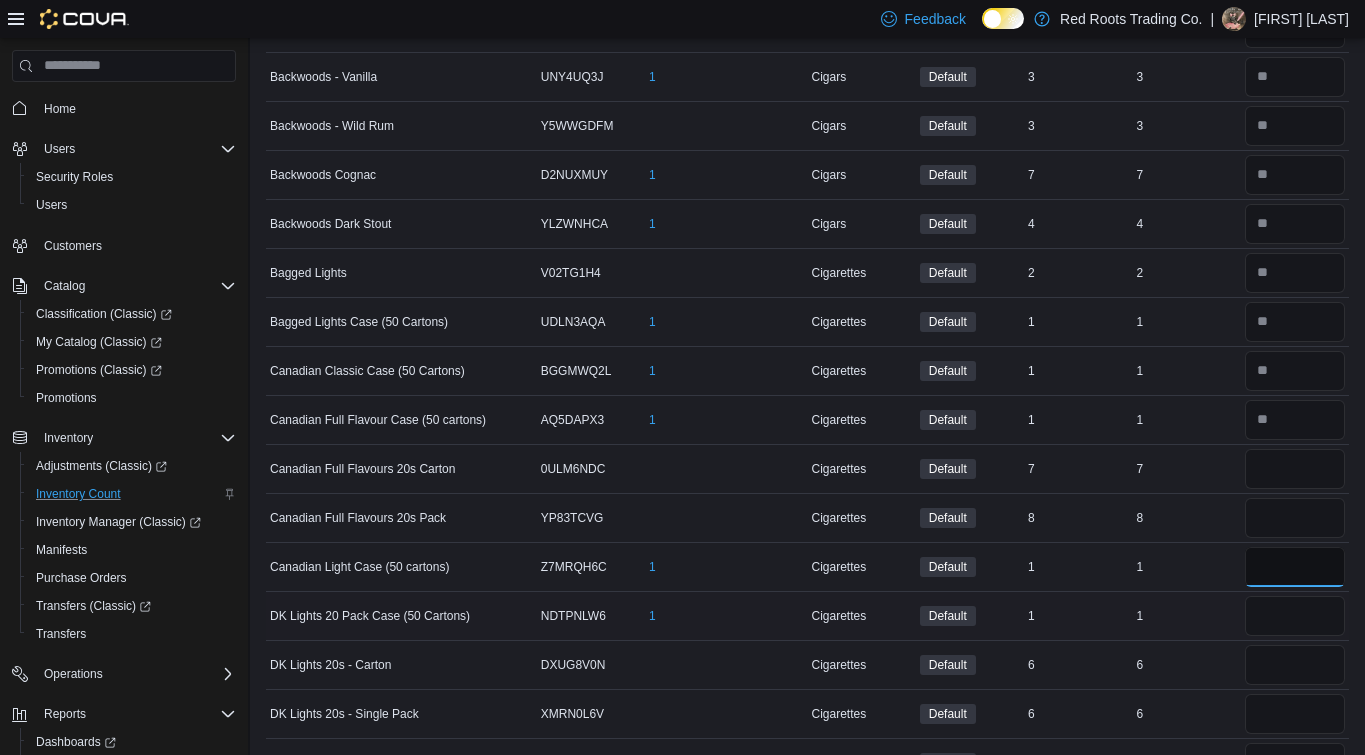 type on "*" 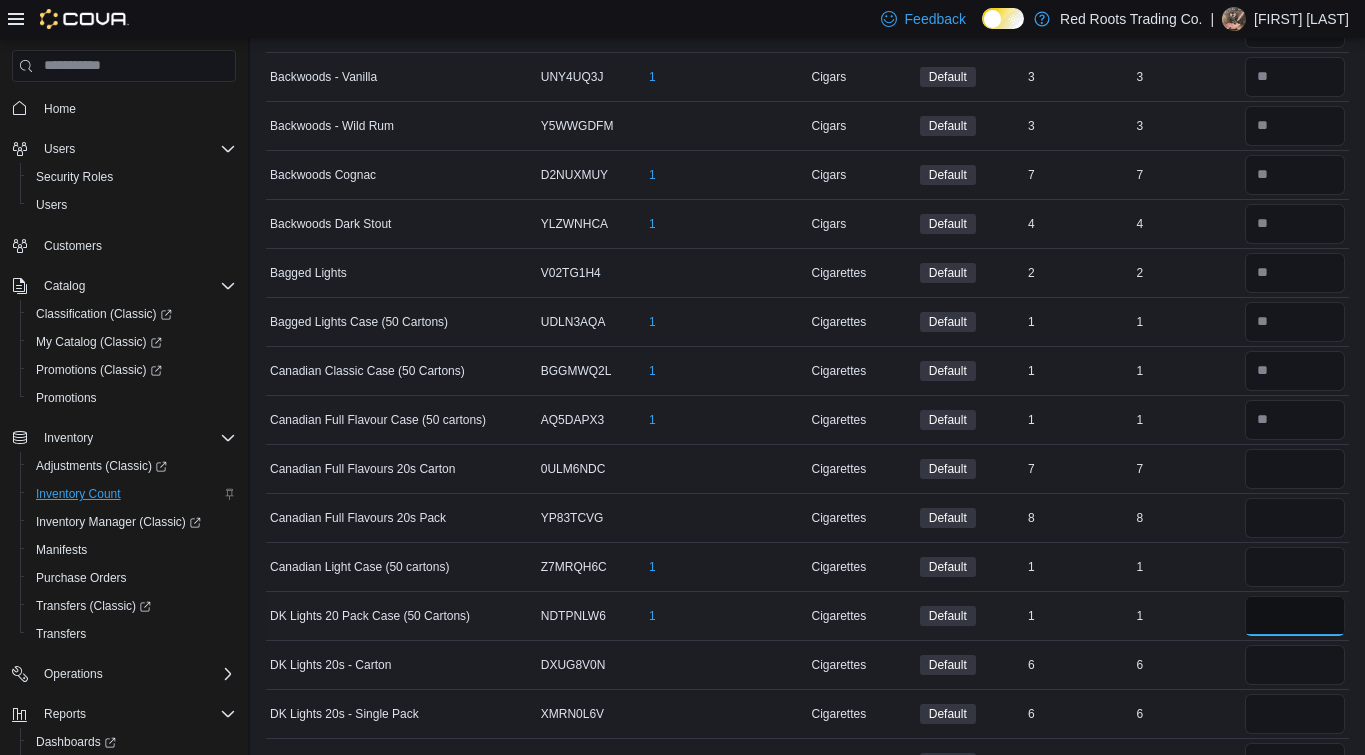 type 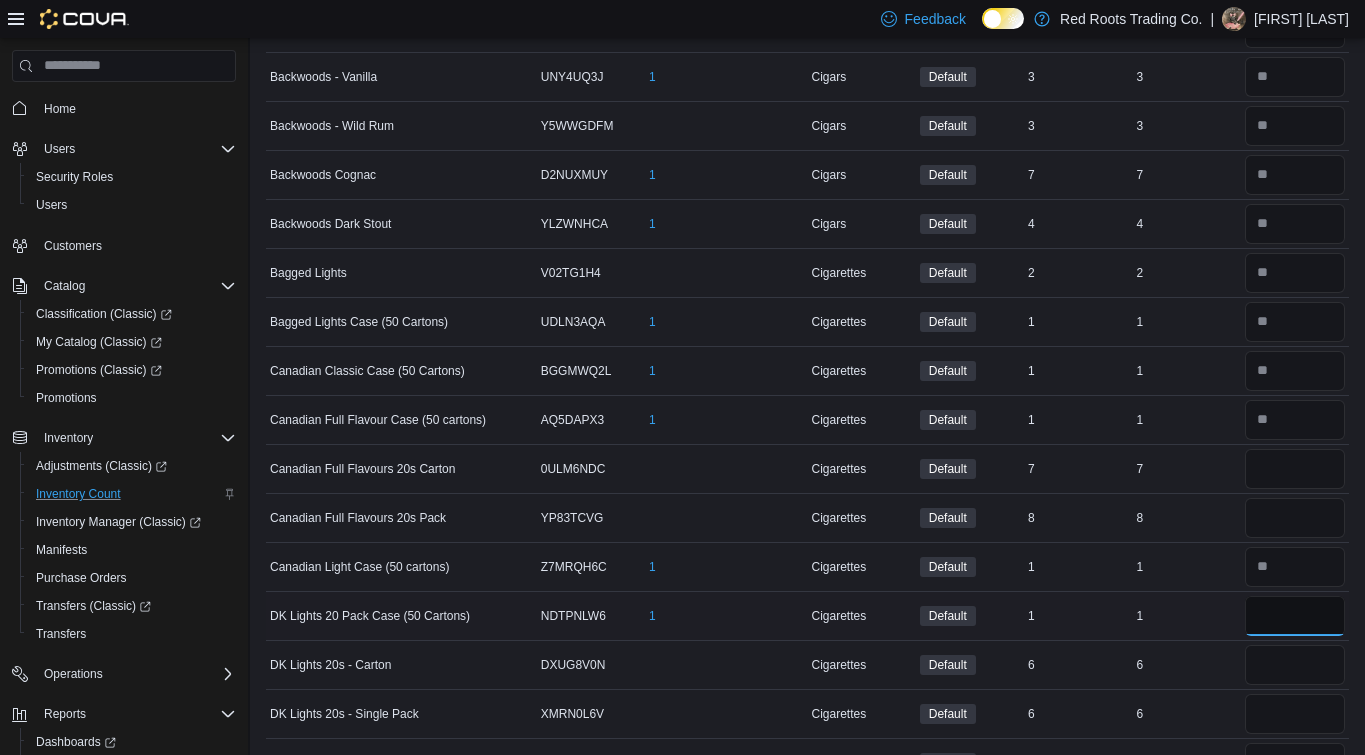 click at bounding box center [1295, 616] 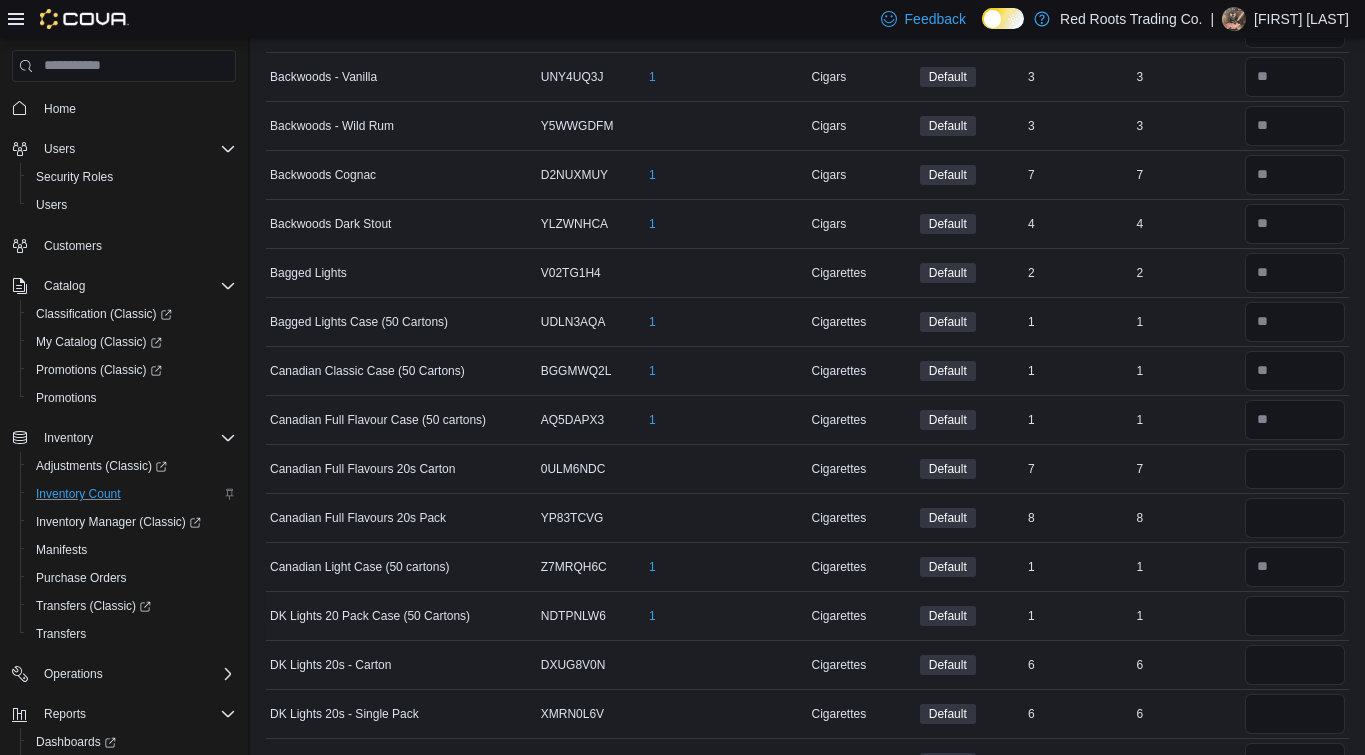 type 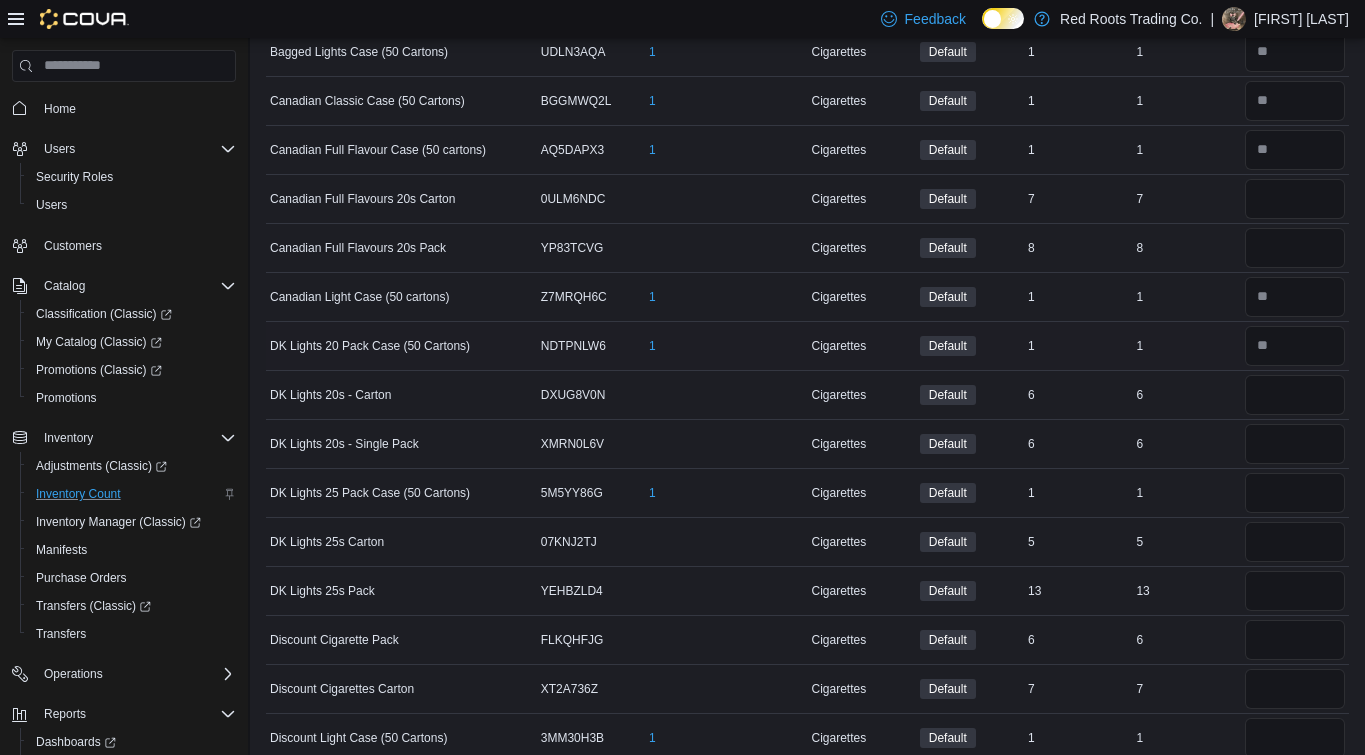 scroll, scrollTop: 967, scrollLeft: 0, axis: vertical 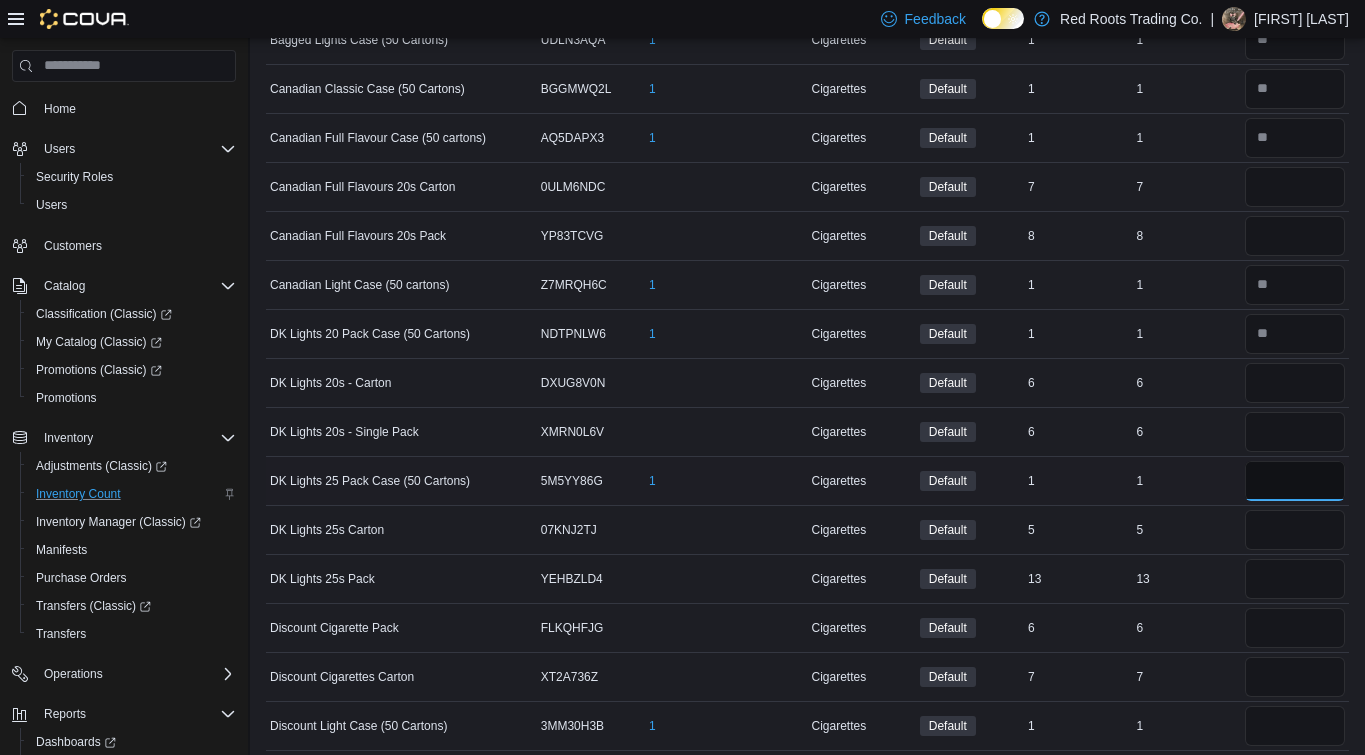 click at bounding box center (1295, 481) 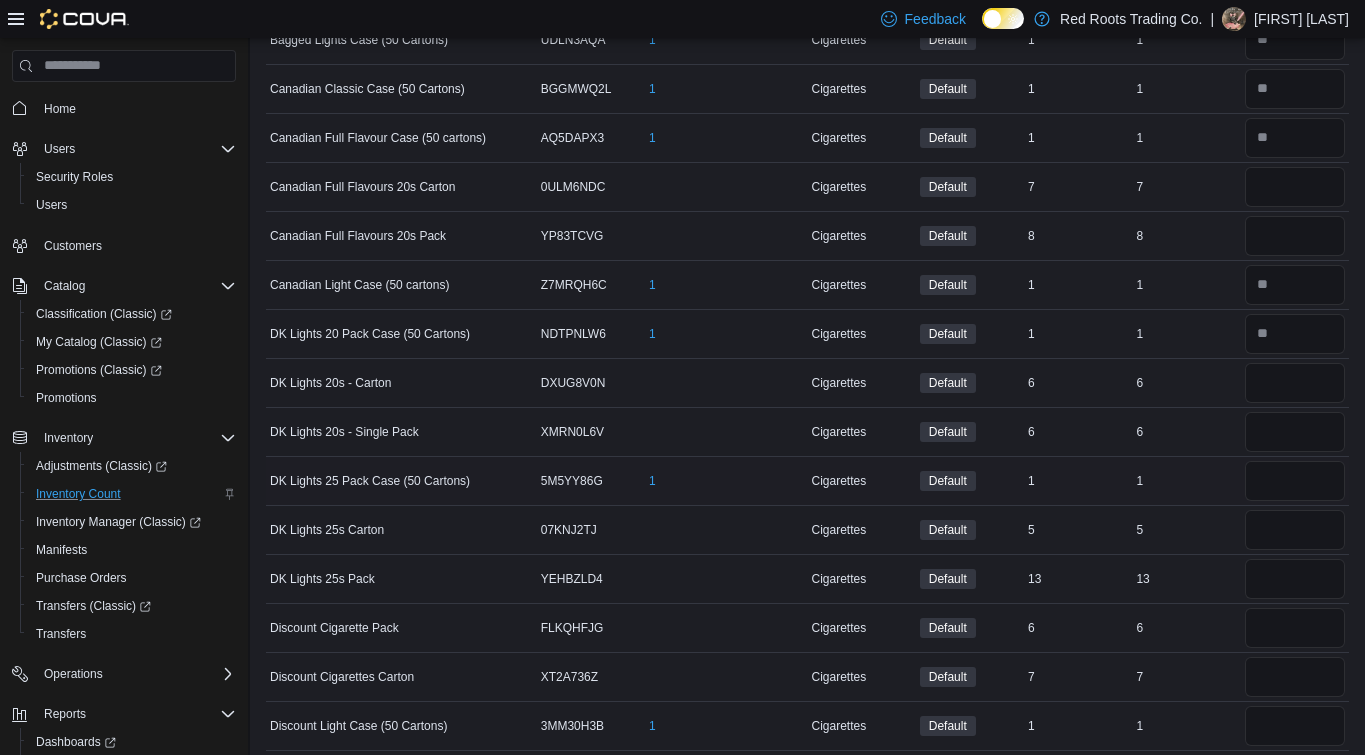 type 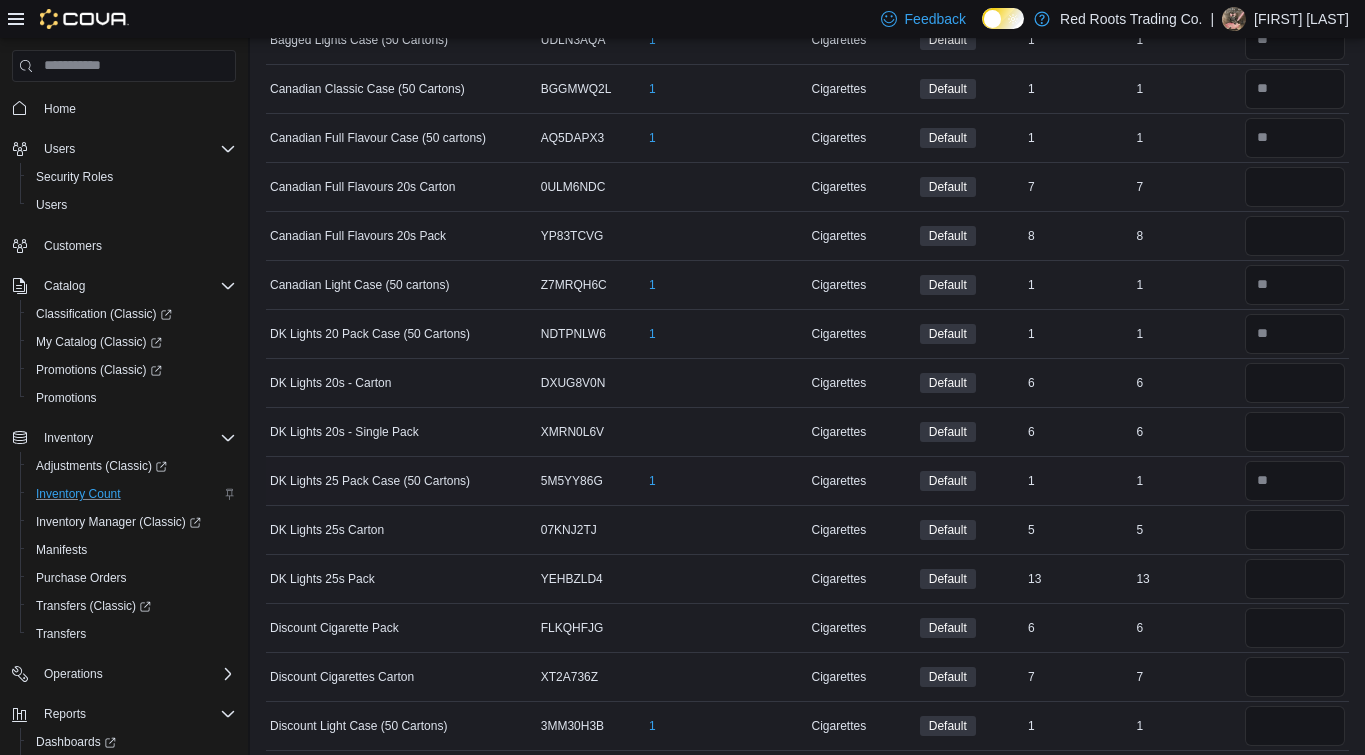 scroll, scrollTop: 1045, scrollLeft: 0, axis: vertical 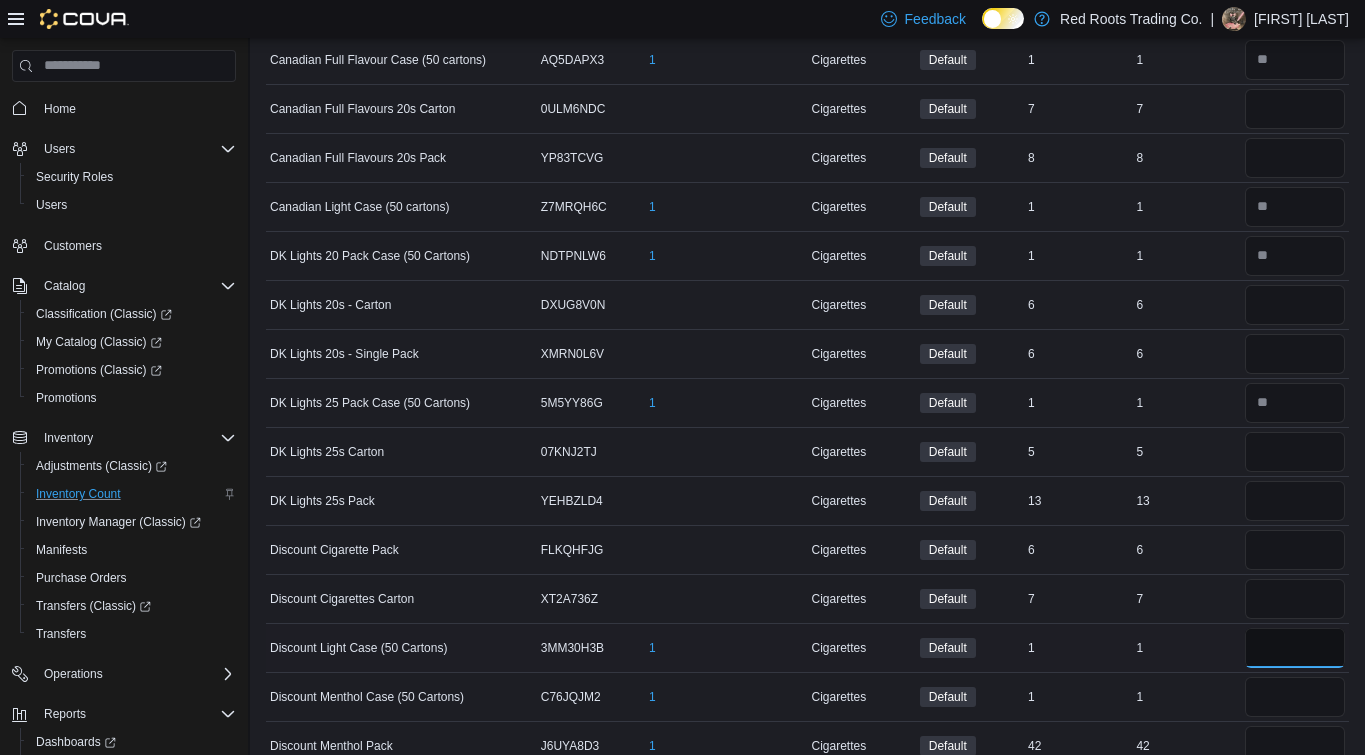 click at bounding box center [1295, 648] 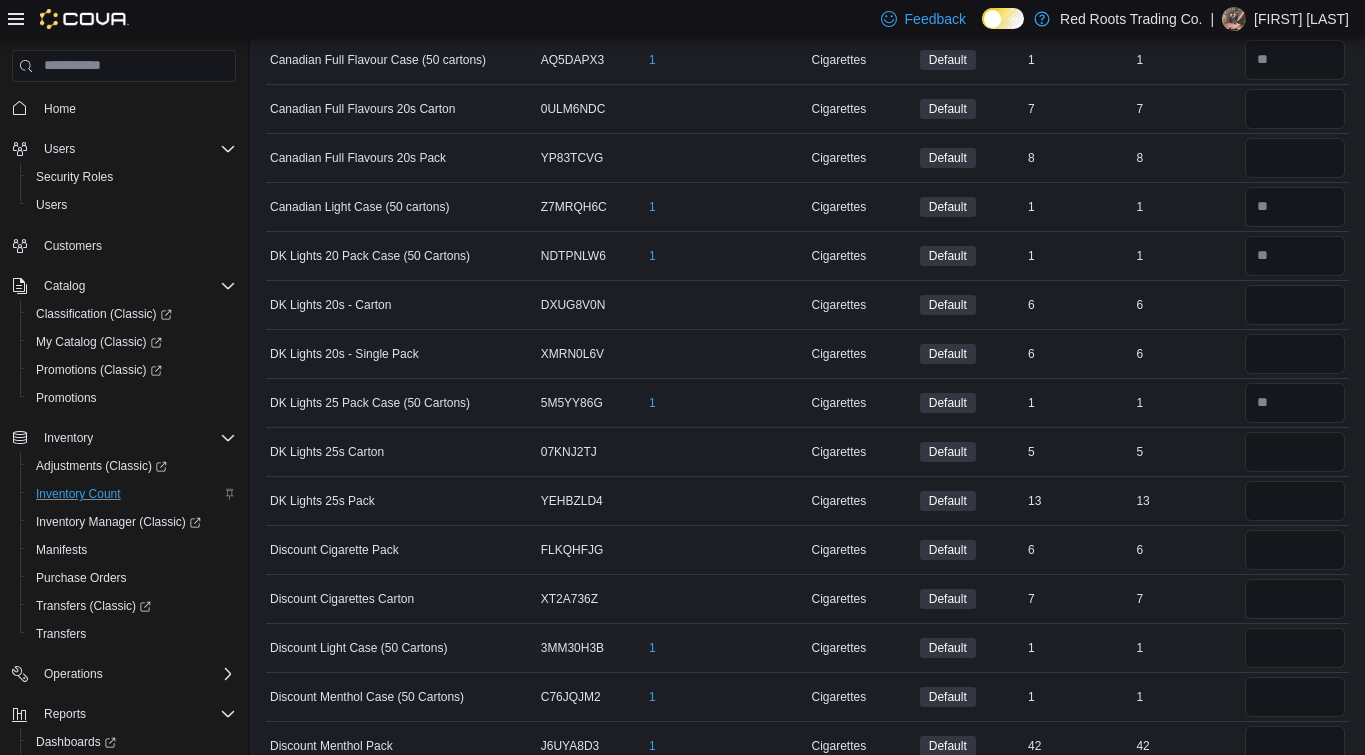 type 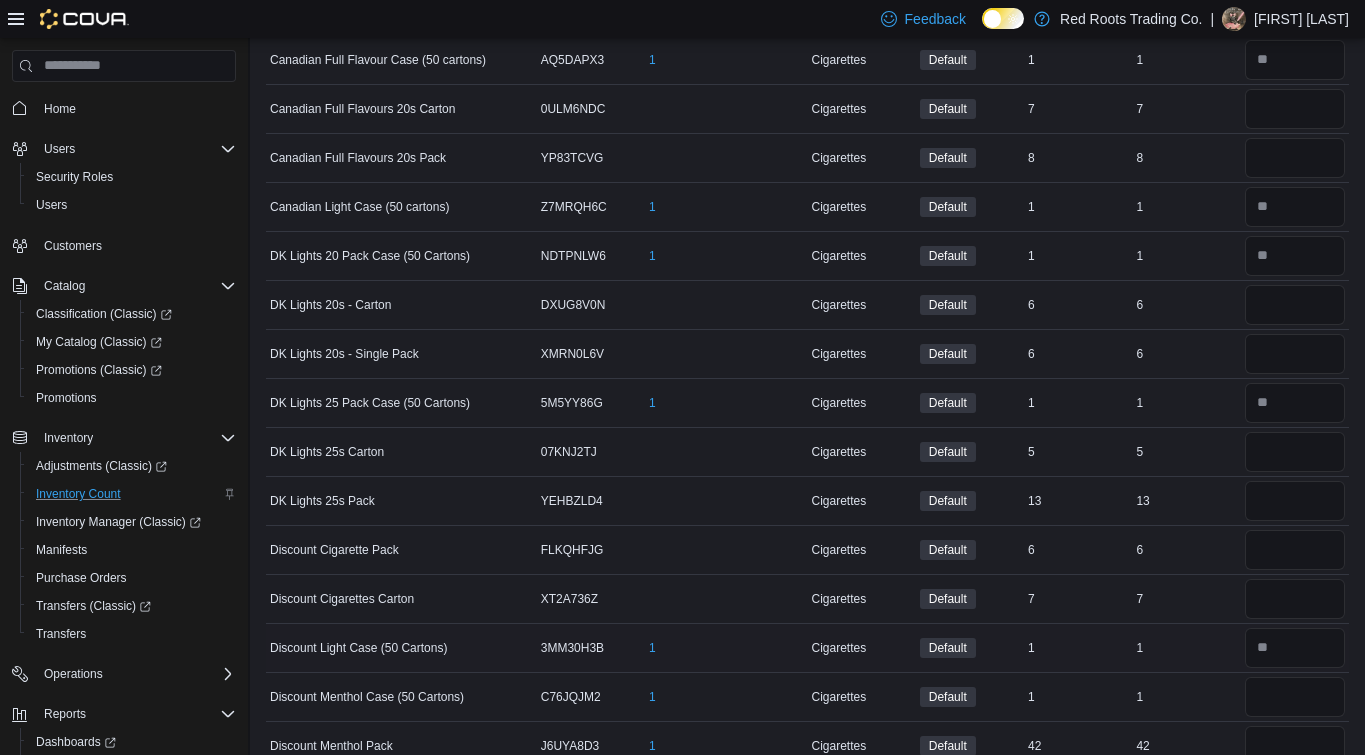 scroll, scrollTop: 1056, scrollLeft: 0, axis: vertical 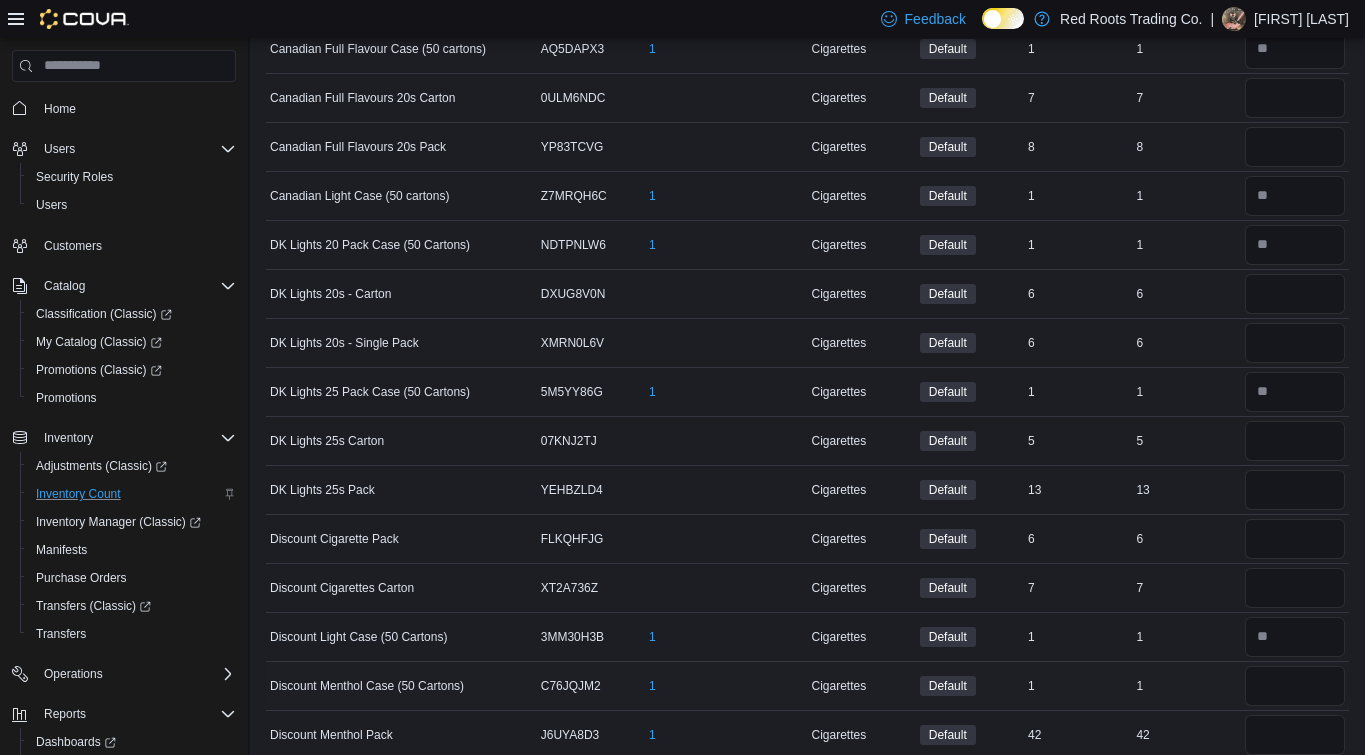 click at bounding box center [1295, 686] 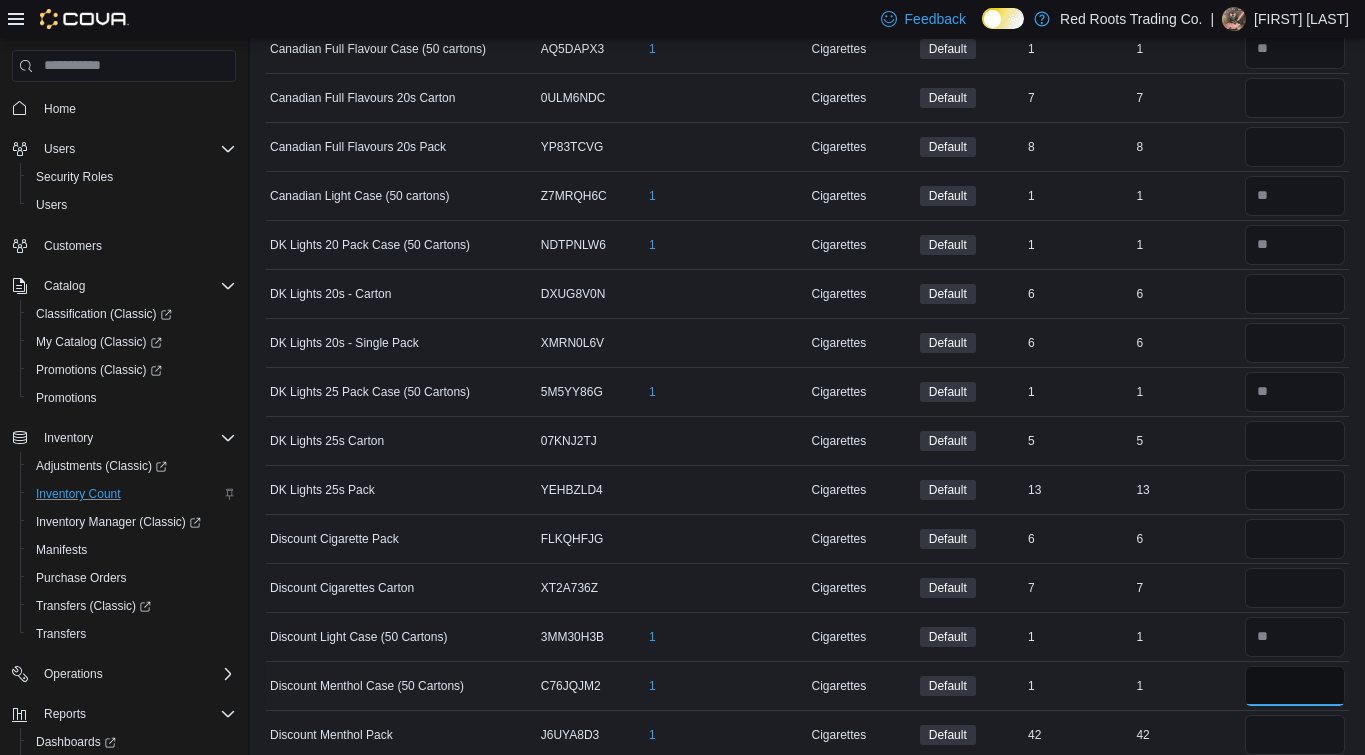 click at bounding box center (1295, 686) 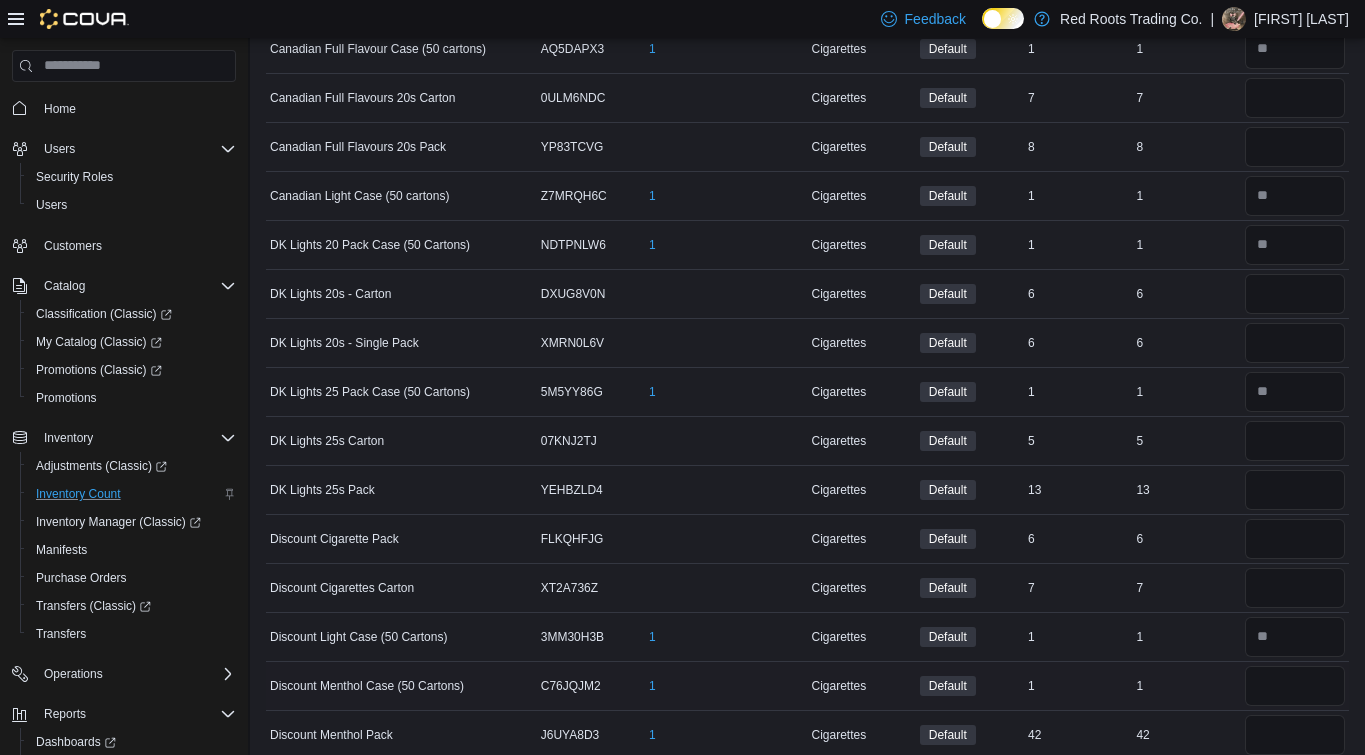 type 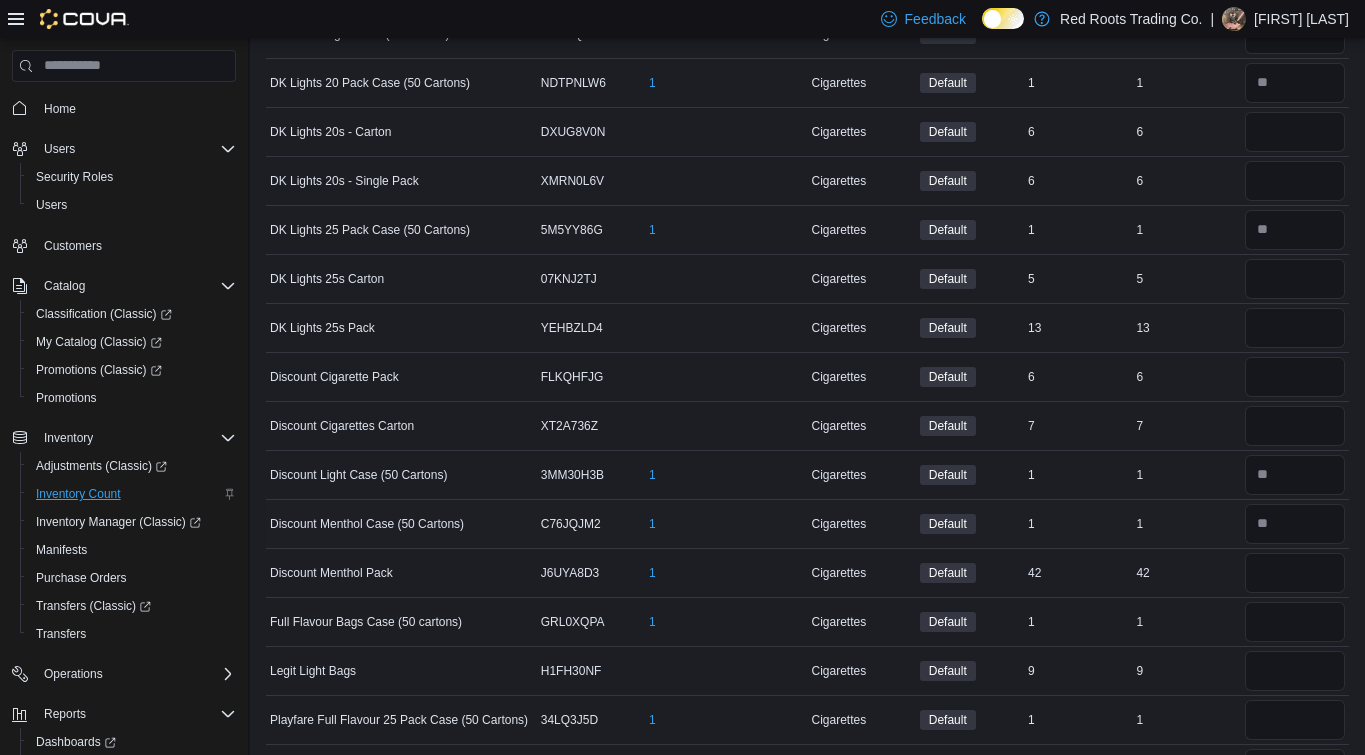 scroll, scrollTop: 1240, scrollLeft: 0, axis: vertical 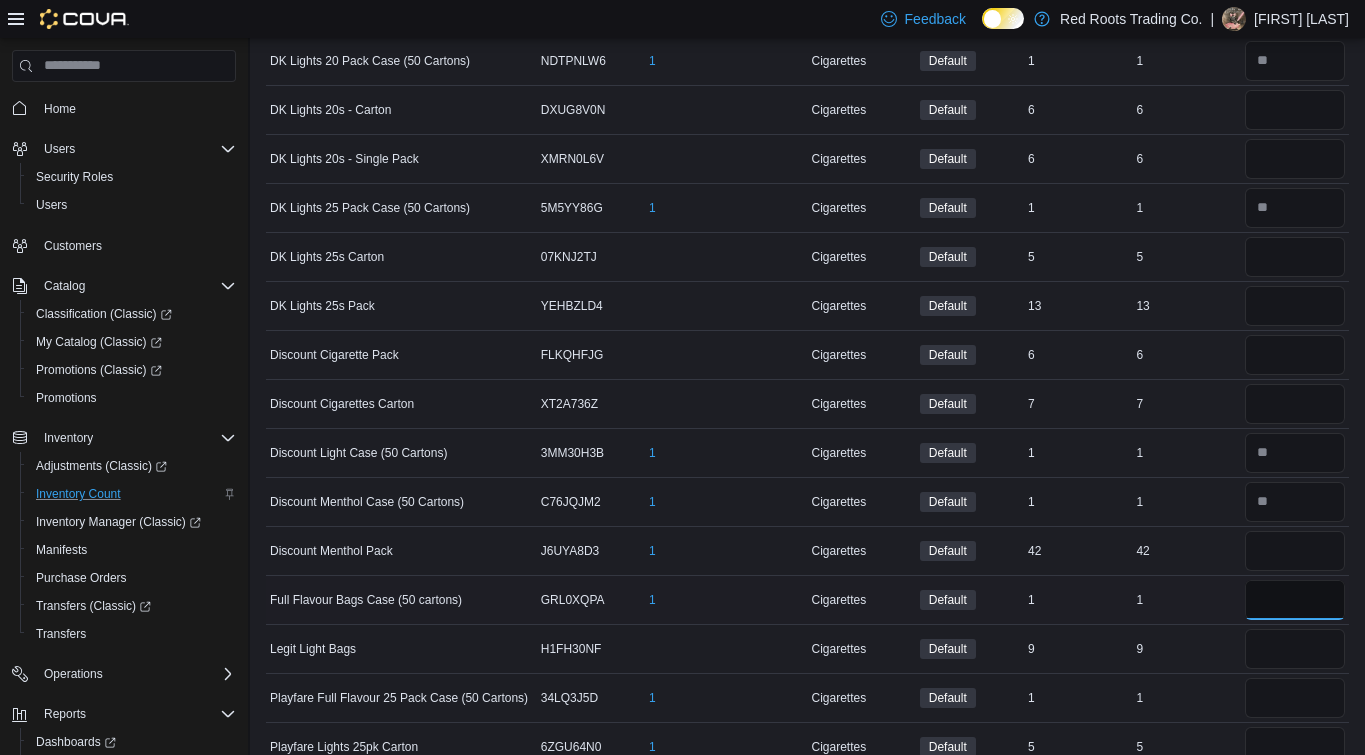 click at bounding box center [1295, 600] 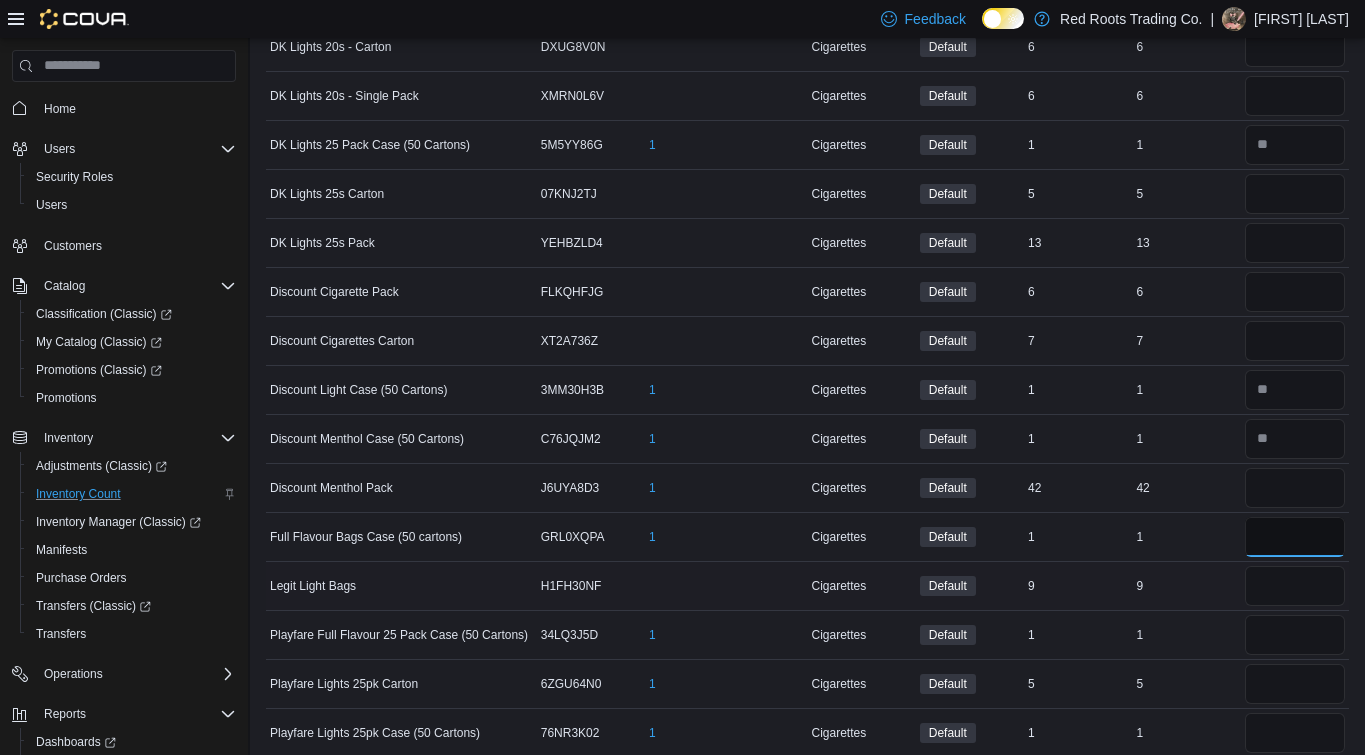 scroll, scrollTop: 1305, scrollLeft: 0, axis: vertical 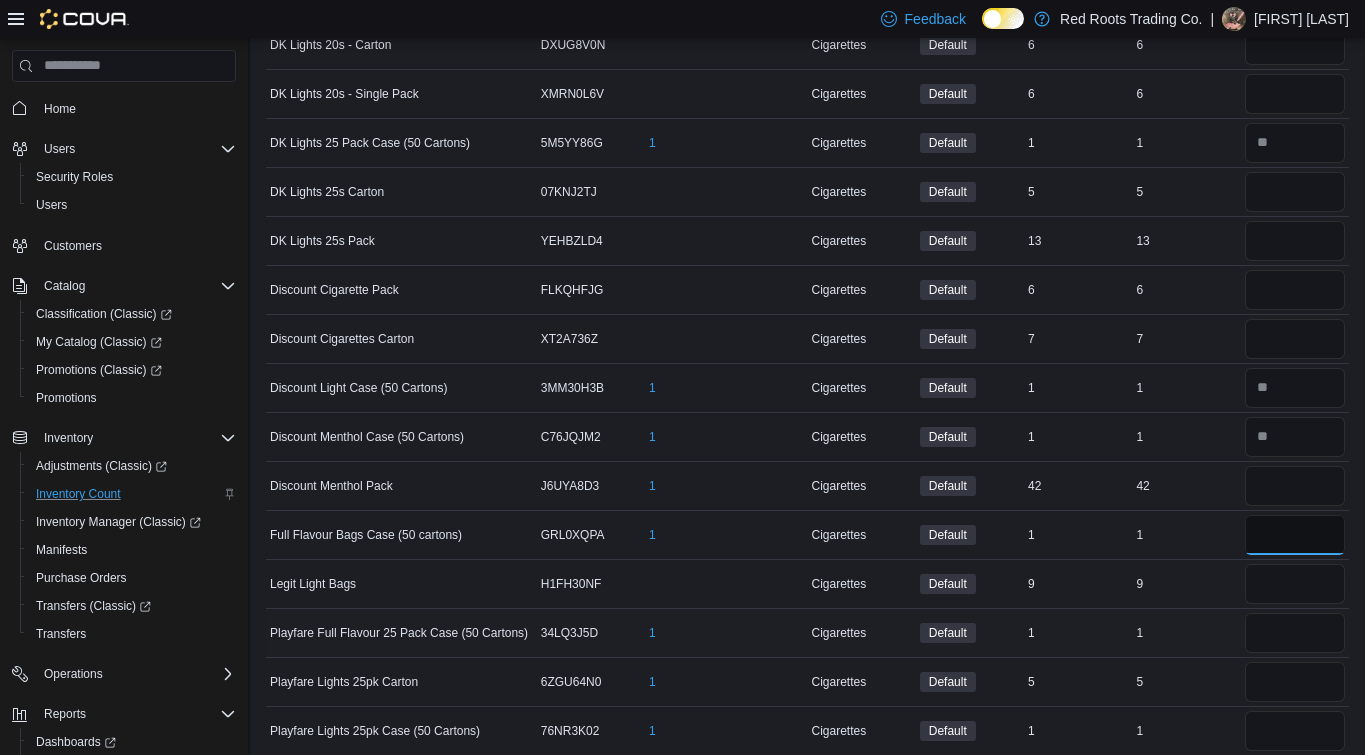 type on "*" 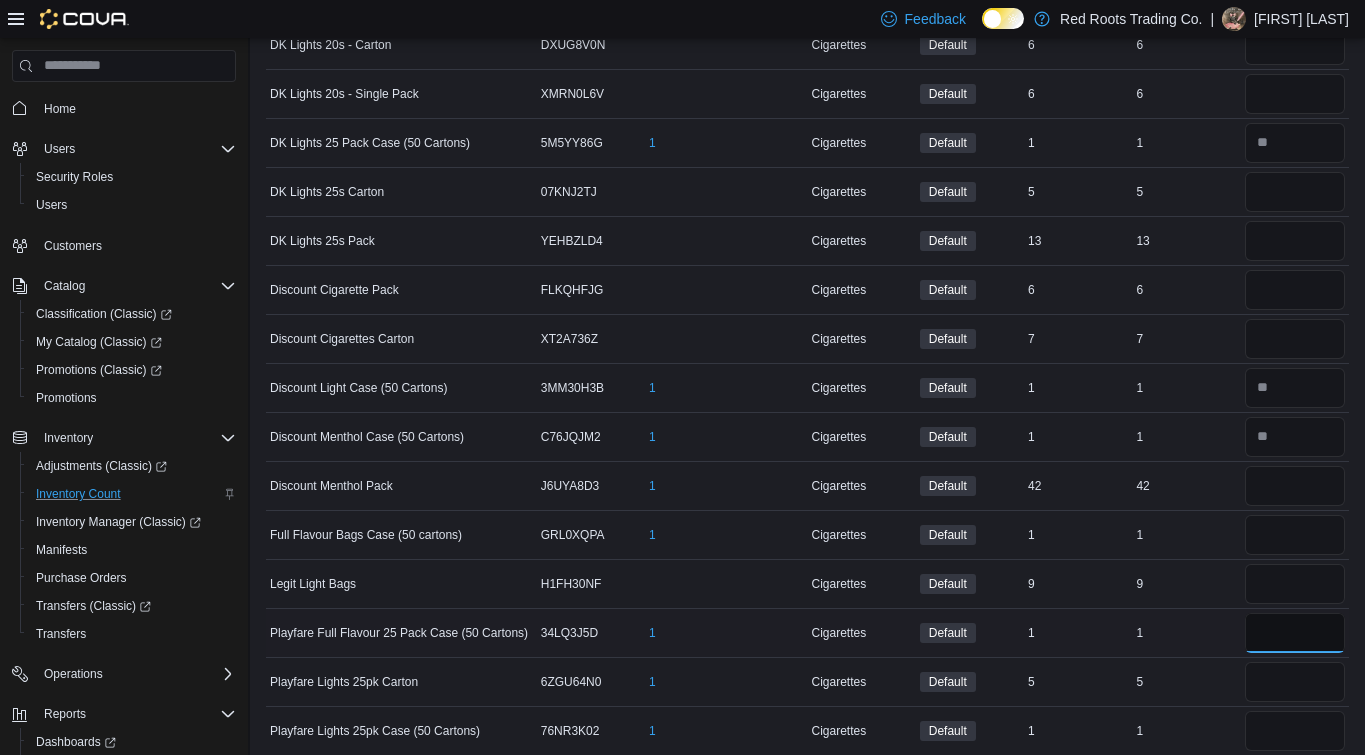type 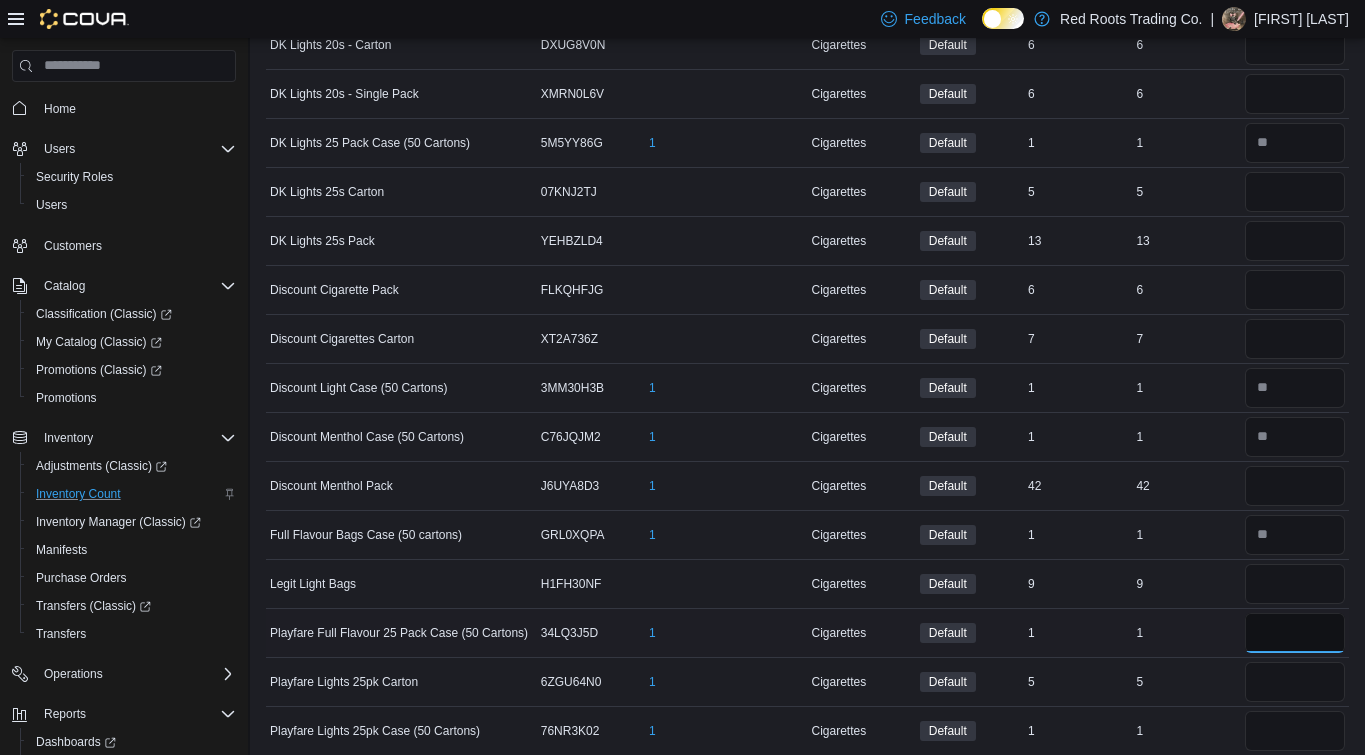 click at bounding box center [1295, 633] 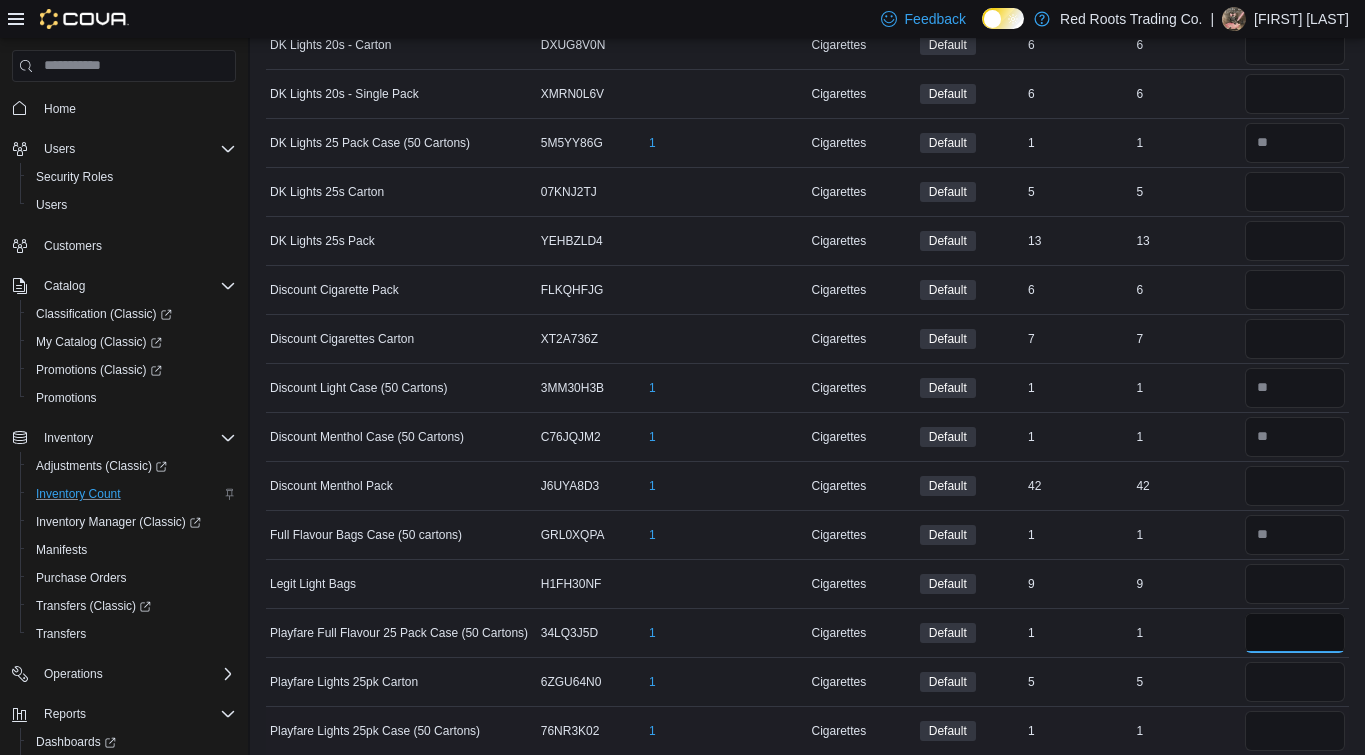 type on "*" 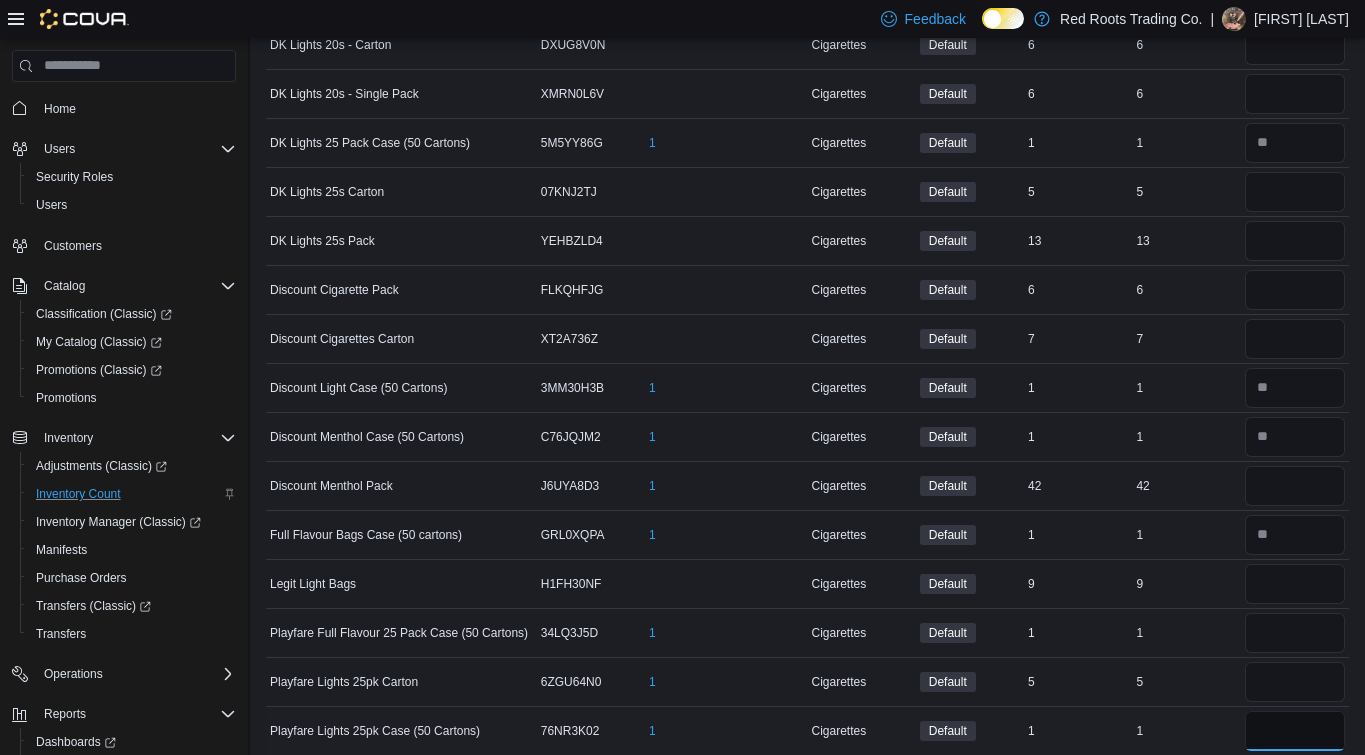 type 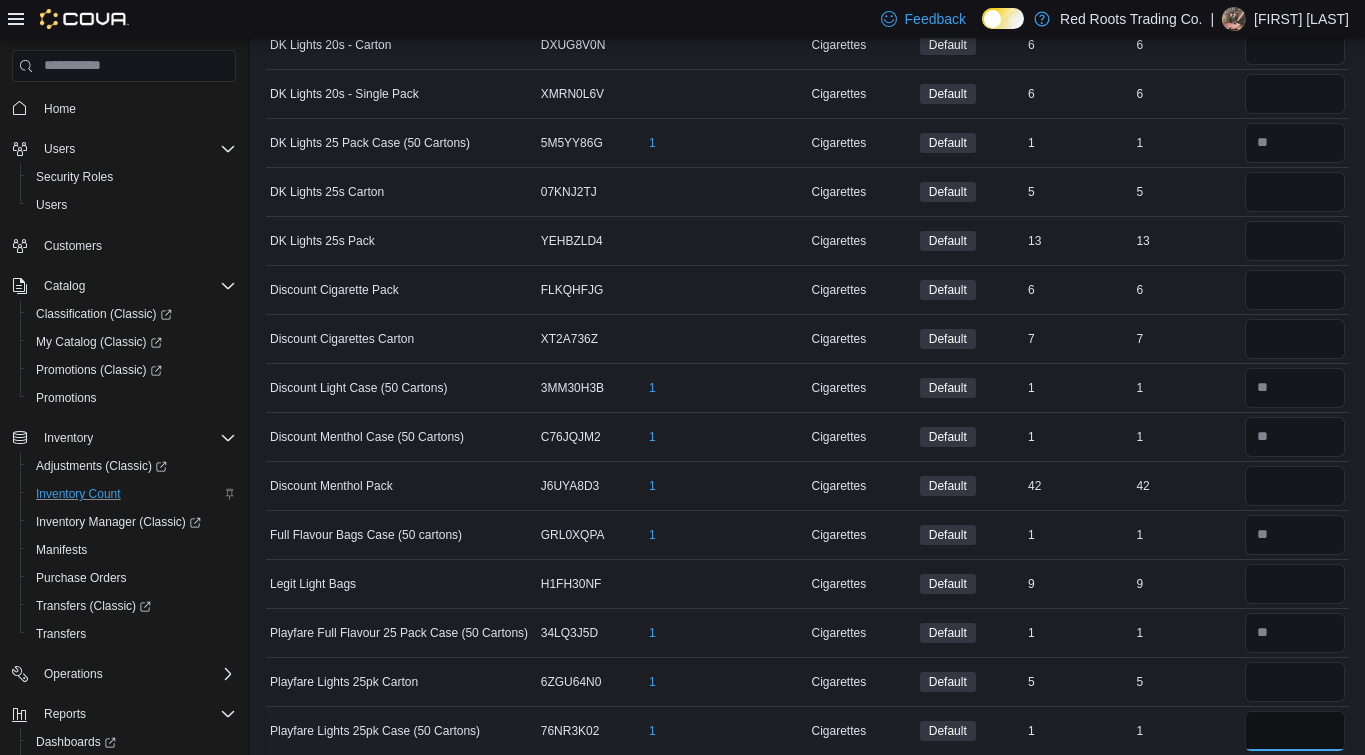 type on "*" 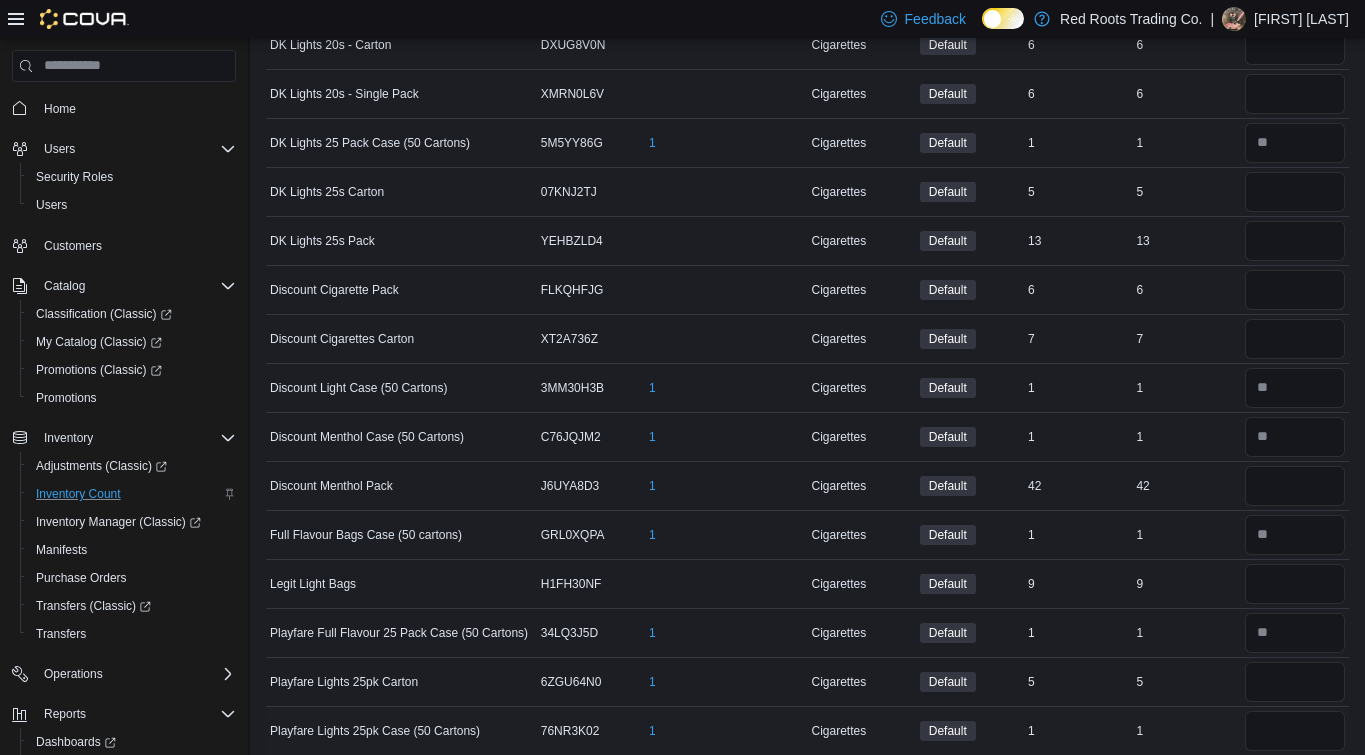 type 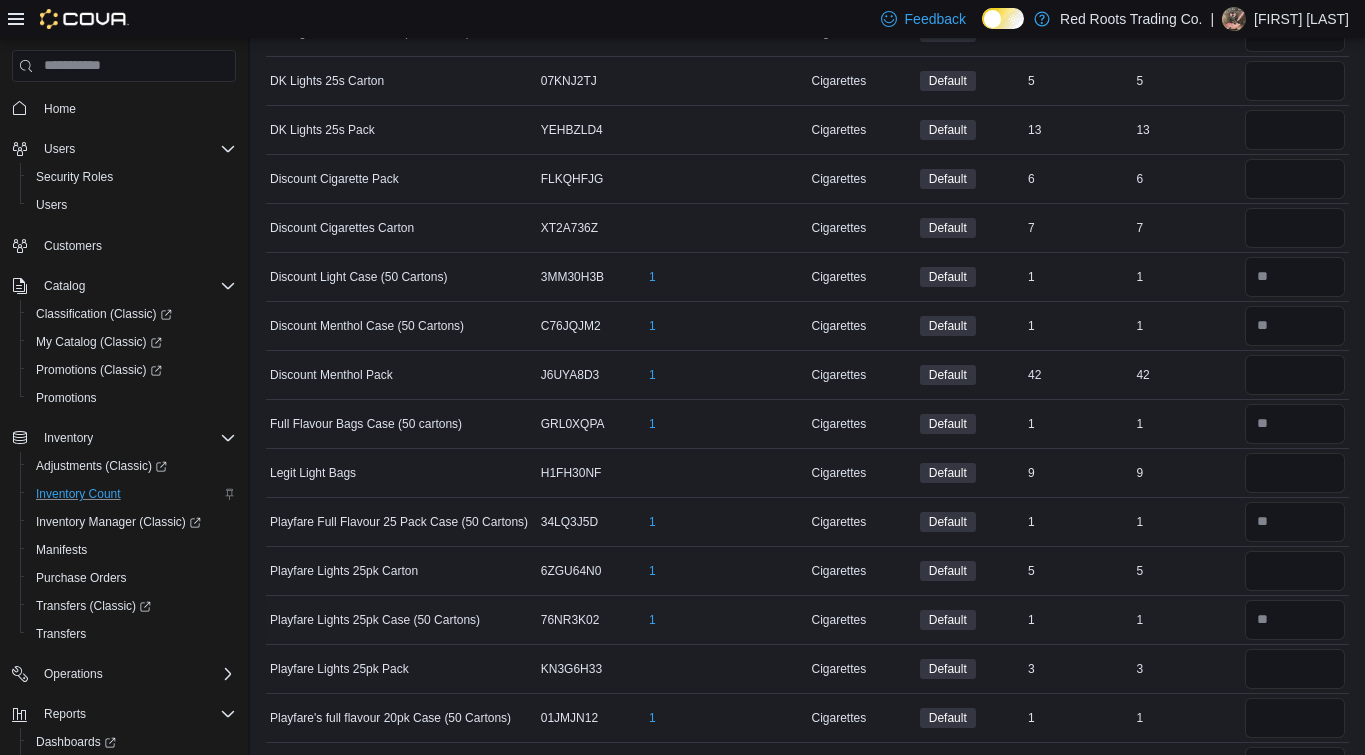 scroll, scrollTop: 1468, scrollLeft: 0, axis: vertical 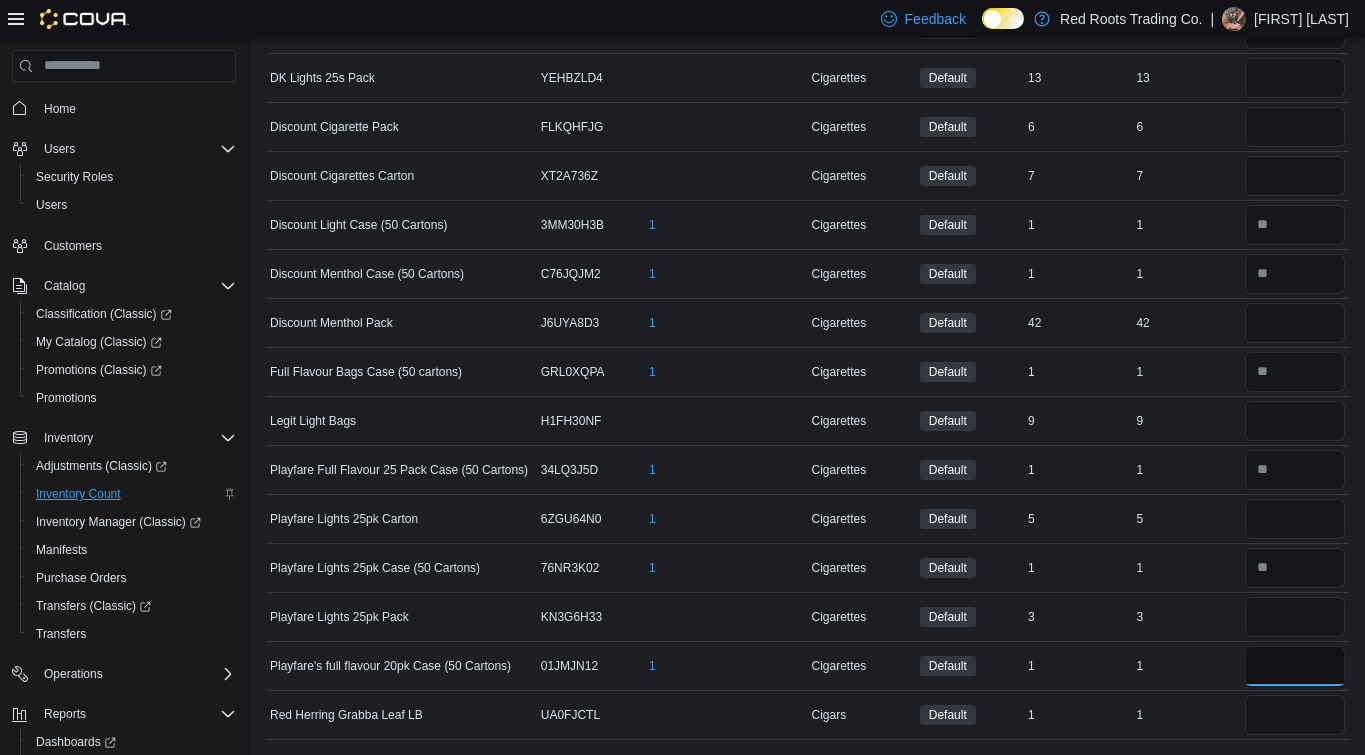 click on "*" at bounding box center [1295, 666] 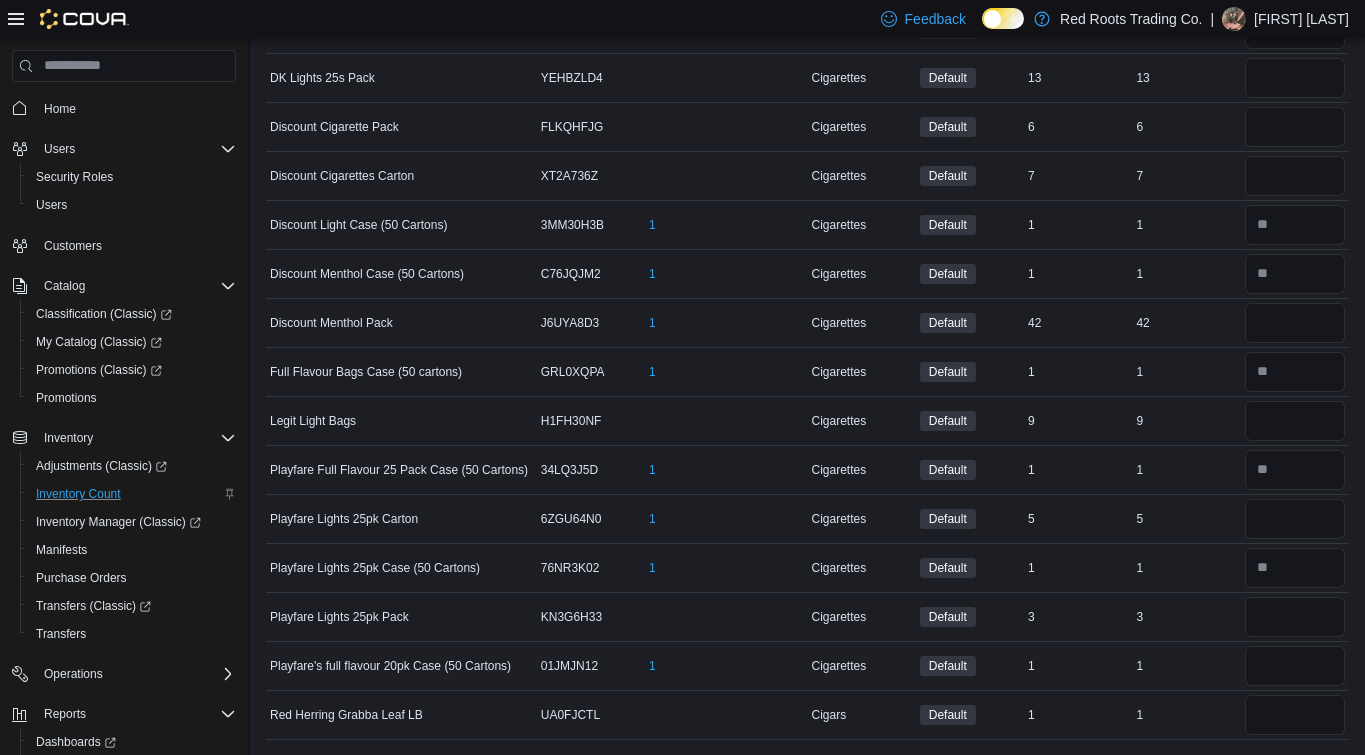 type 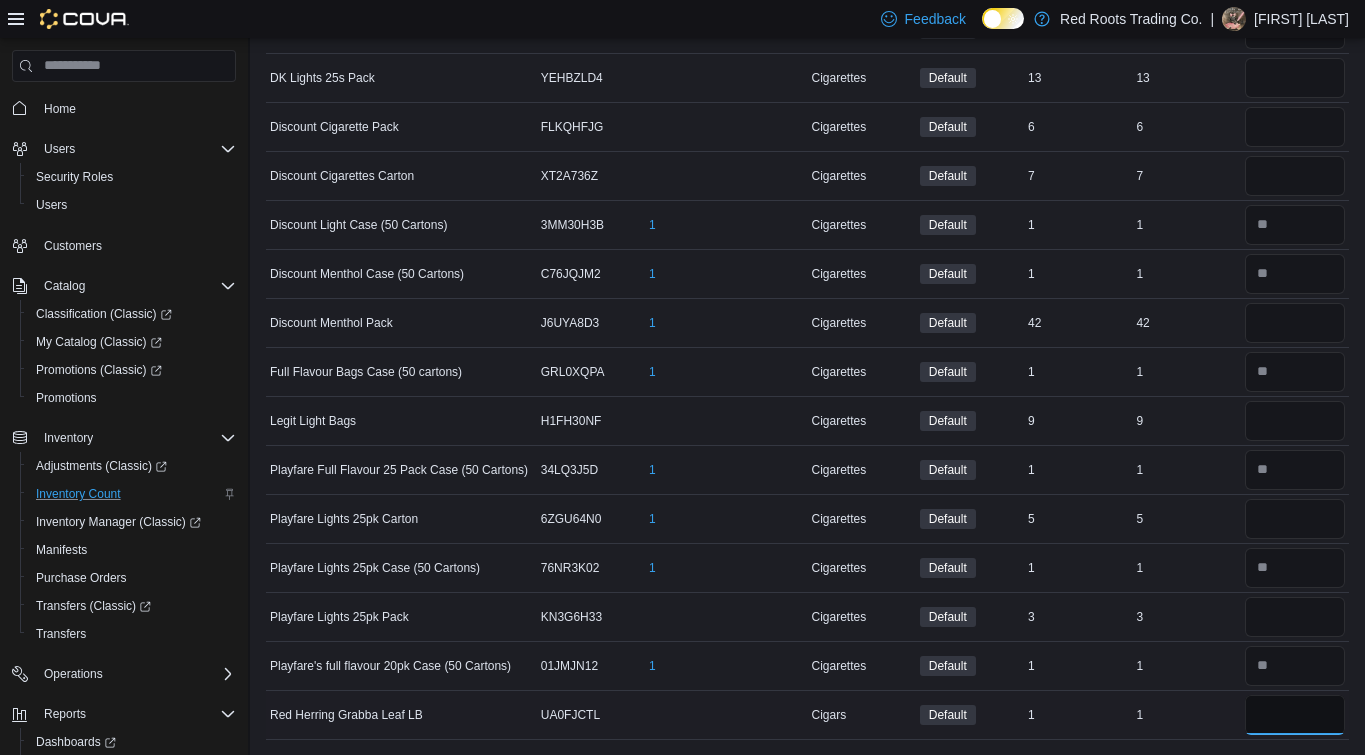 click on "*" at bounding box center [1295, 715] 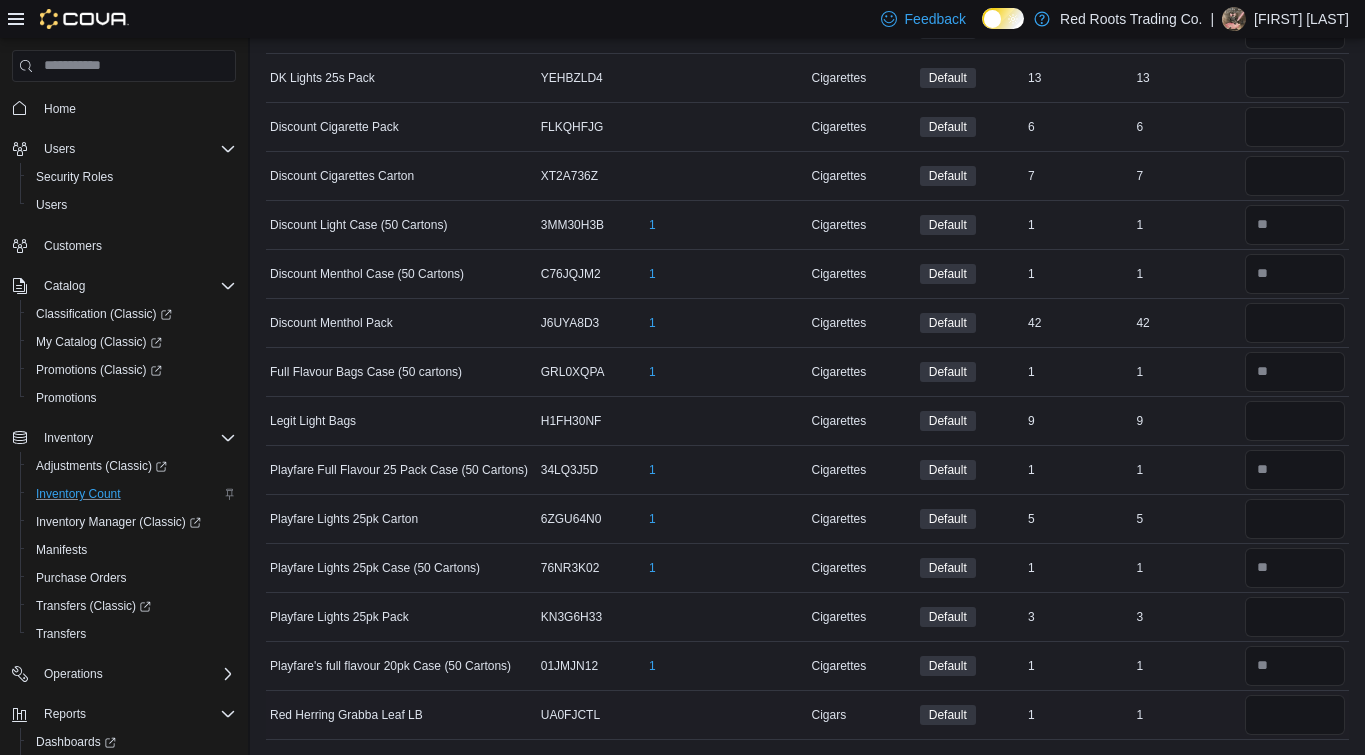 type 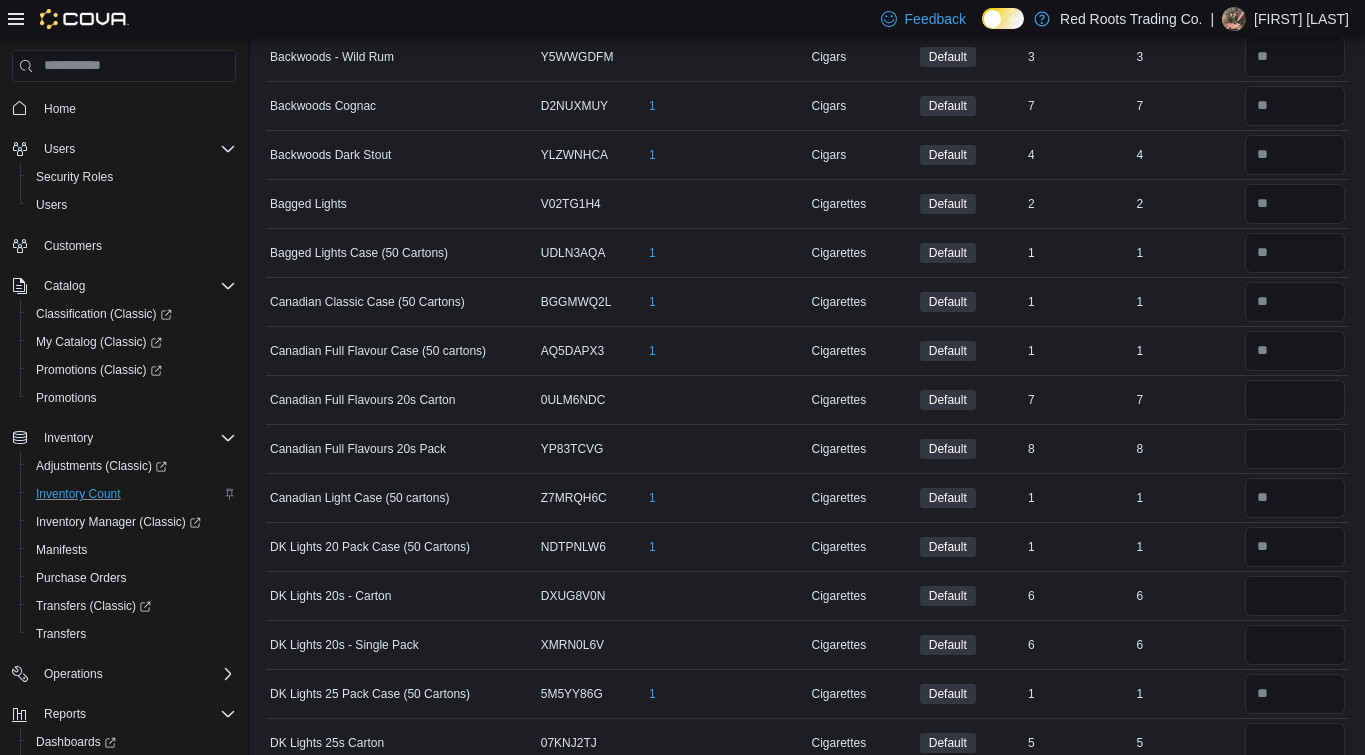 scroll, scrollTop: 802, scrollLeft: 0, axis: vertical 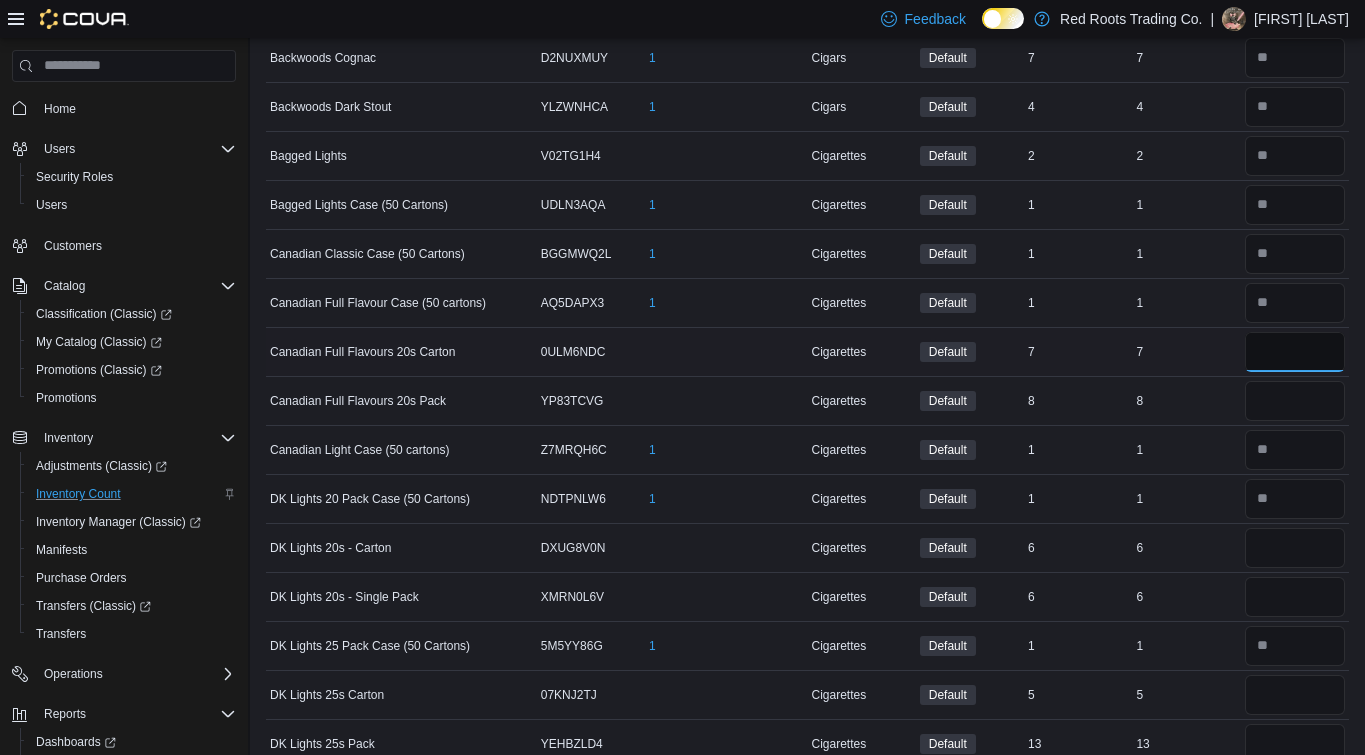 click at bounding box center (1295, 352) 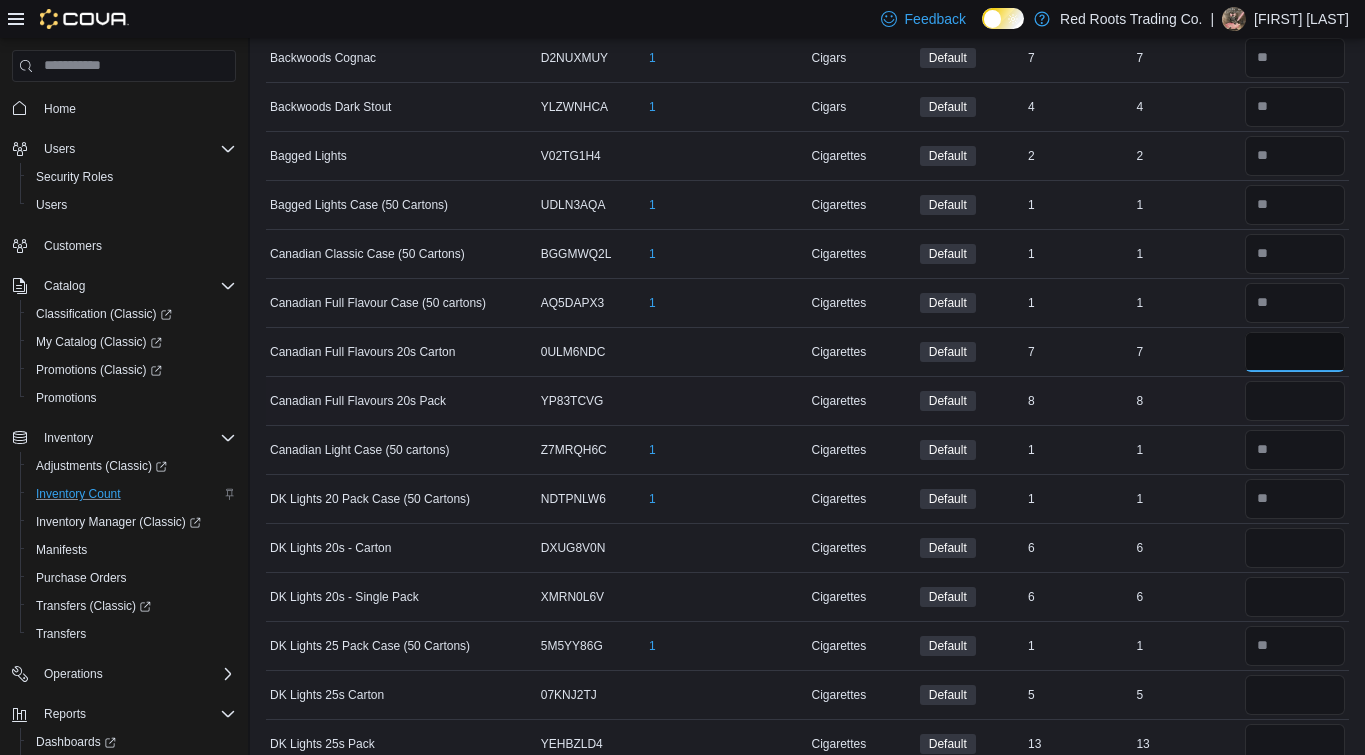 type on "*" 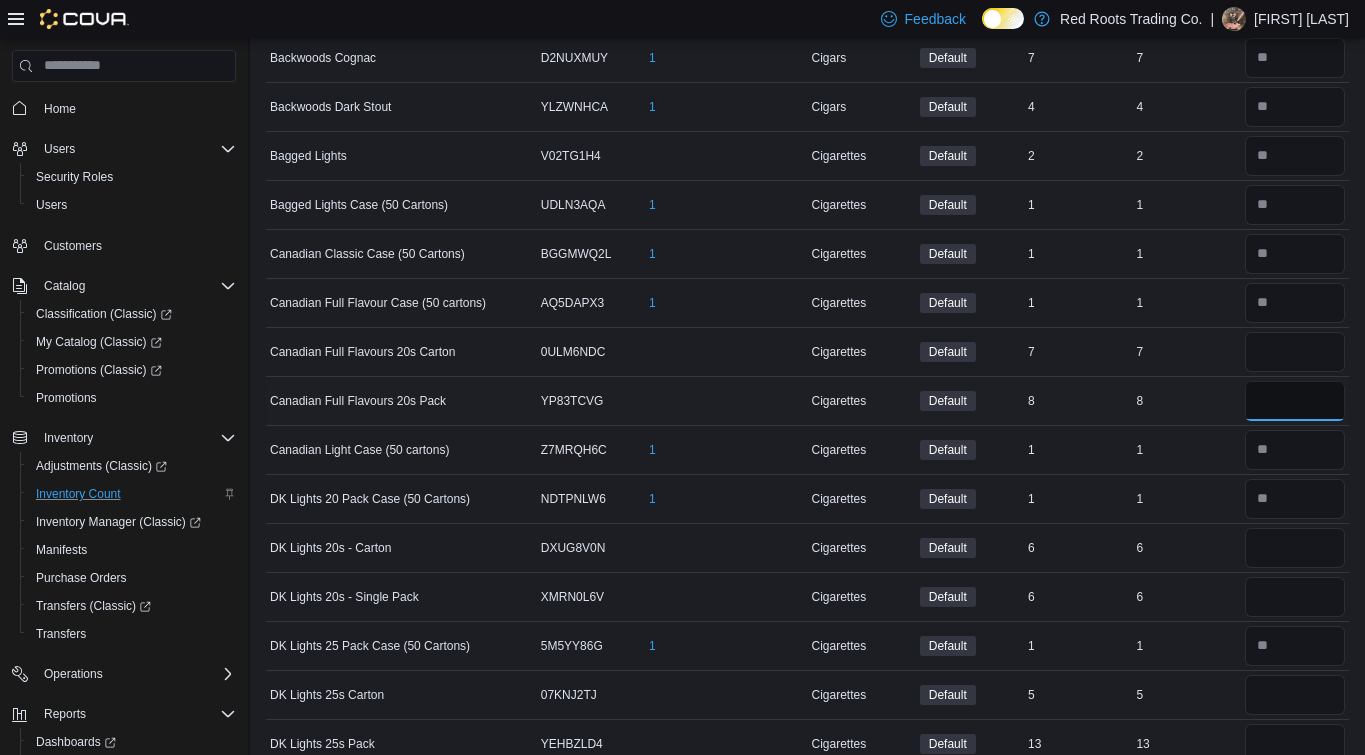 type 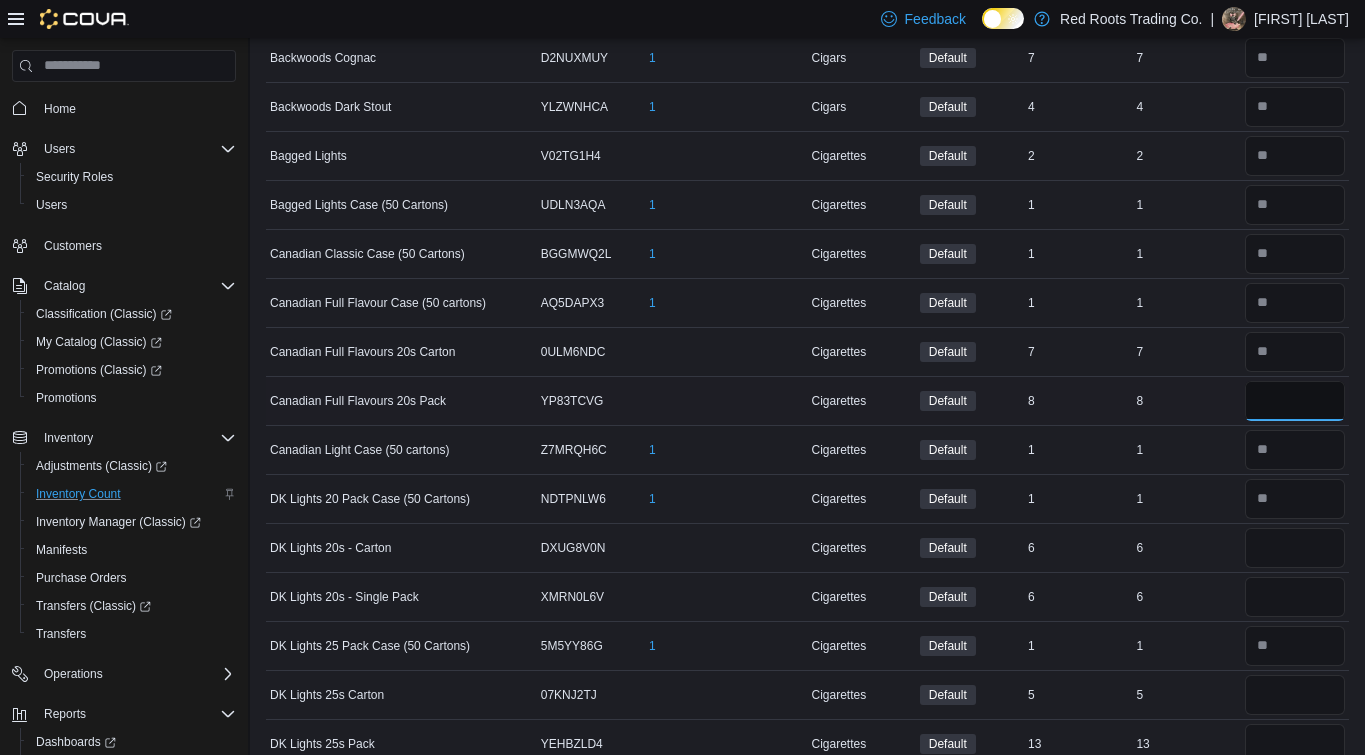 type on "*" 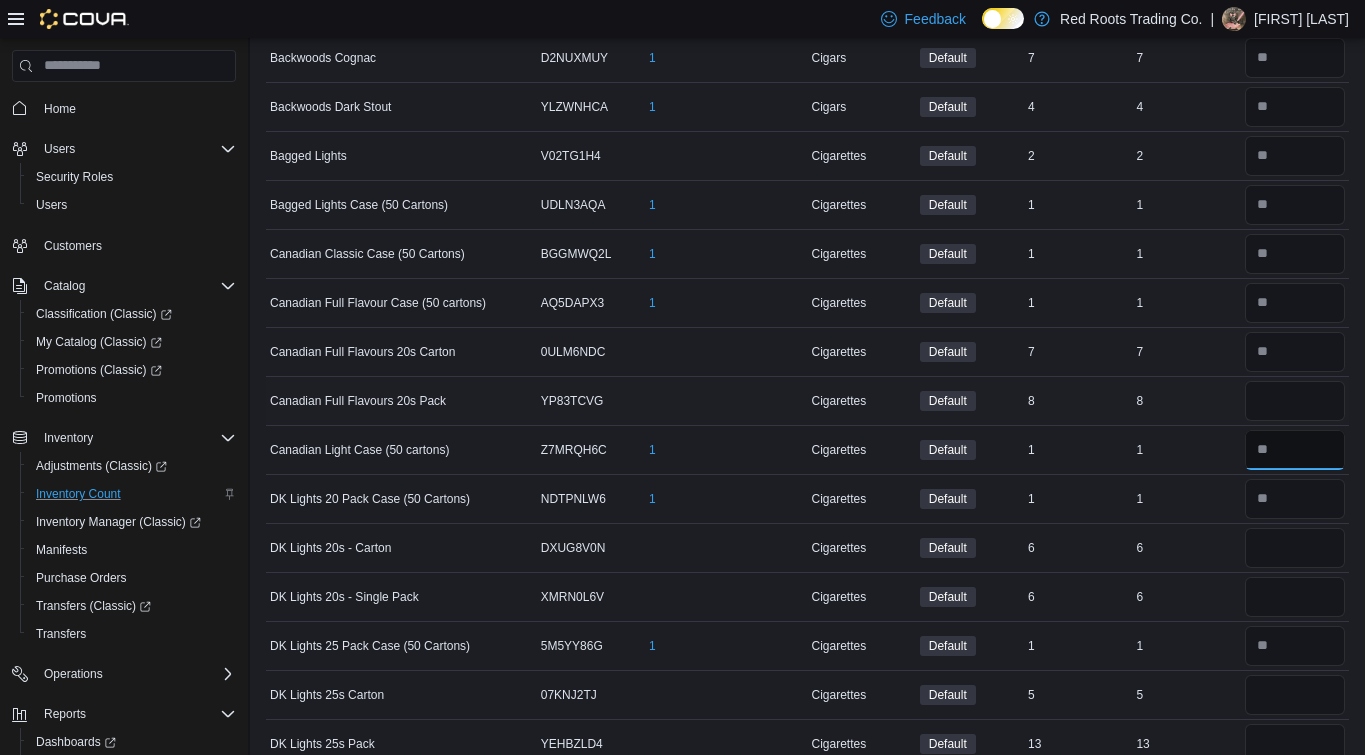 type 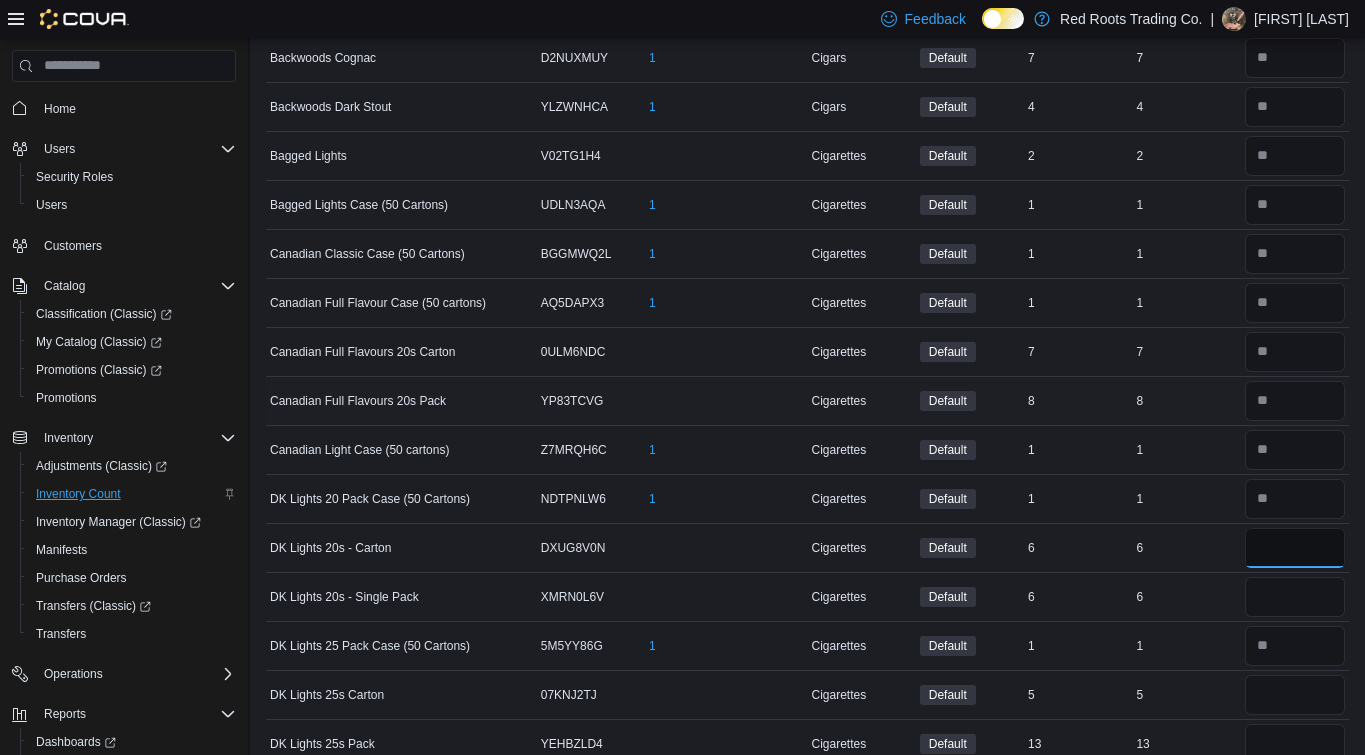 type on "*" 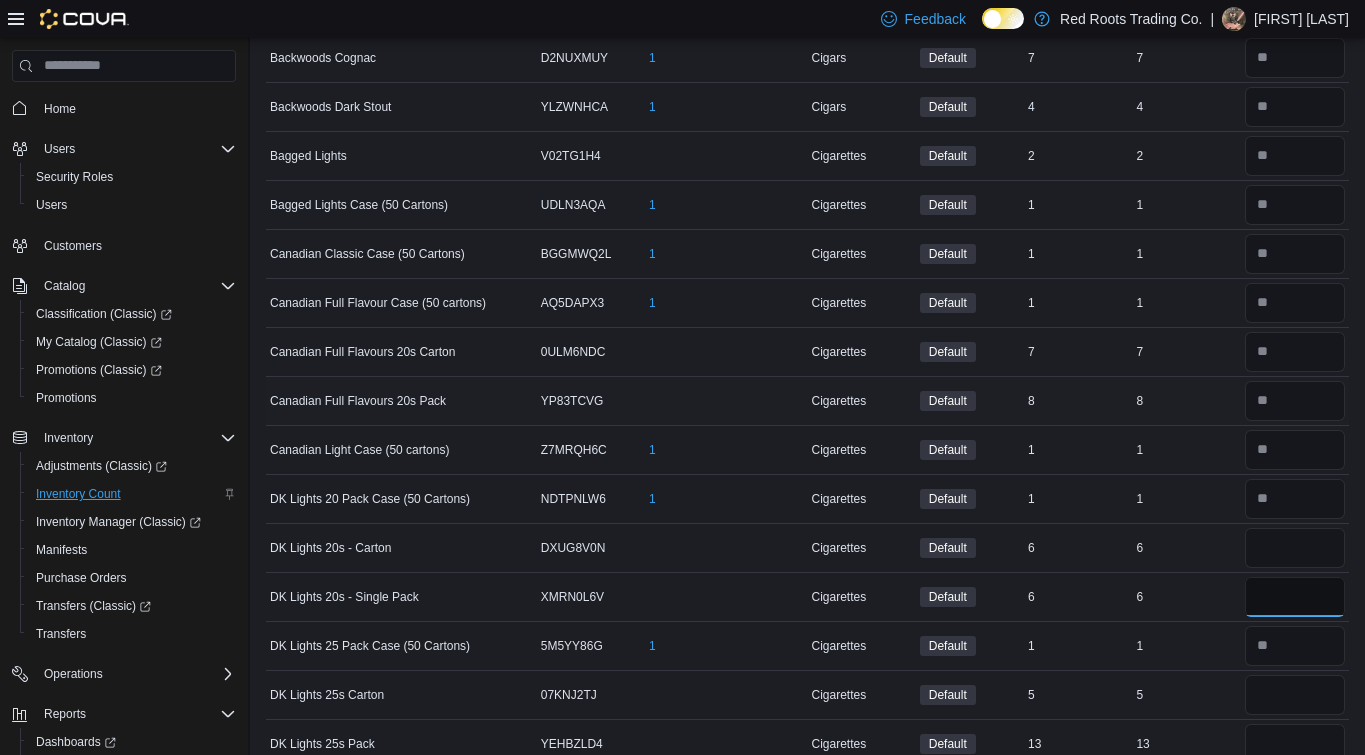 type 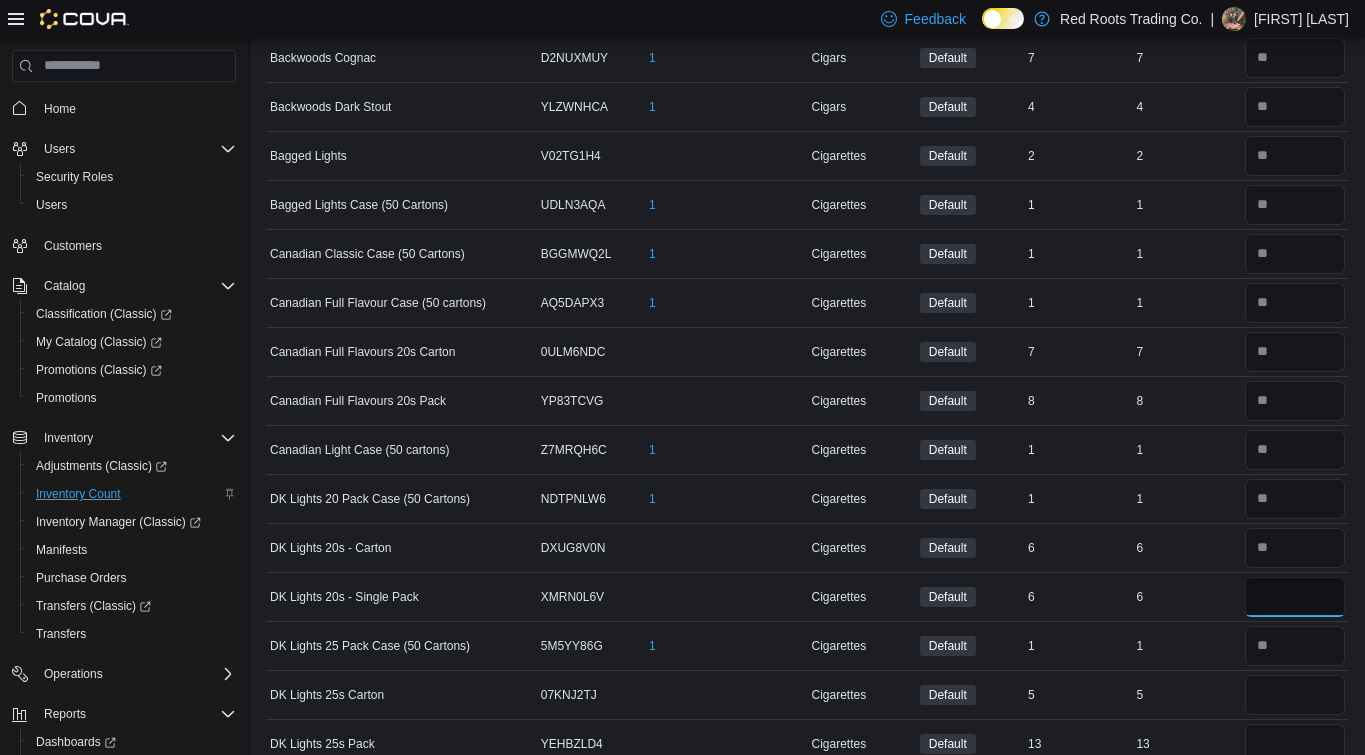 type on "*" 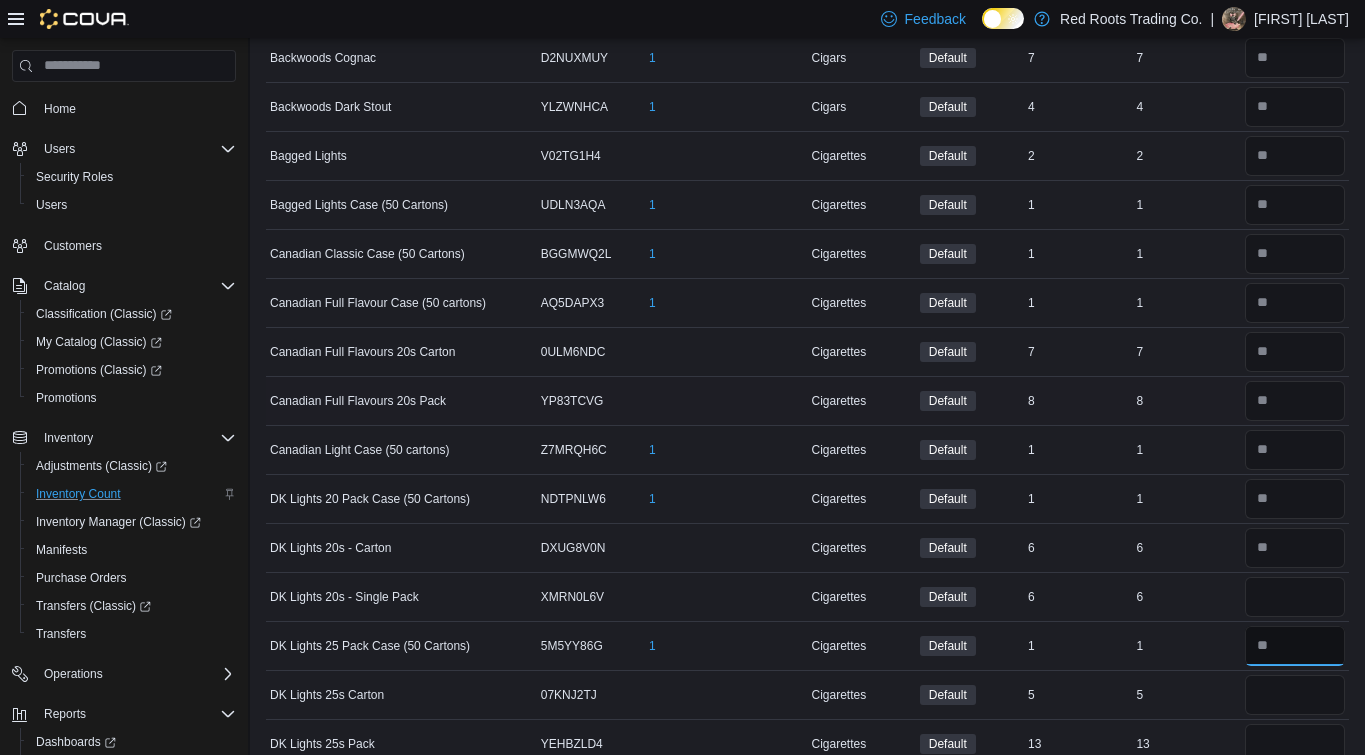 type 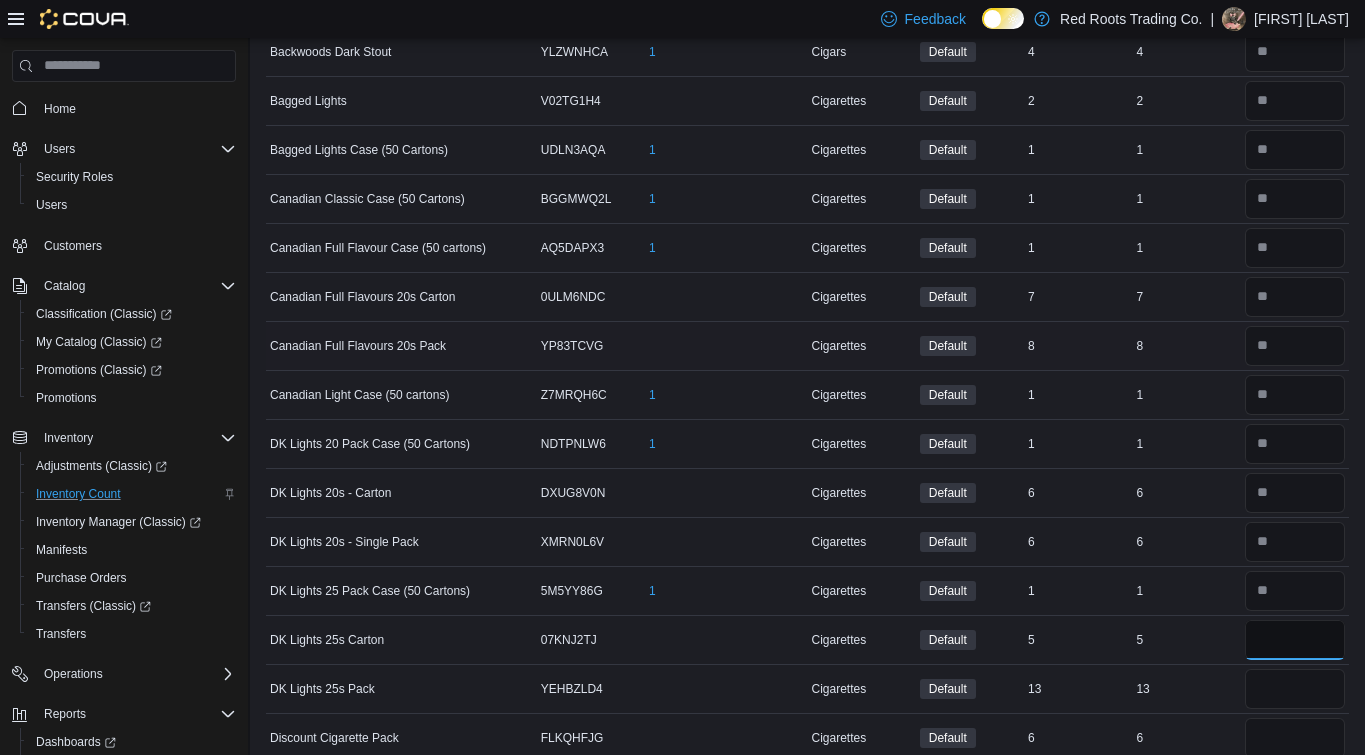 scroll, scrollTop: 860, scrollLeft: 0, axis: vertical 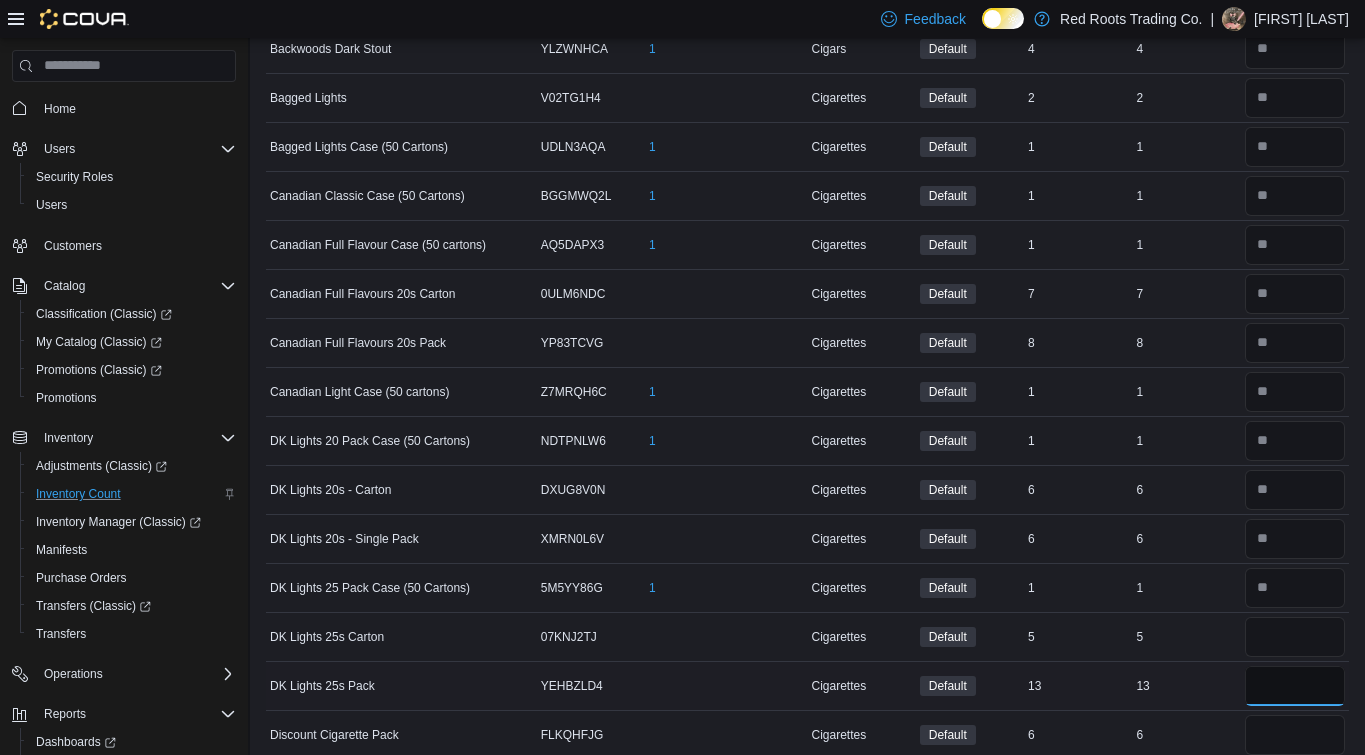 click at bounding box center (1295, 686) 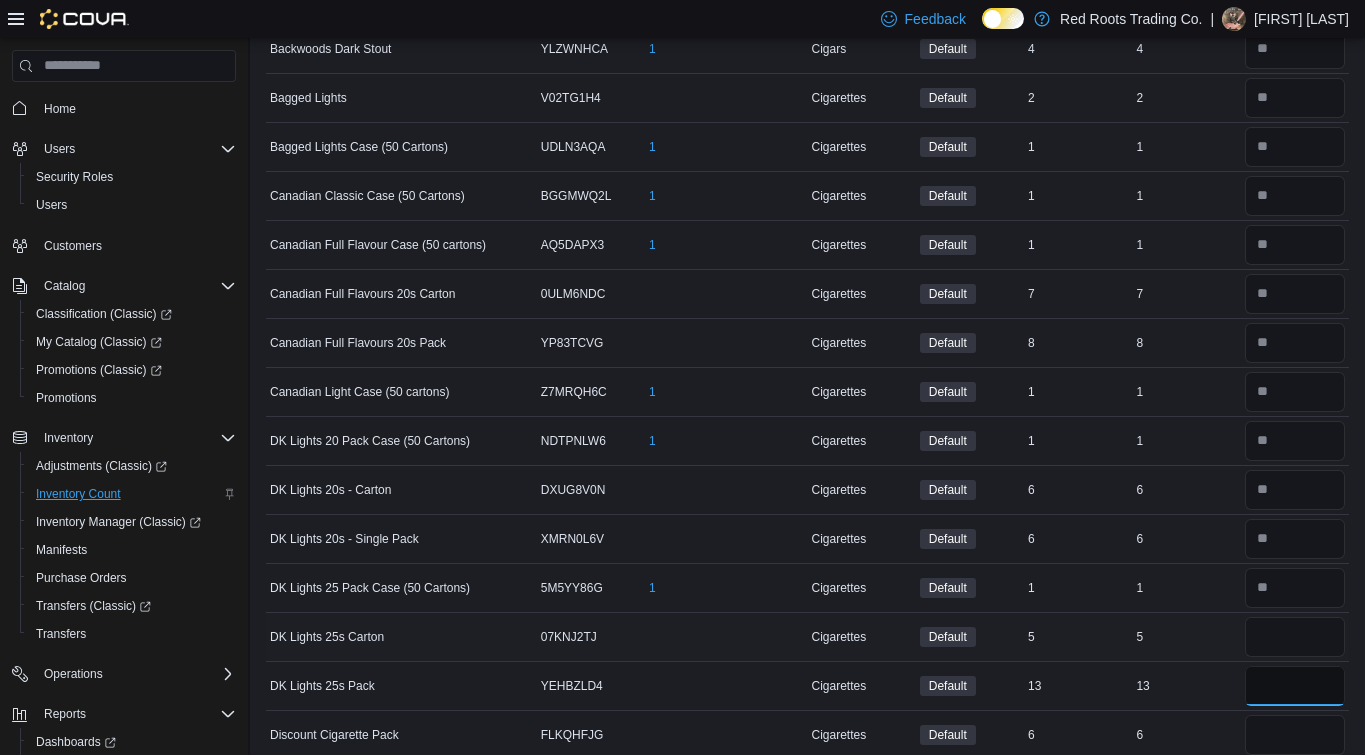 type on "**" 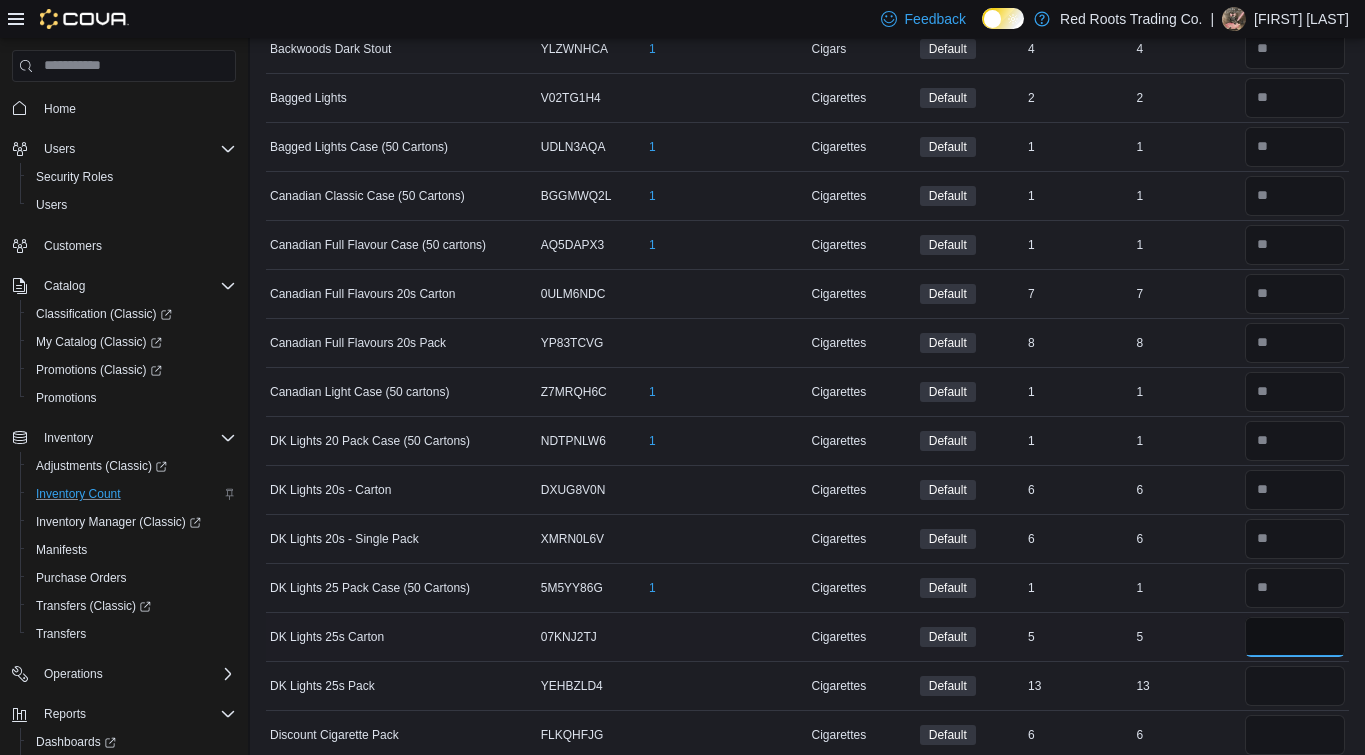 type 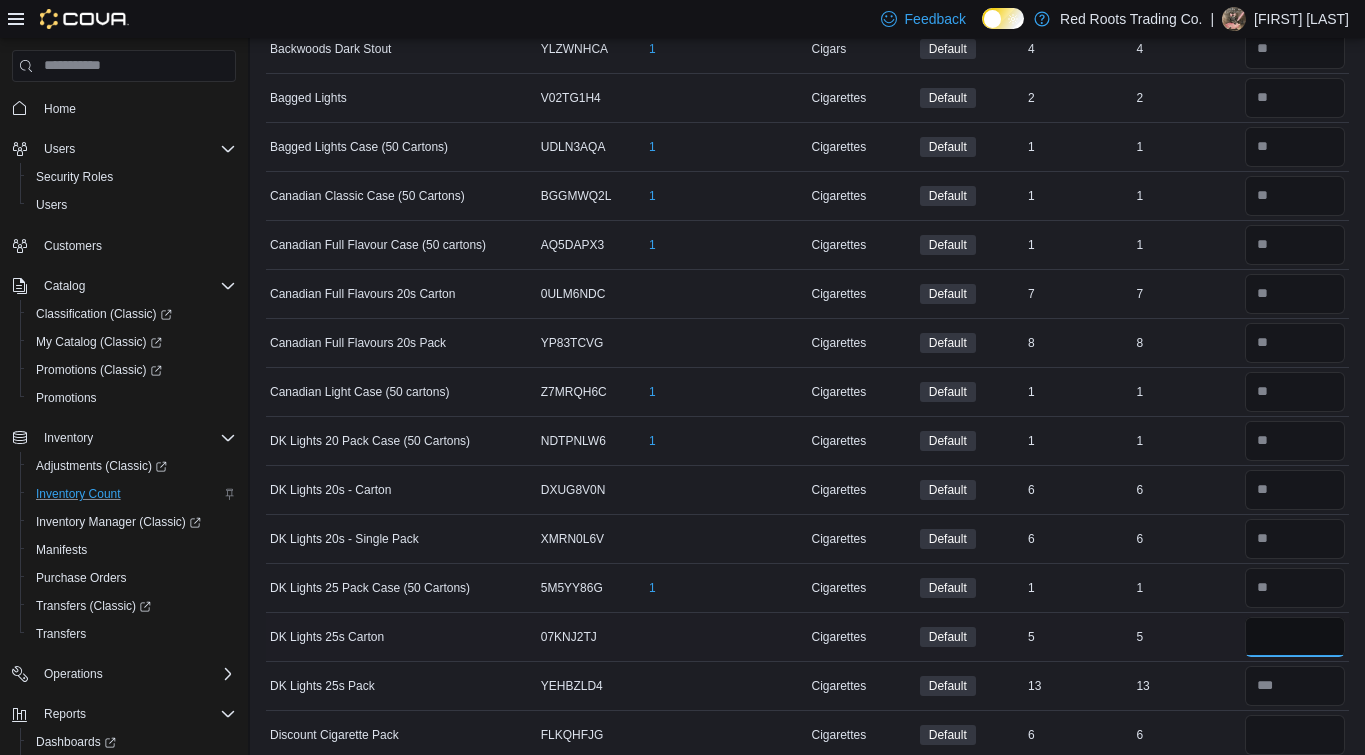click at bounding box center (1295, 637) 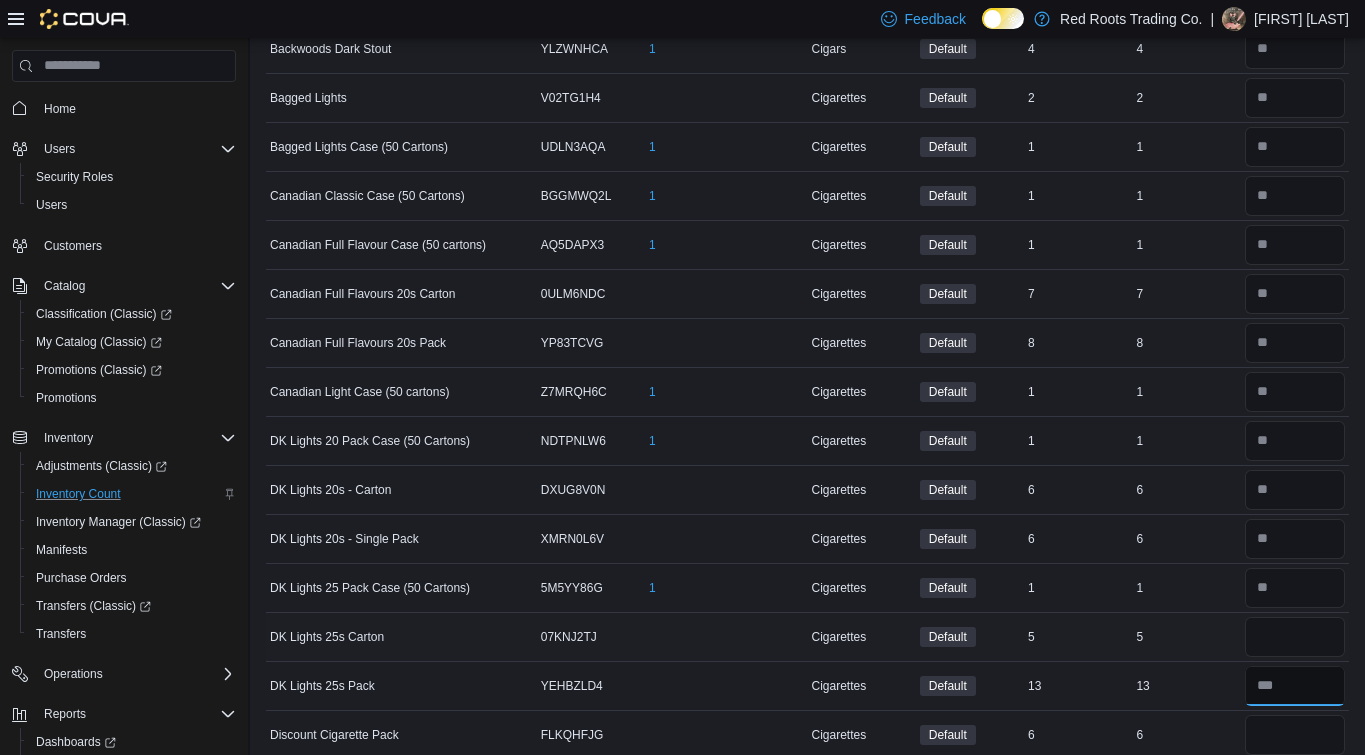 type 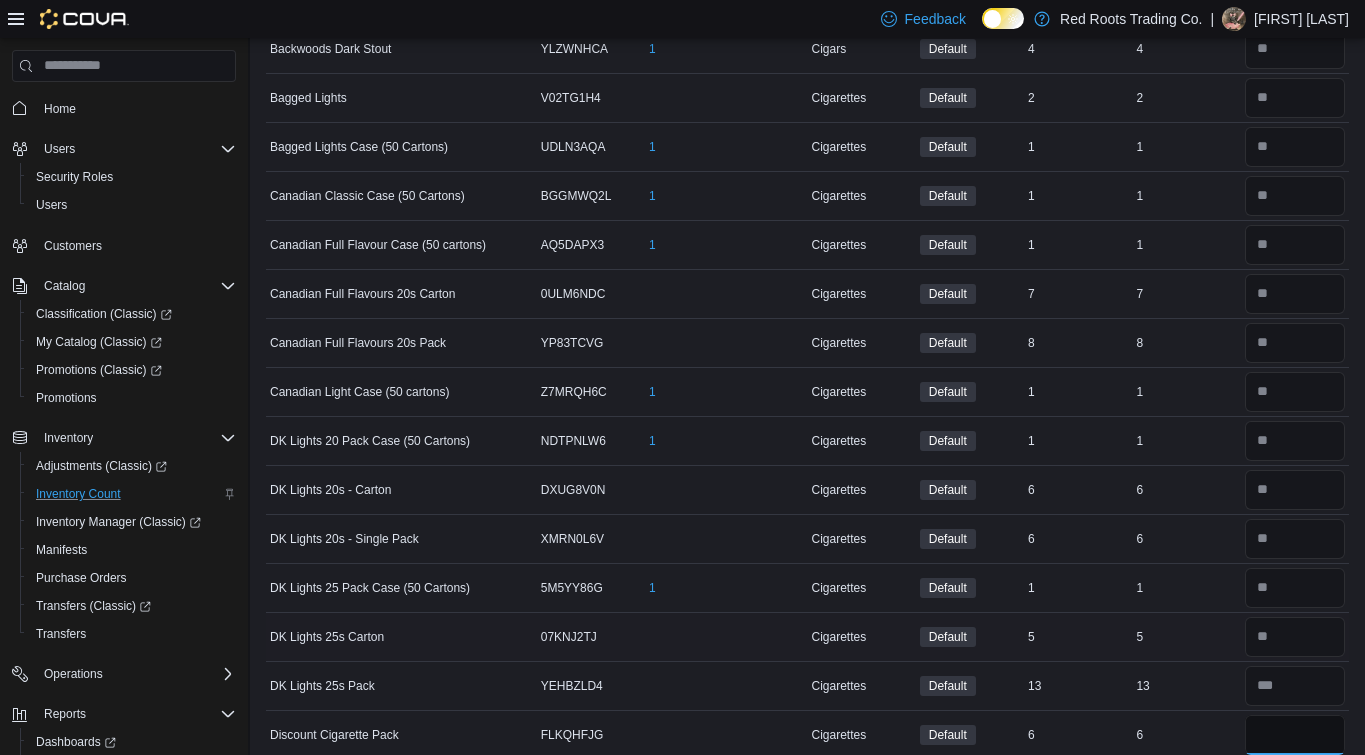 type on "*" 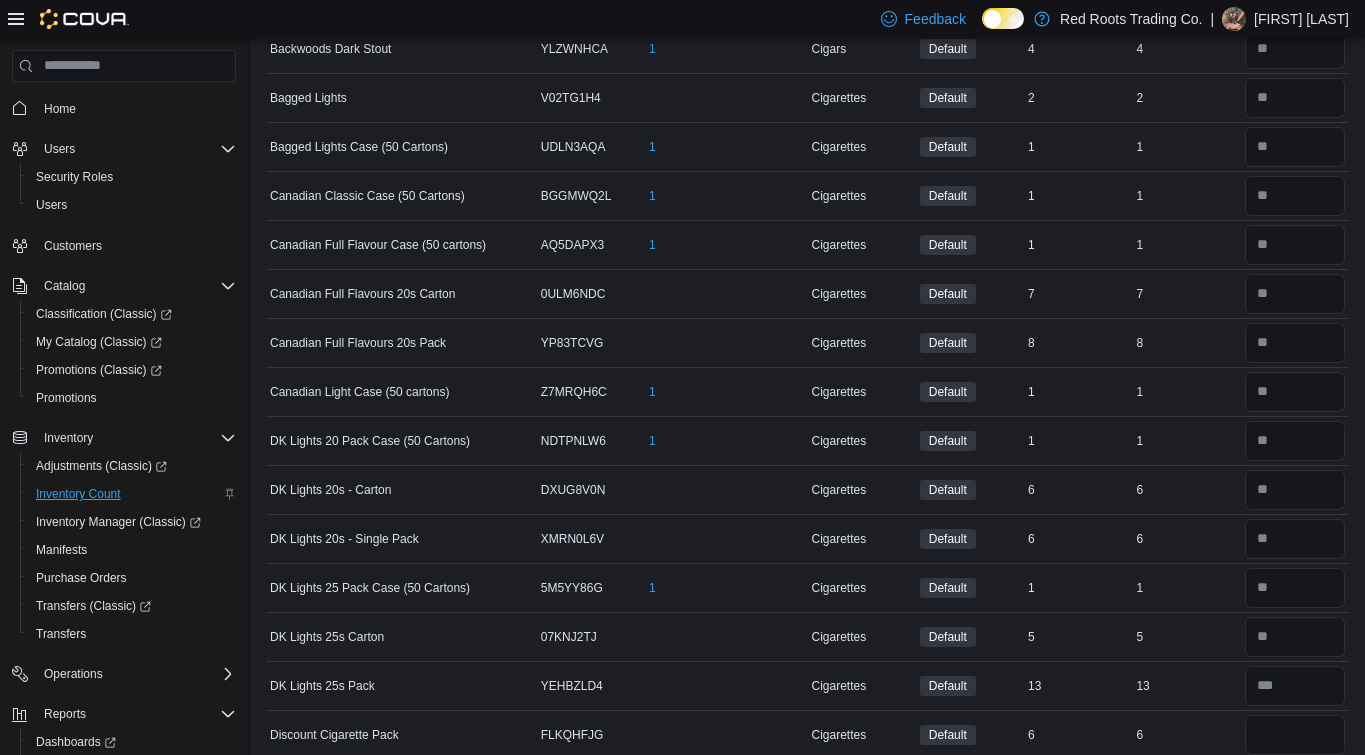 type 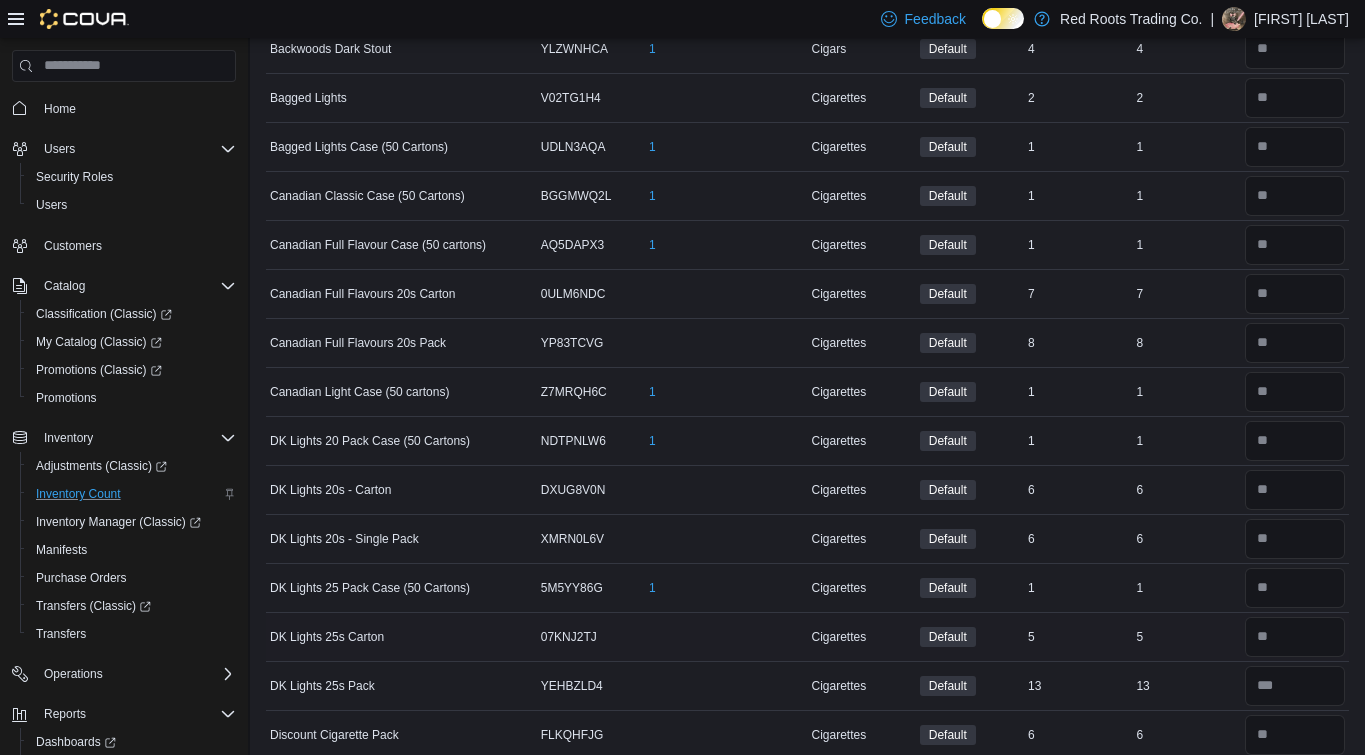 scroll, scrollTop: 1266, scrollLeft: 0, axis: vertical 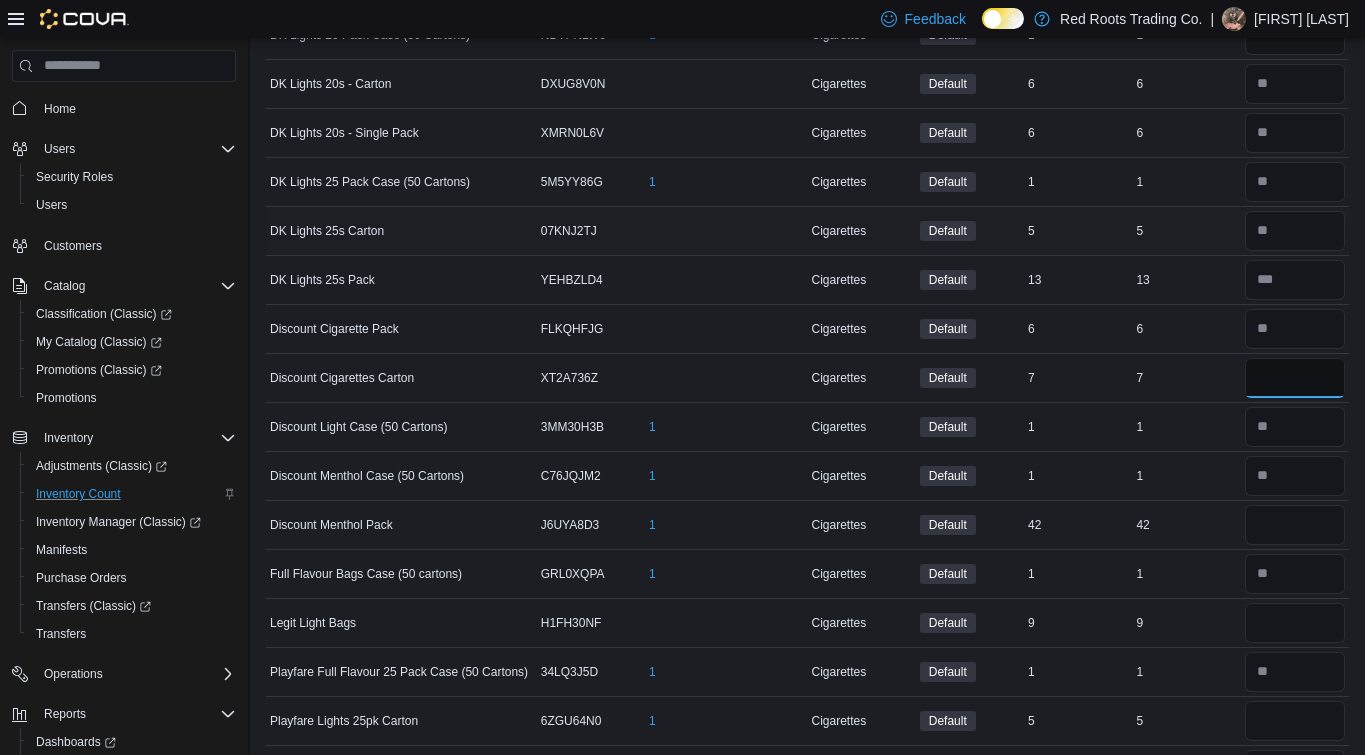 type on "*" 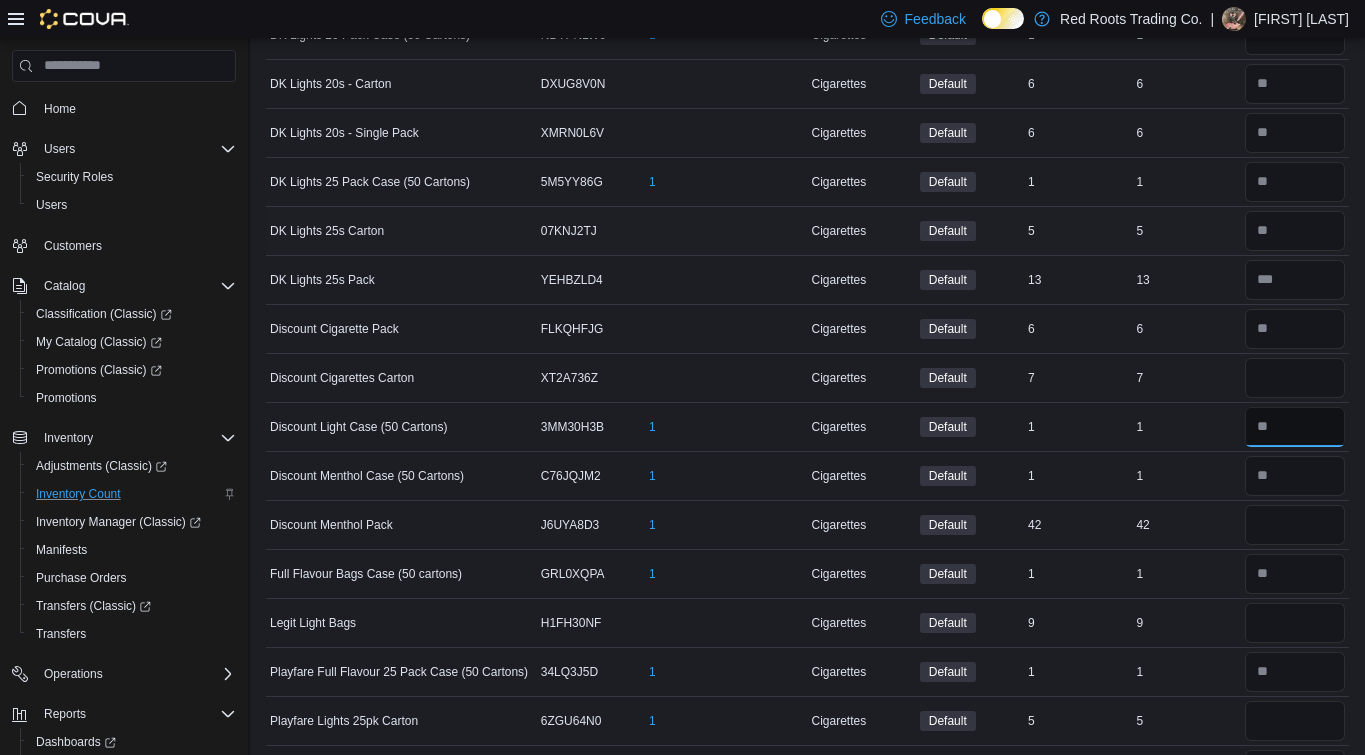 type 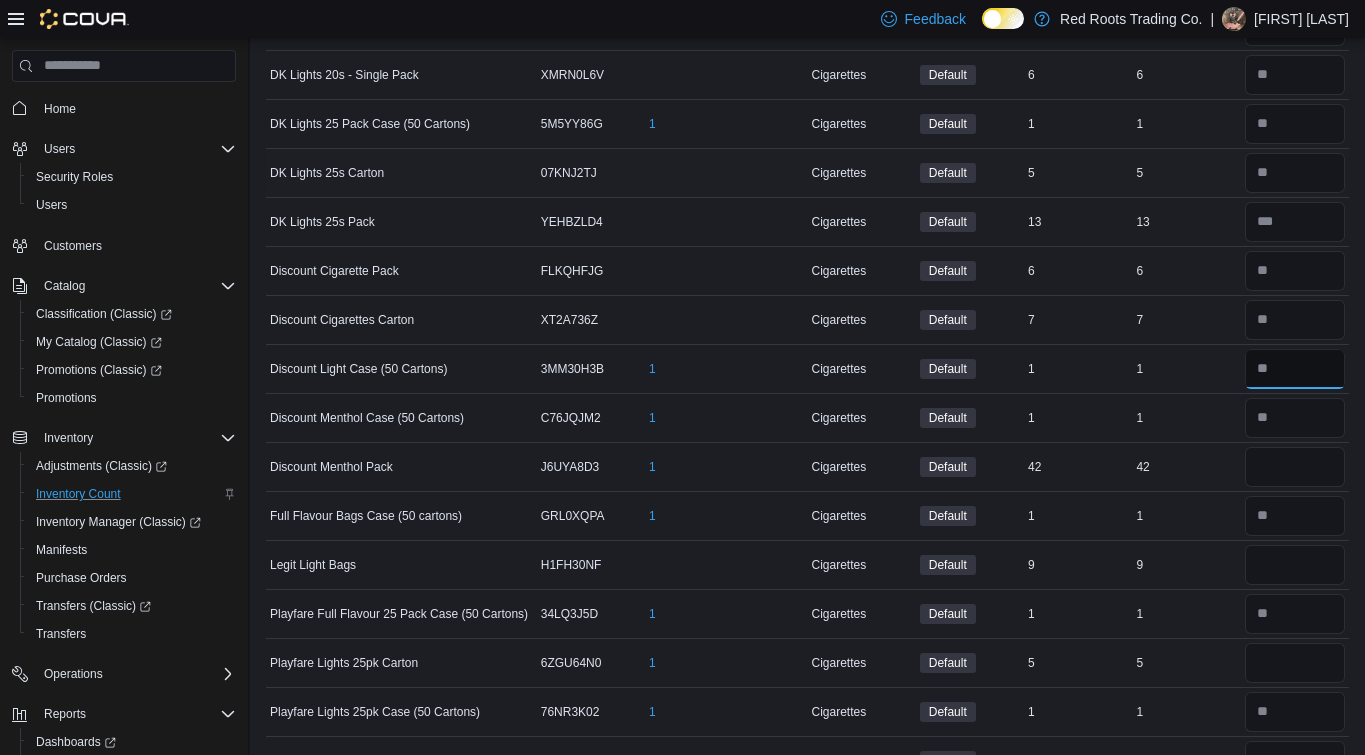 scroll, scrollTop: 1327, scrollLeft: 0, axis: vertical 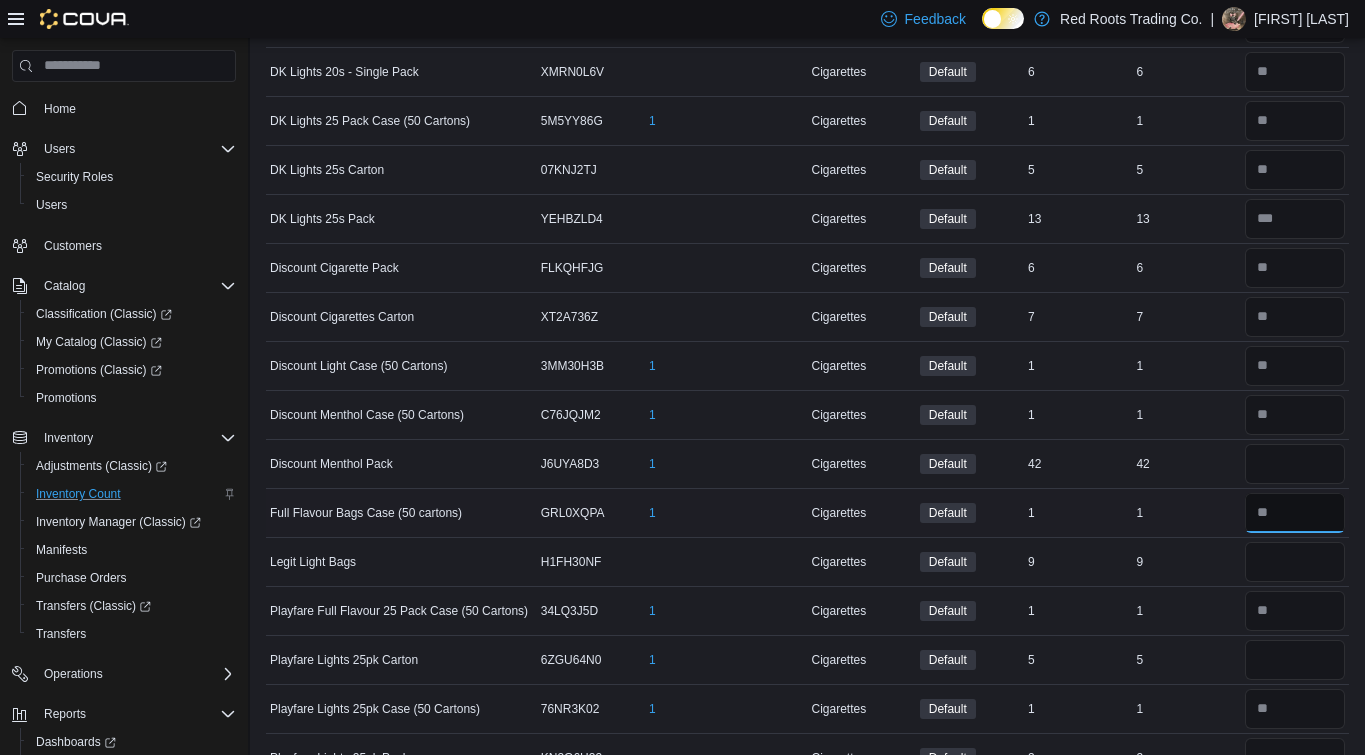 click at bounding box center (1295, 513) 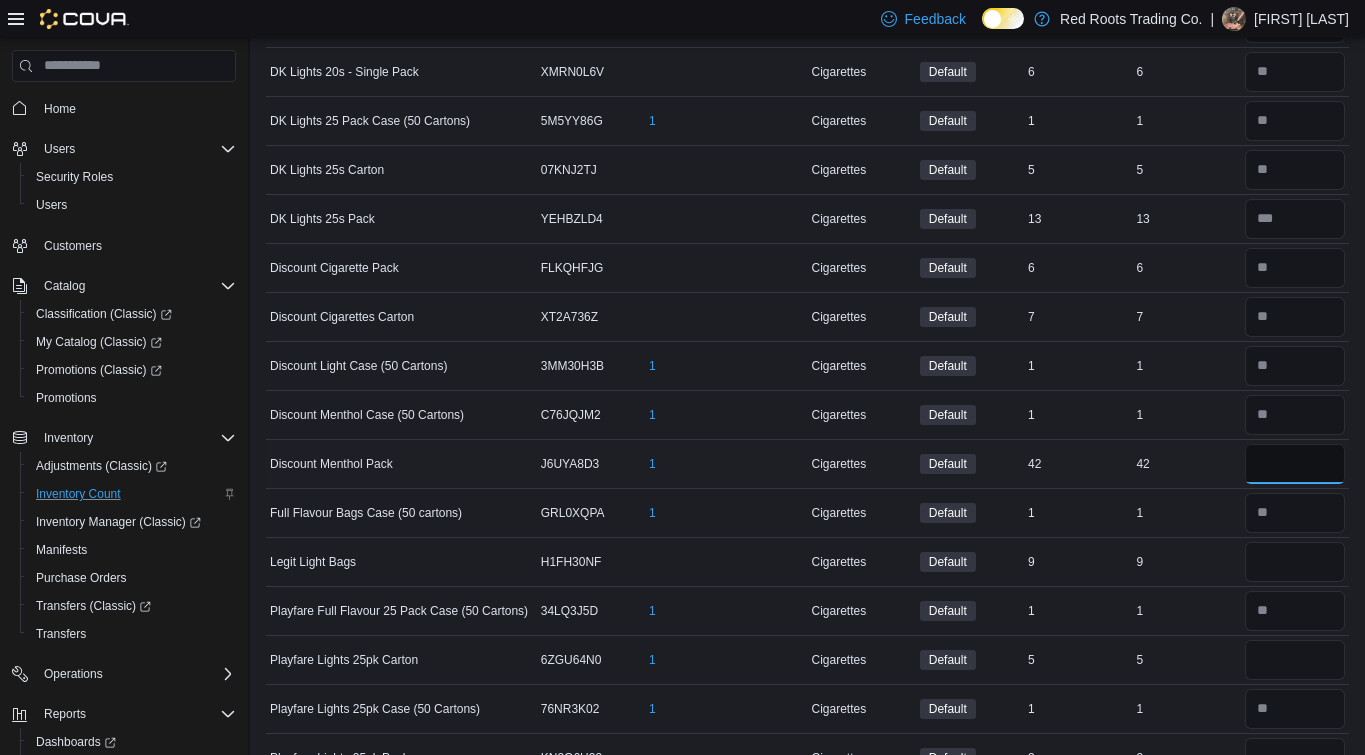 click at bounding box center (1295, 464) 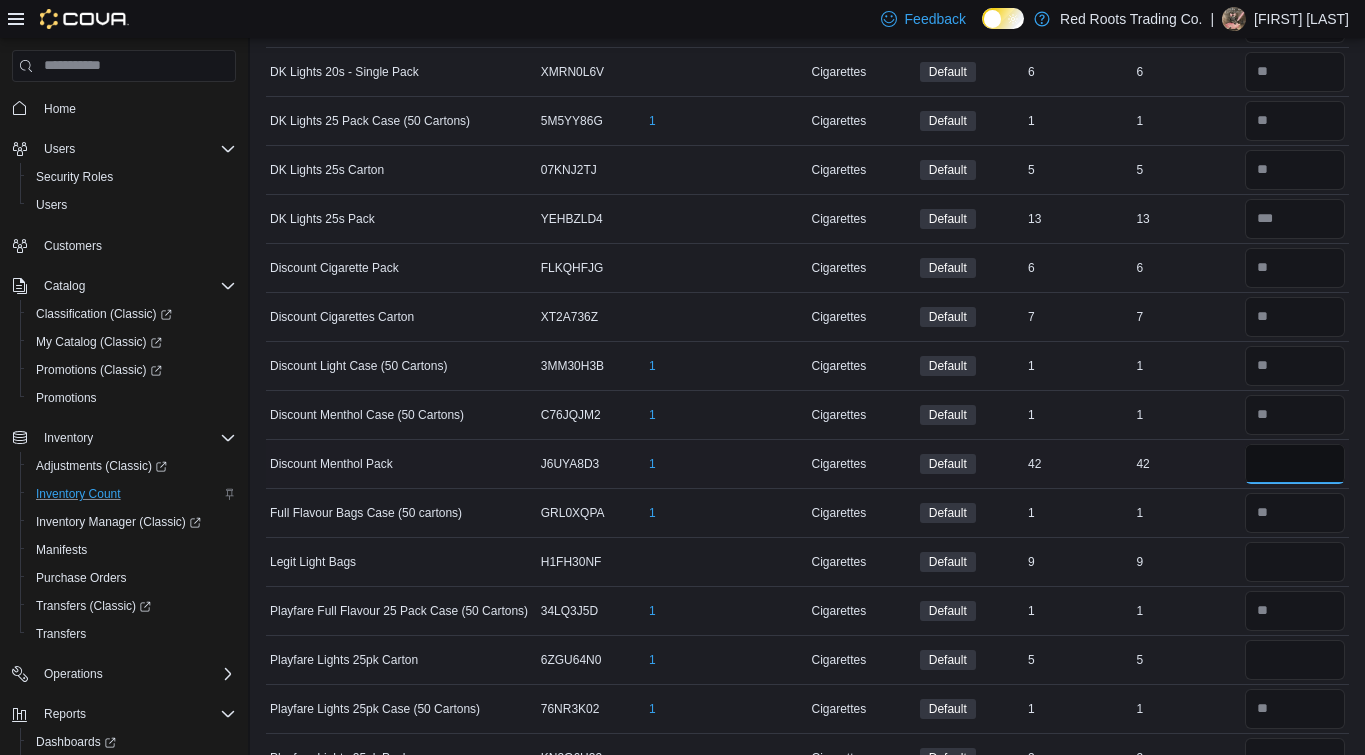 type on "**" 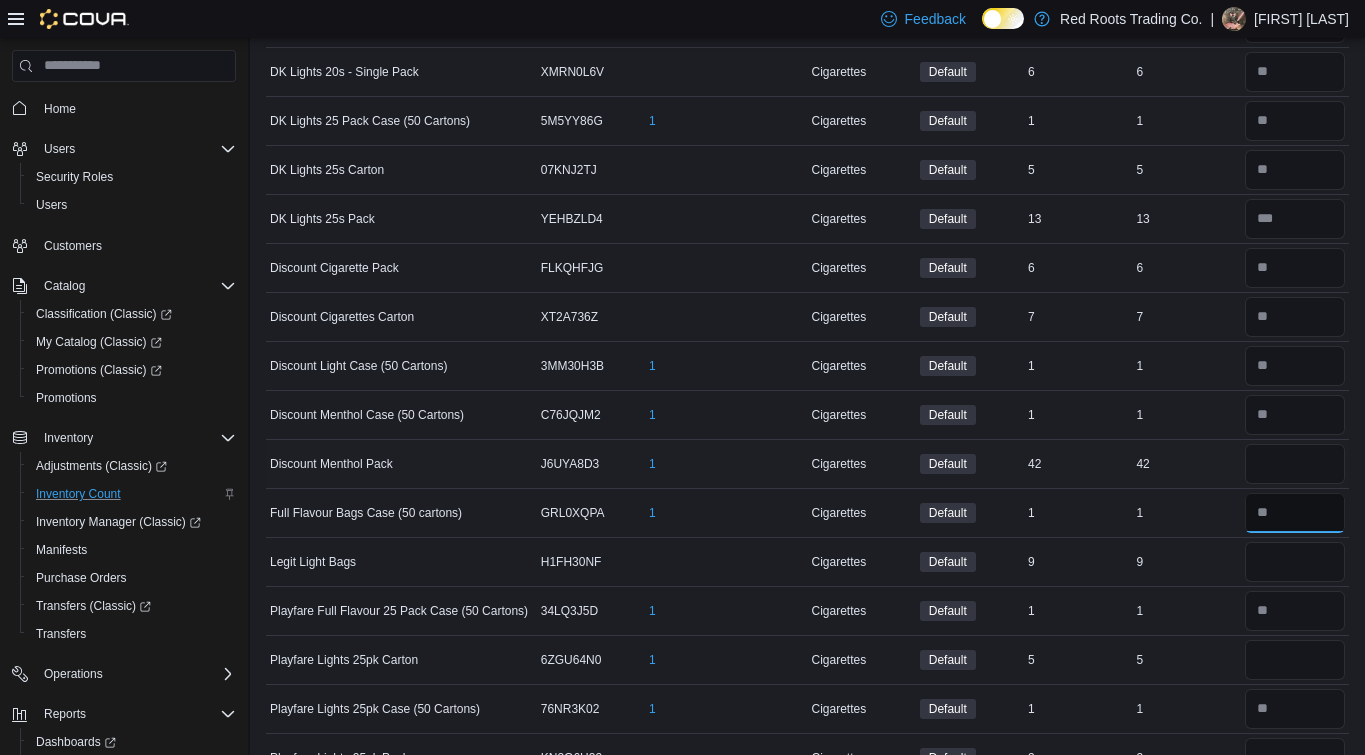 type 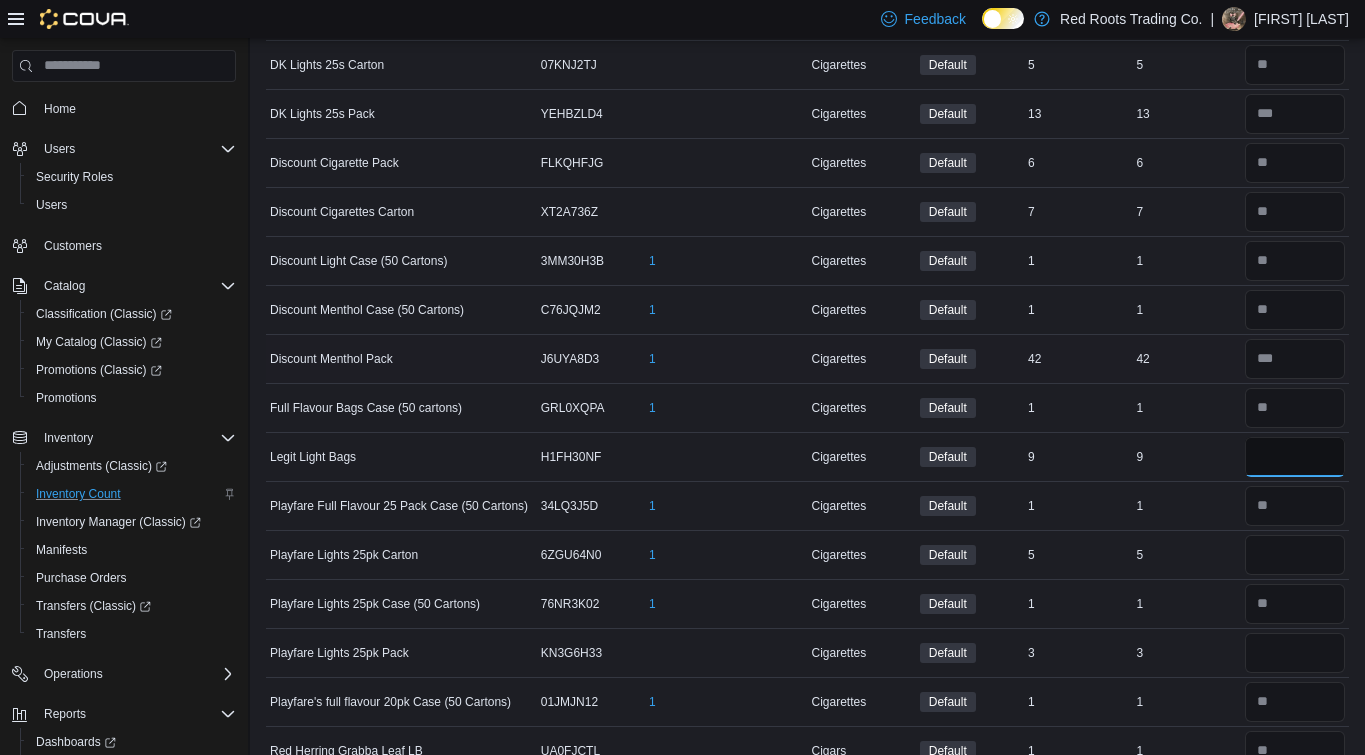 scroll, scrollTop: 1468, scrollLeft: 0, axis: vertical 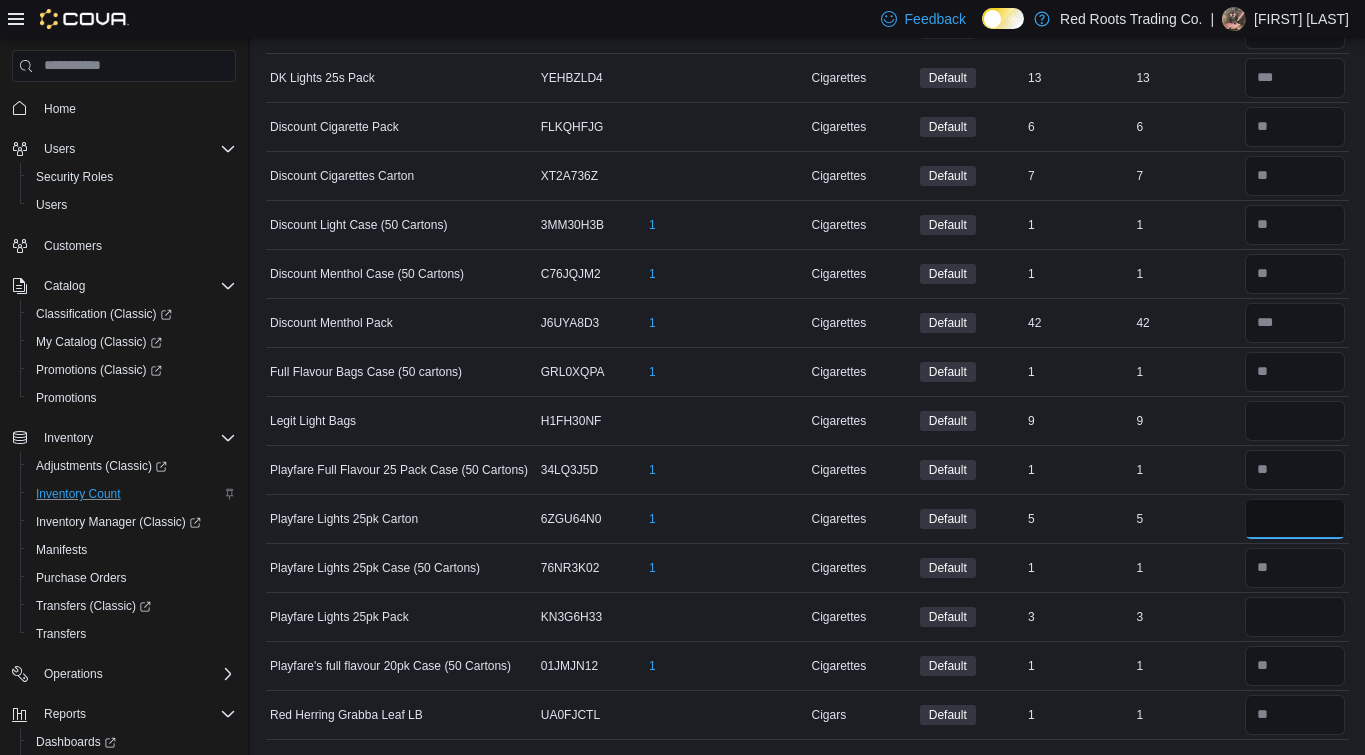 click at bounding box center (1295, 519) 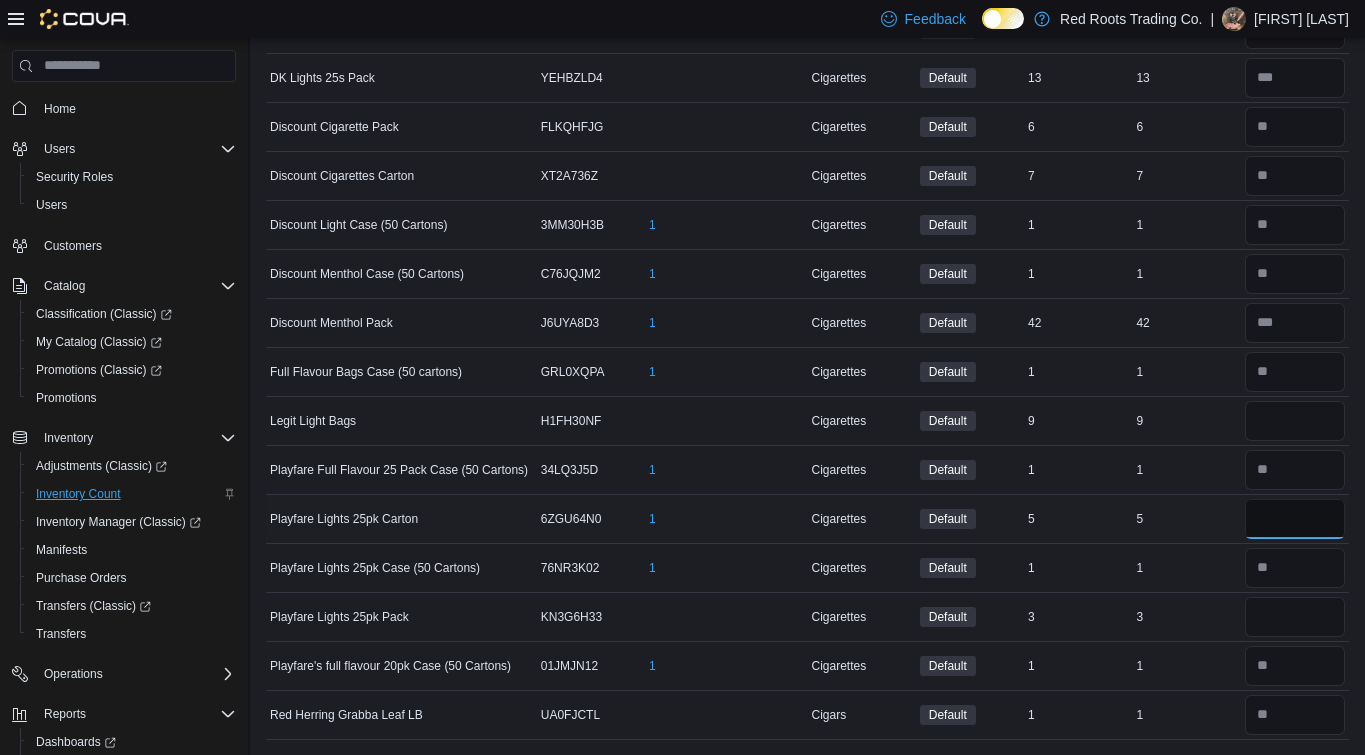 type on "*" 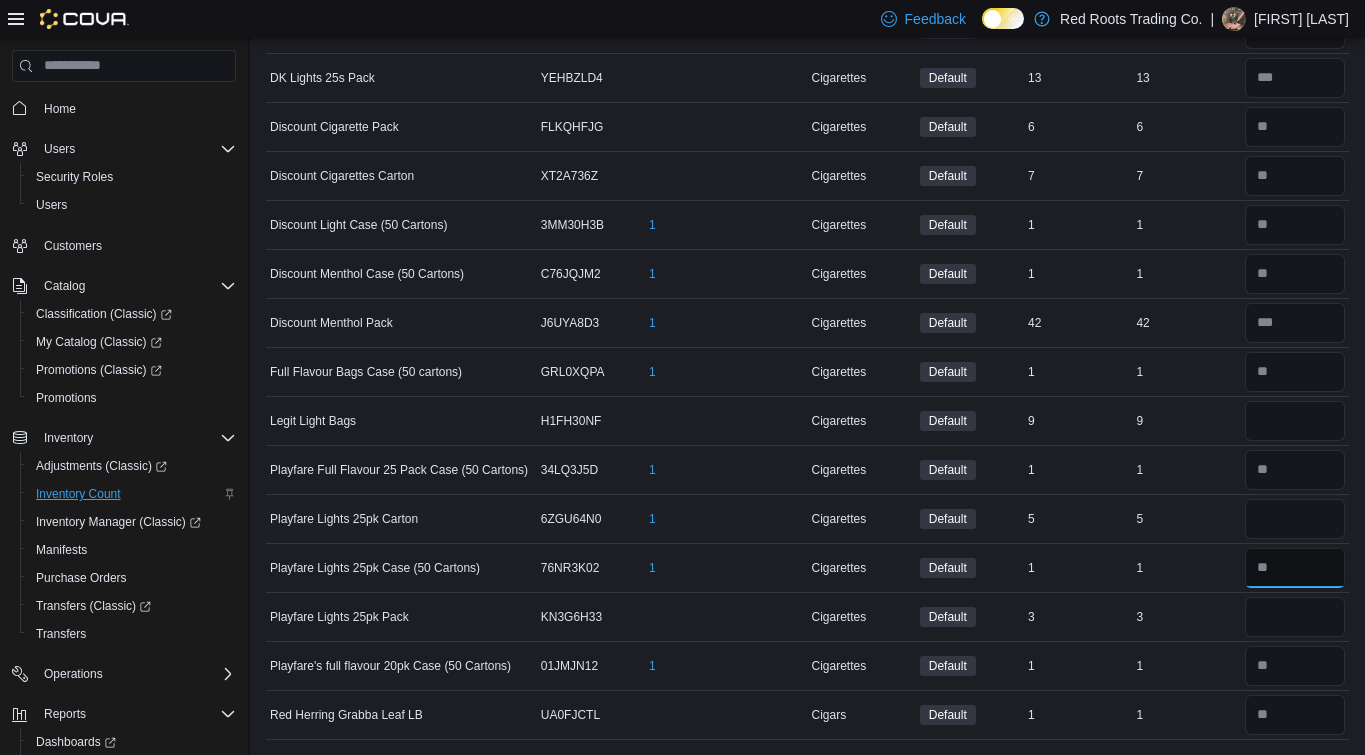 type 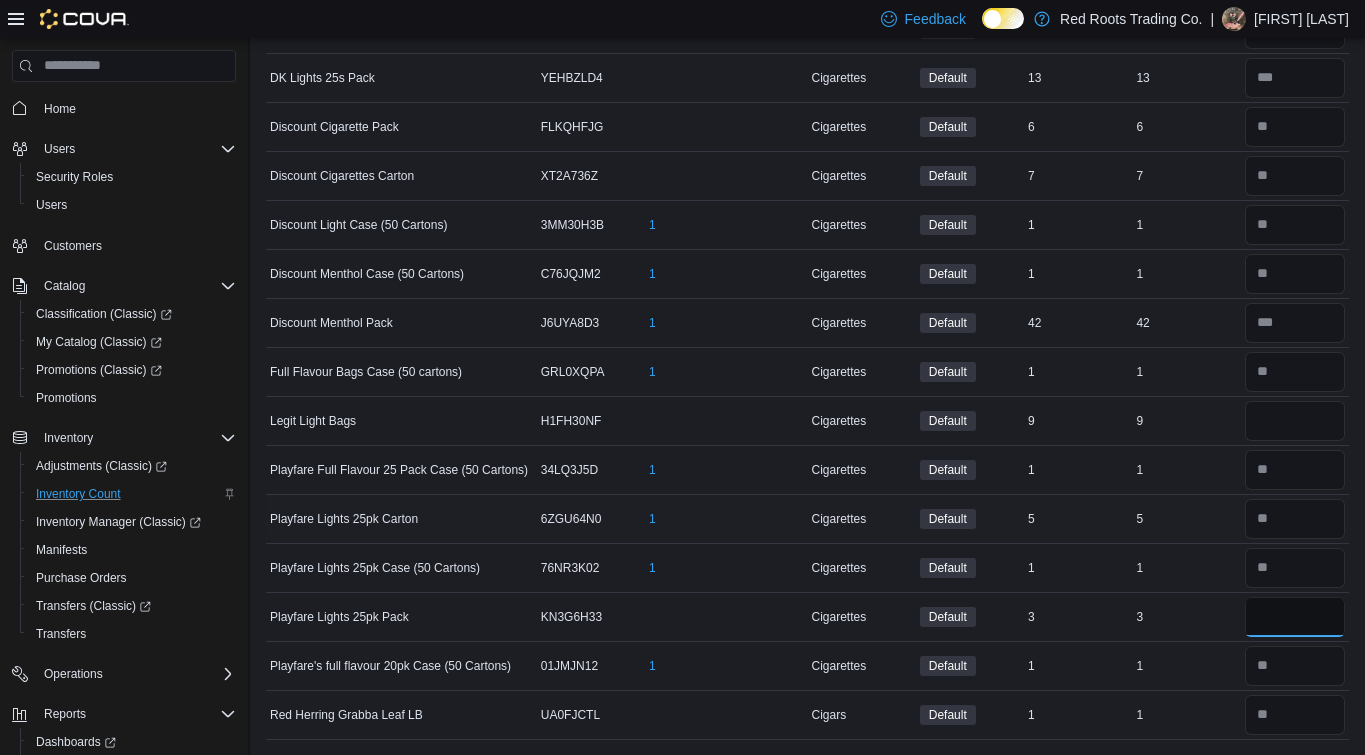 type on "*" 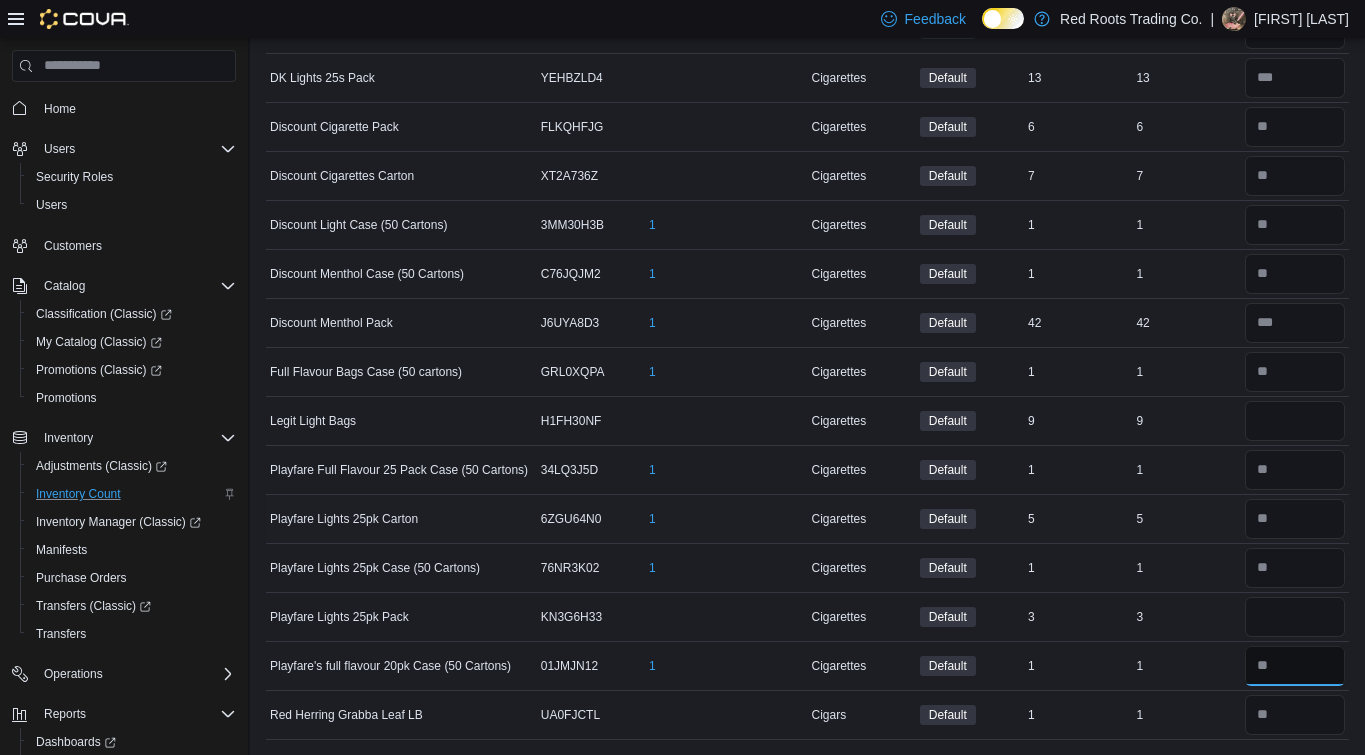 type 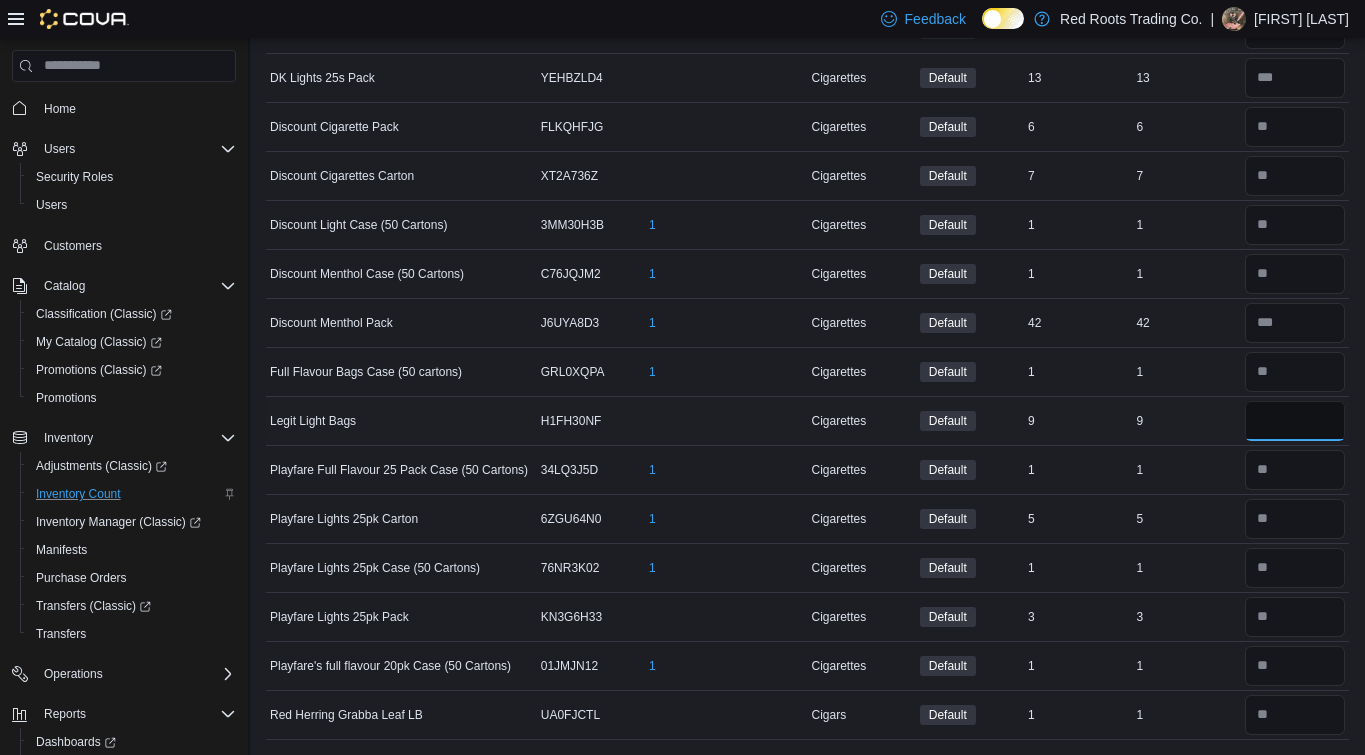 click at bounding box center (1295, 421) 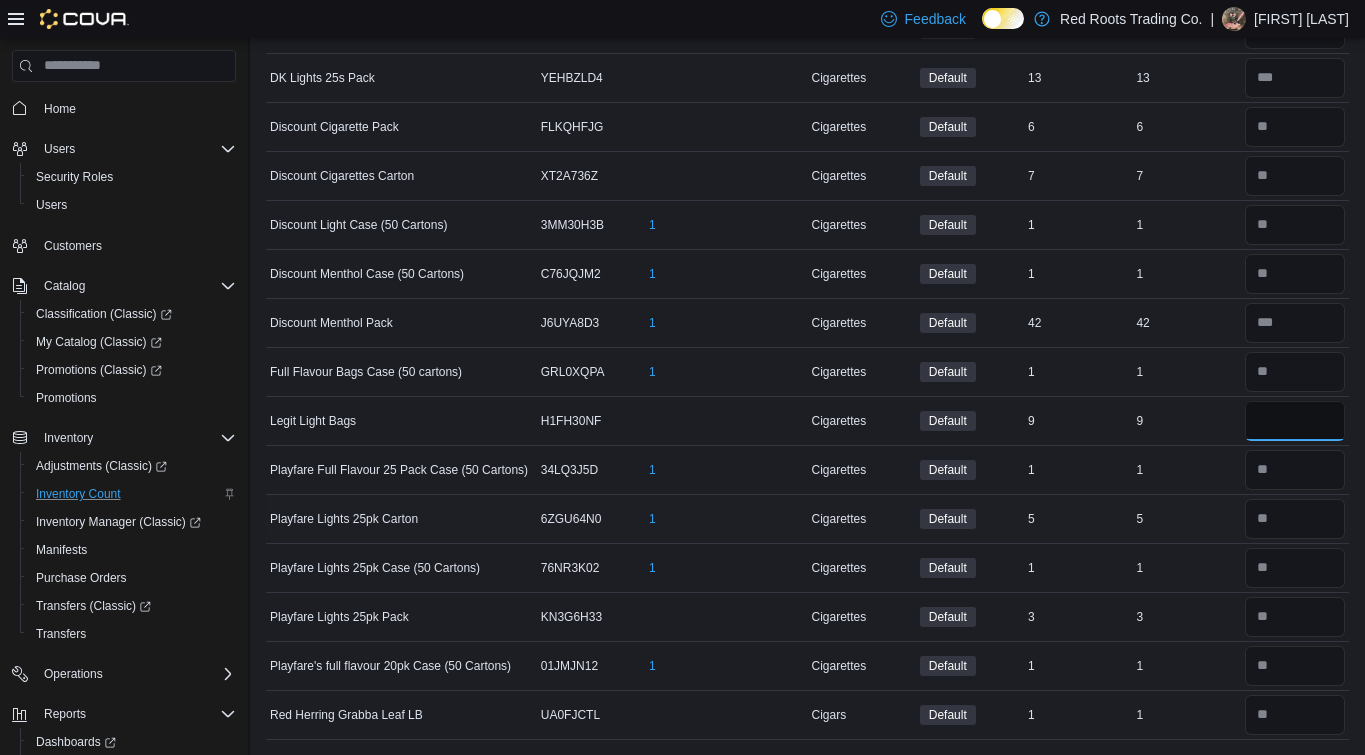 type on "*" 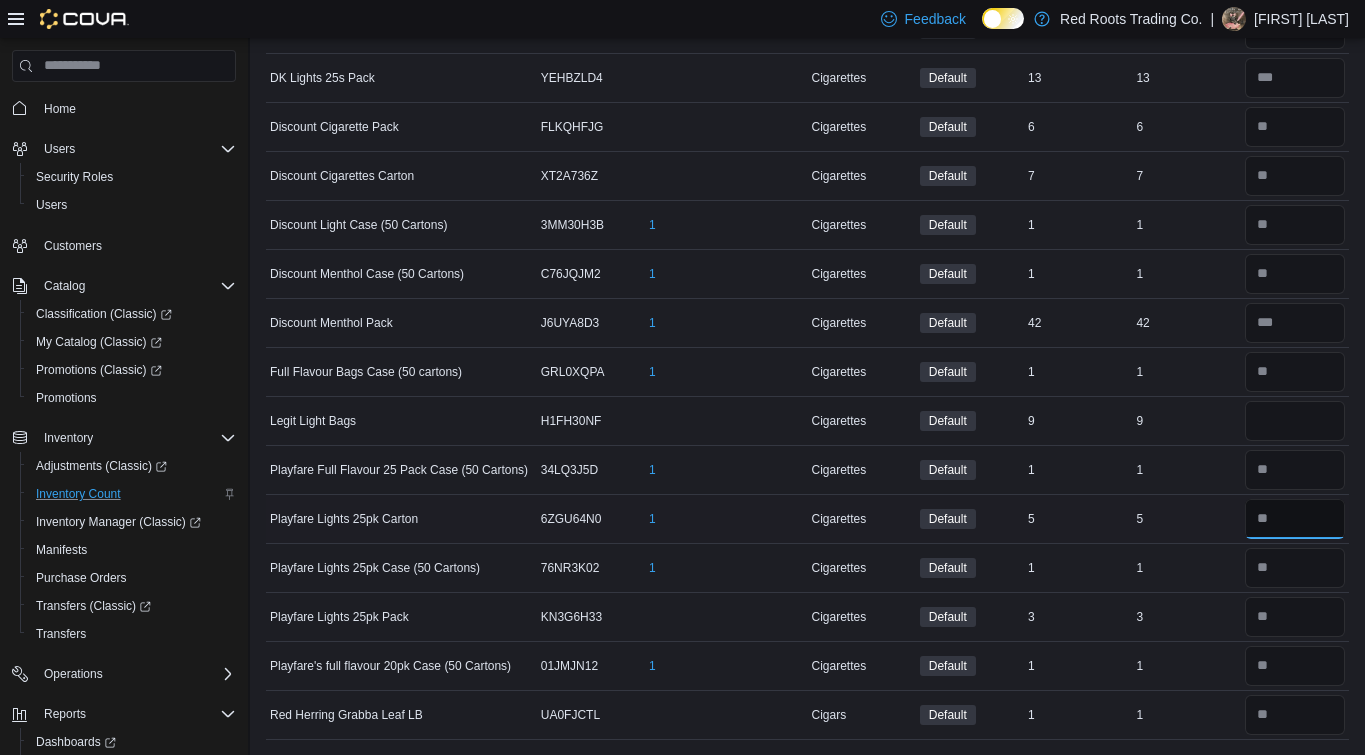 type 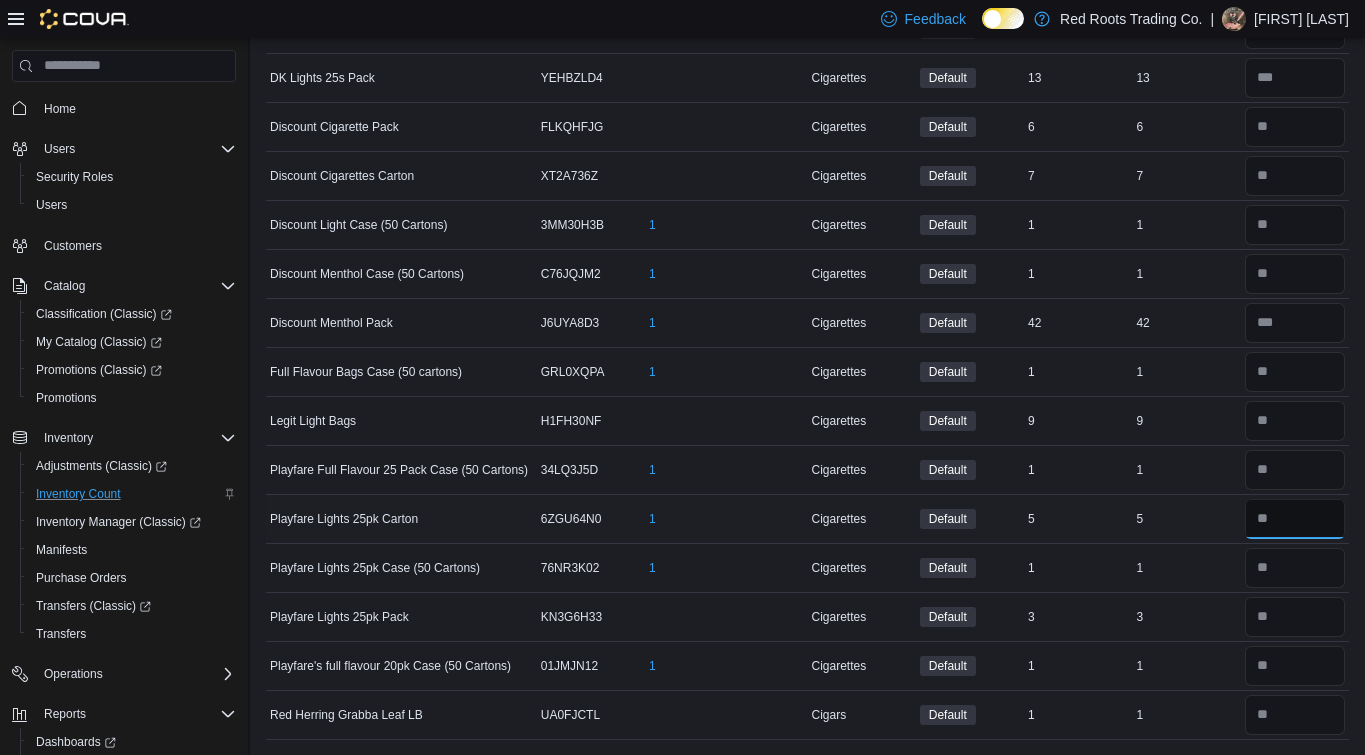 click at bounding box center [1295, 519] 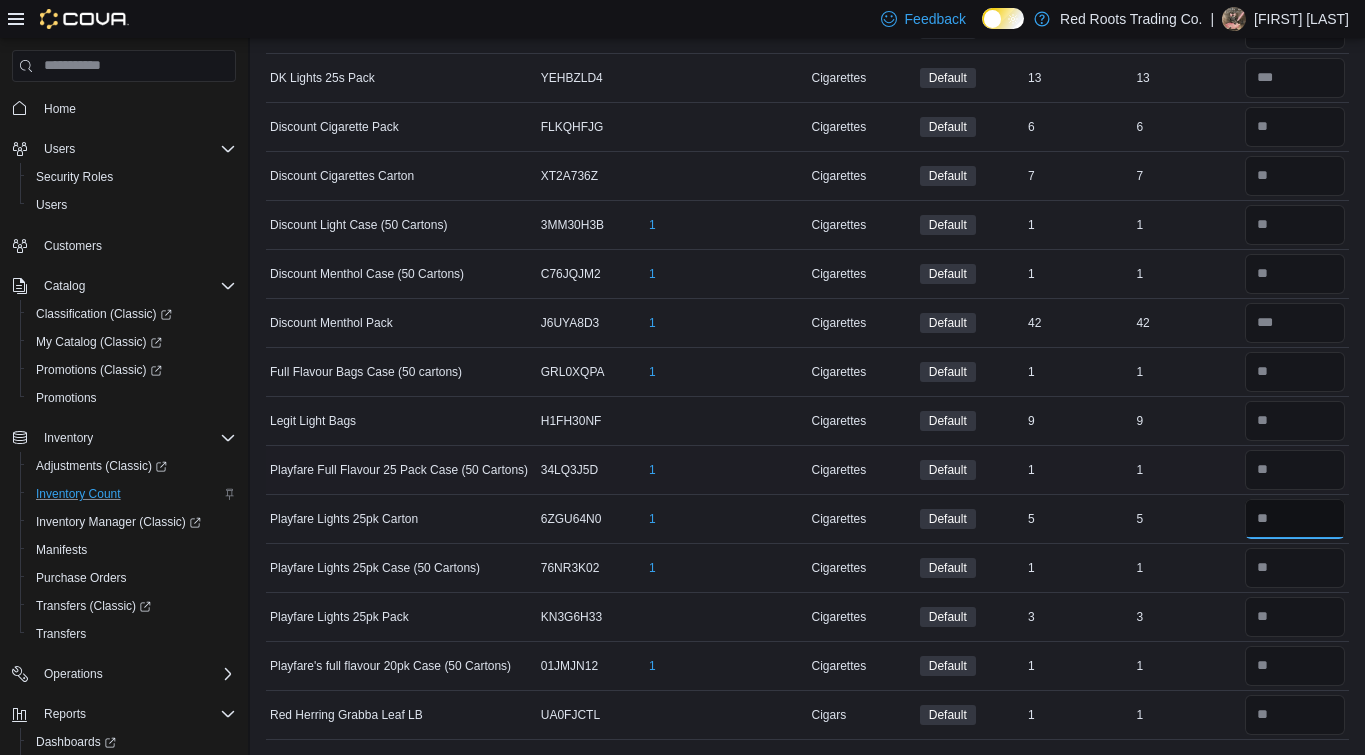 type on "*" 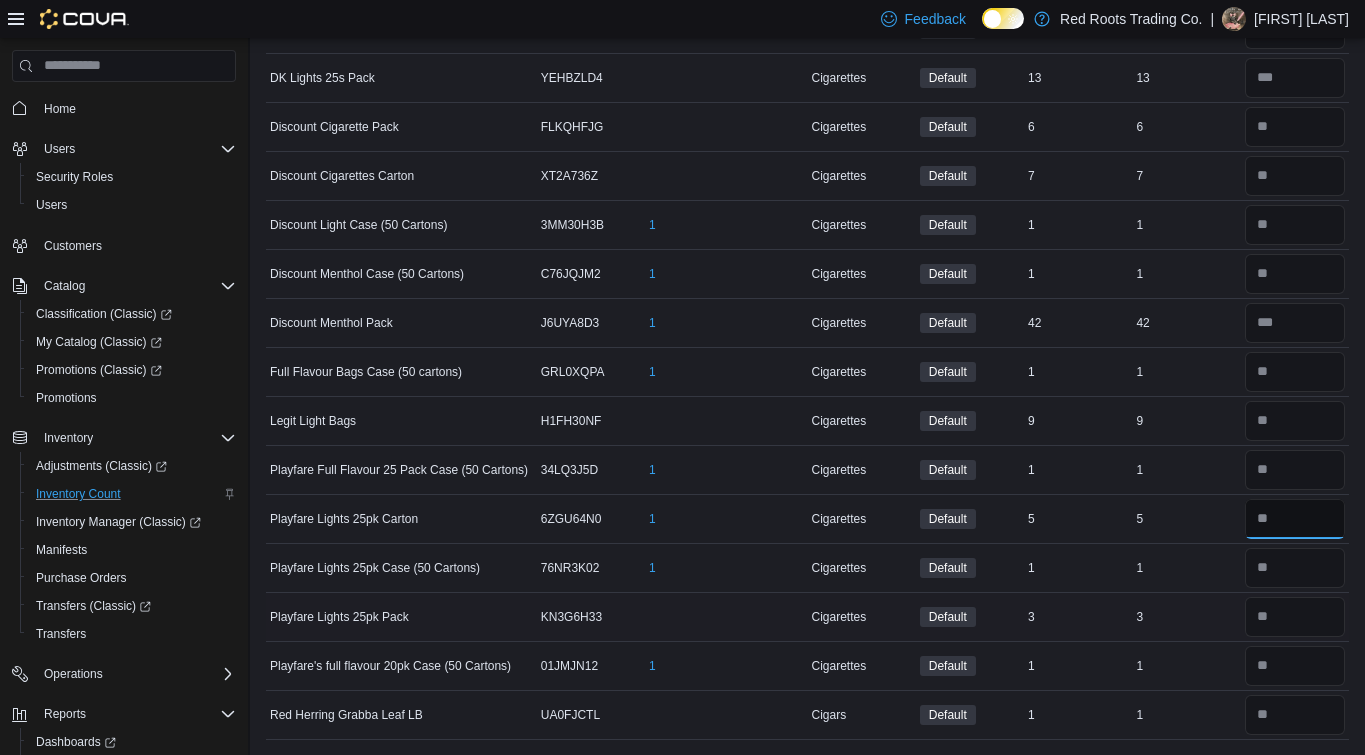 type on "*" 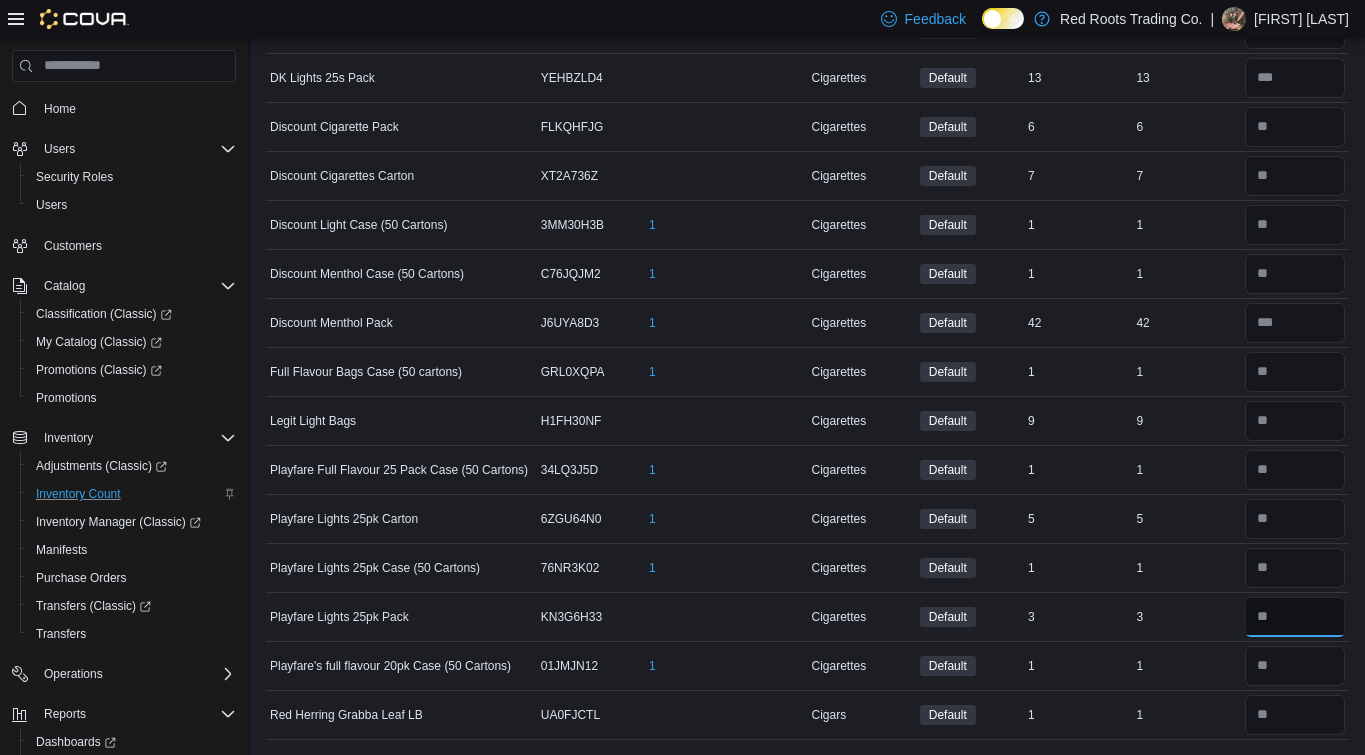 type 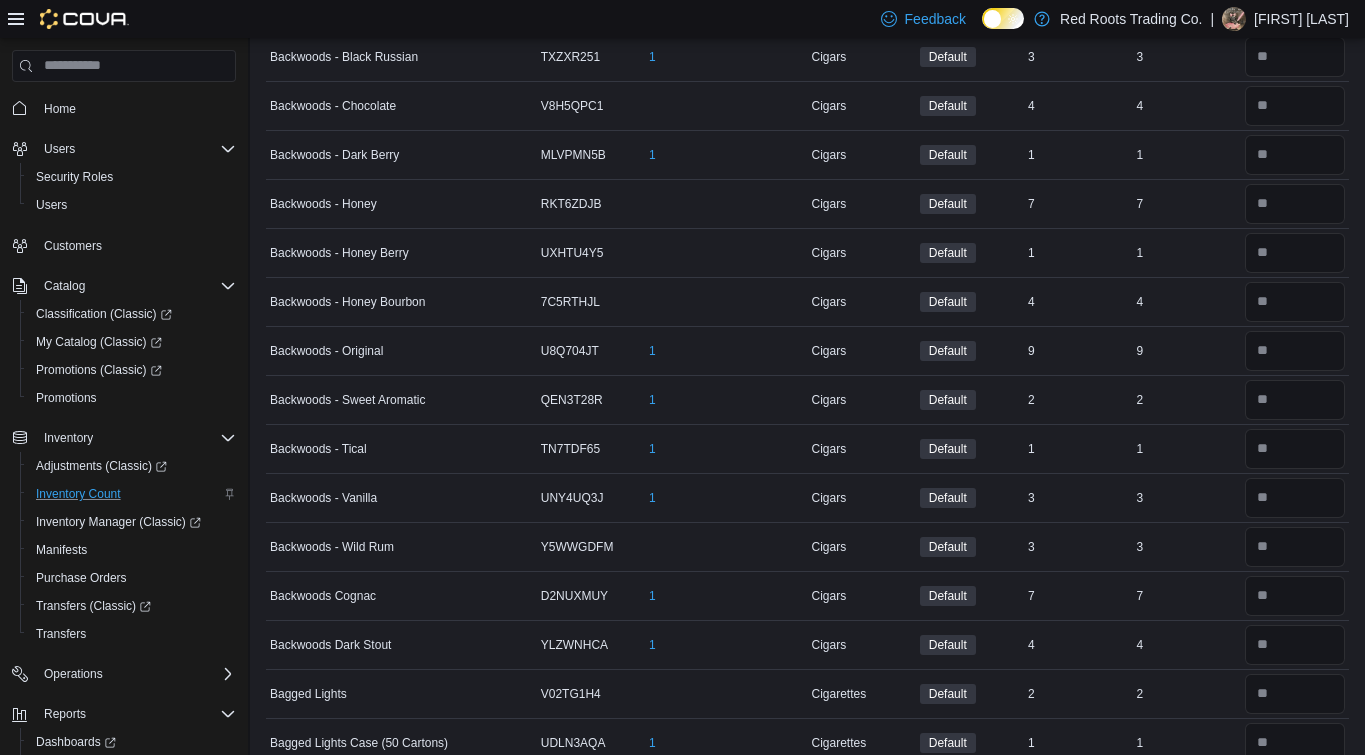 scroll, scrollTop: 0, scrollLeft: 0, axis: both 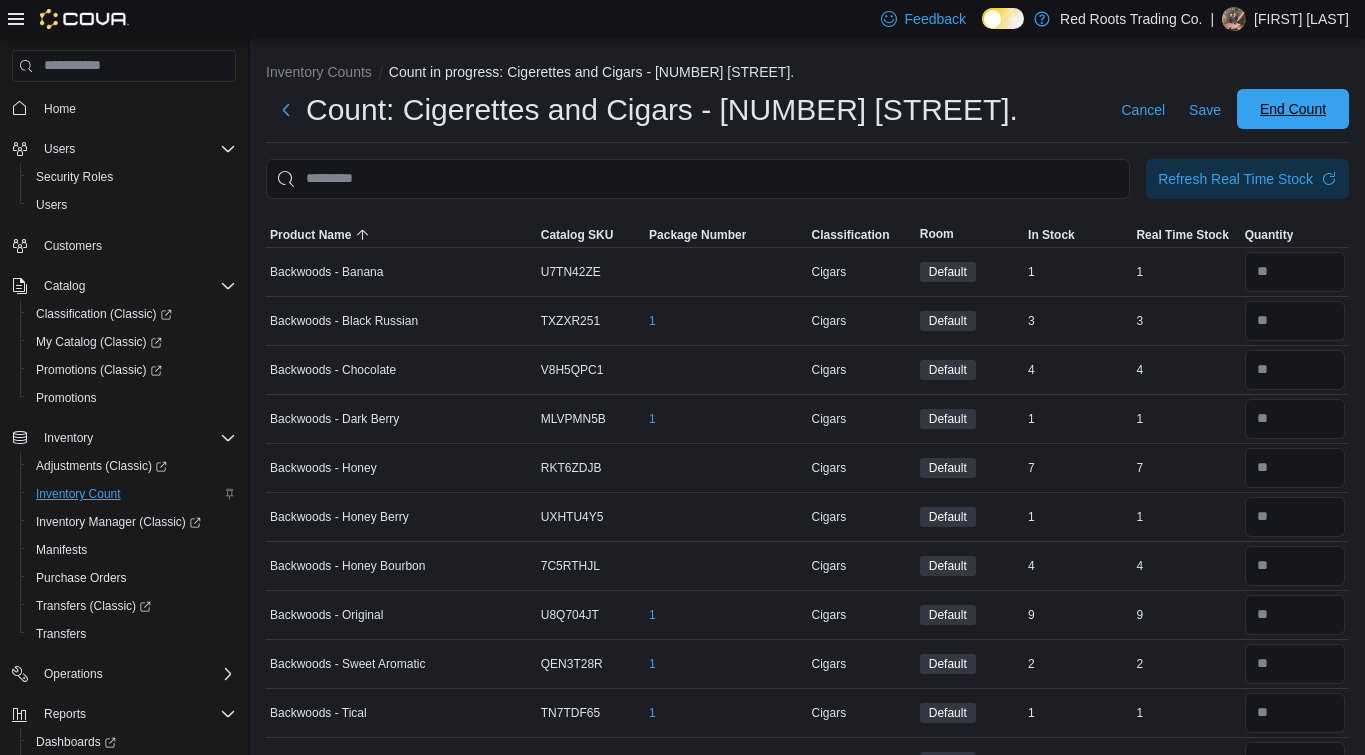type on "**" 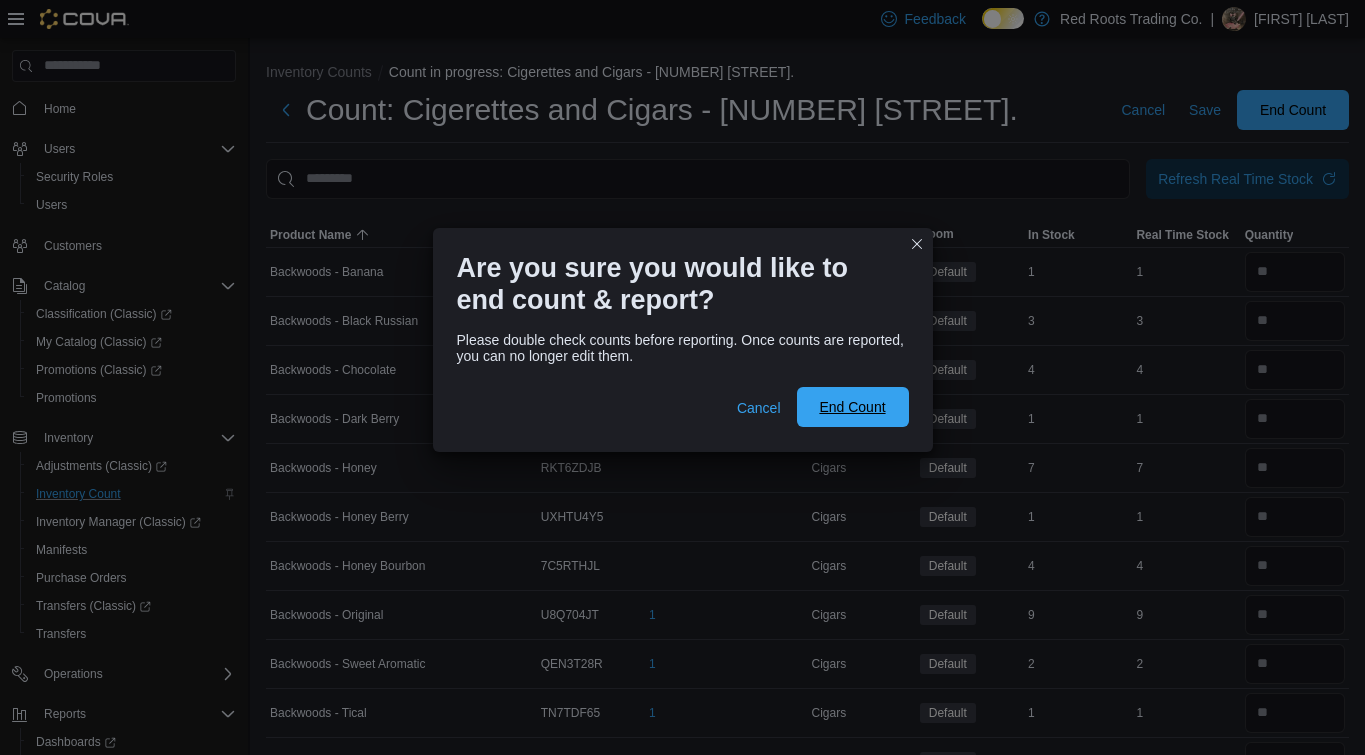 click on "End Count" at bounding box center (852, 407) 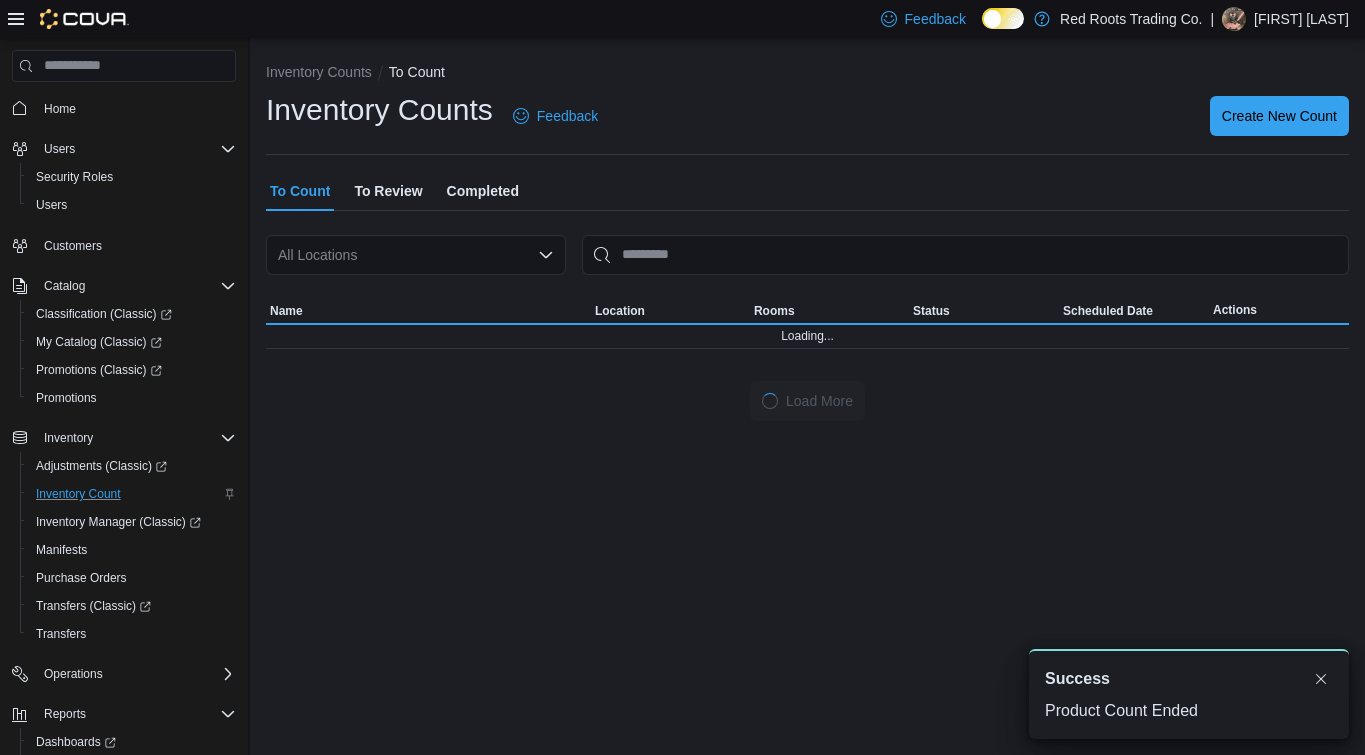 scroll, scrollTop: 0, scrollLeft: 0, axis: both 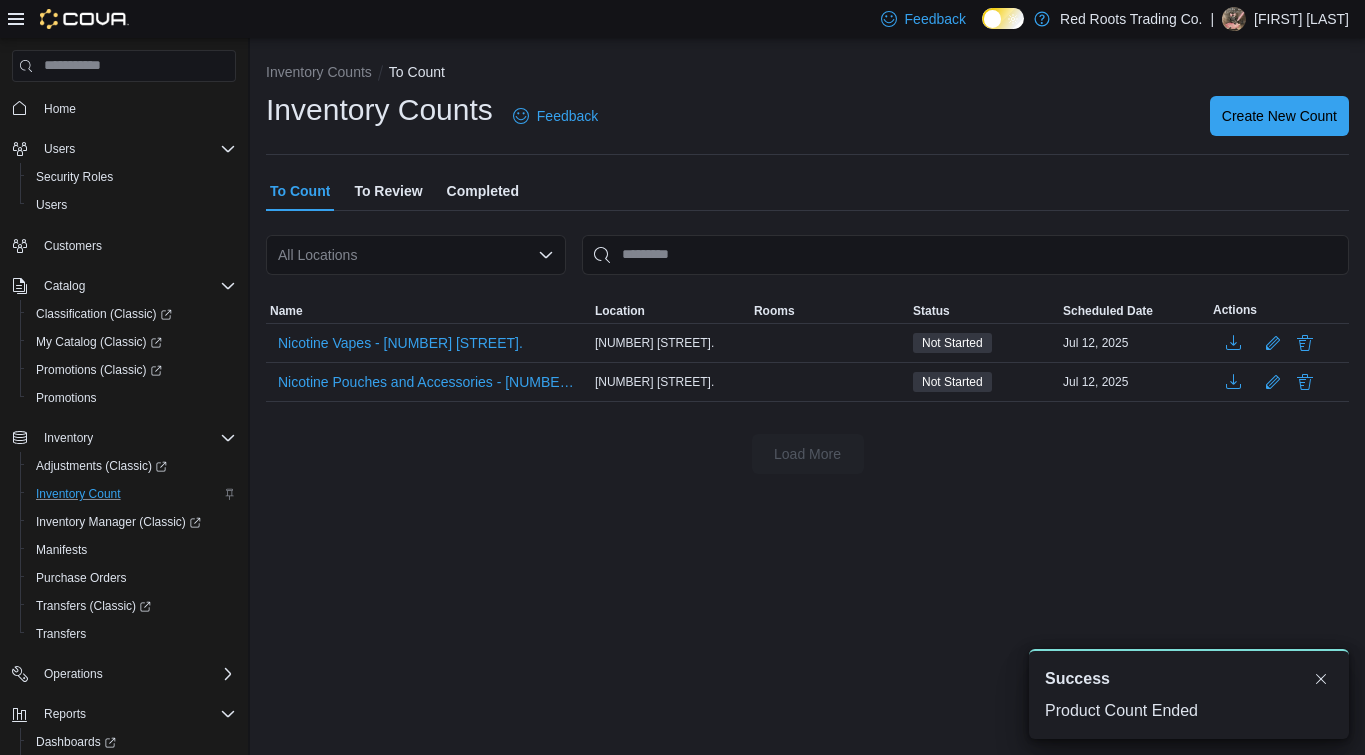 click on "To Review" at bounding box center [388, 191] 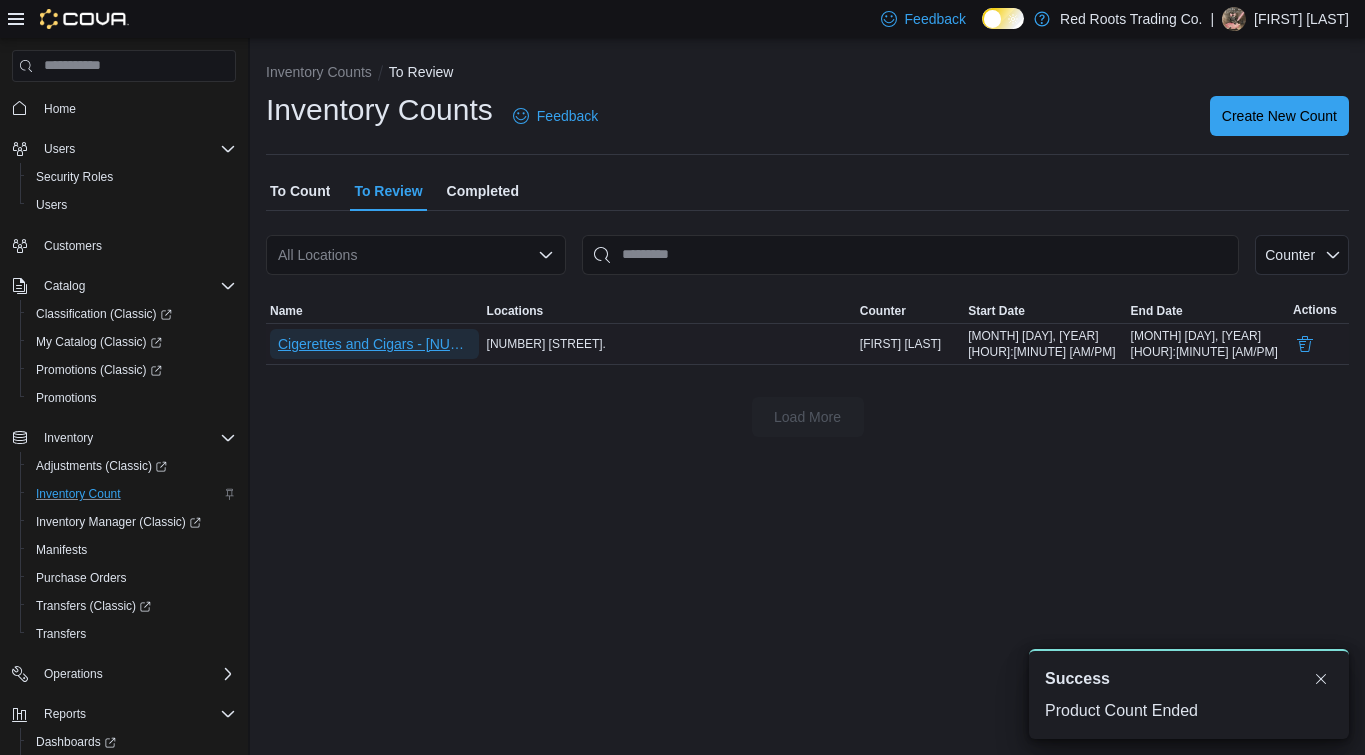 click on "Cigerettes and Cigars - [NUMBER] [STREET]." at bounding box center [374, 344] 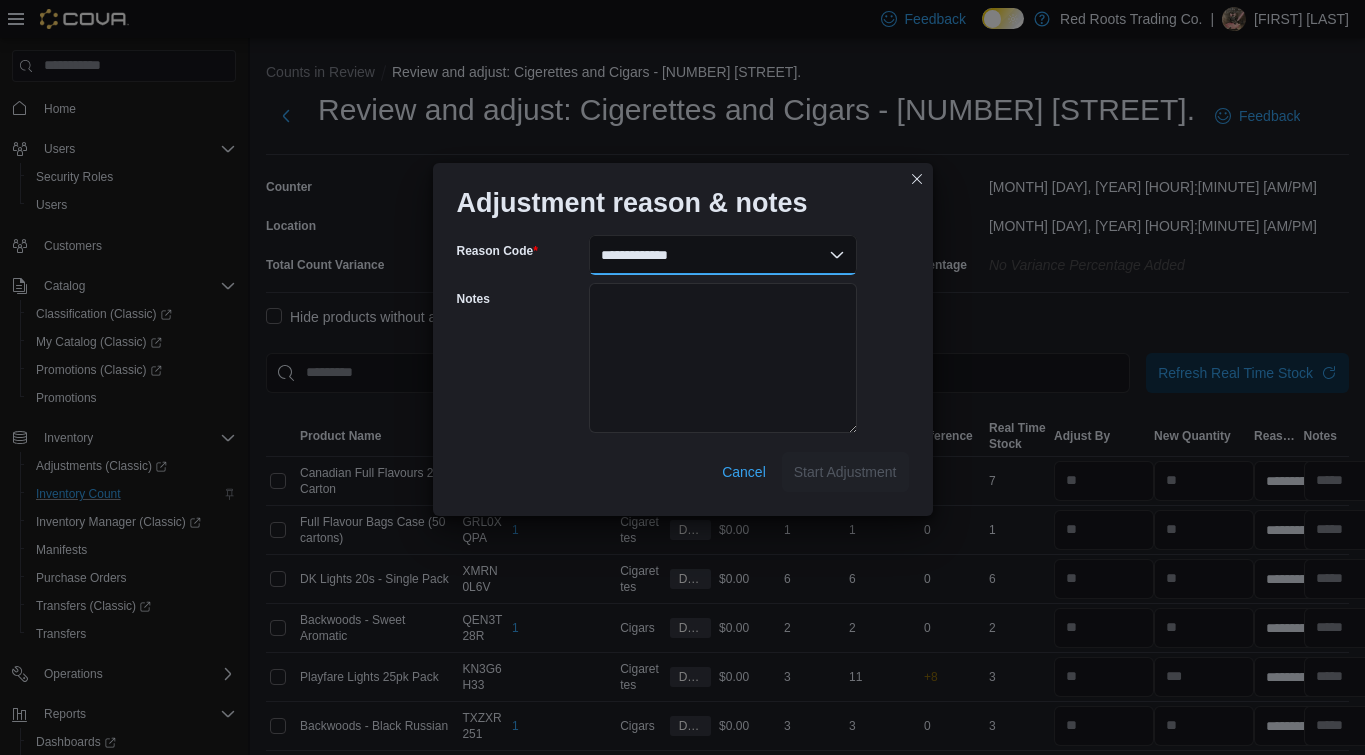 click on "**********" at bounding box center (723, 255) 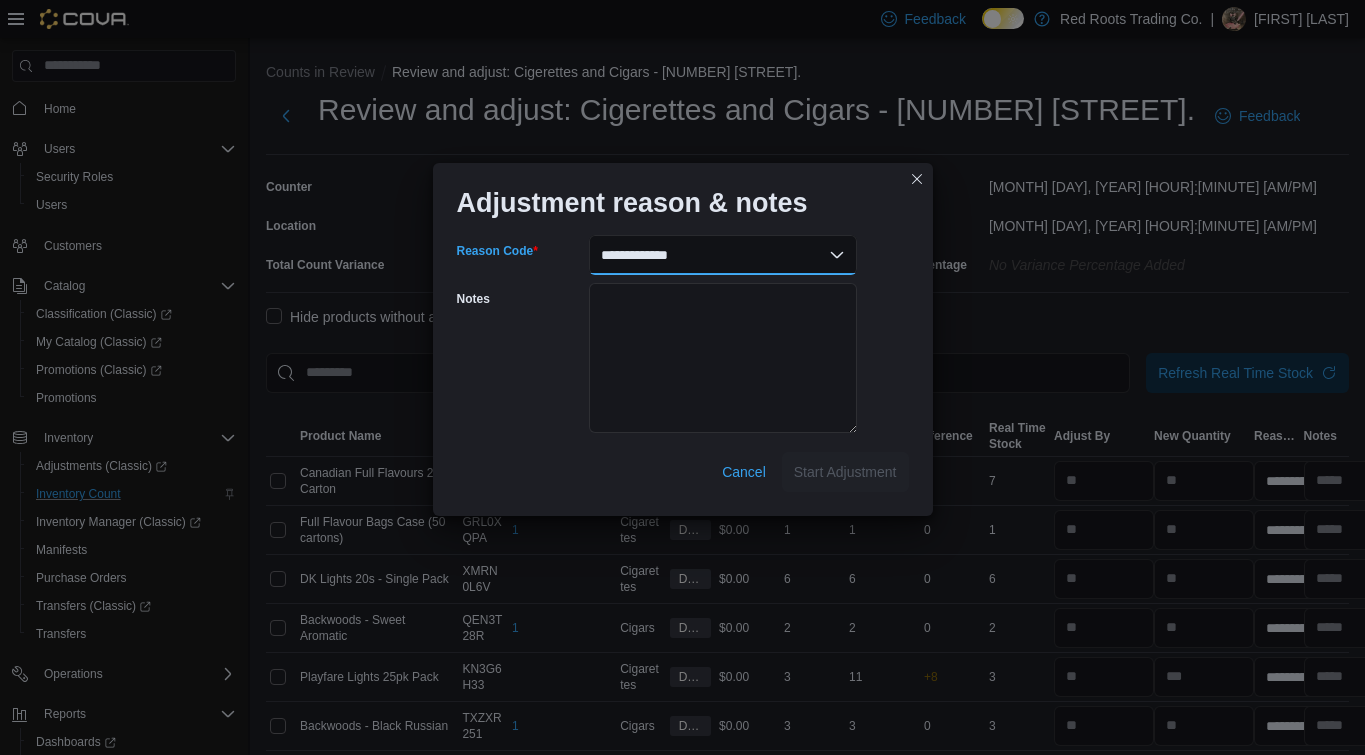 select on "**********" 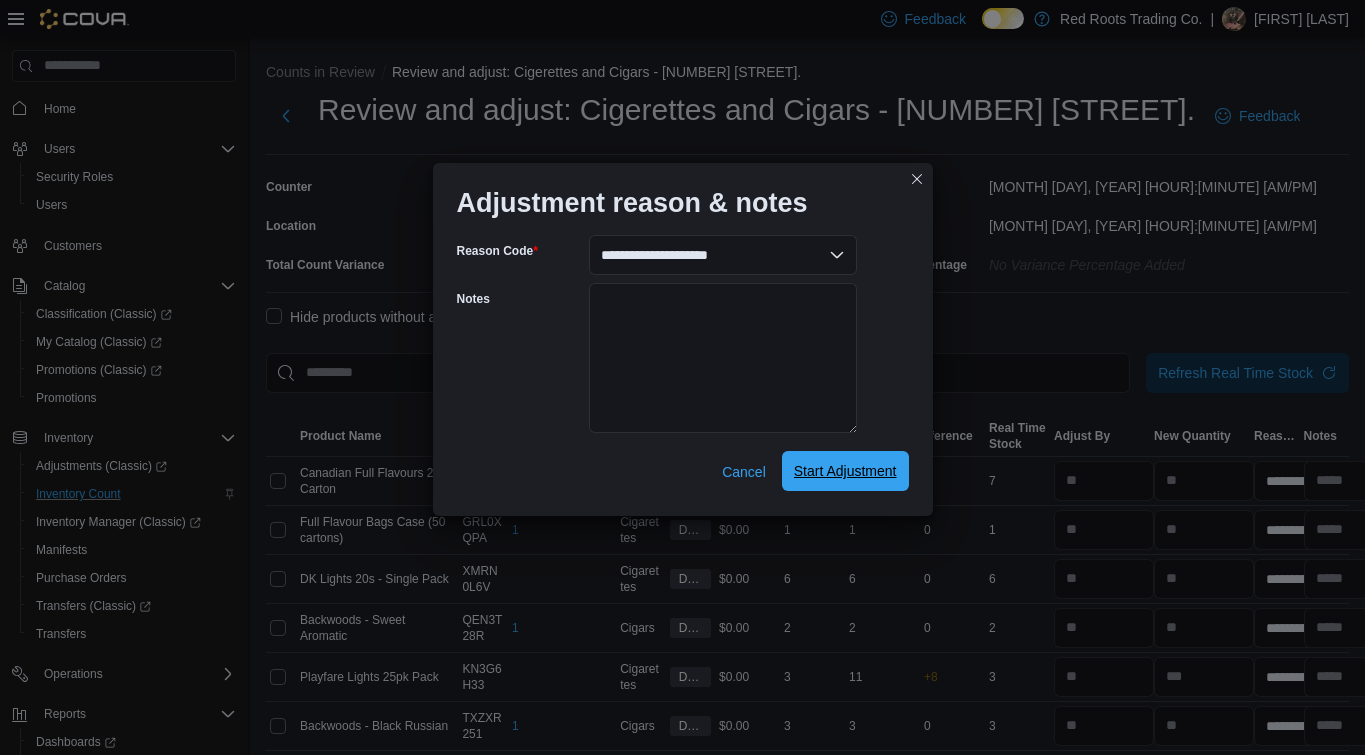 click on "Start Adjustment" at bounding box center (845, 471) 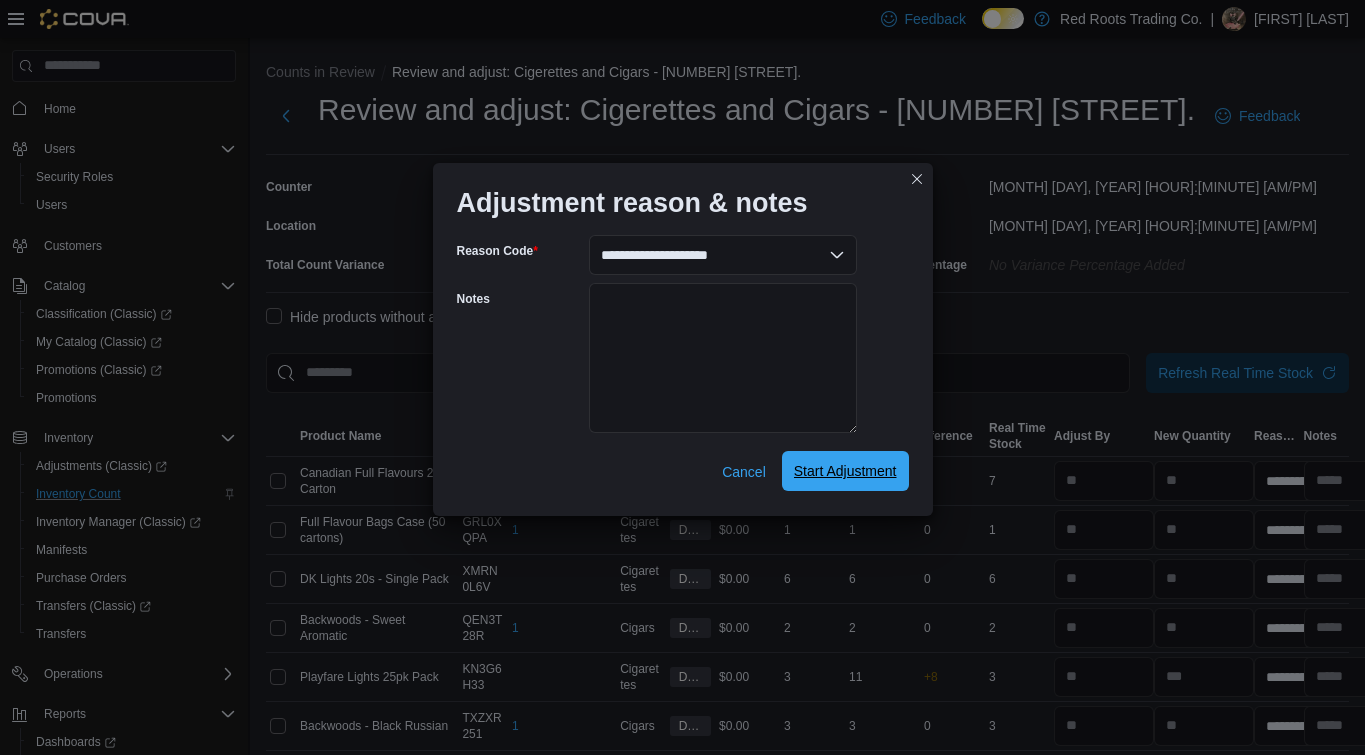 select on "**********" 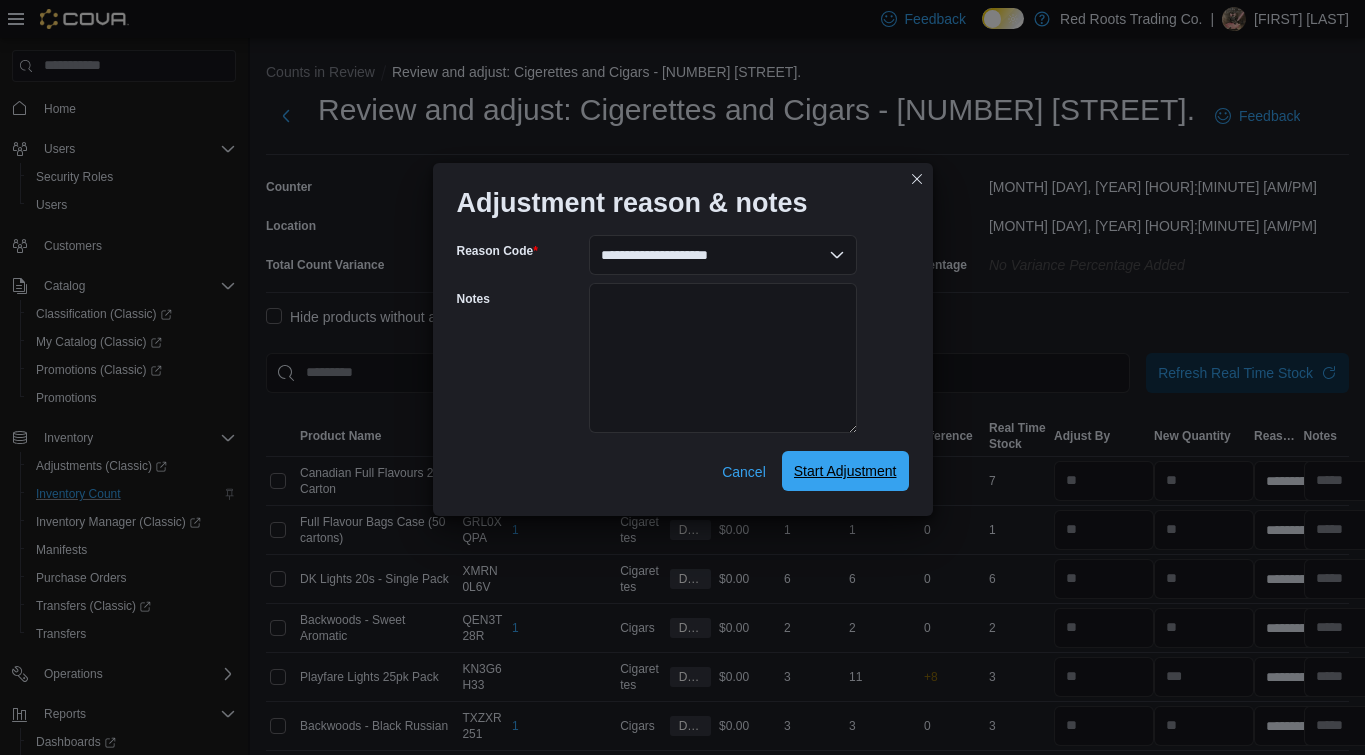 select on "**********" 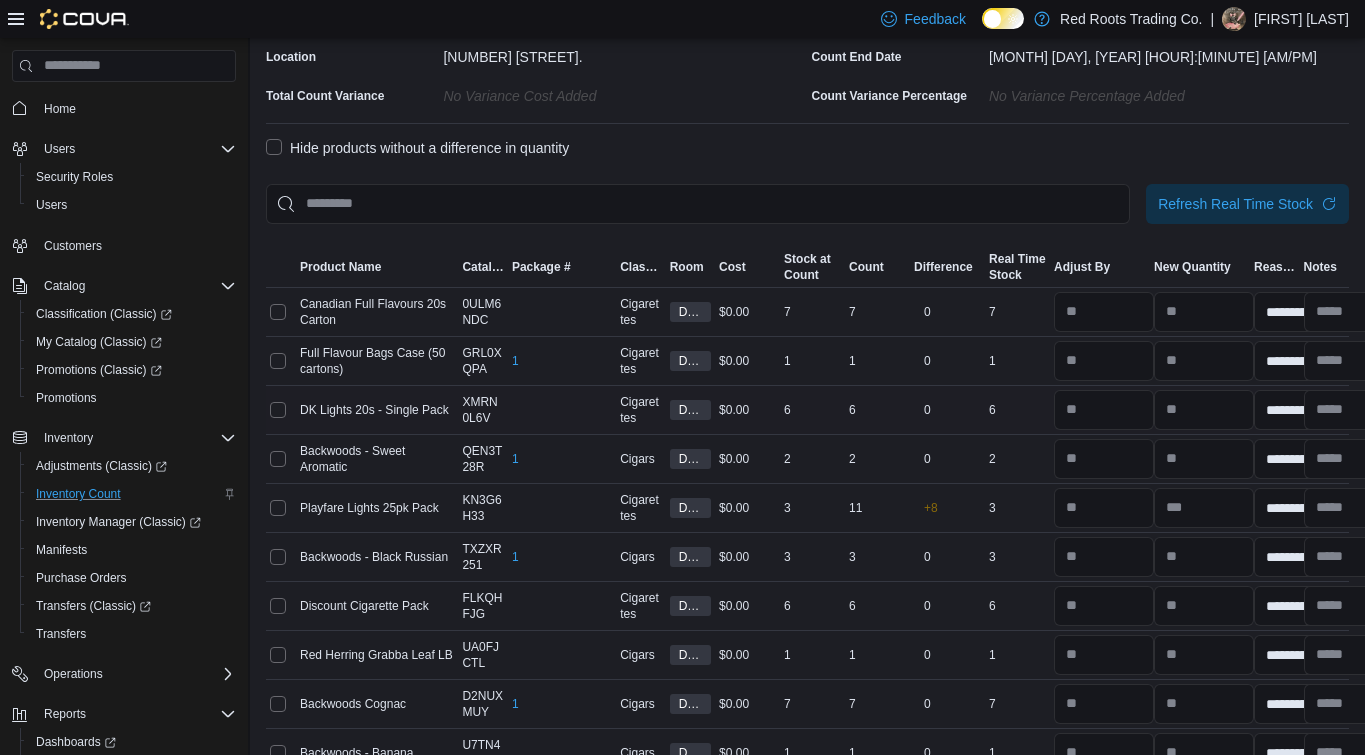 scroll, scrollTop: 186, scrollLeft: 0, axis: vertical 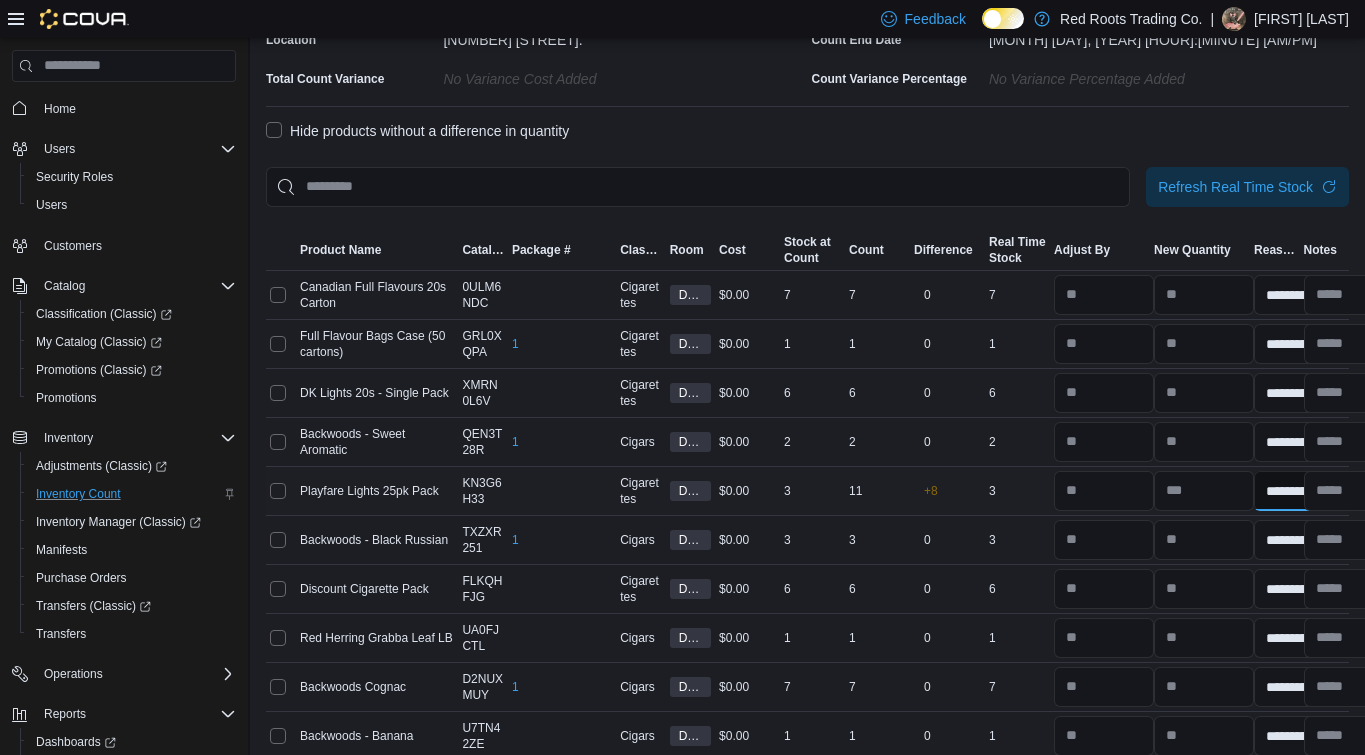 click on "**********" at bounding box center (1304, 491) 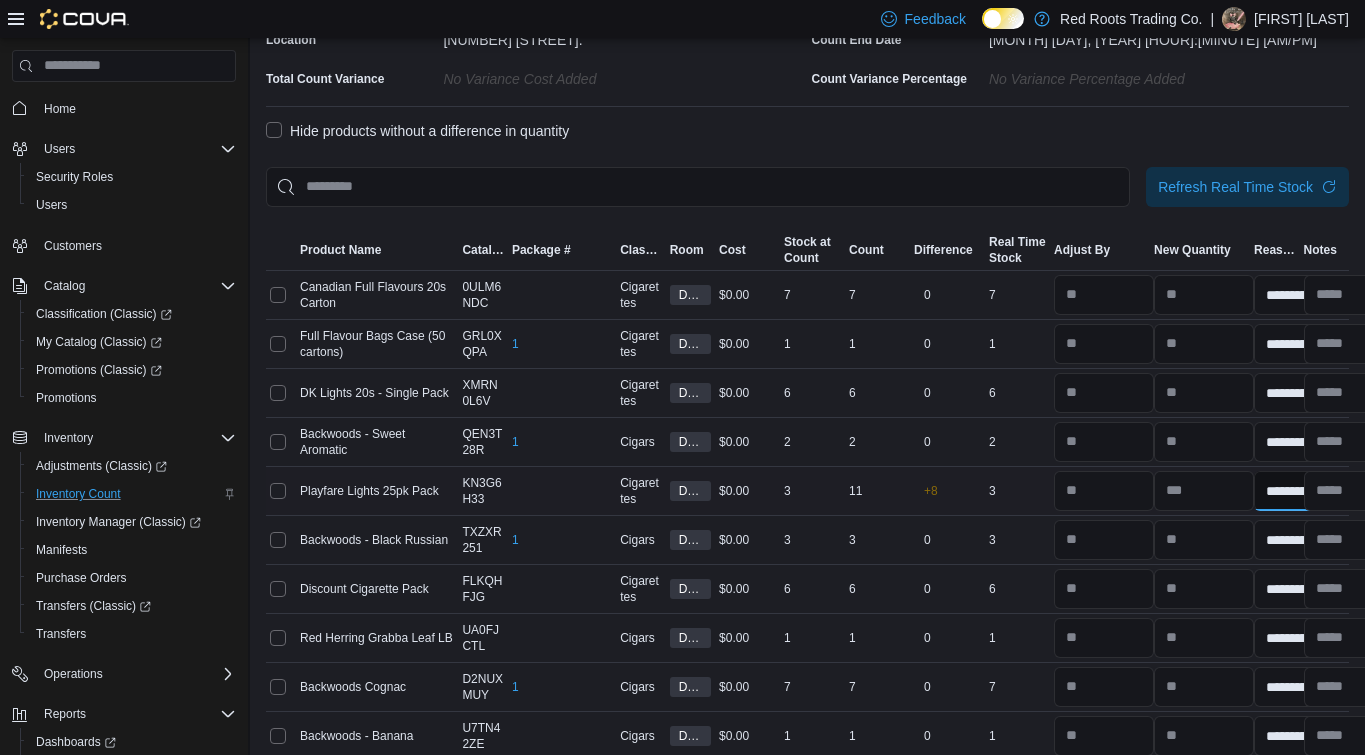 select on "**********" 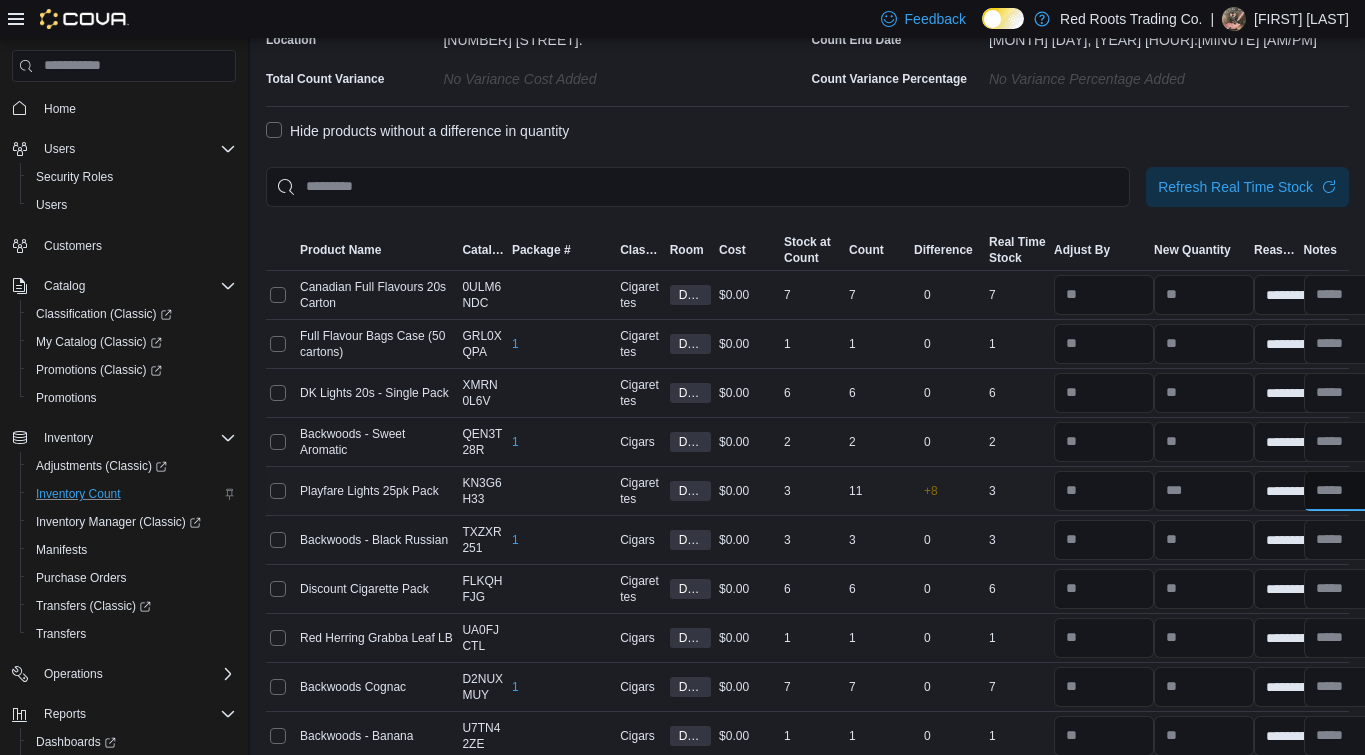 click at bounding box center [1354, 491] 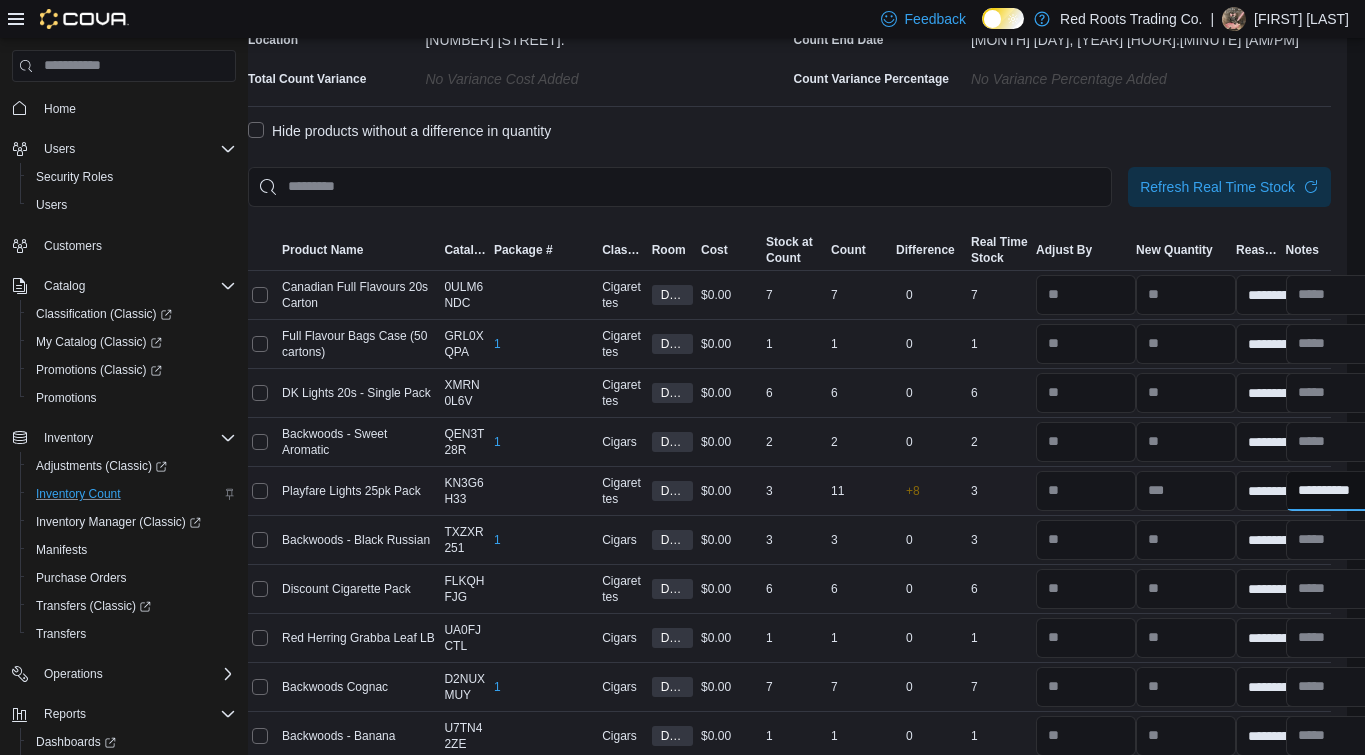 scroll, scrollTop: 186, scrollLeft: 22, axis: both 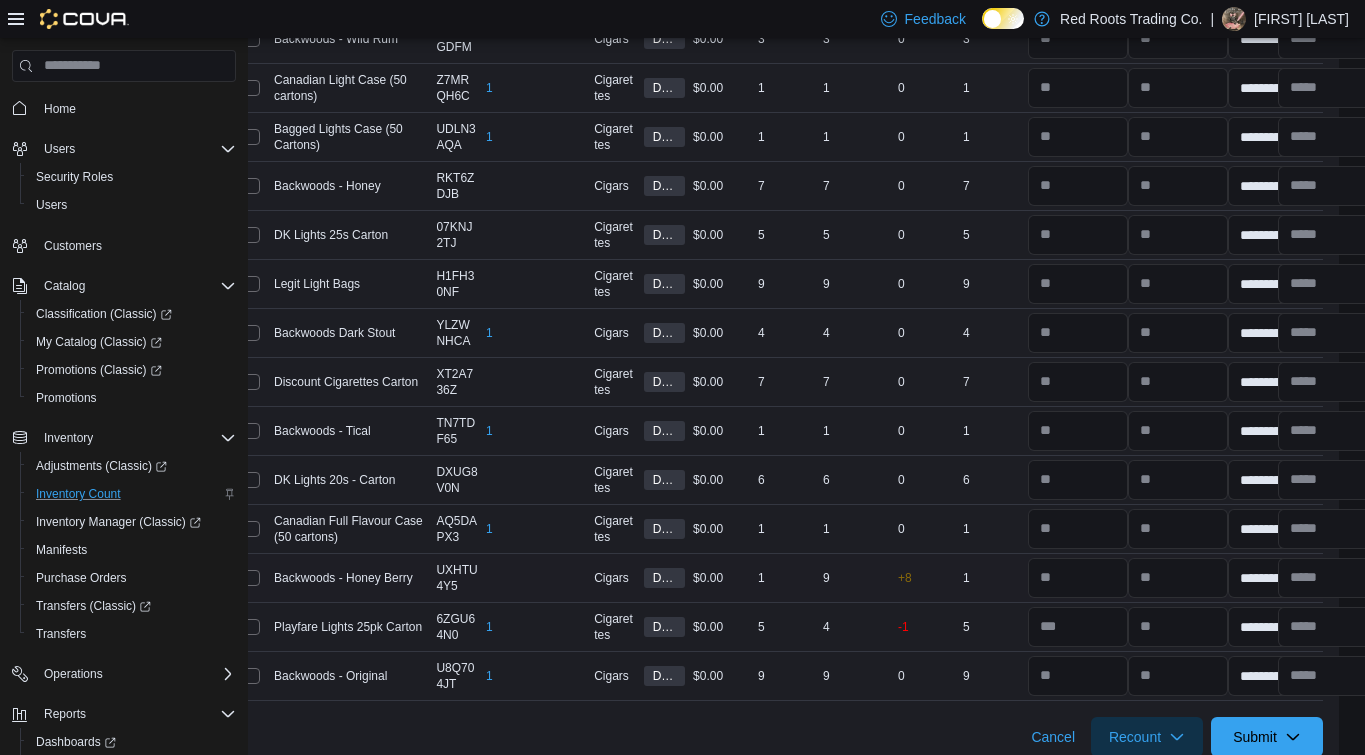 type on "**********" 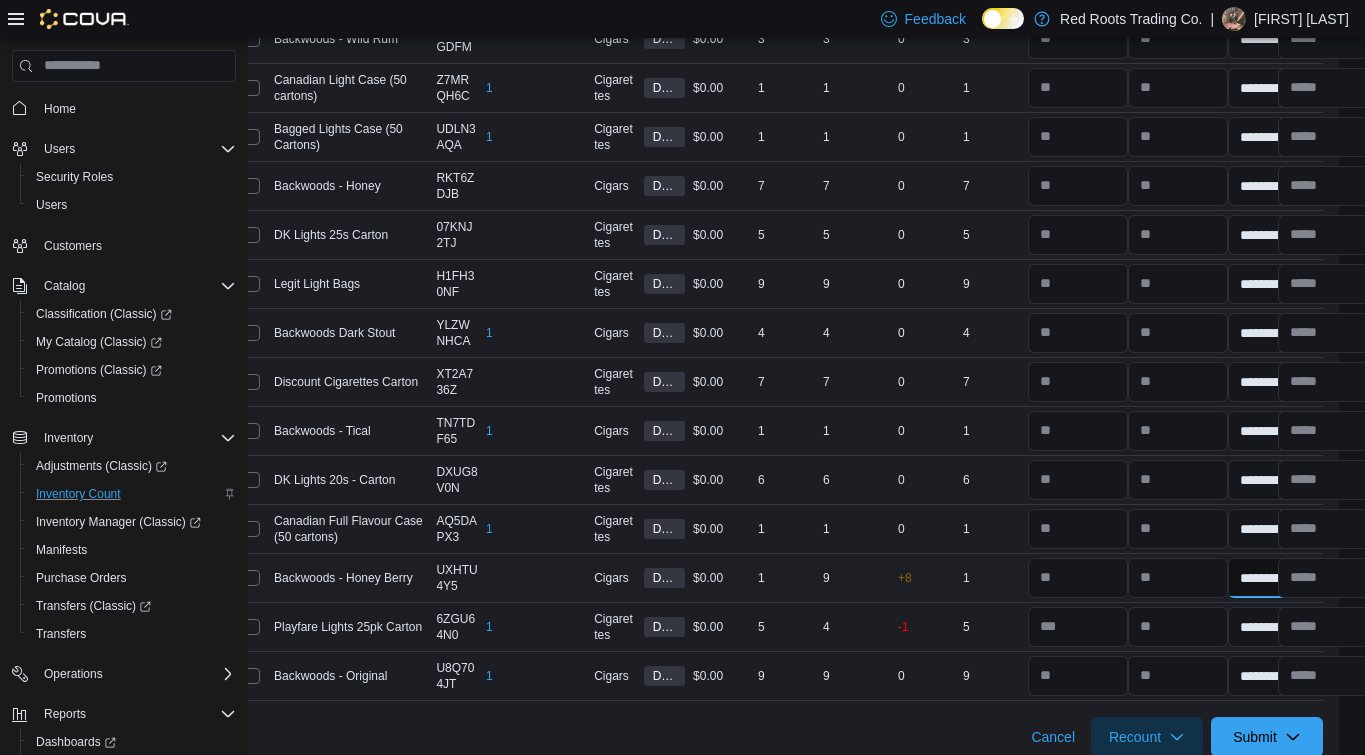 click on "**********" at bounding box center [1278, 578] 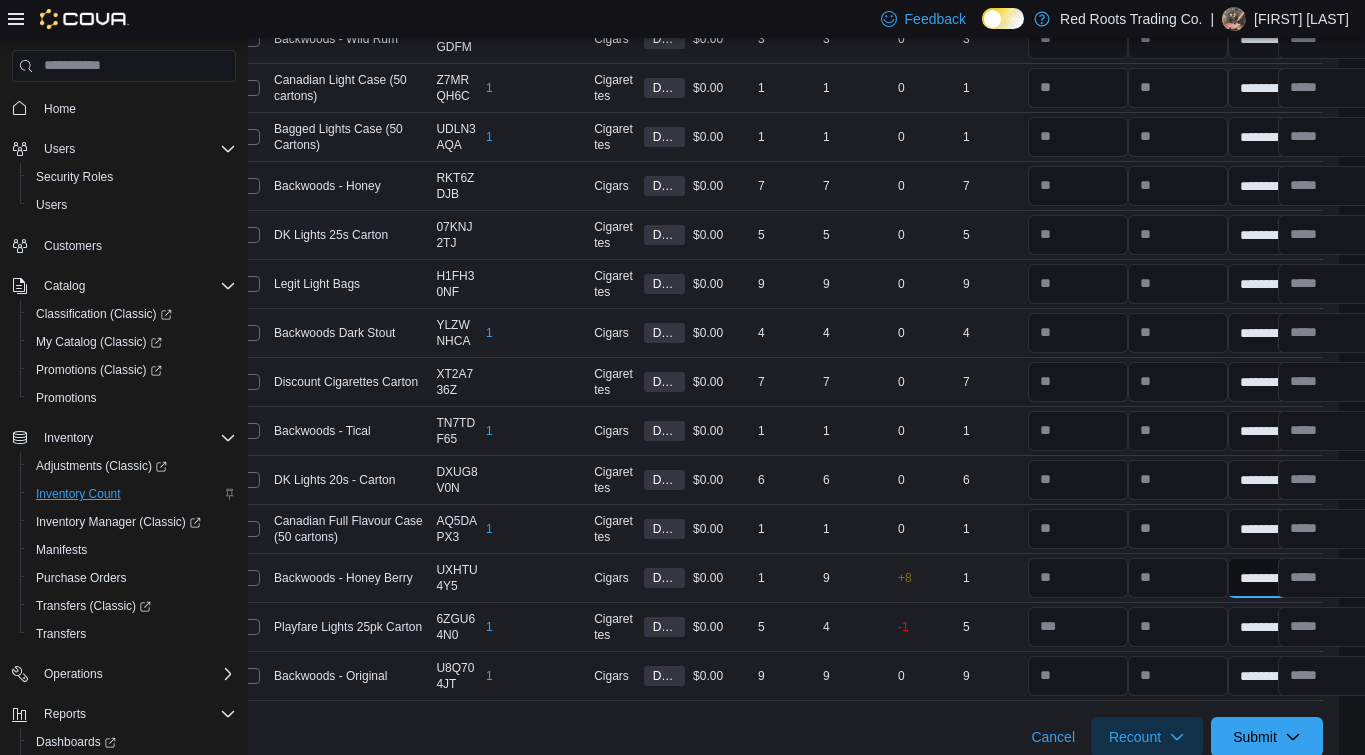 select on "**********" 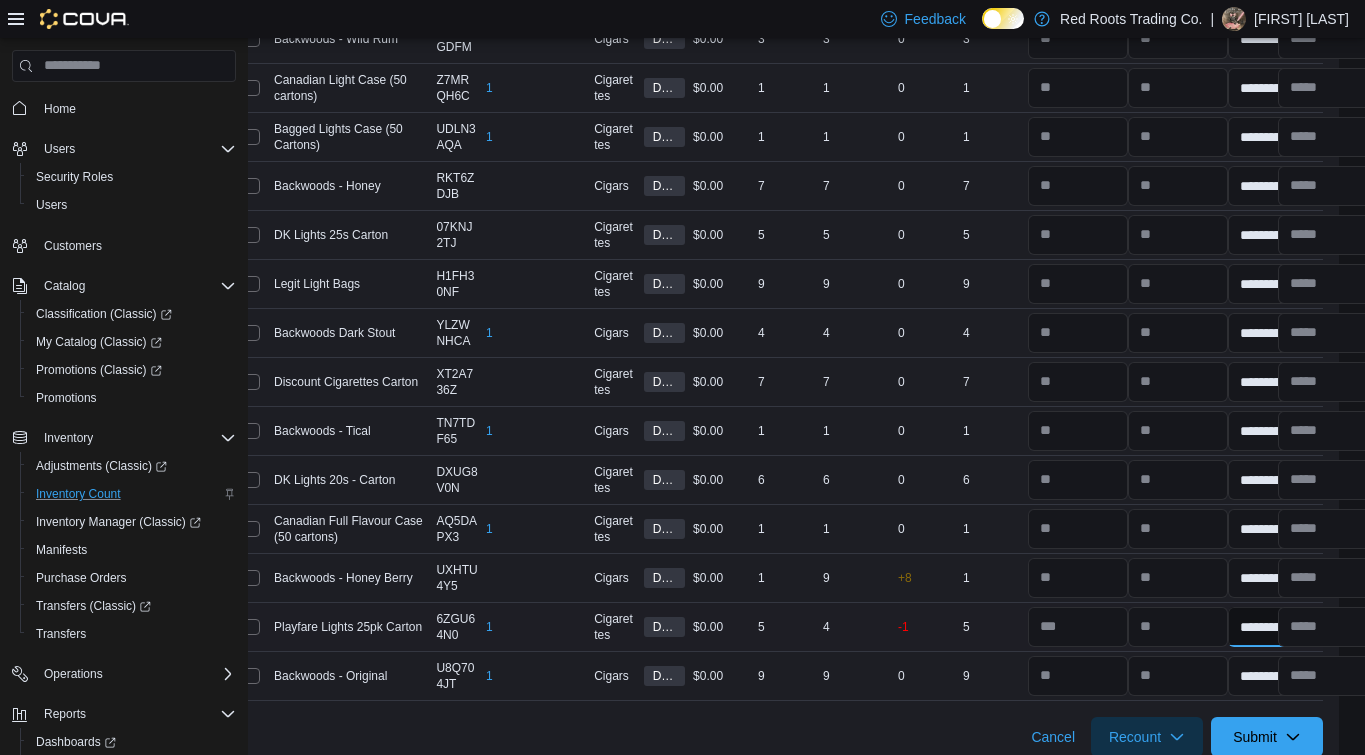 click on "**********" at bounding box center (1278, 627) 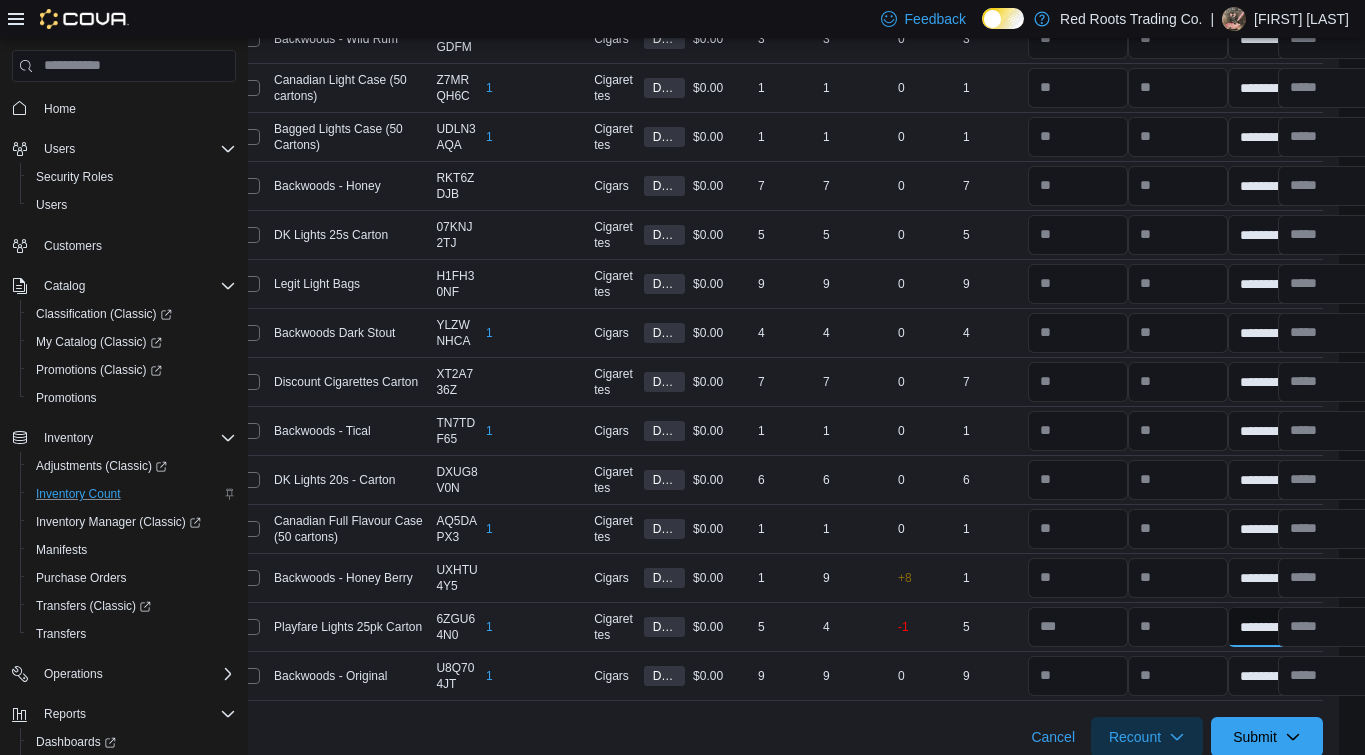 select on "**********" 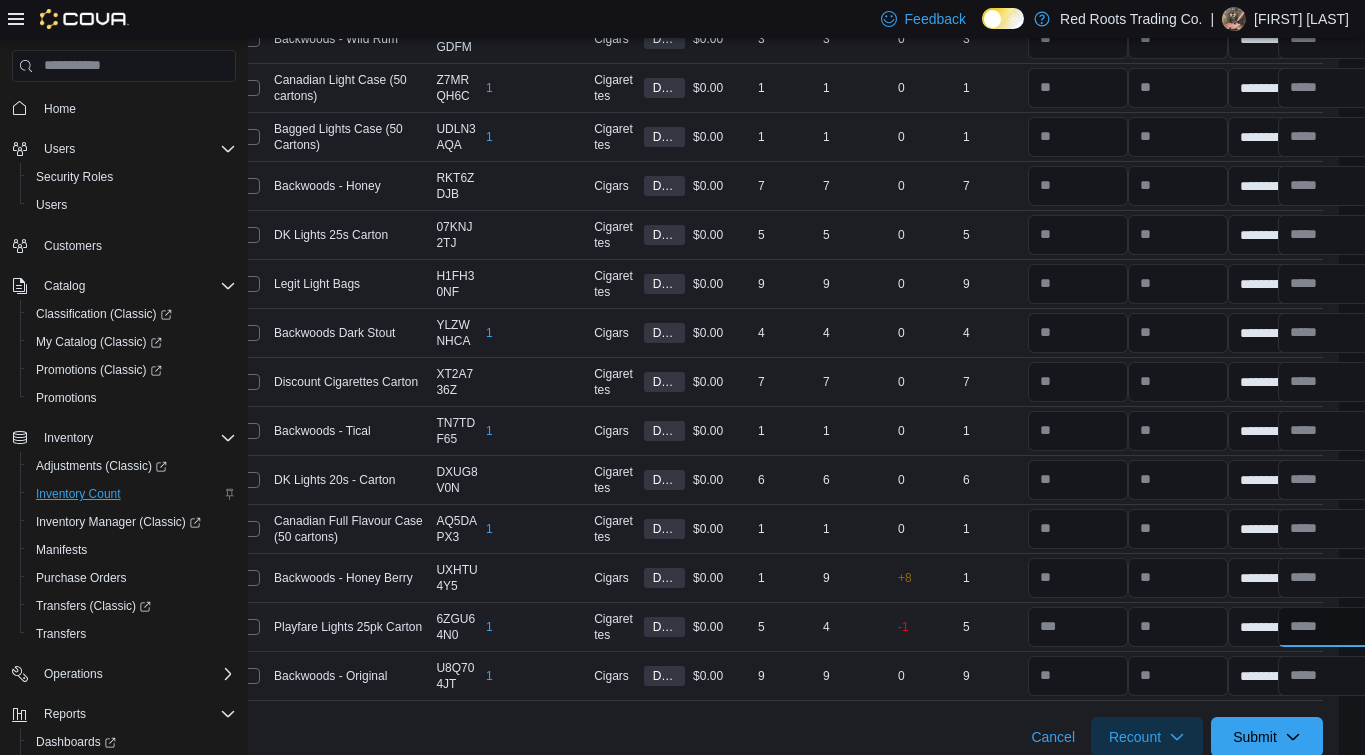 click at bounding box center [1328, 627] 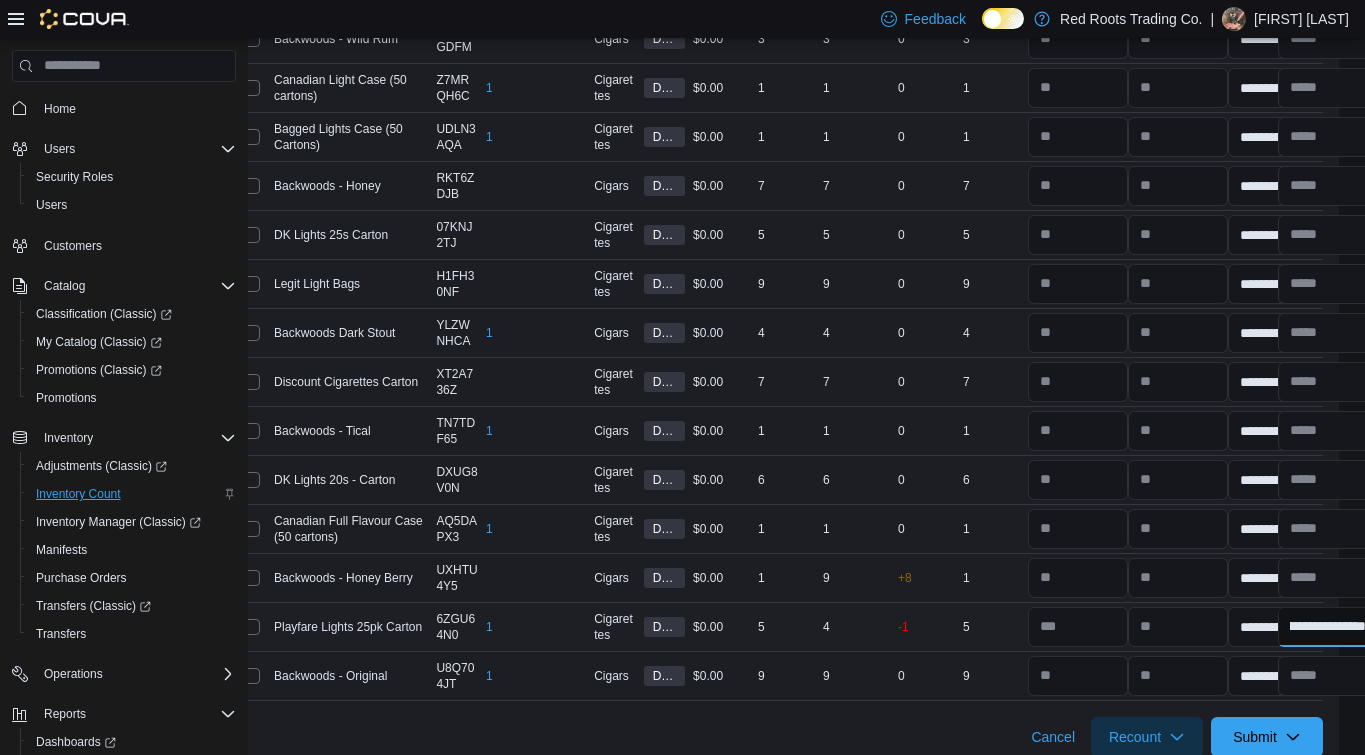 scroll, scrollTop: 0, scrollLeft: 59, axis: horizontal 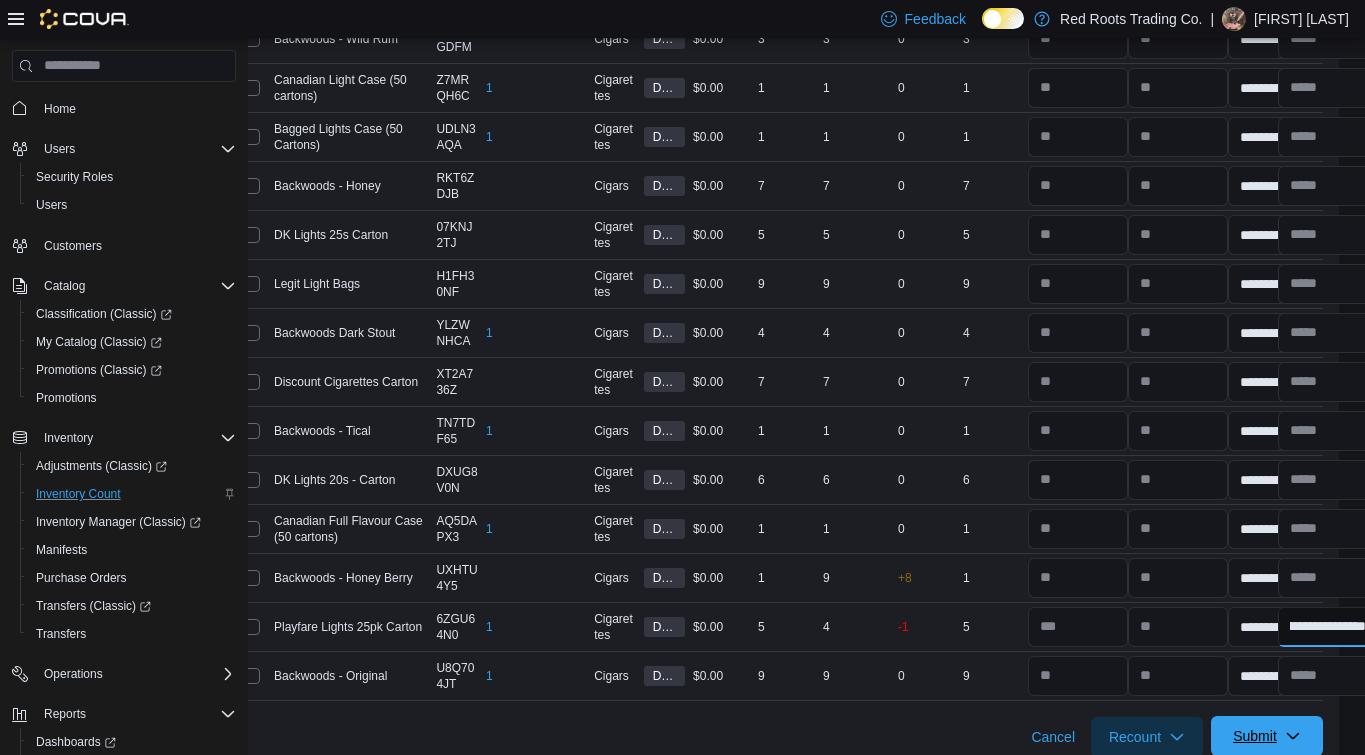type on "**********" 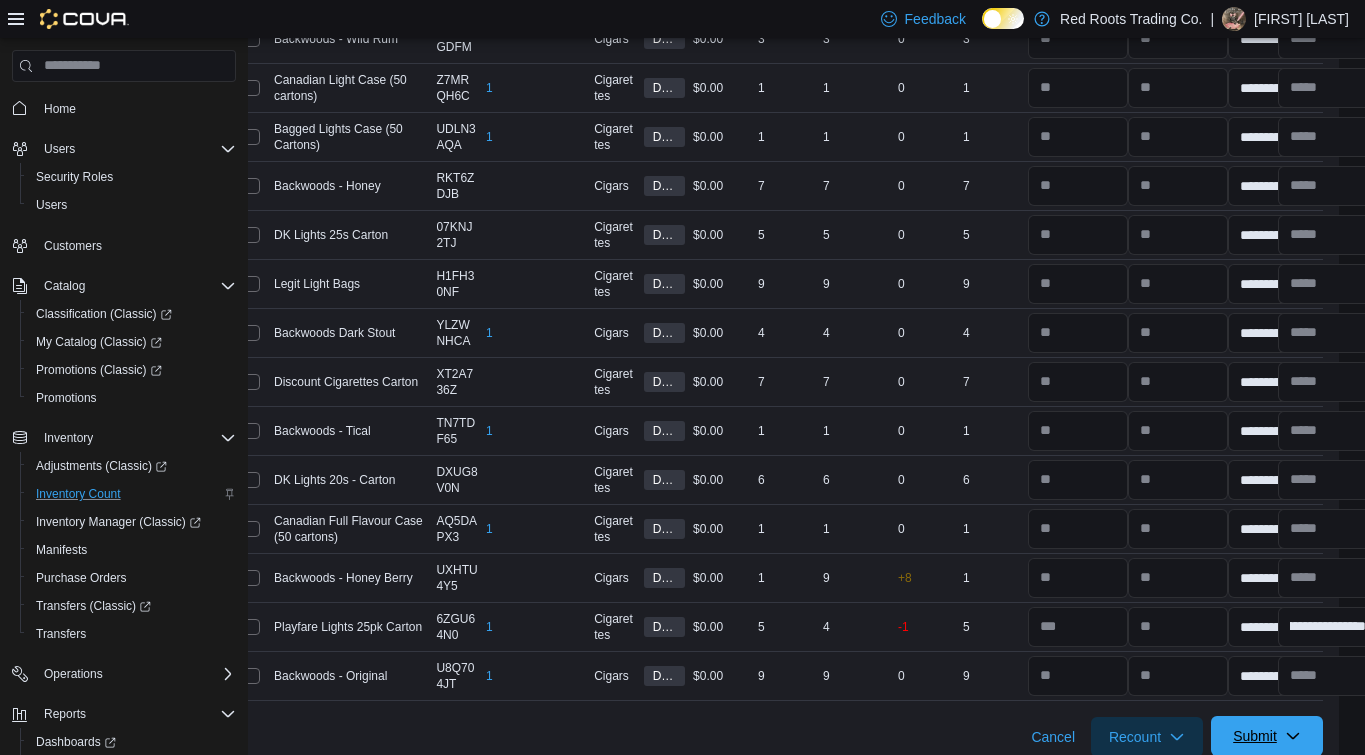 click on "Submit" at bounding box center (1255, 736) 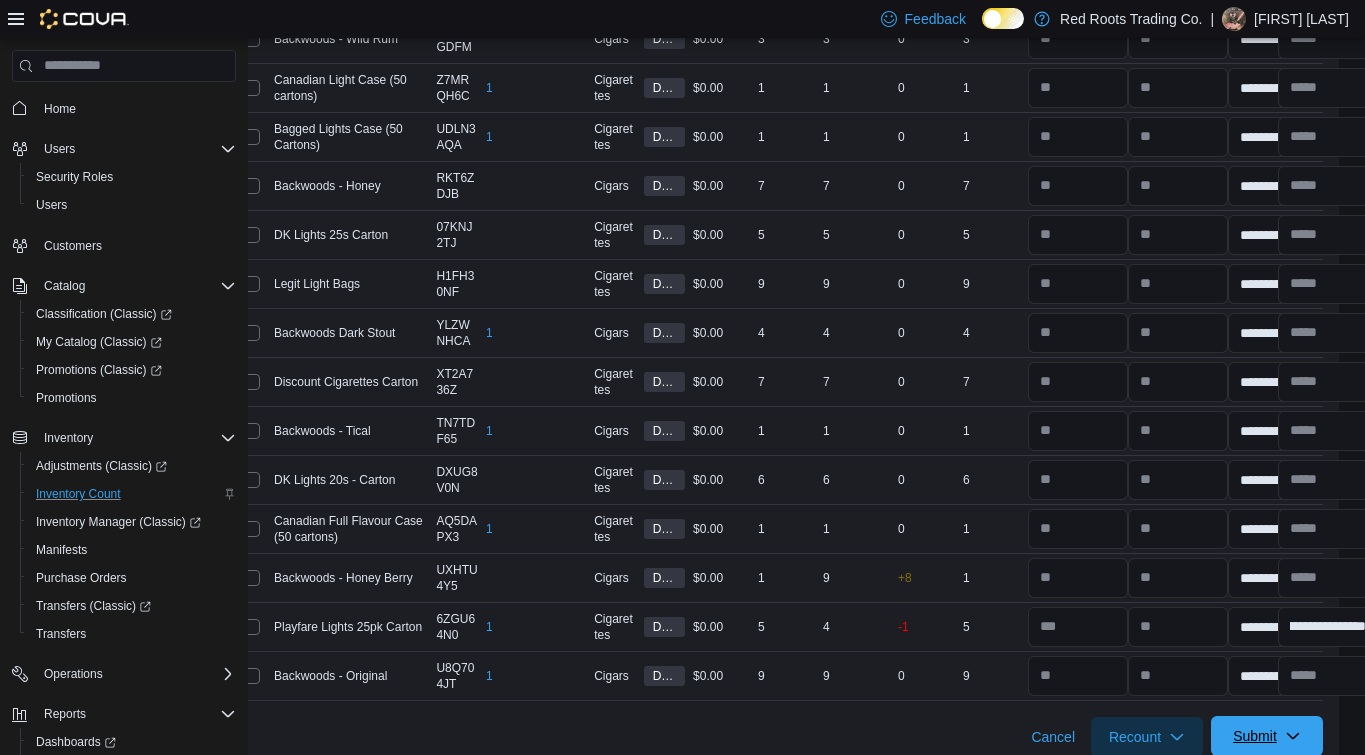 scroll, scrollTop: 0, scrollLeft: 0, axis: both 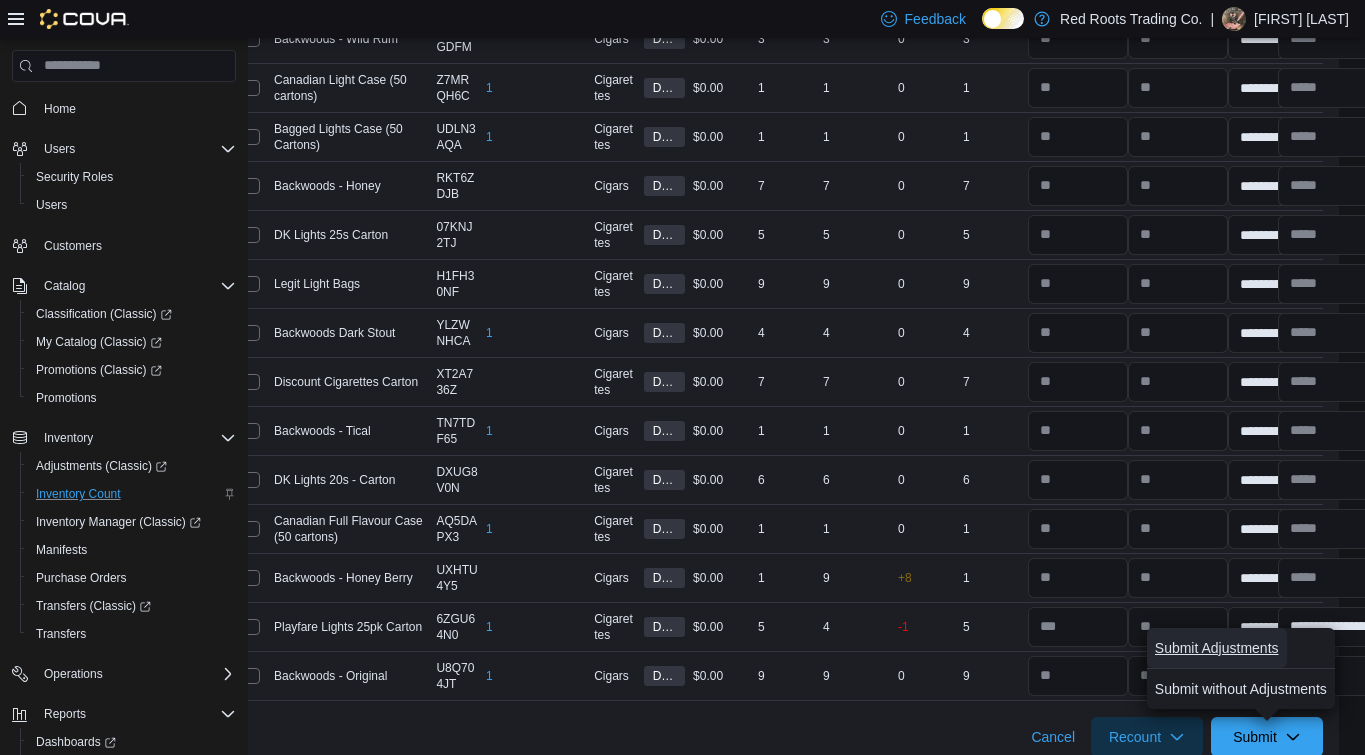 click on "Submit Adjustments" at bounding box center (1217, 648) 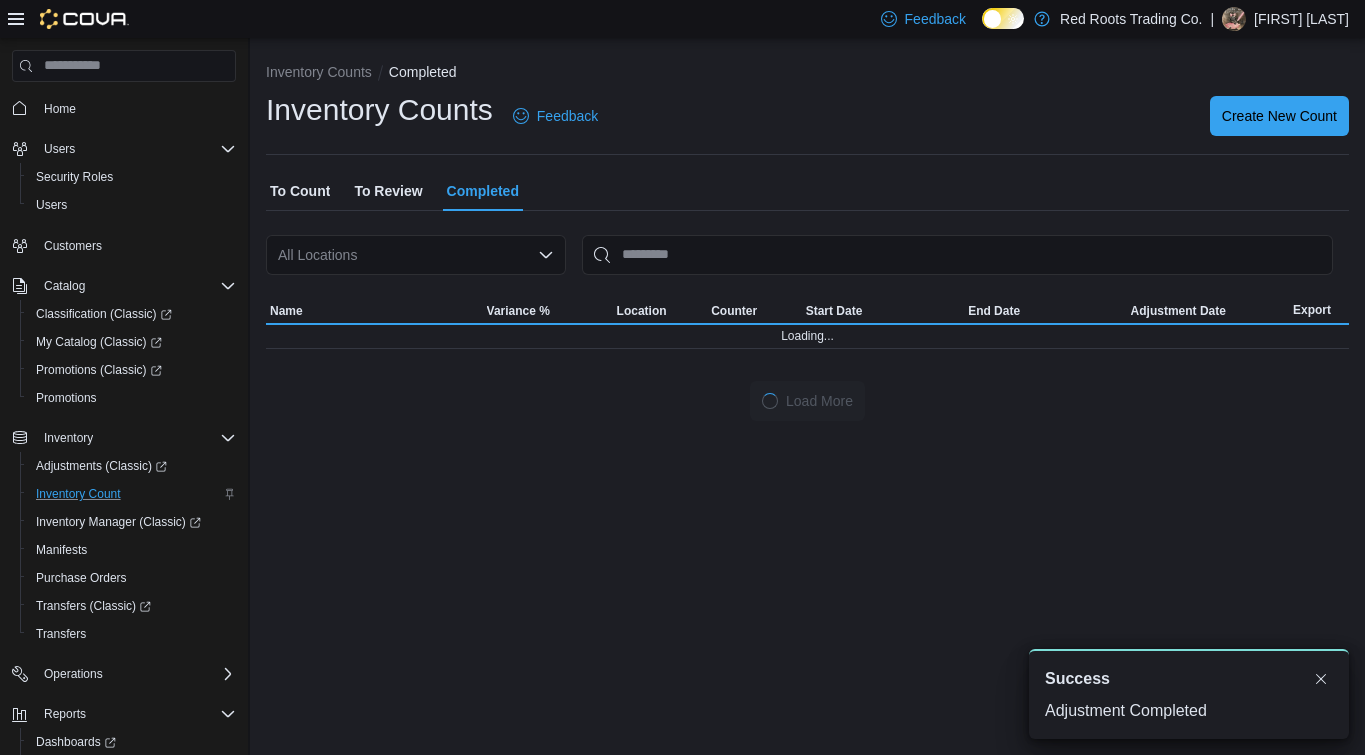 scroll, scrollTop: 0, scrollLeft: 0, axis: both 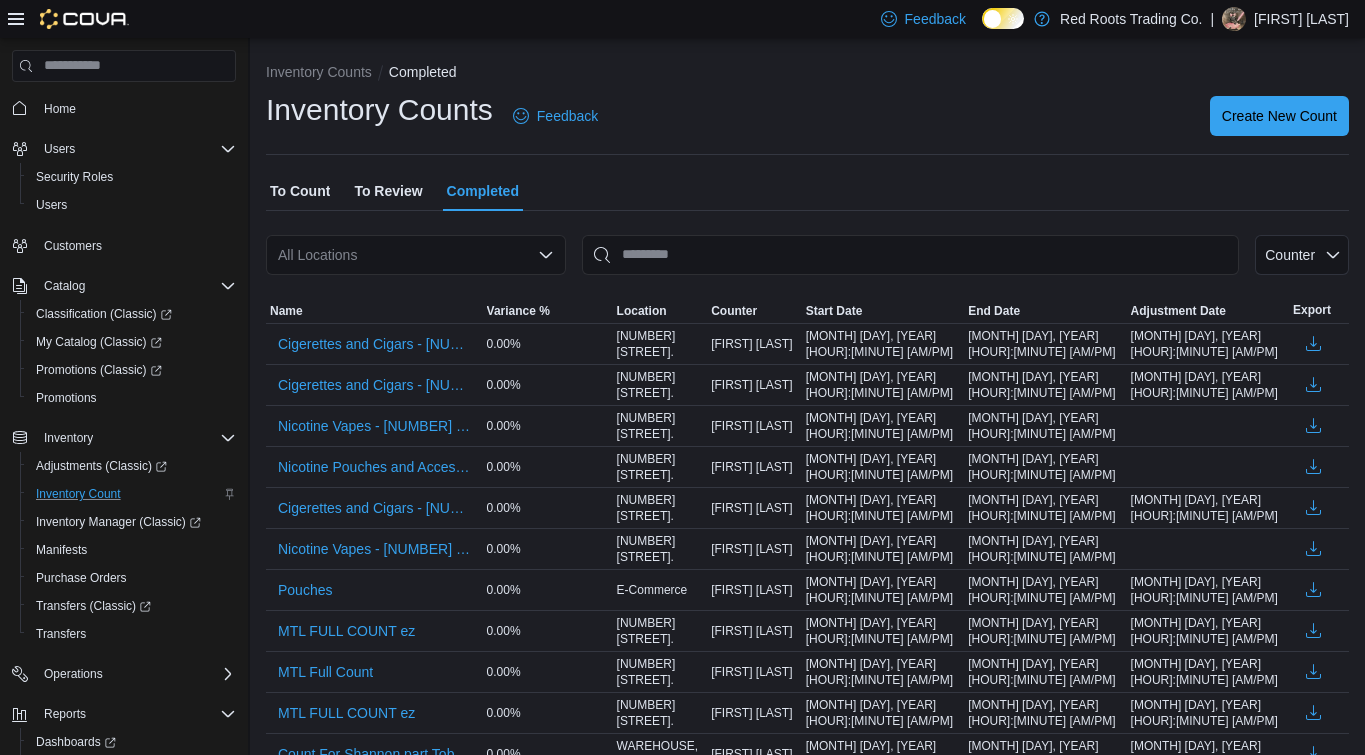 click on "To Review" at bounding box center [388, 191] 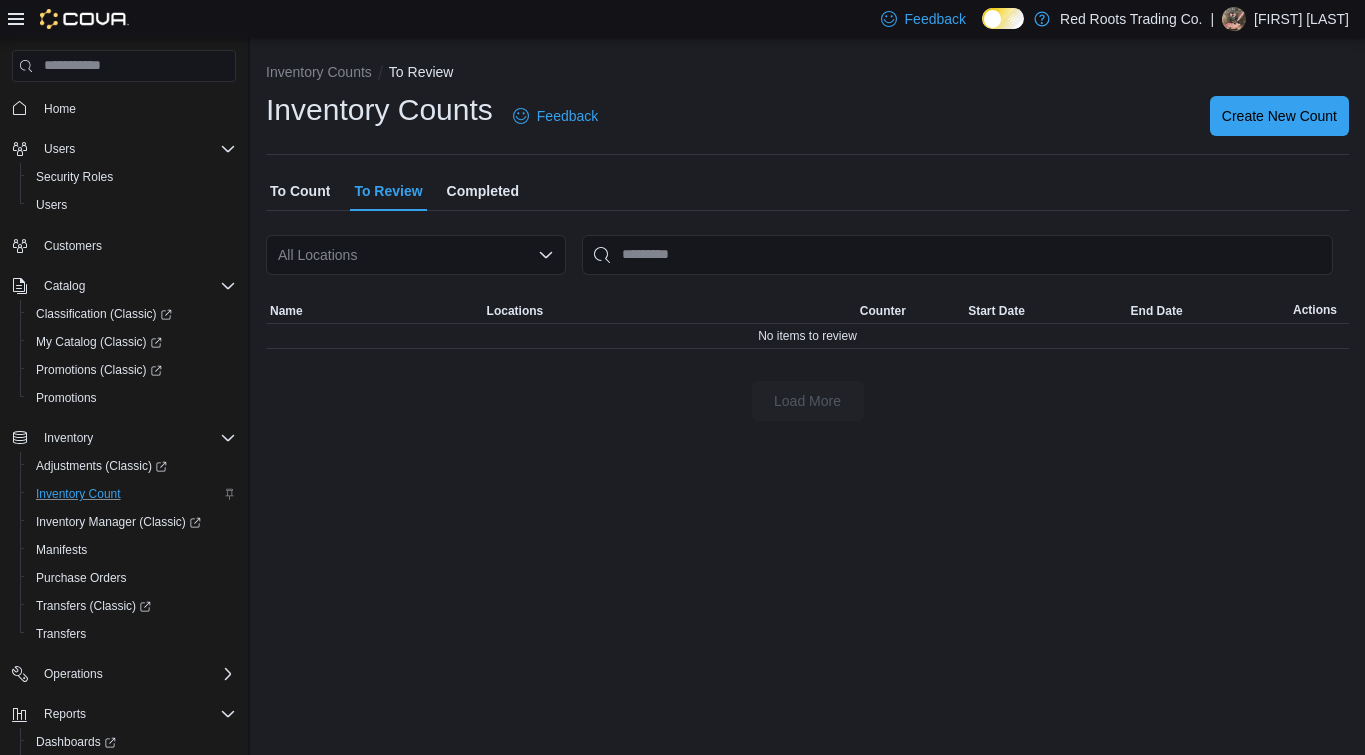 click on "To Count" at bounding box center [300, 191] 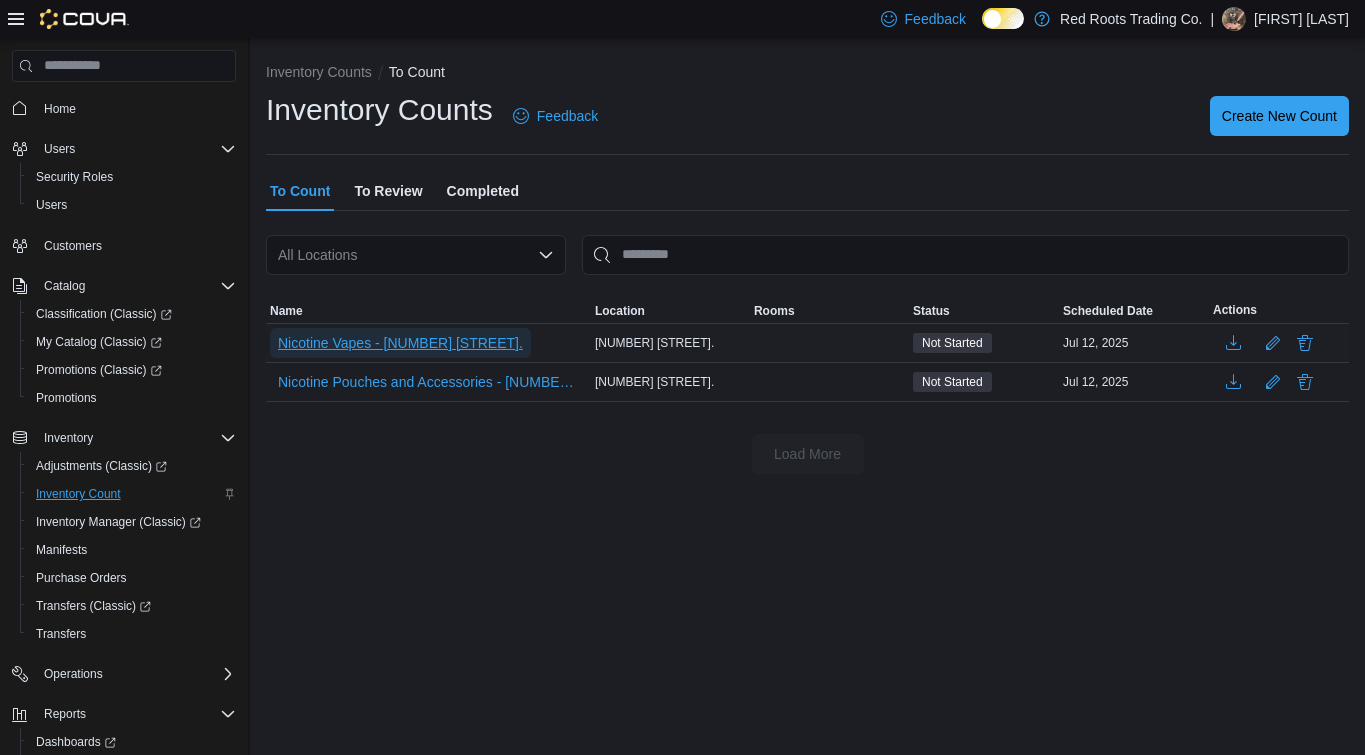 click on "Nicotine Vapes - [NUMBER] [STREET]." at bounding box center [400, 343] 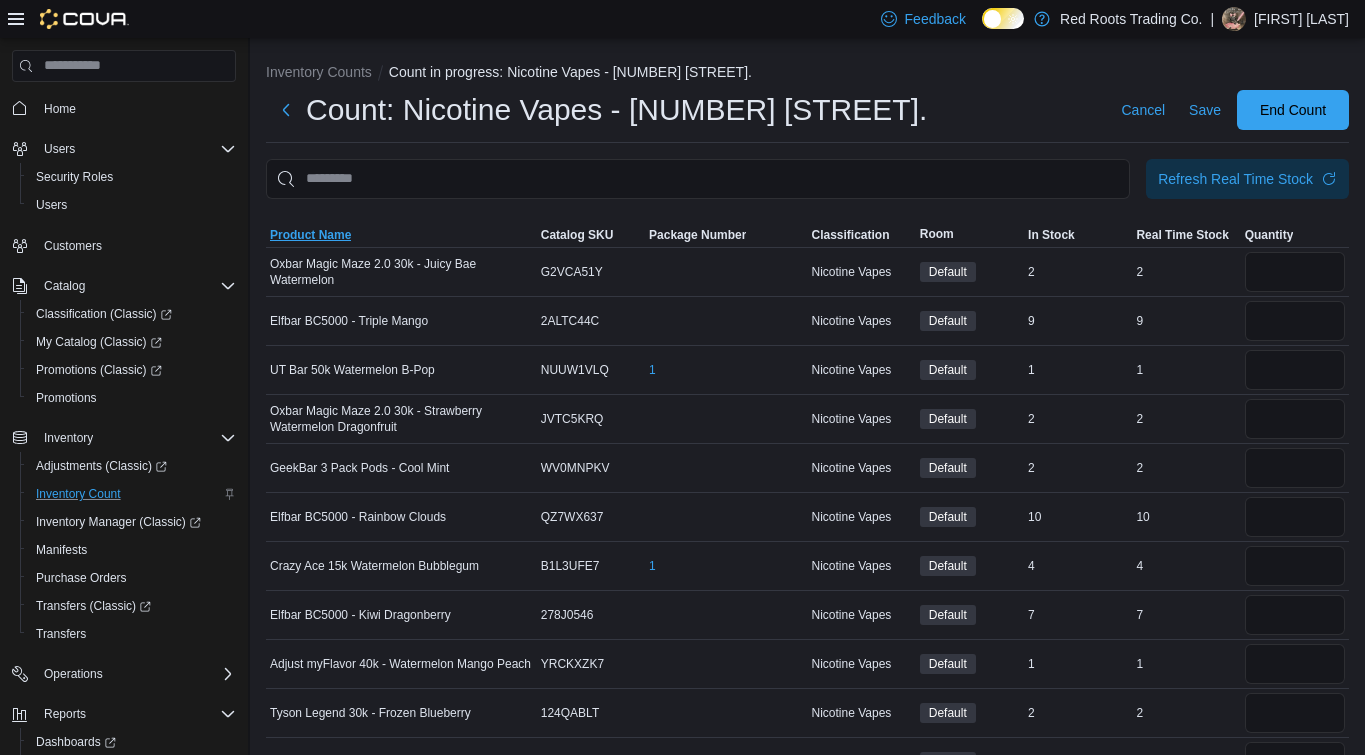 click on "Product Name" at bounding box center [310, 235] 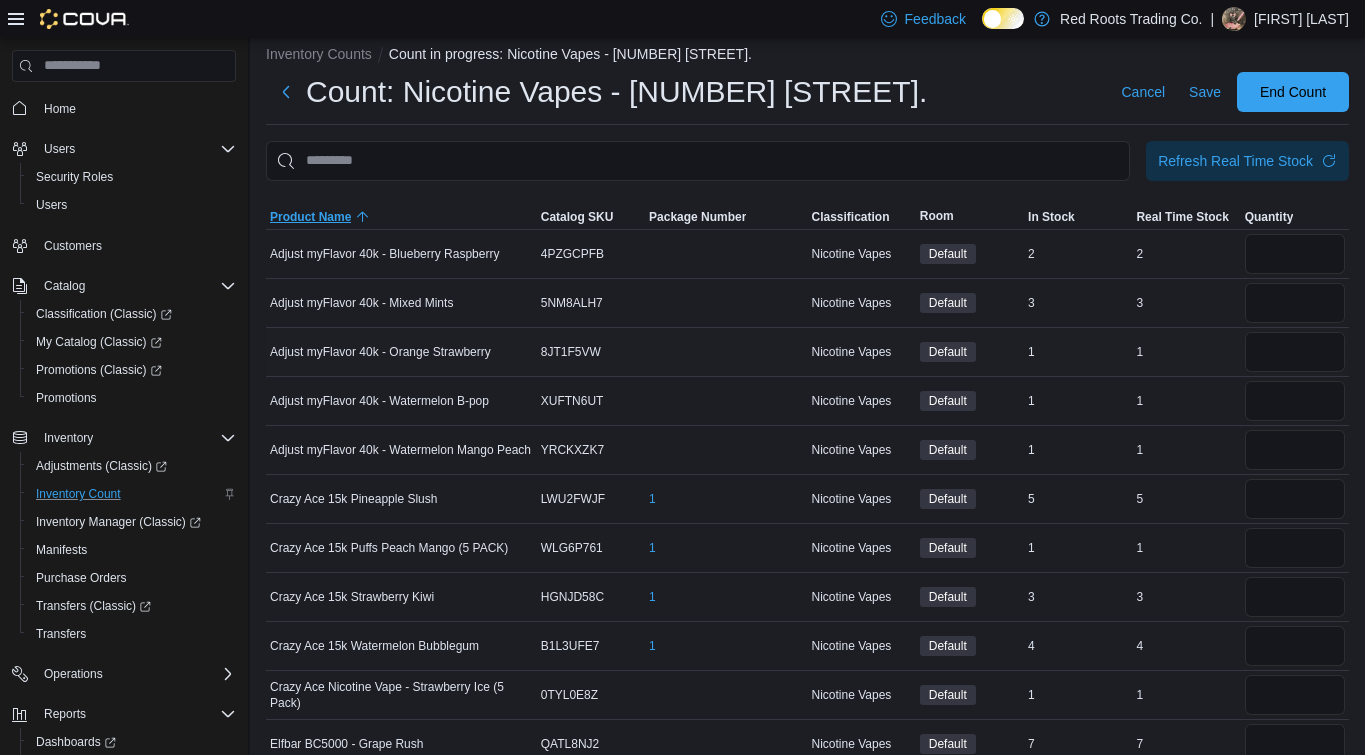 scroll, scrollTop: 16, scrollLeft: 0, axis: vertical 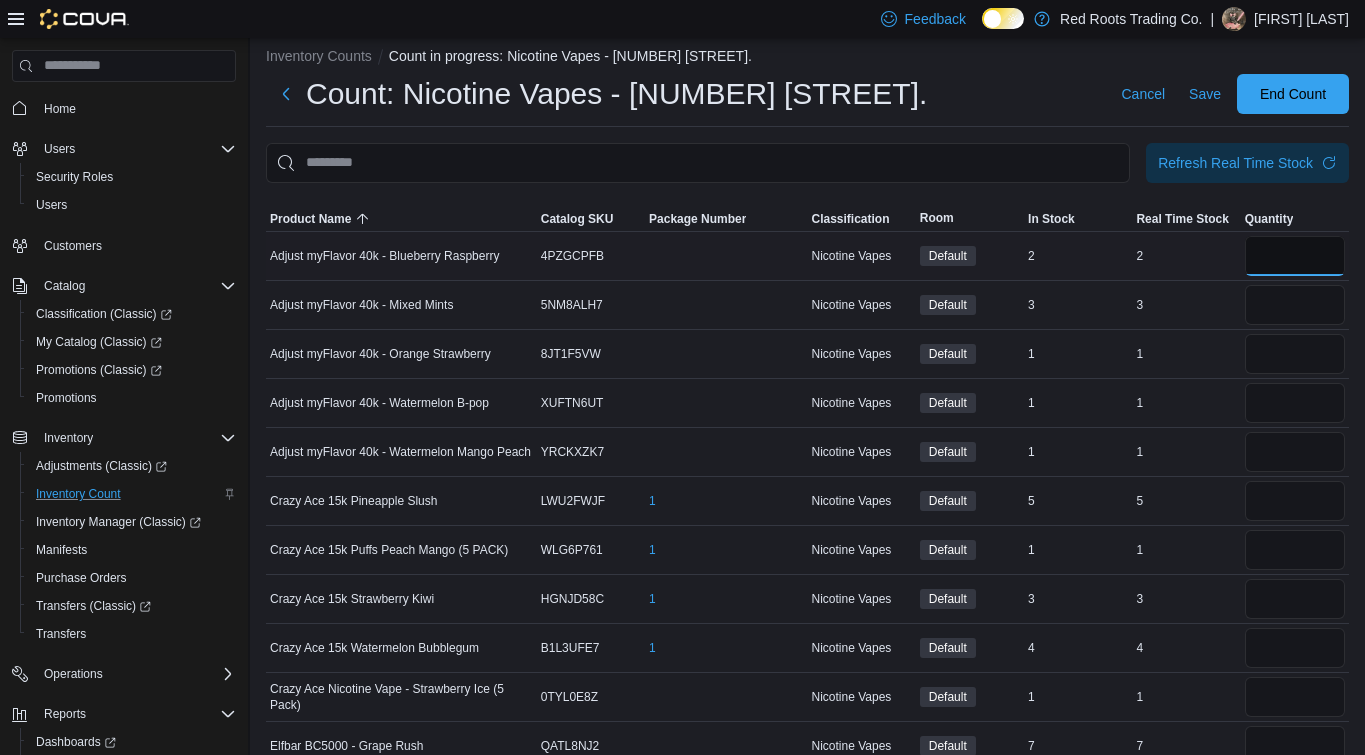 click at bounding box center [1295, 256] 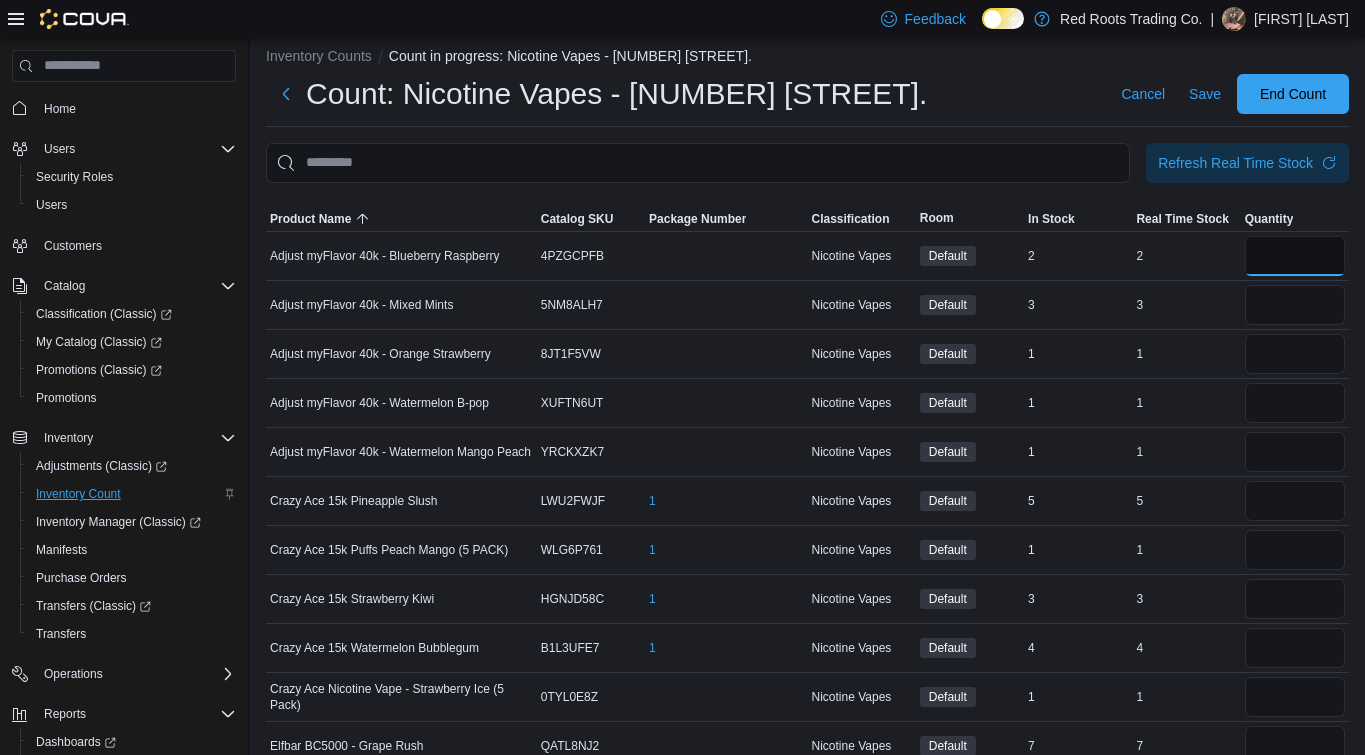type on "*" 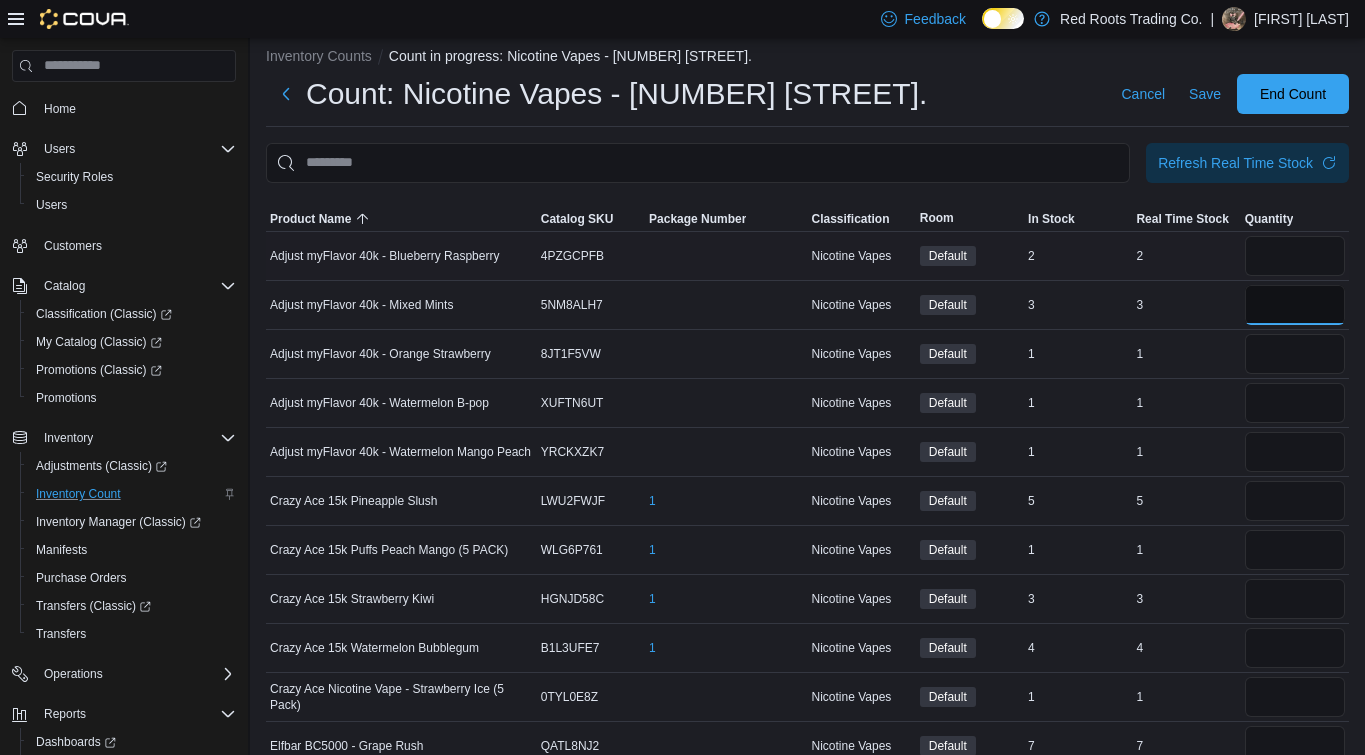 type 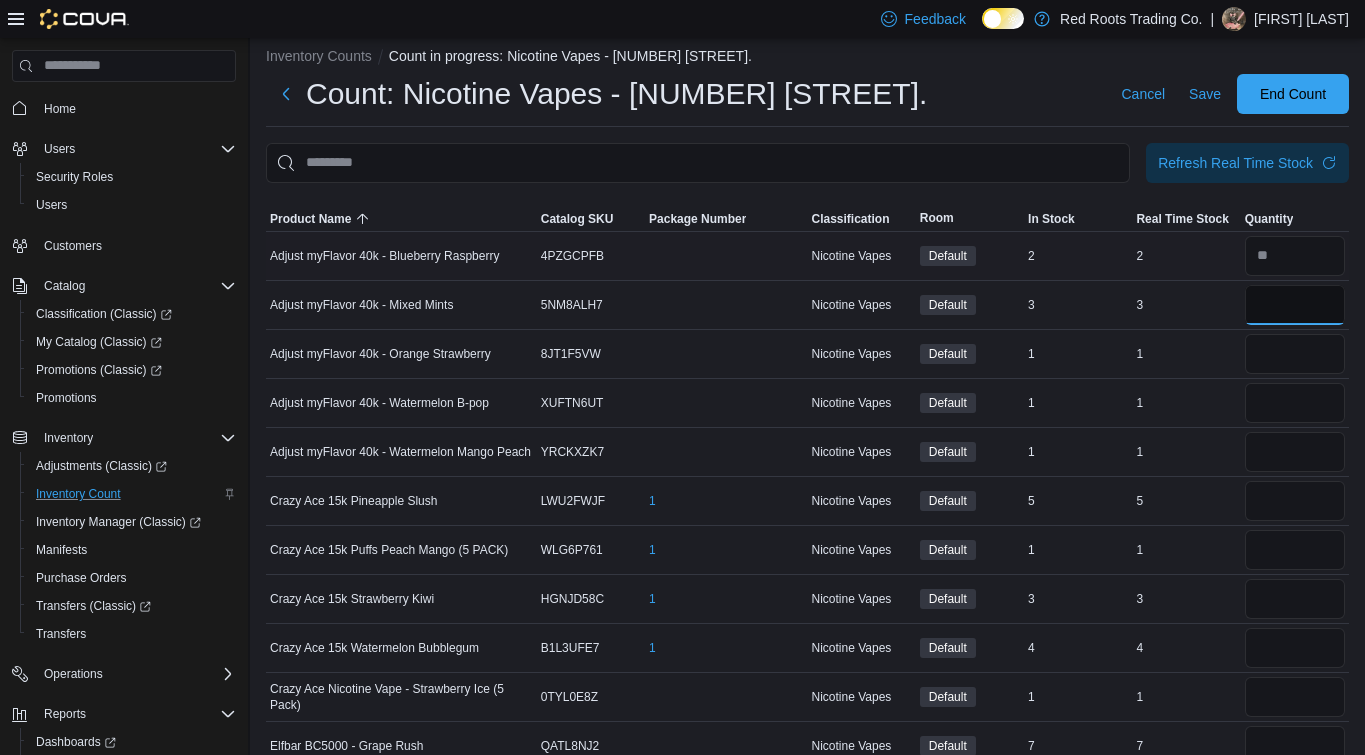 type on "*" 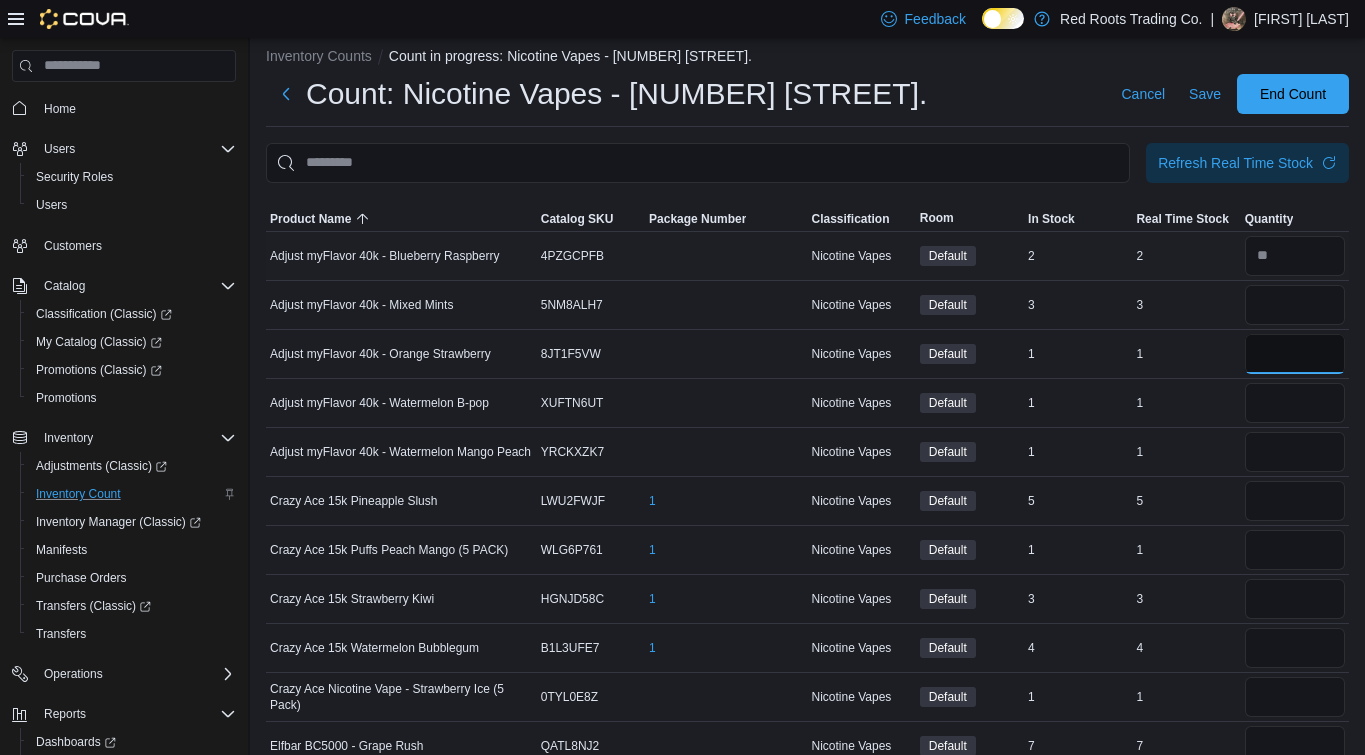 type 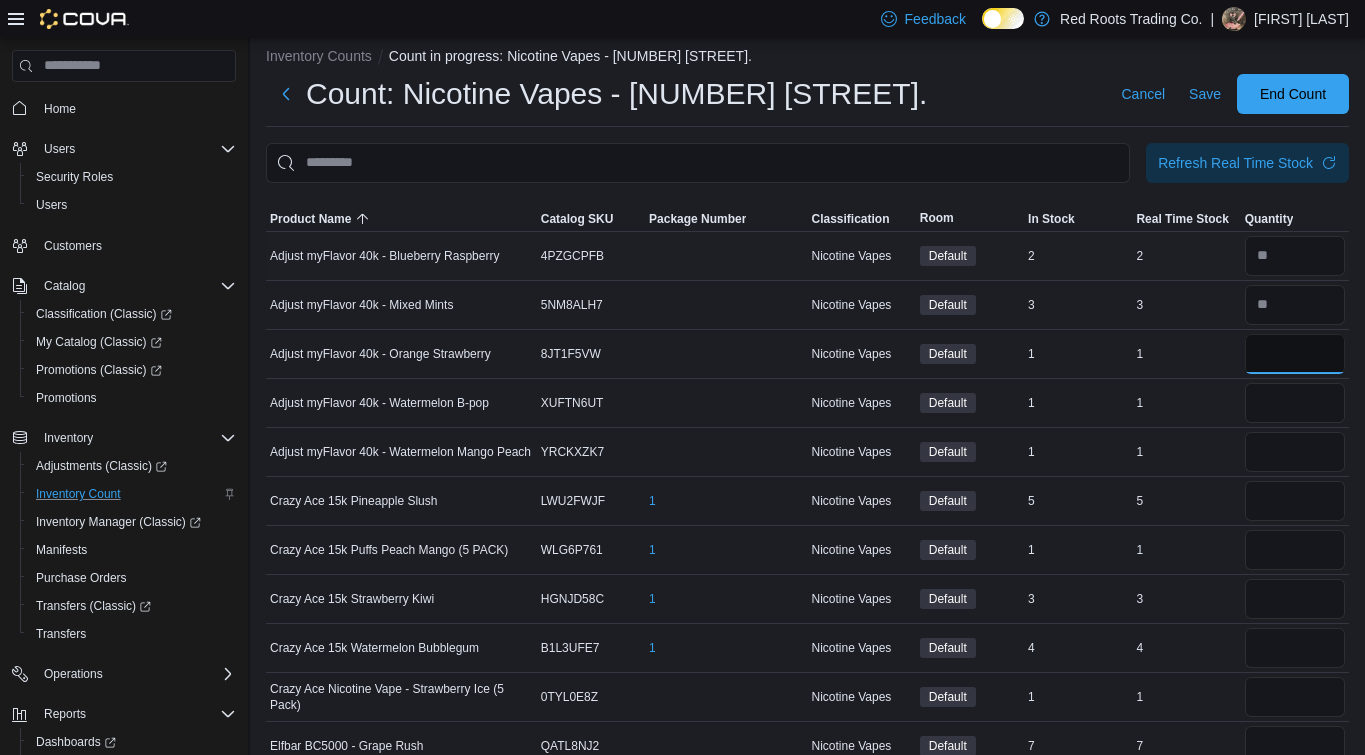 type on "*" 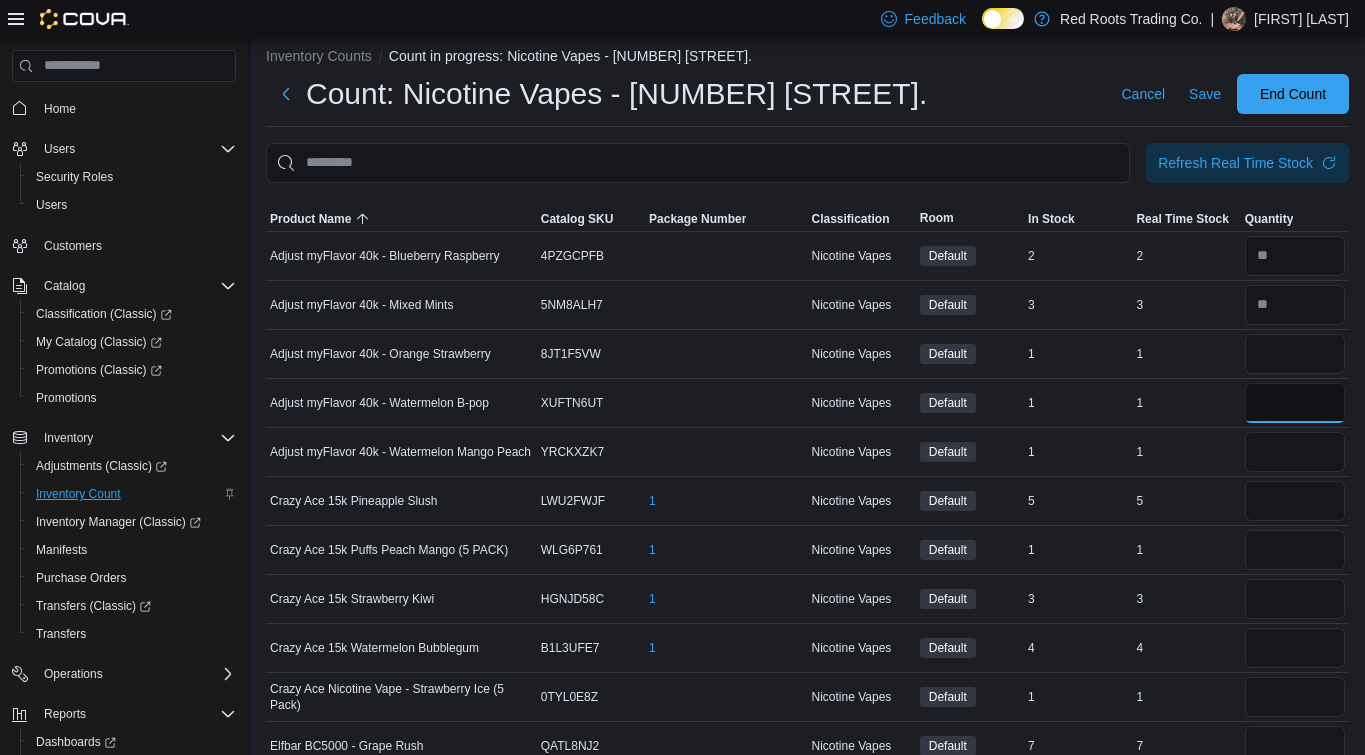 type 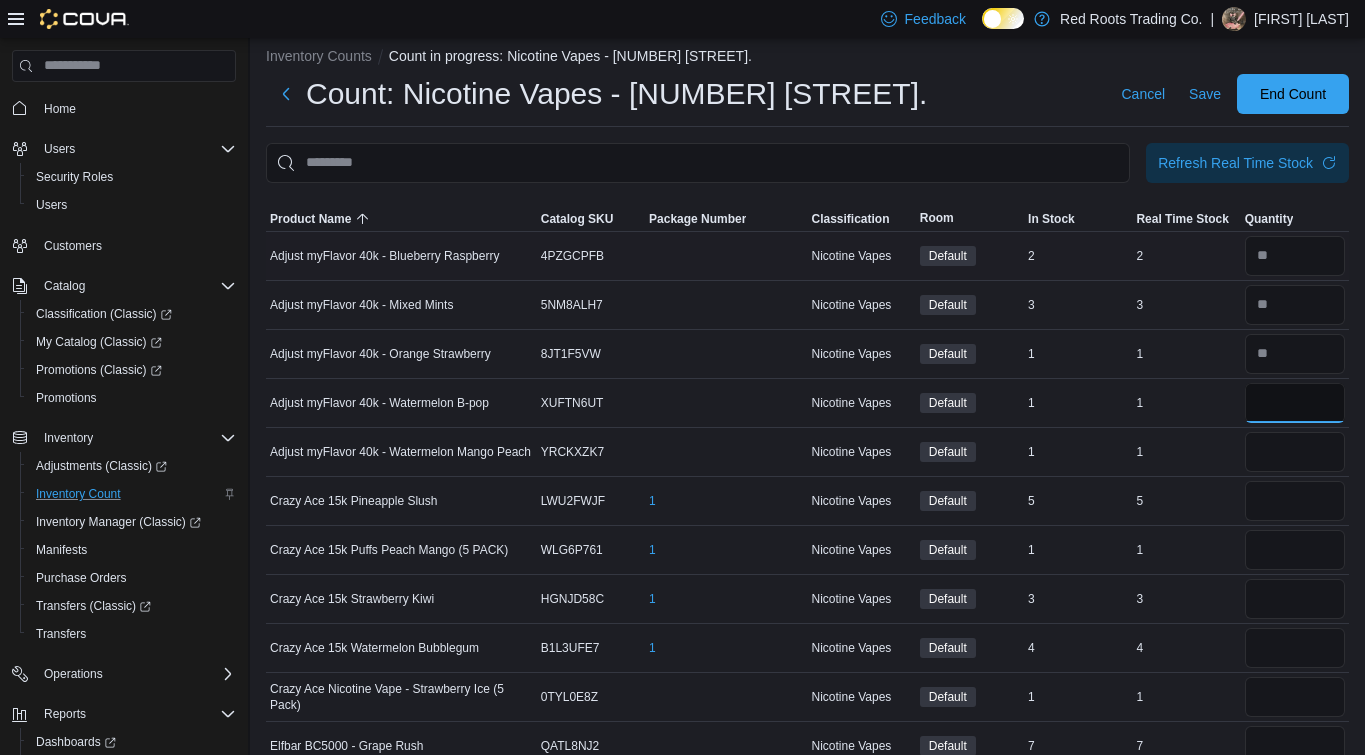 type on "*" 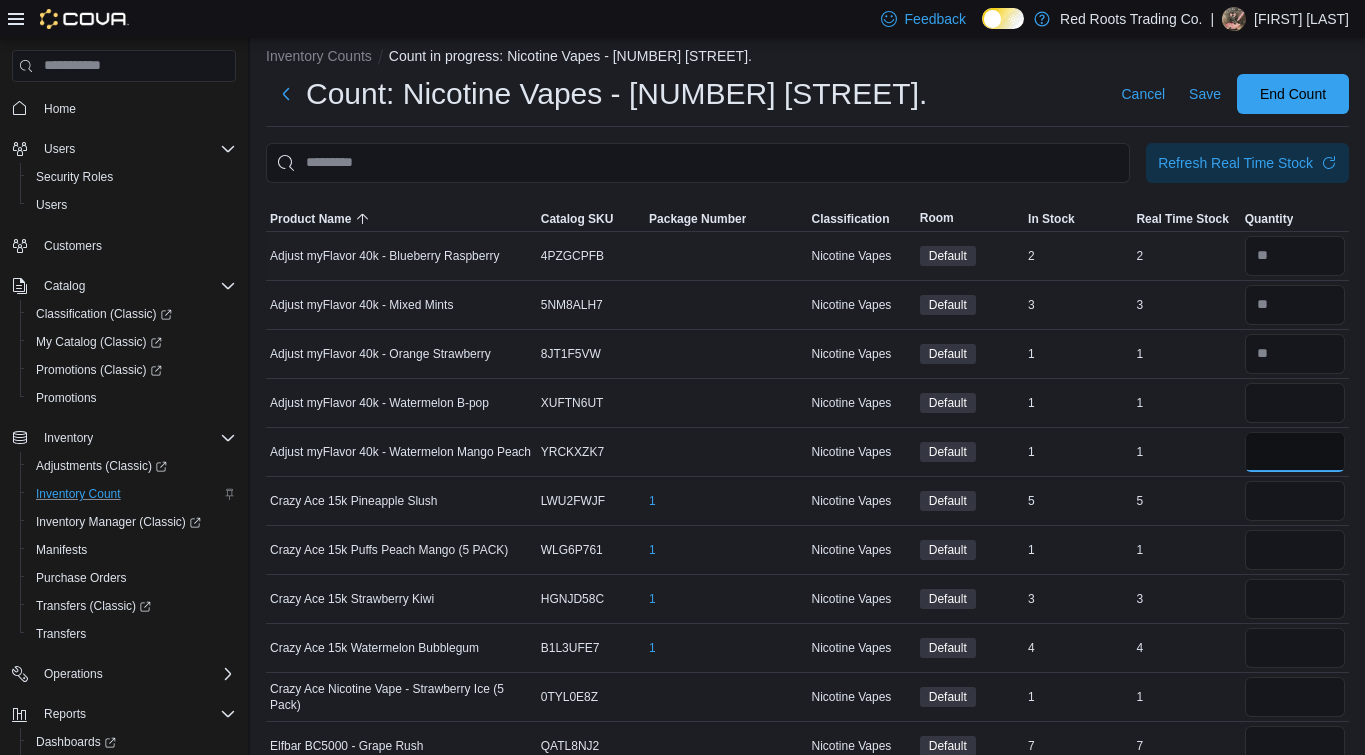 type 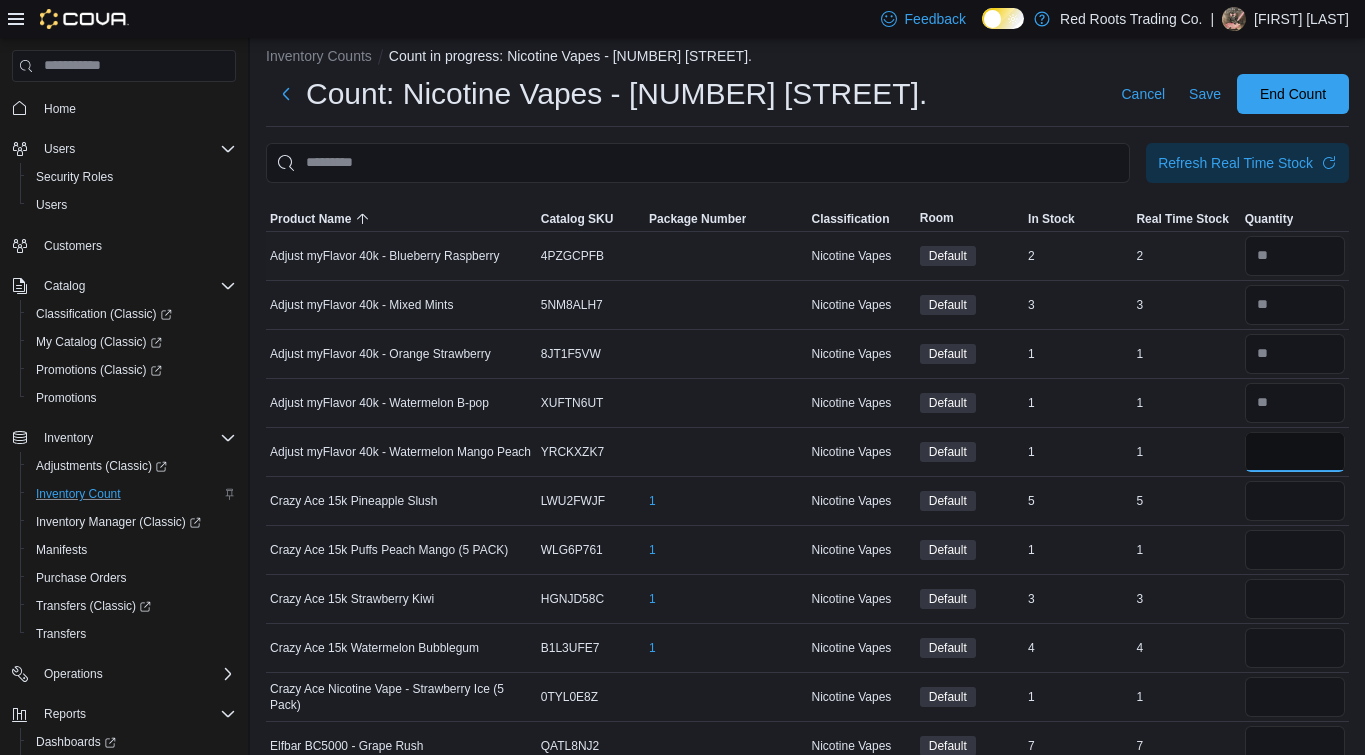 type on "*" 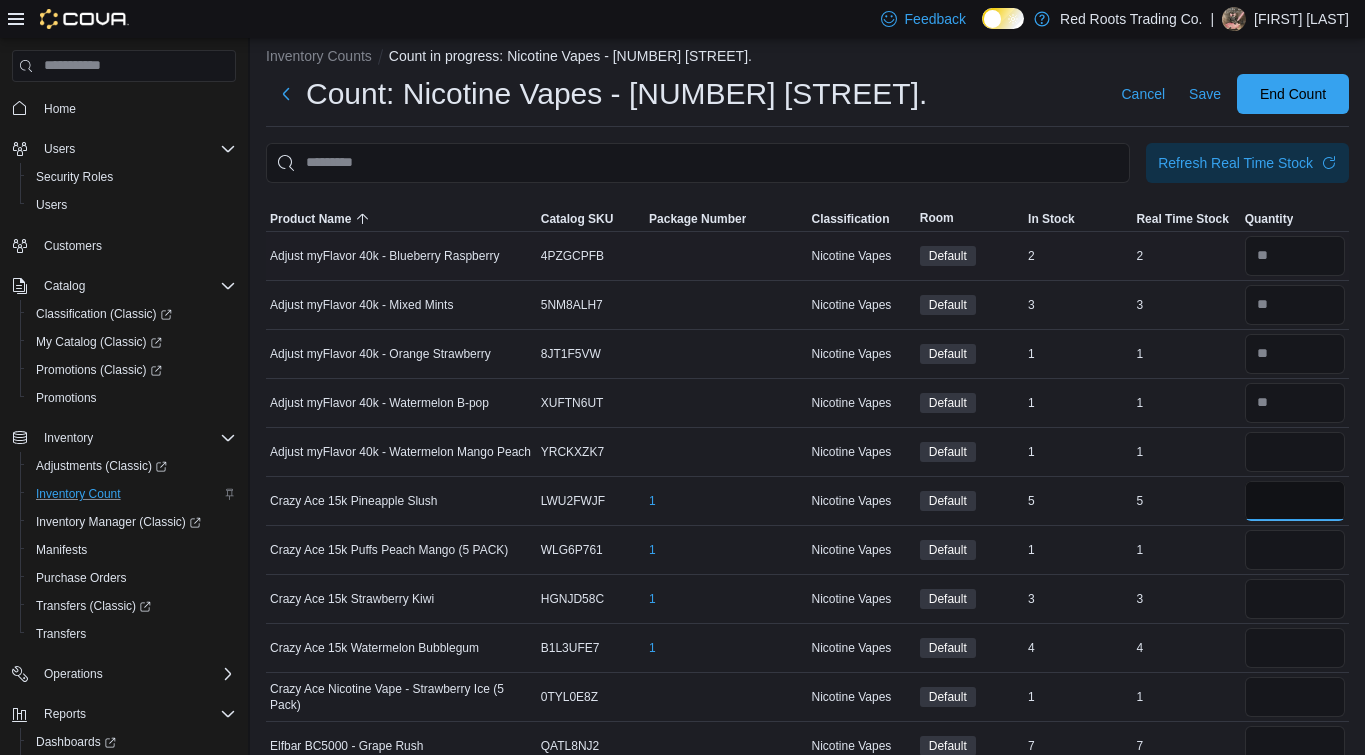 type 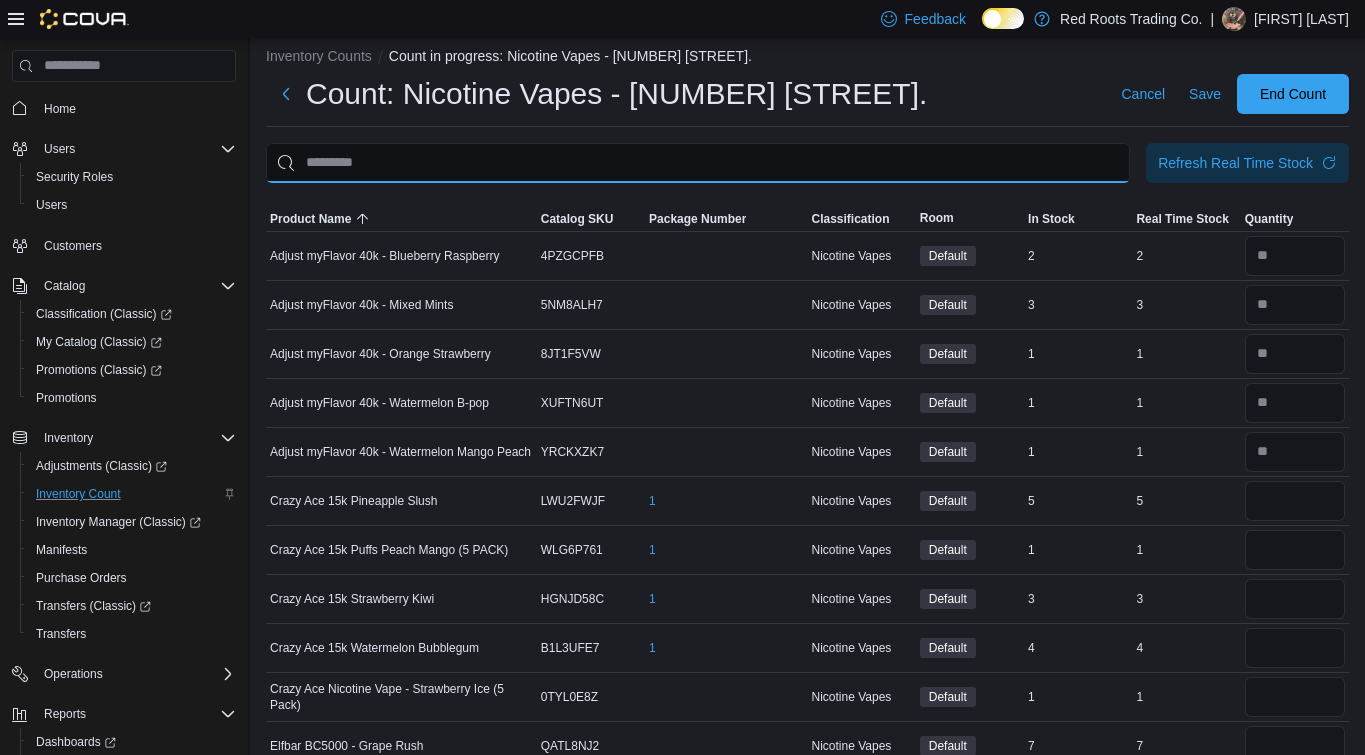 click at bounding box center (698, 163) 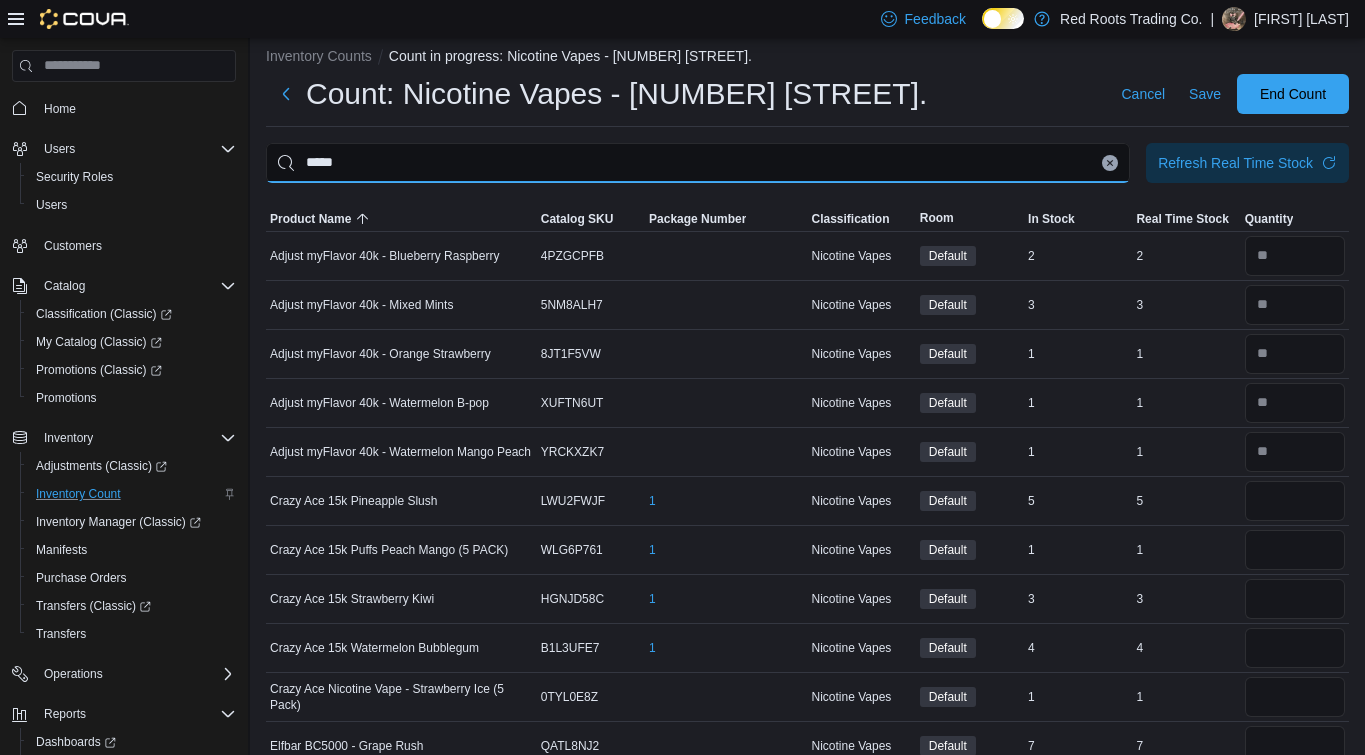 type on "*****" 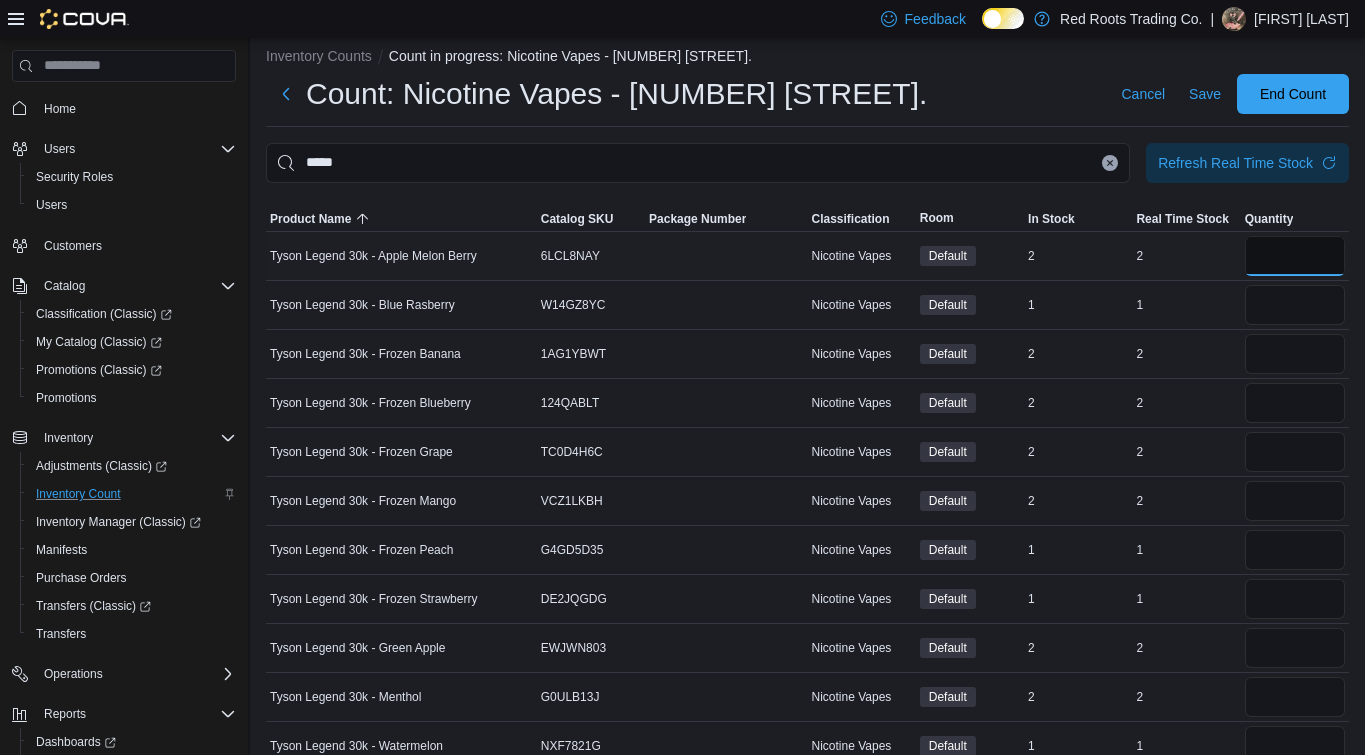 click at bounding box center (1295, 256) 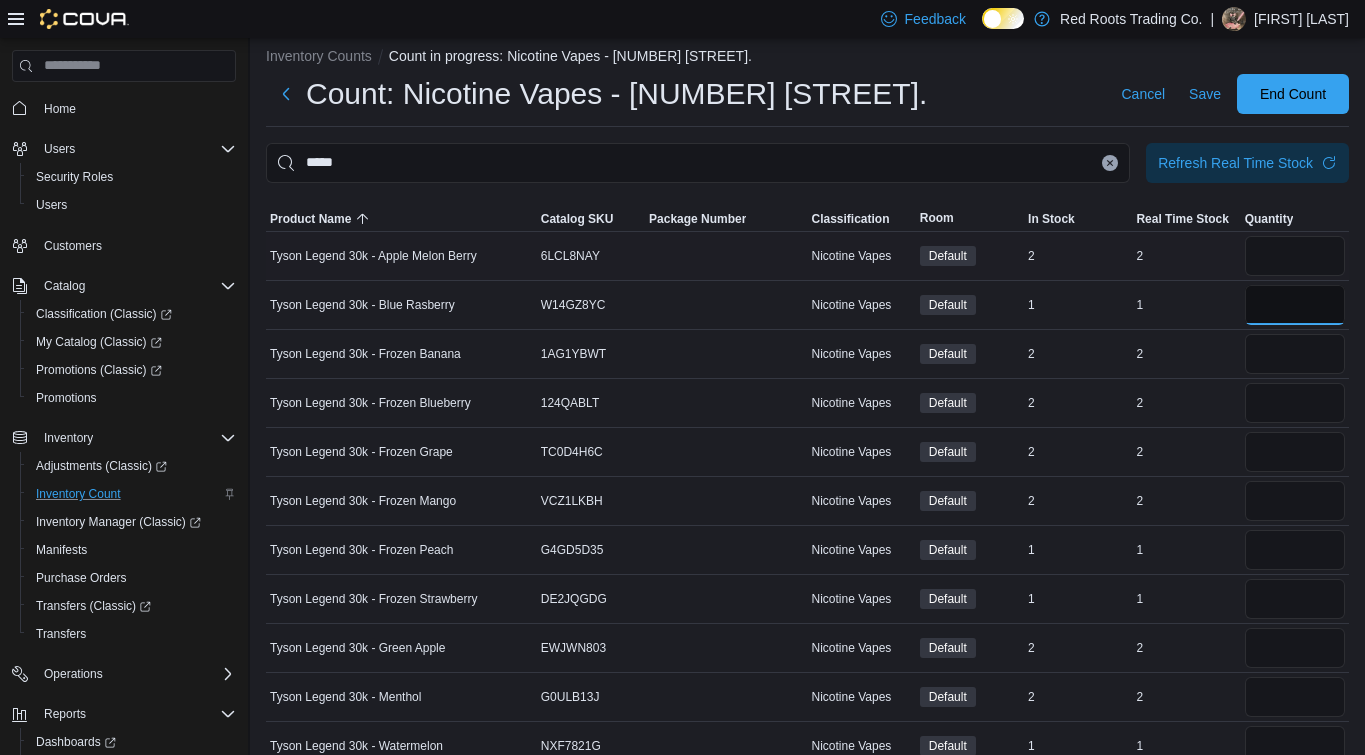 type 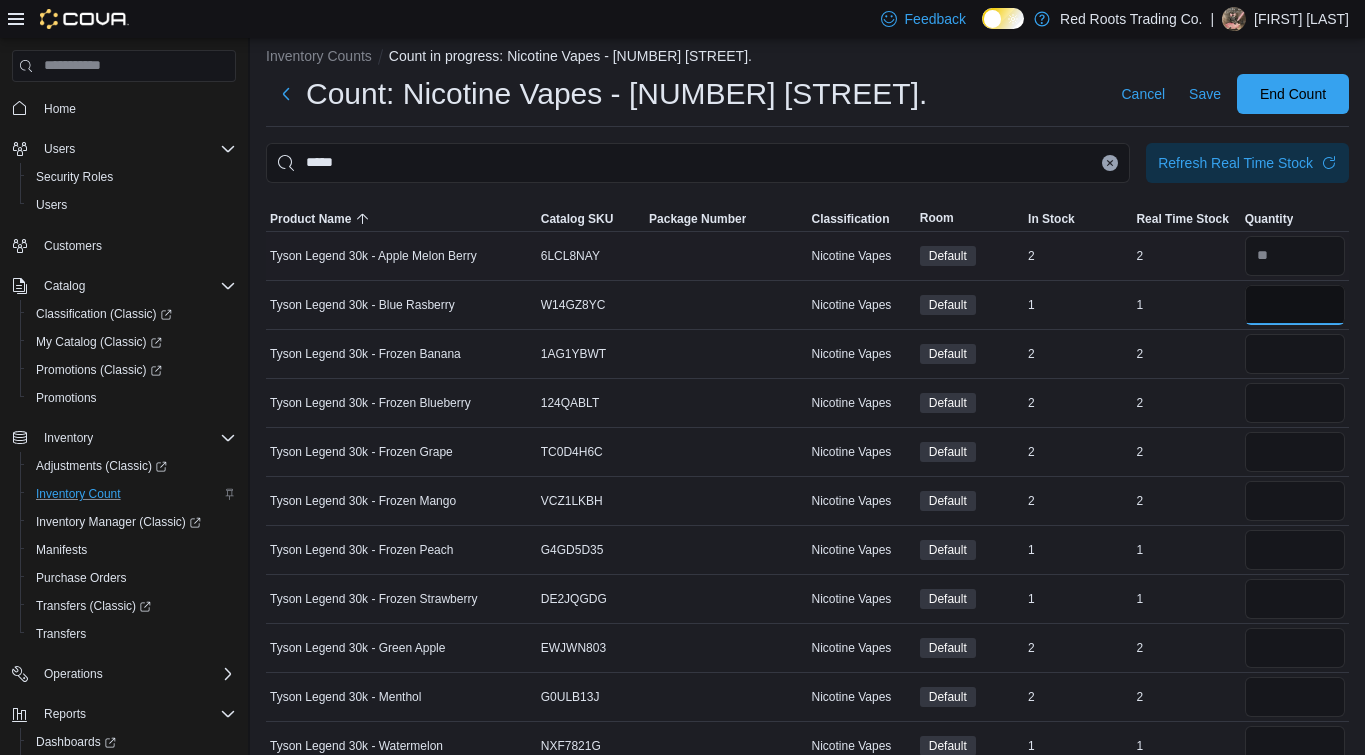type on "*" 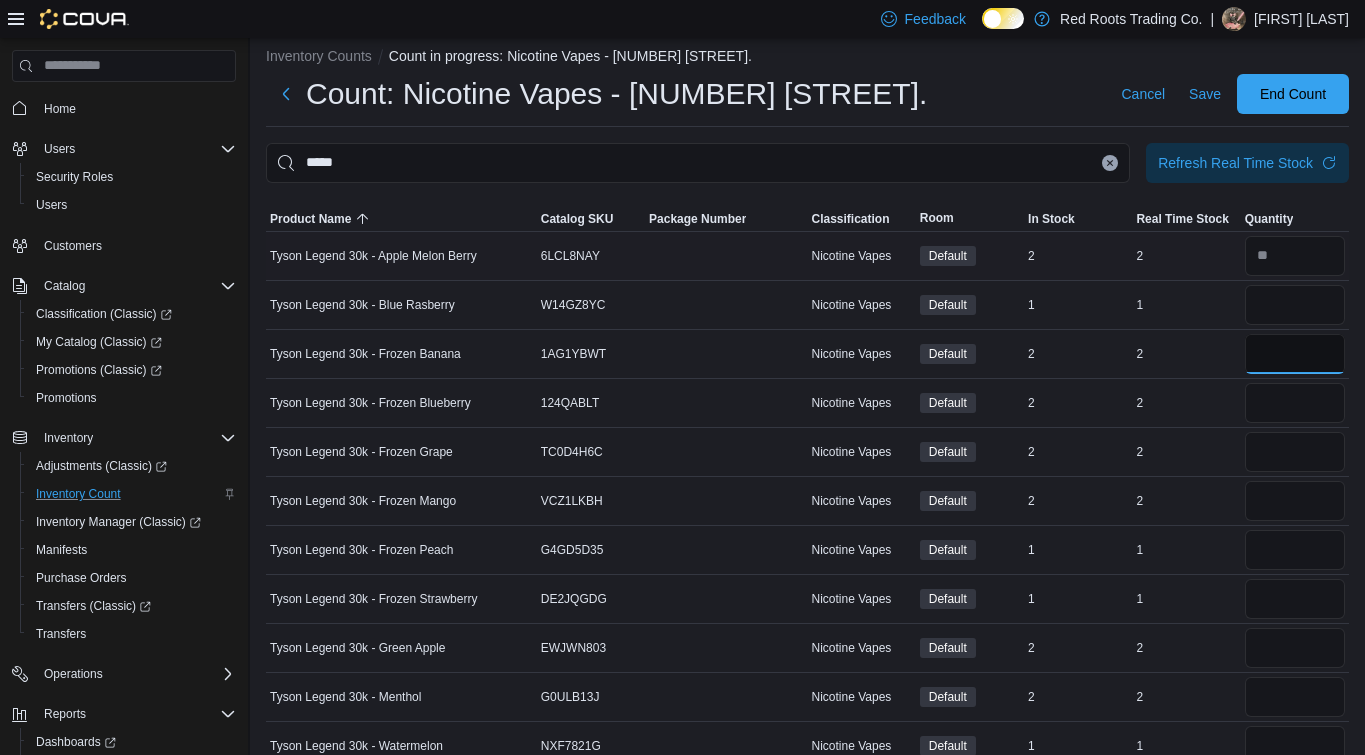 type 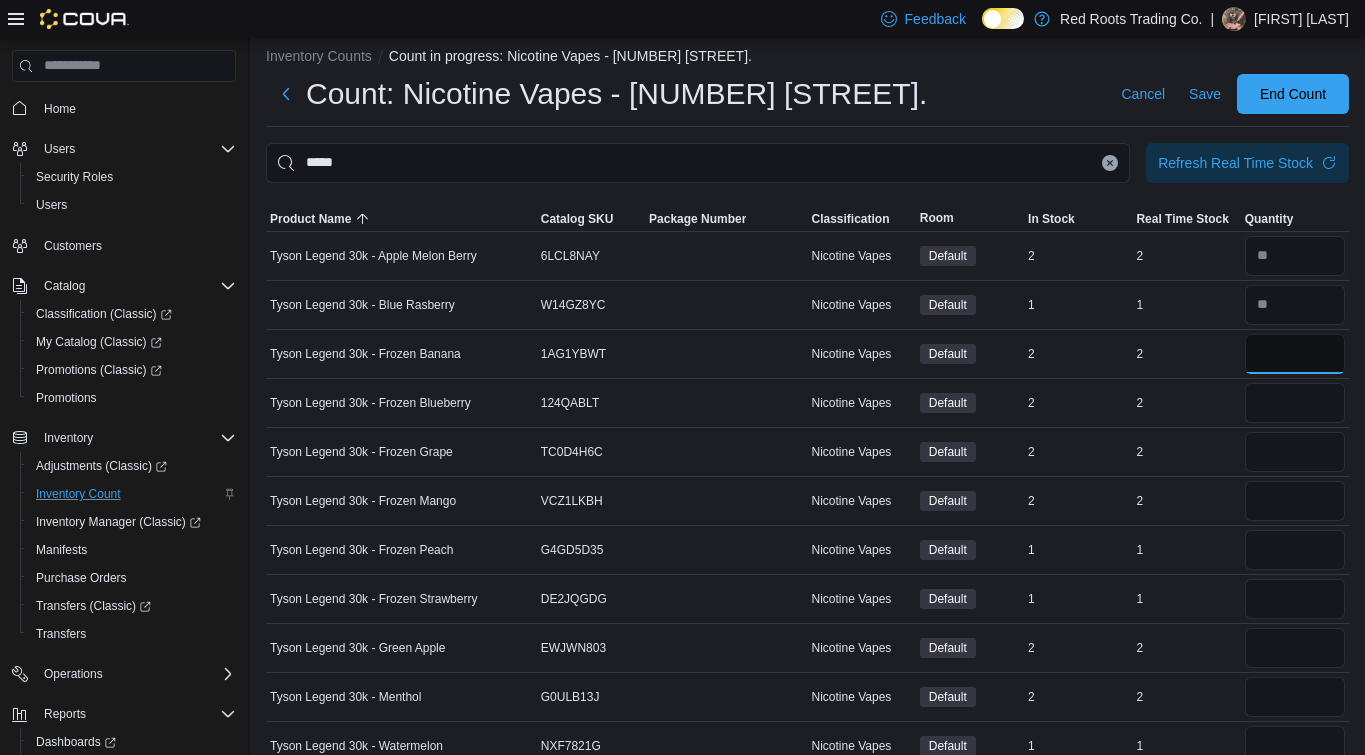 type on "*" 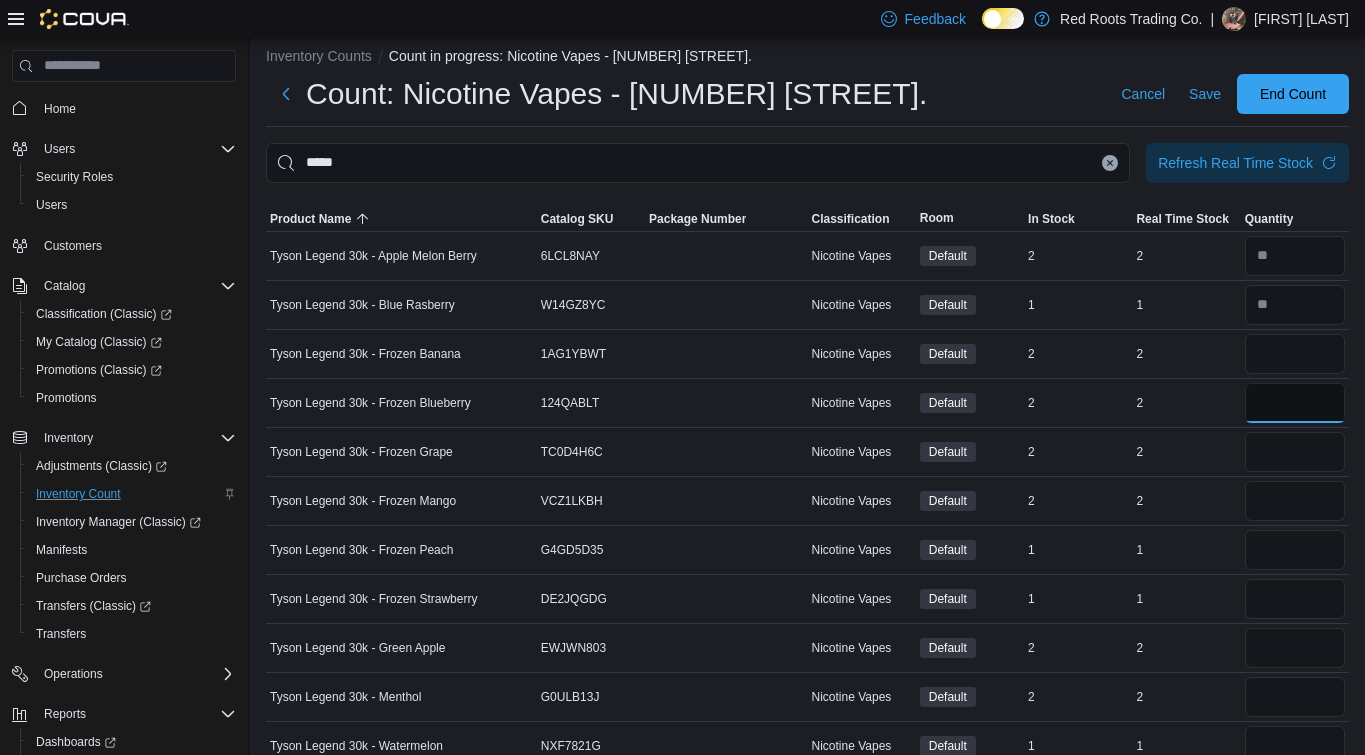 type 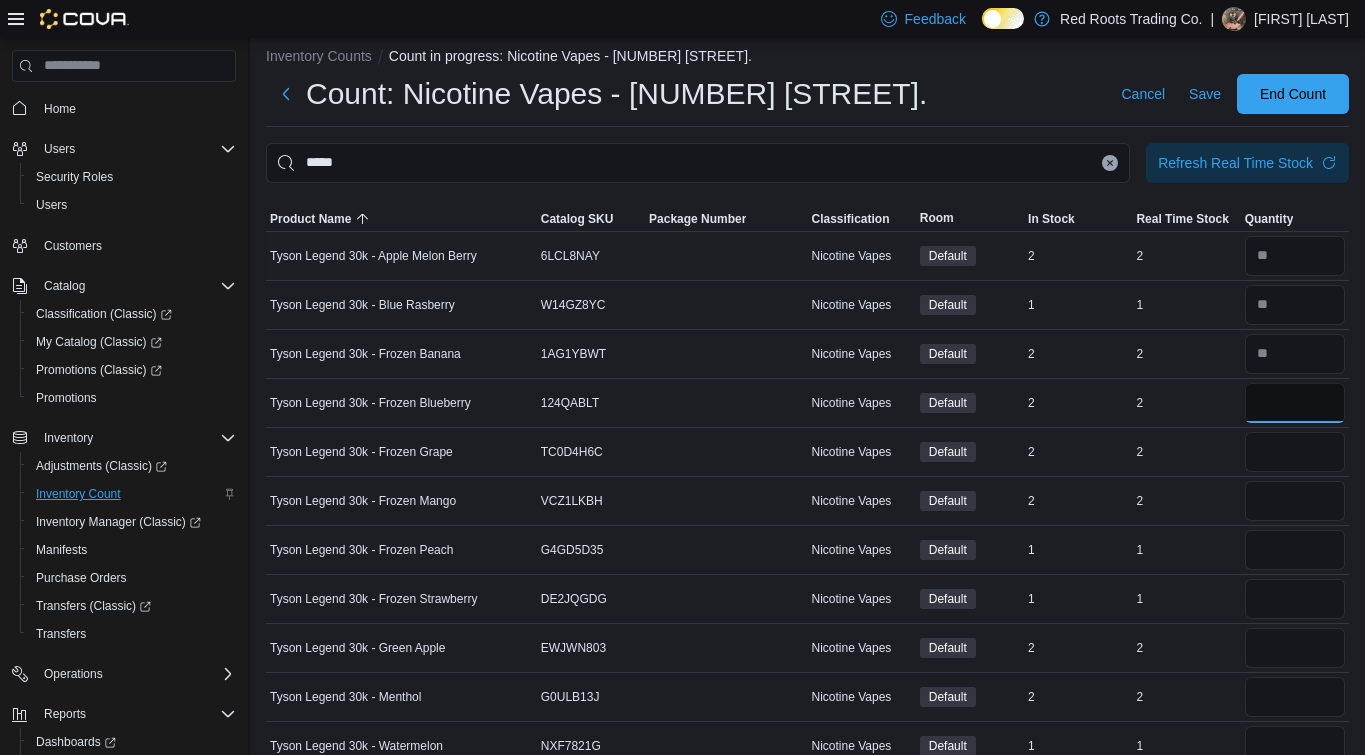 type on "*" 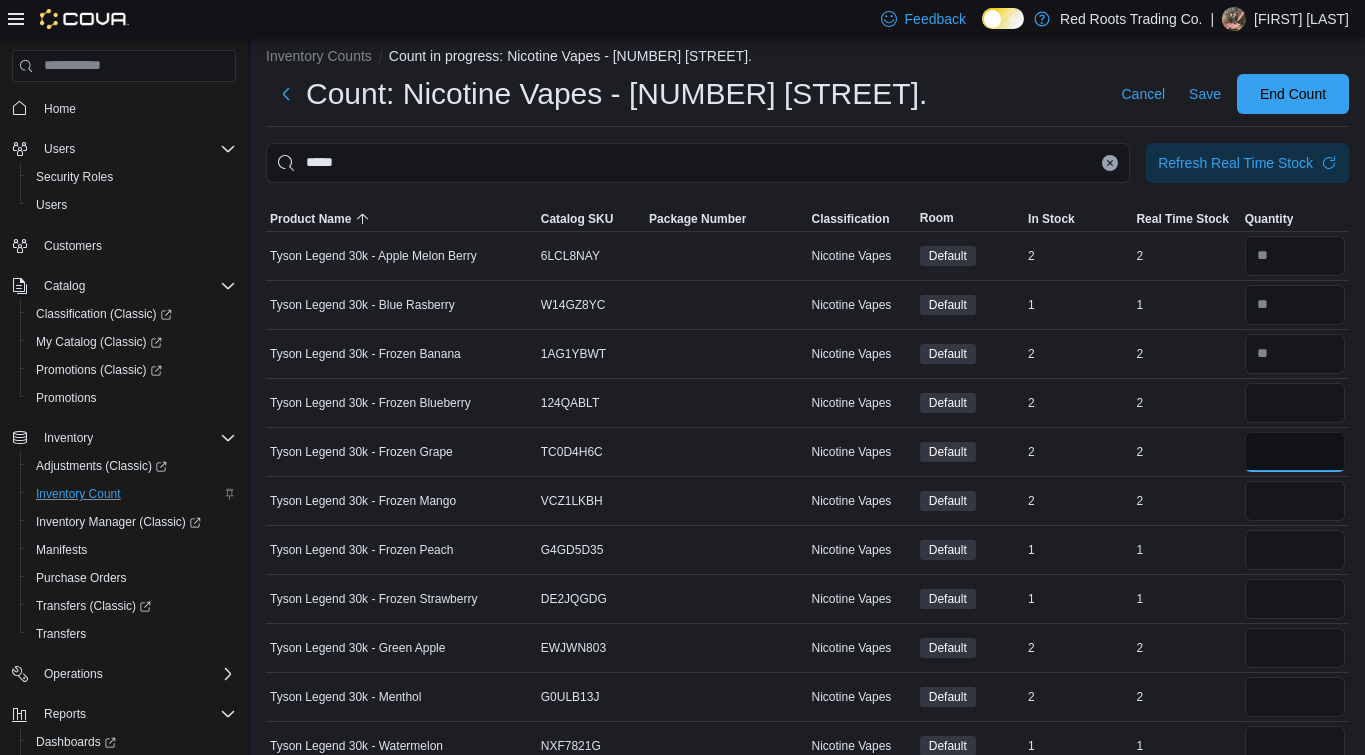 type 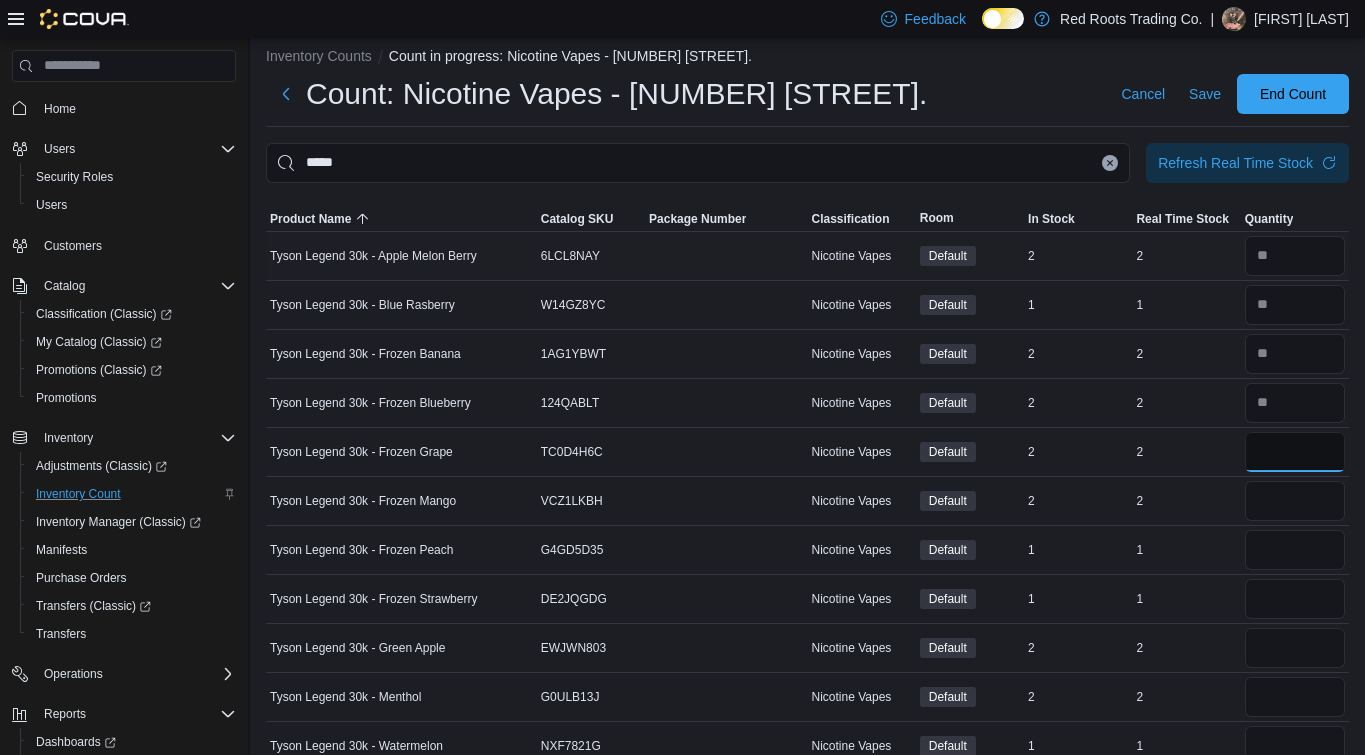 type on "*" 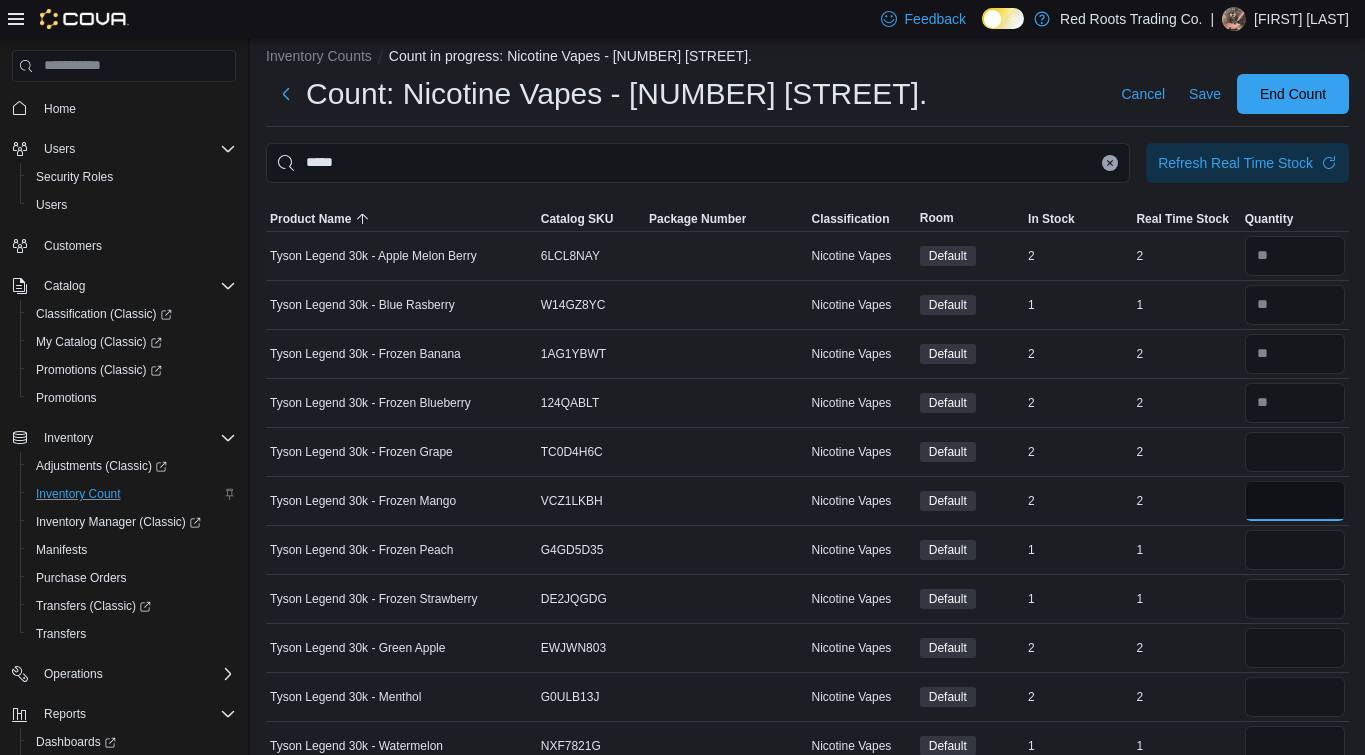 type 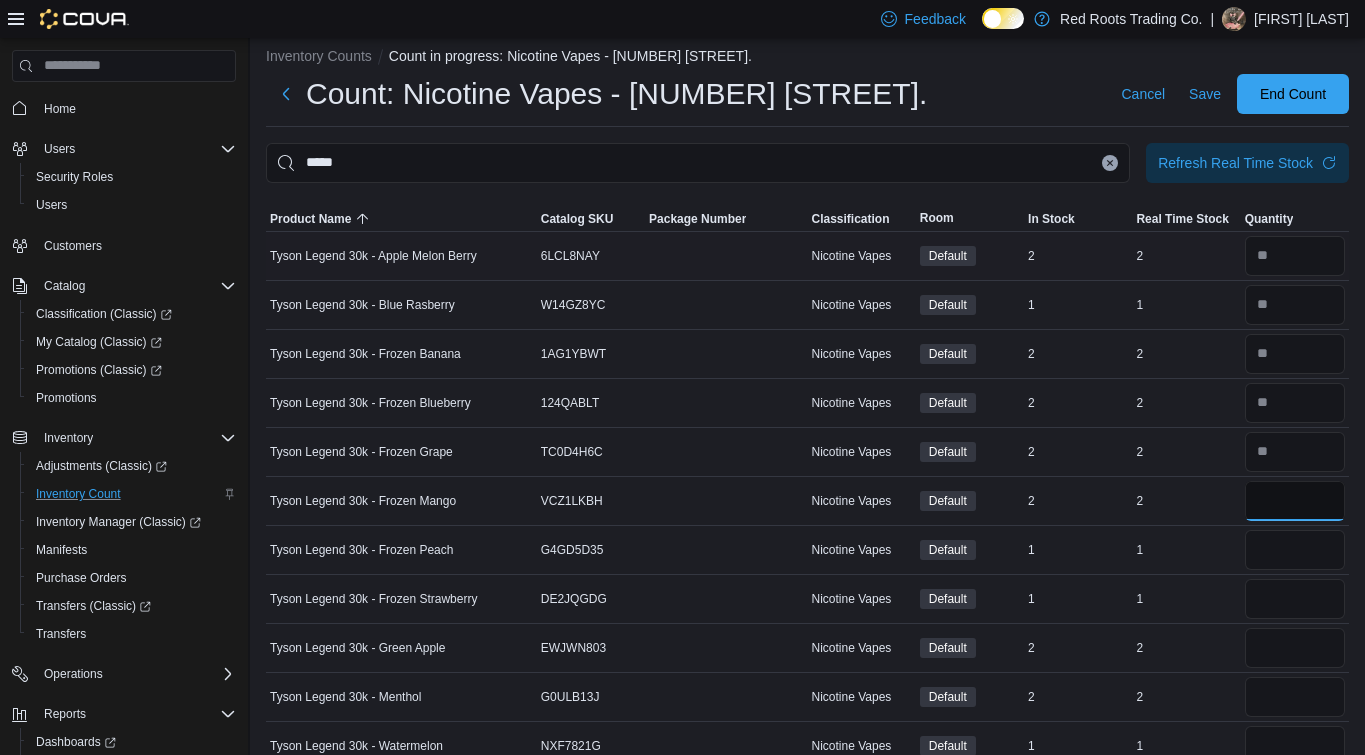 type on "*" 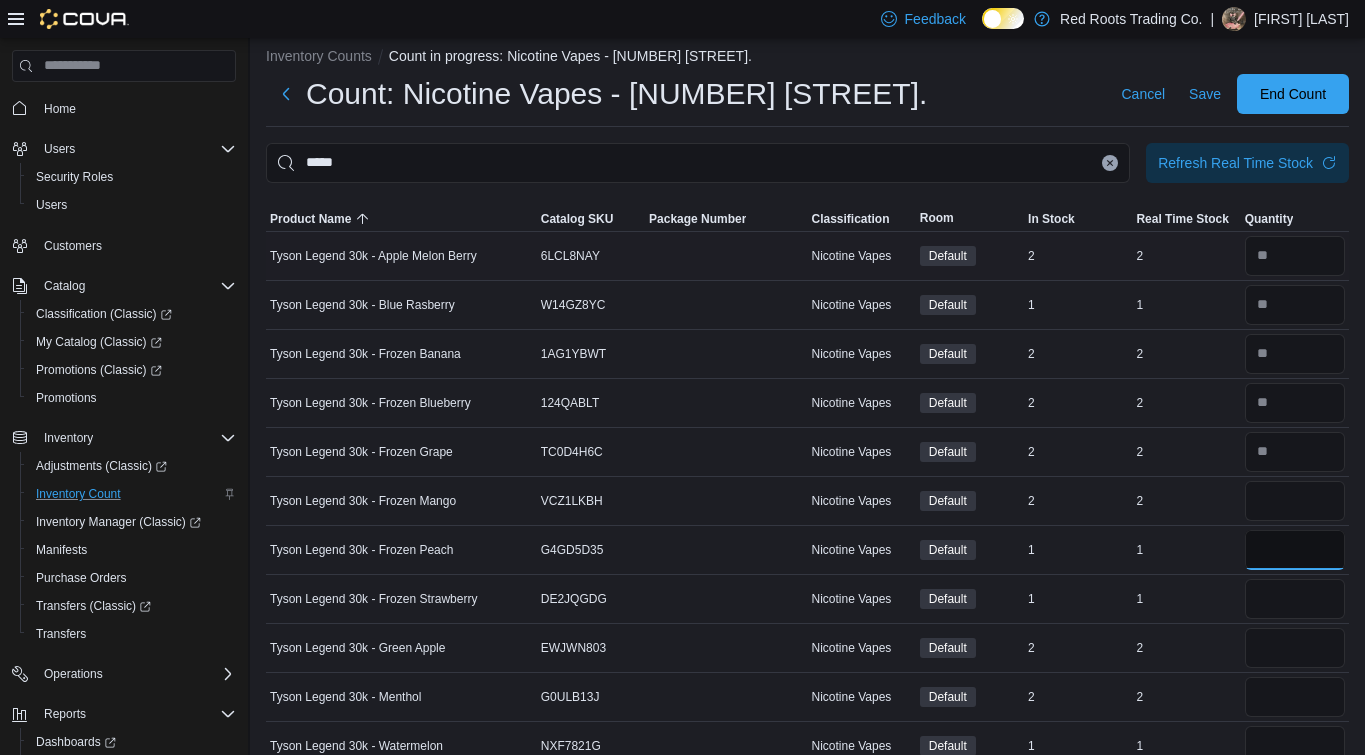 type 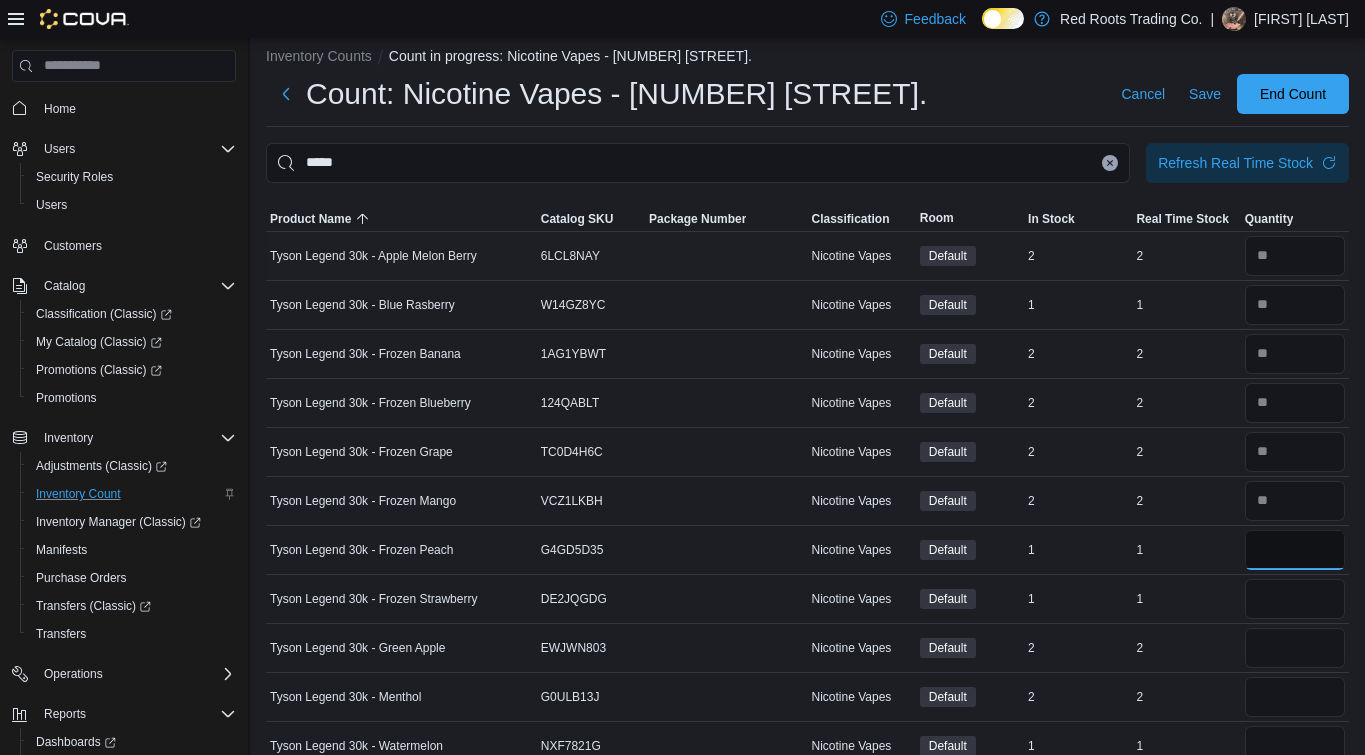 type on "*" 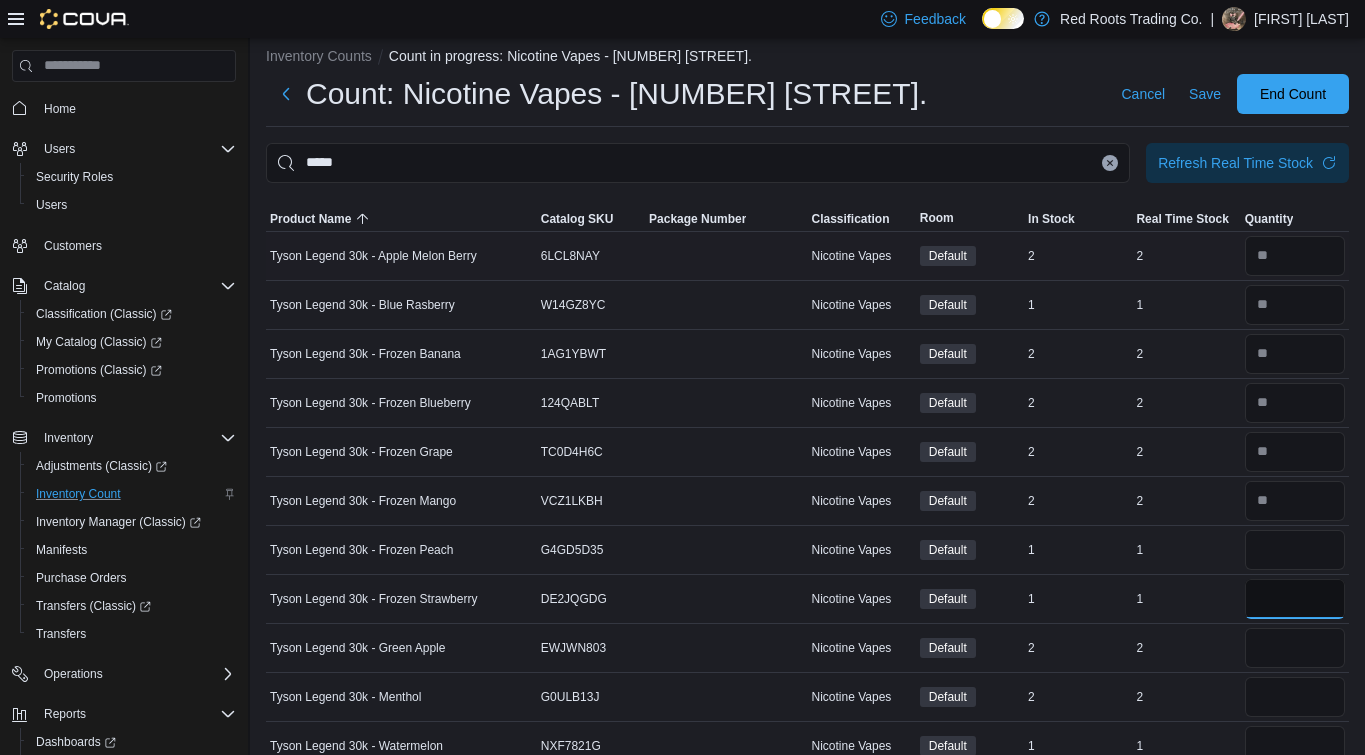 type 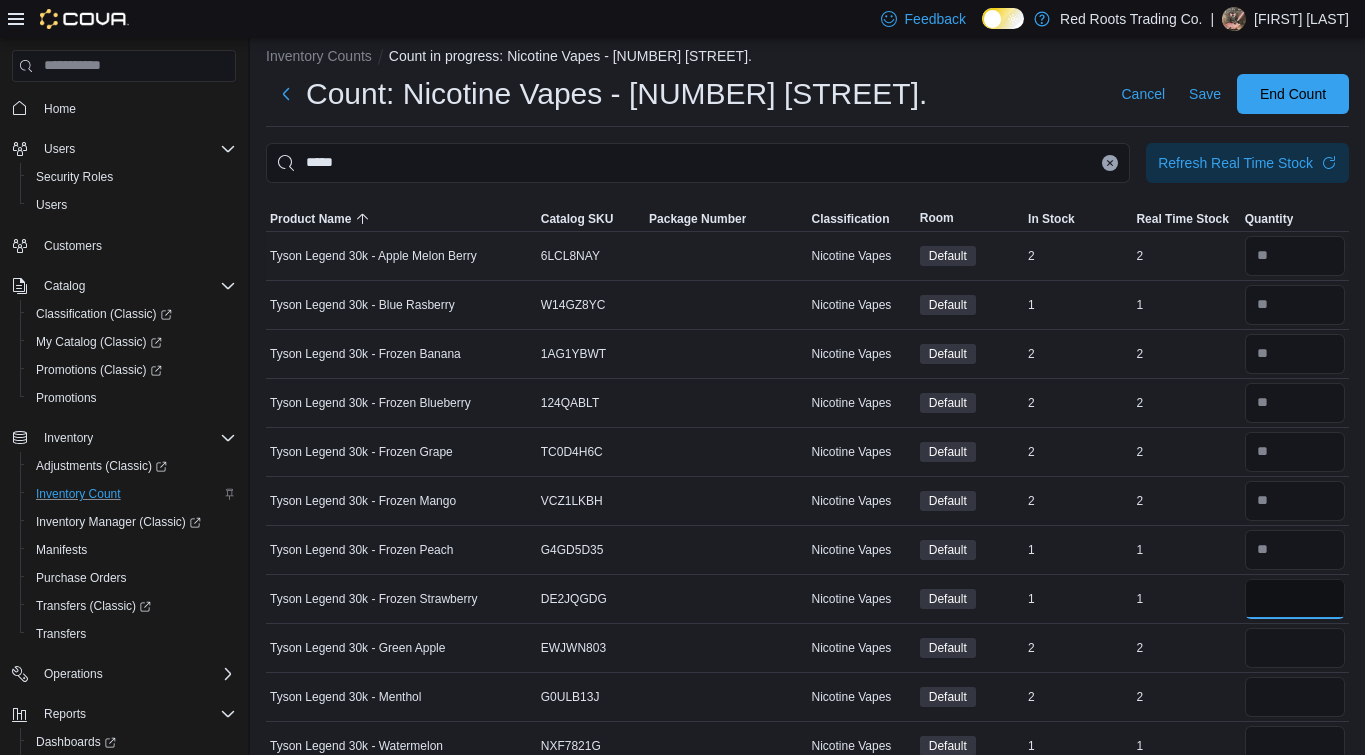 type on "*" 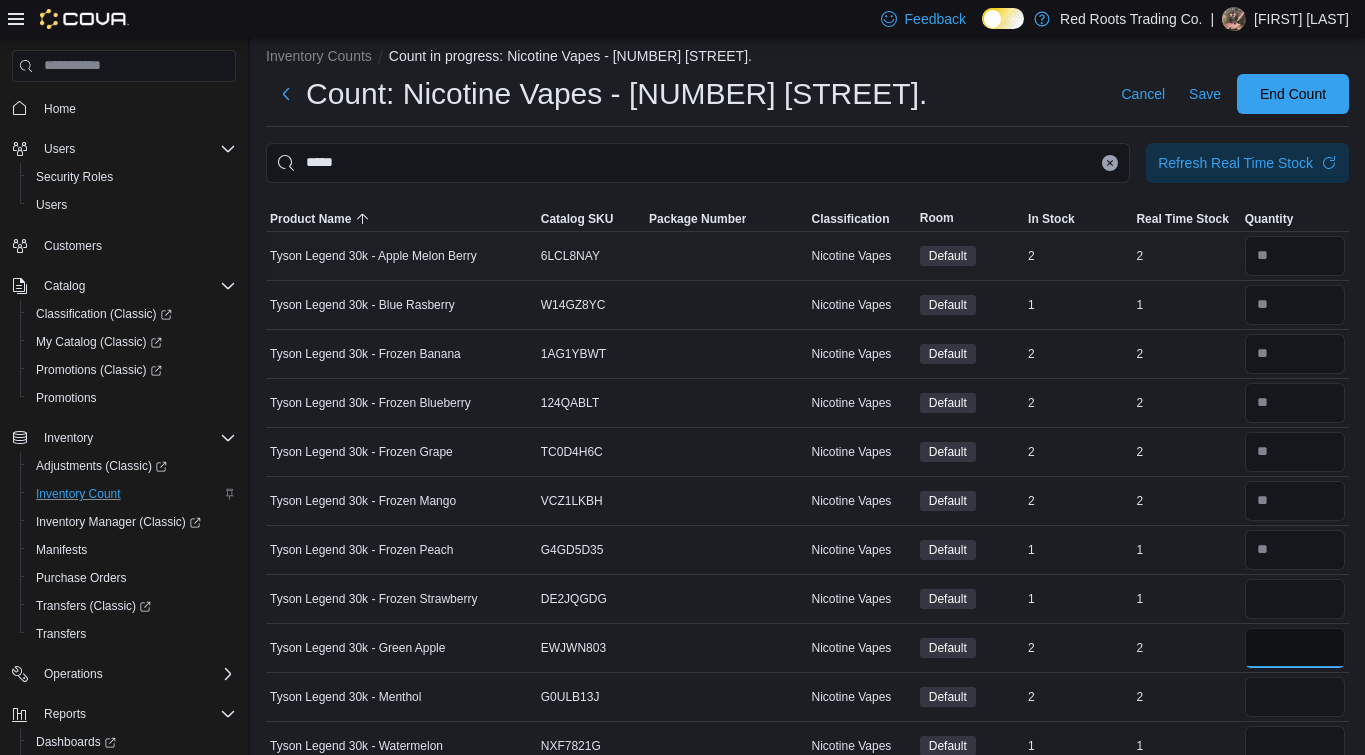 type 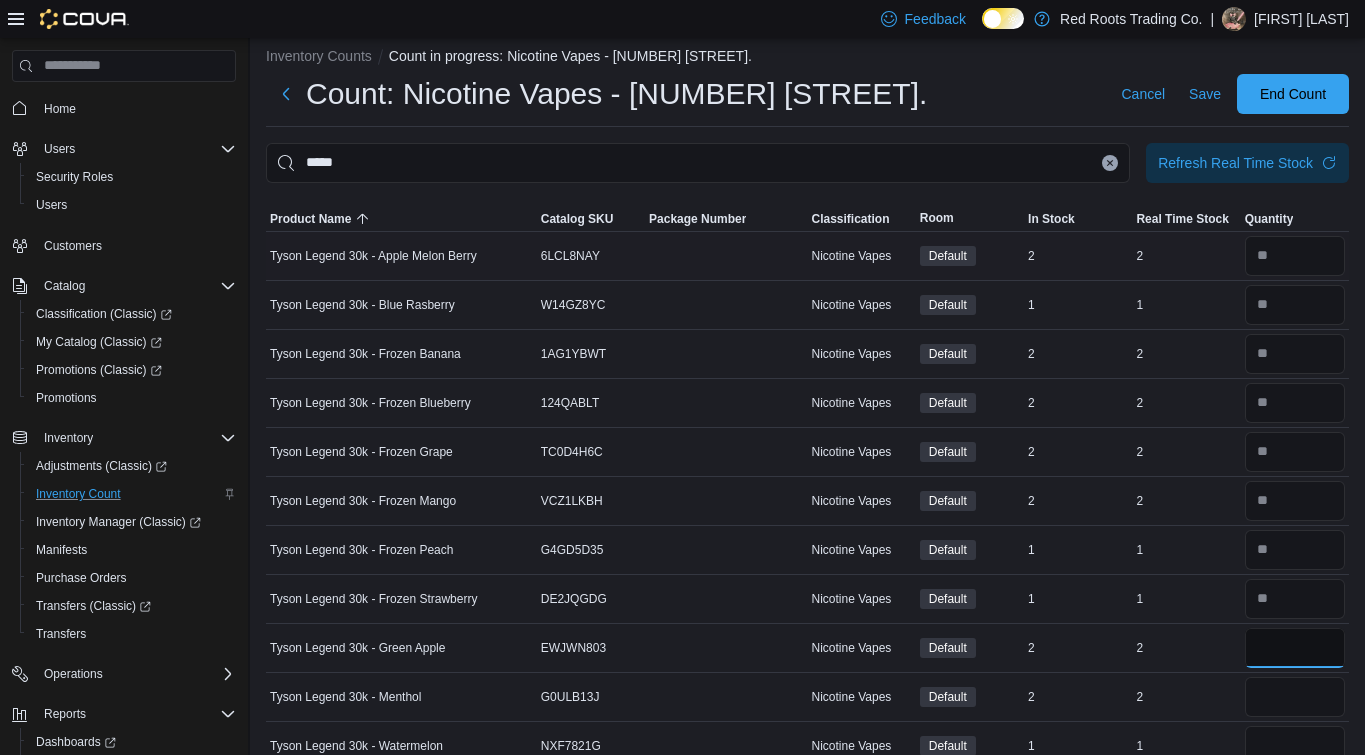 type on "*" 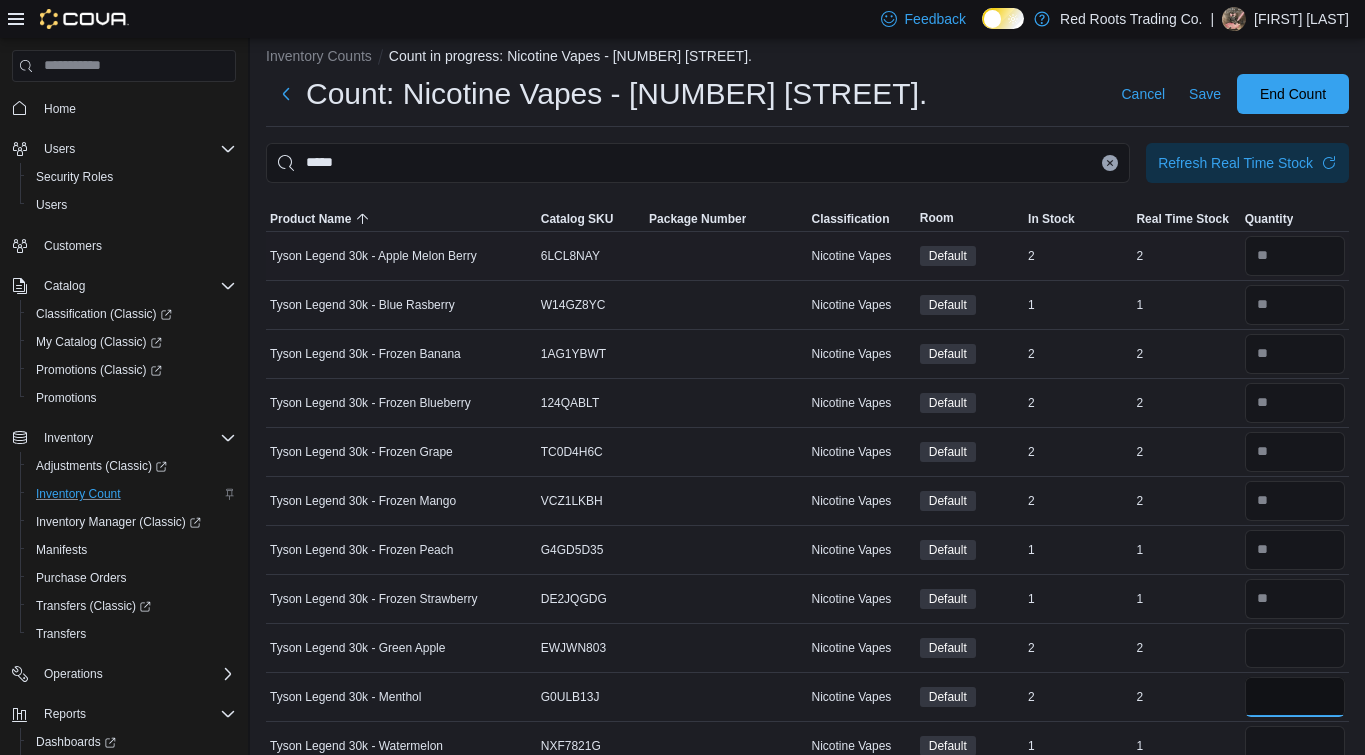 type 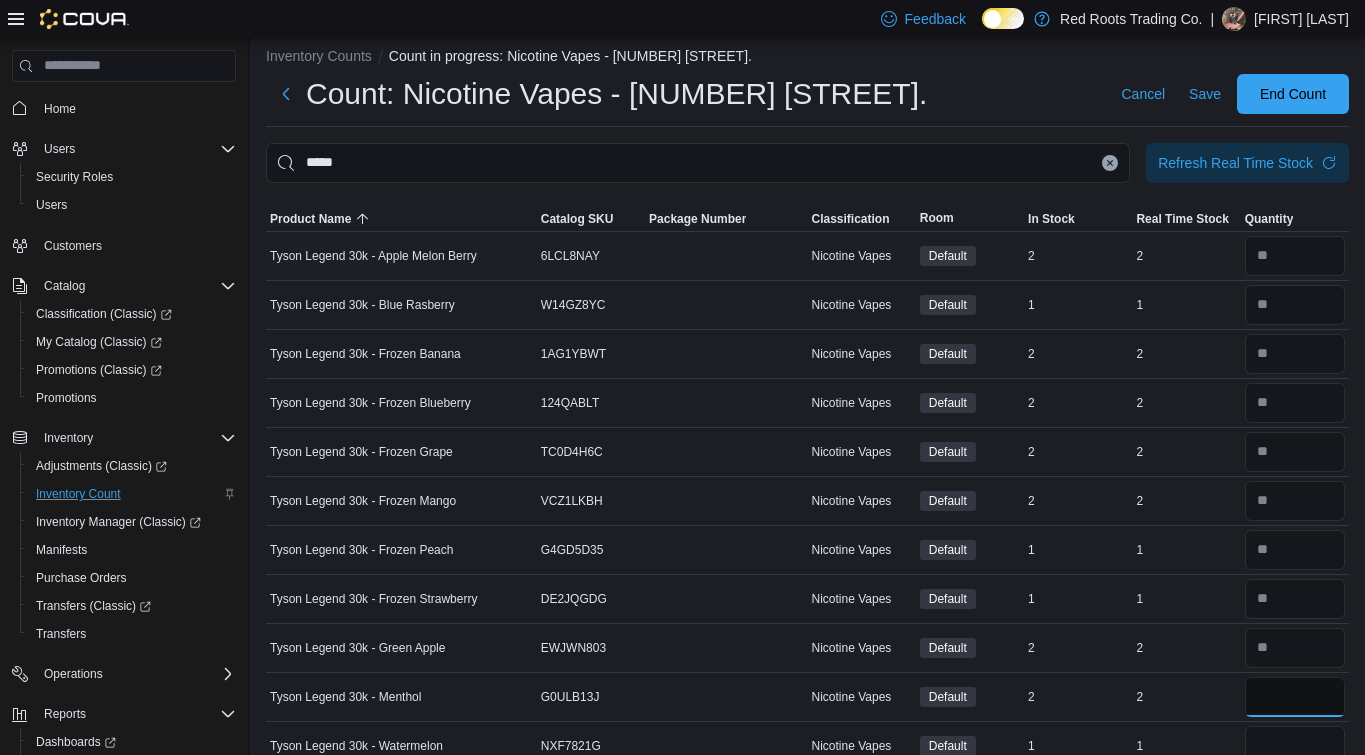 type on "*" 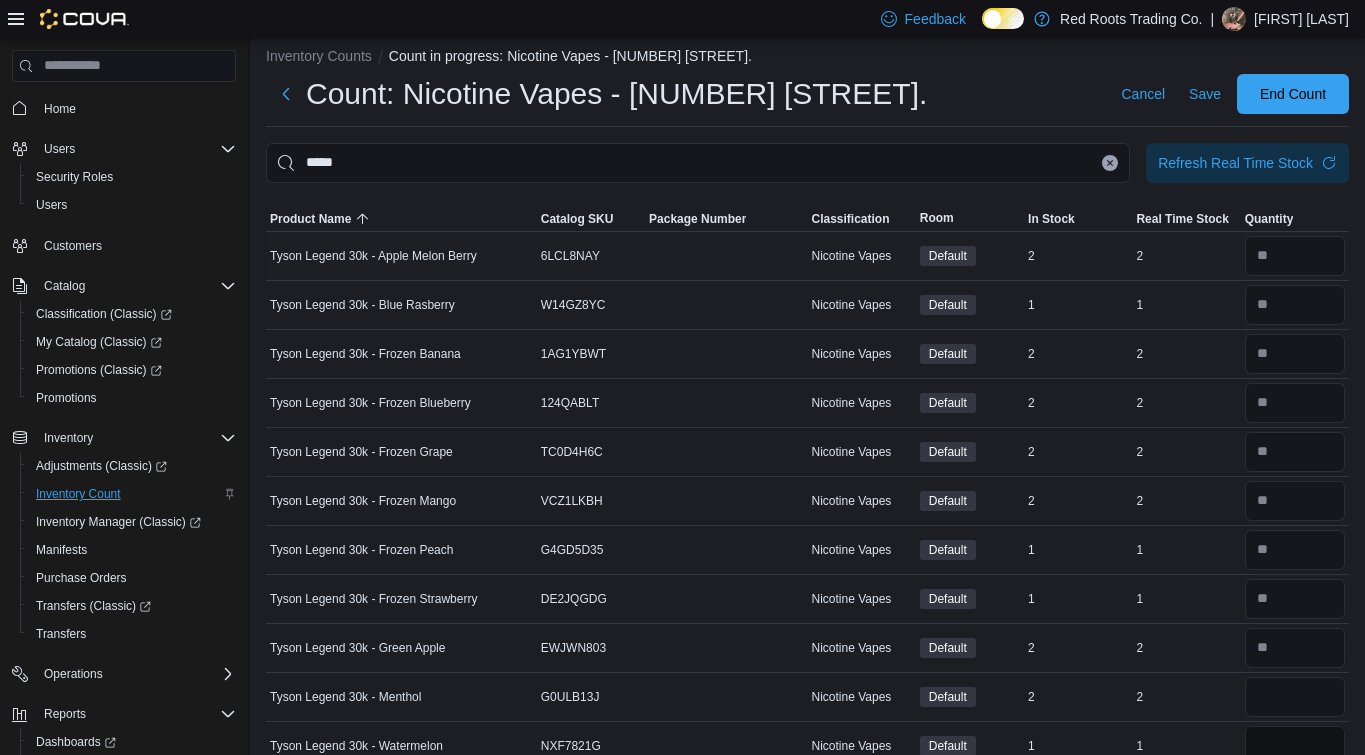 type 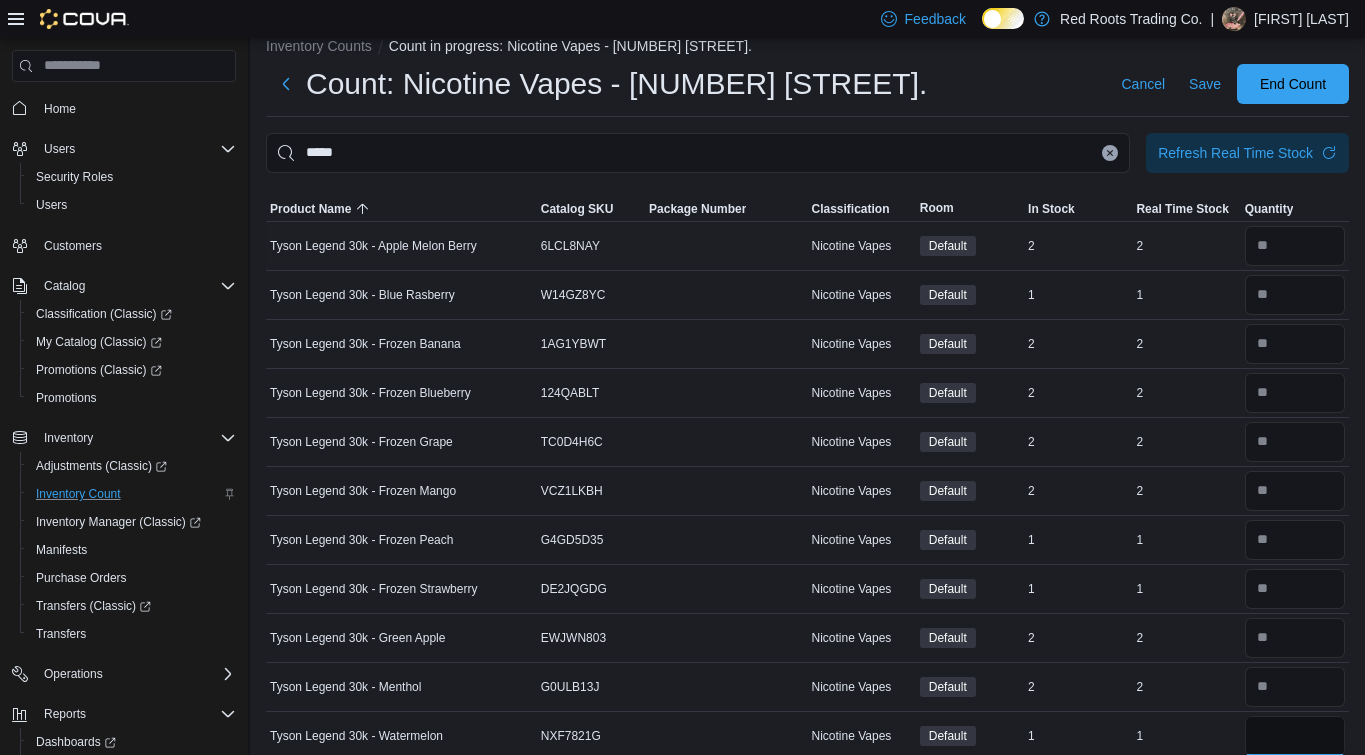 type on "*" 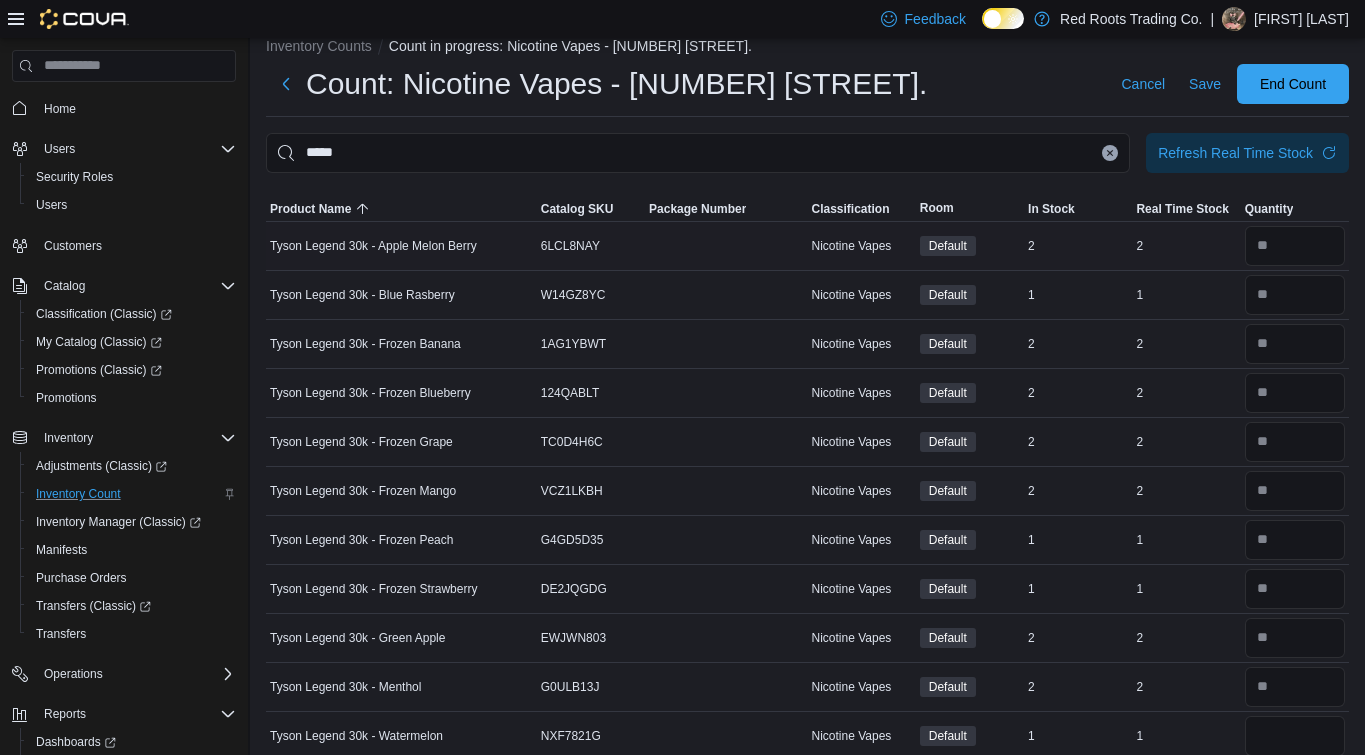 type 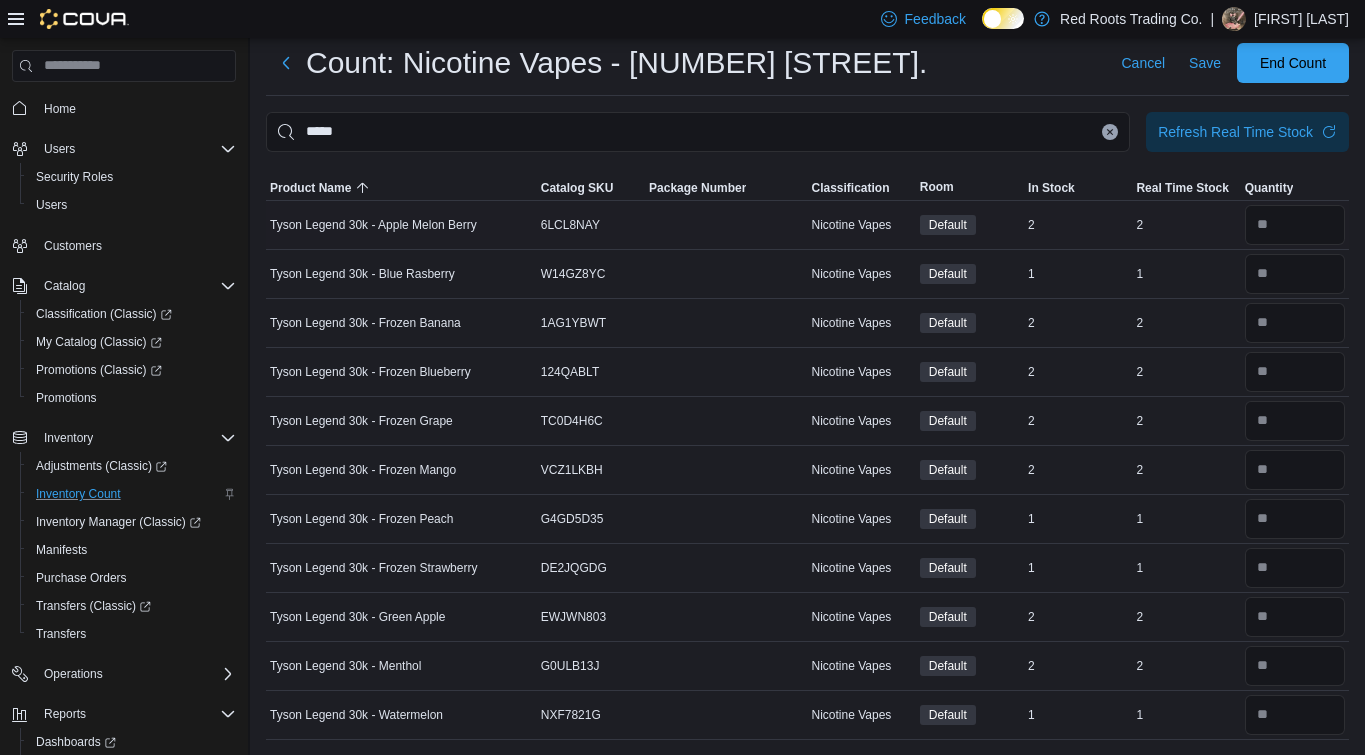 scroll, scrollTop: 0, scrollLeft: 0, axis: both 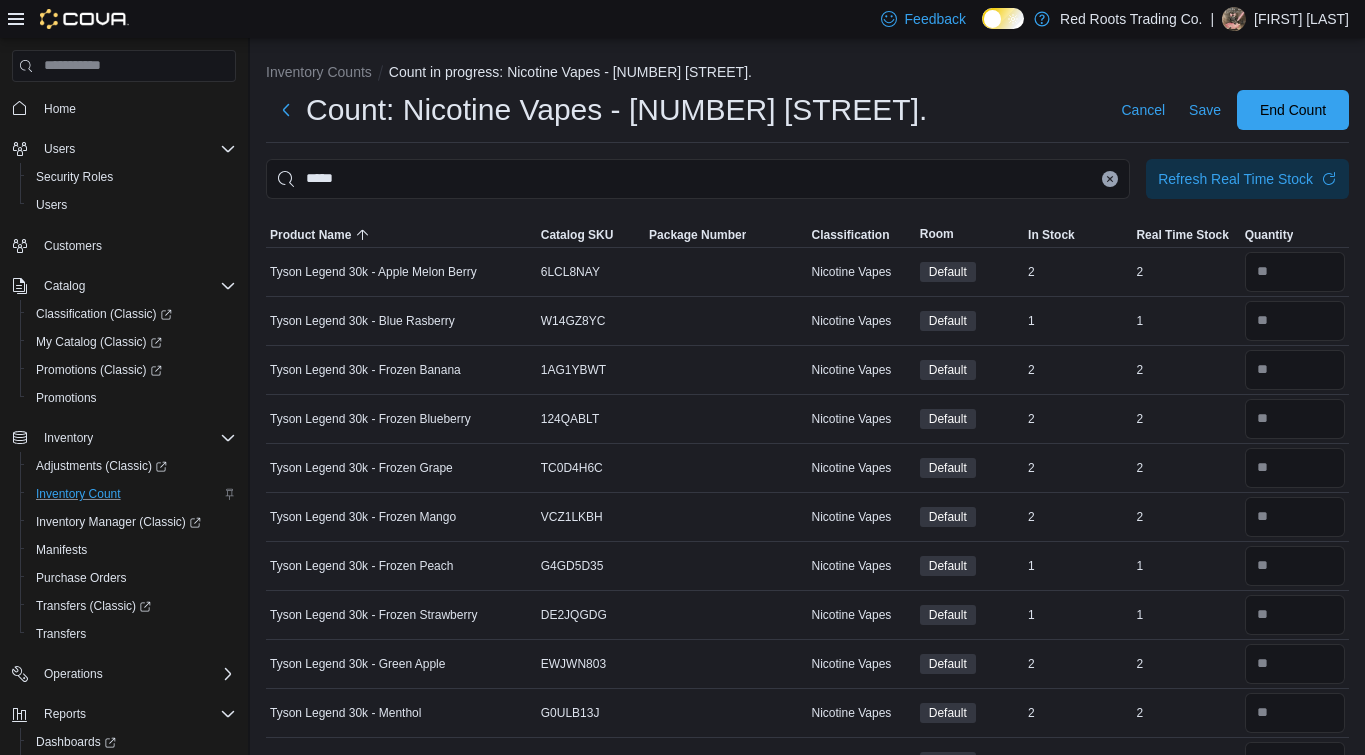 click at bounding box center [1110, 179] 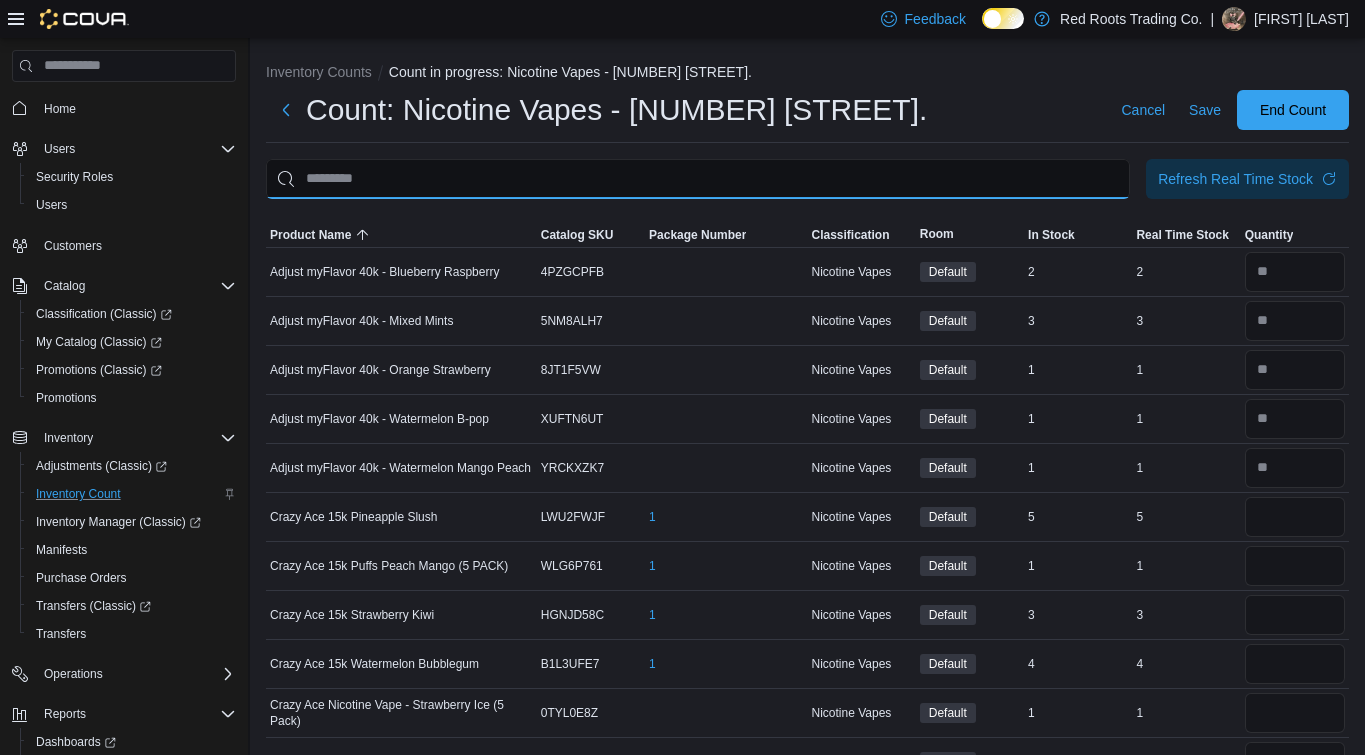 click at bounding box center (698, 179) 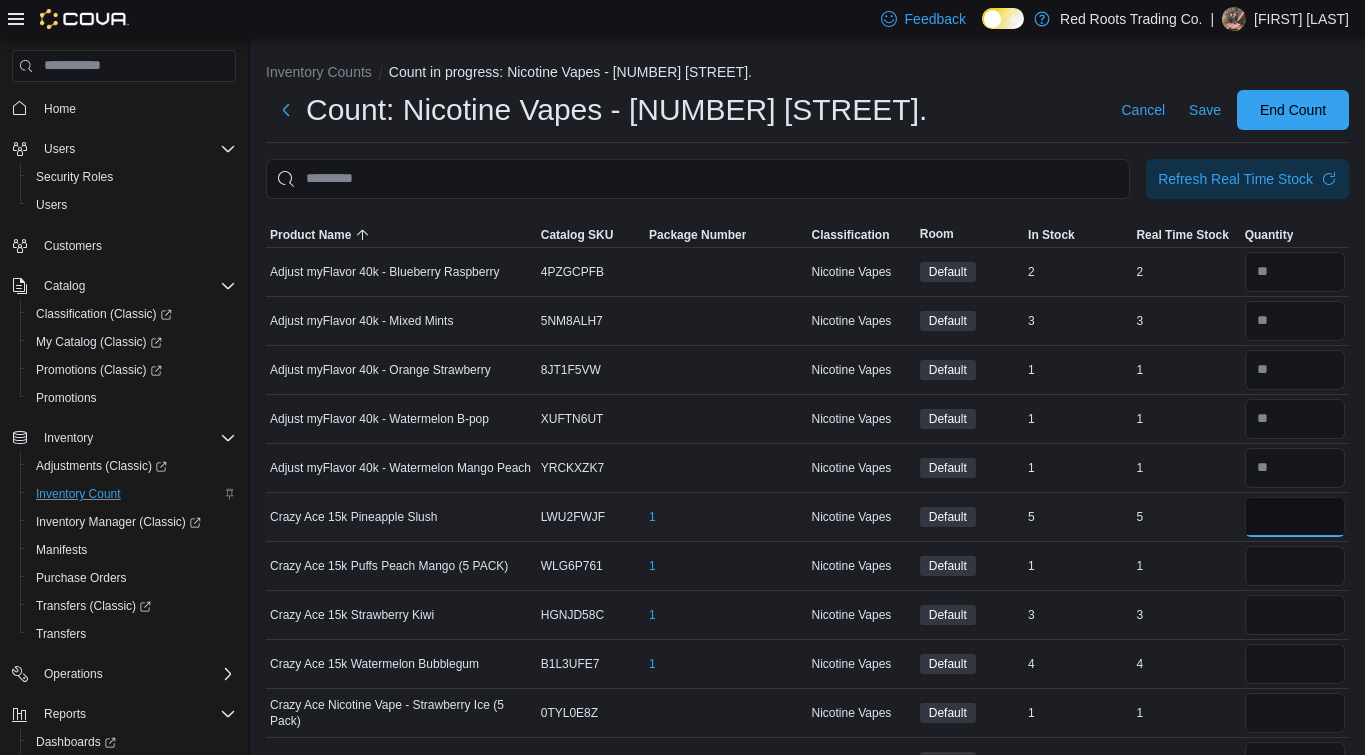 click at bounding box center [1295, 517] 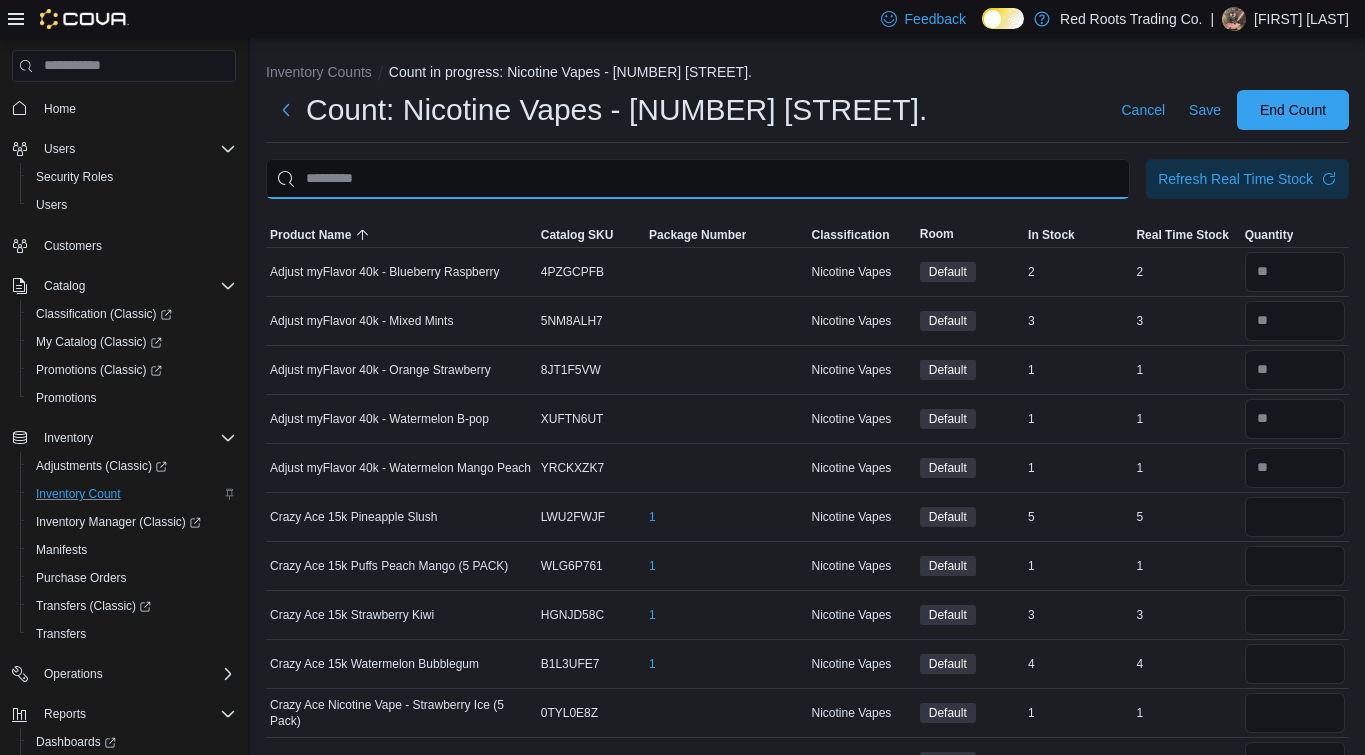 click at bounding box center [698, 179] 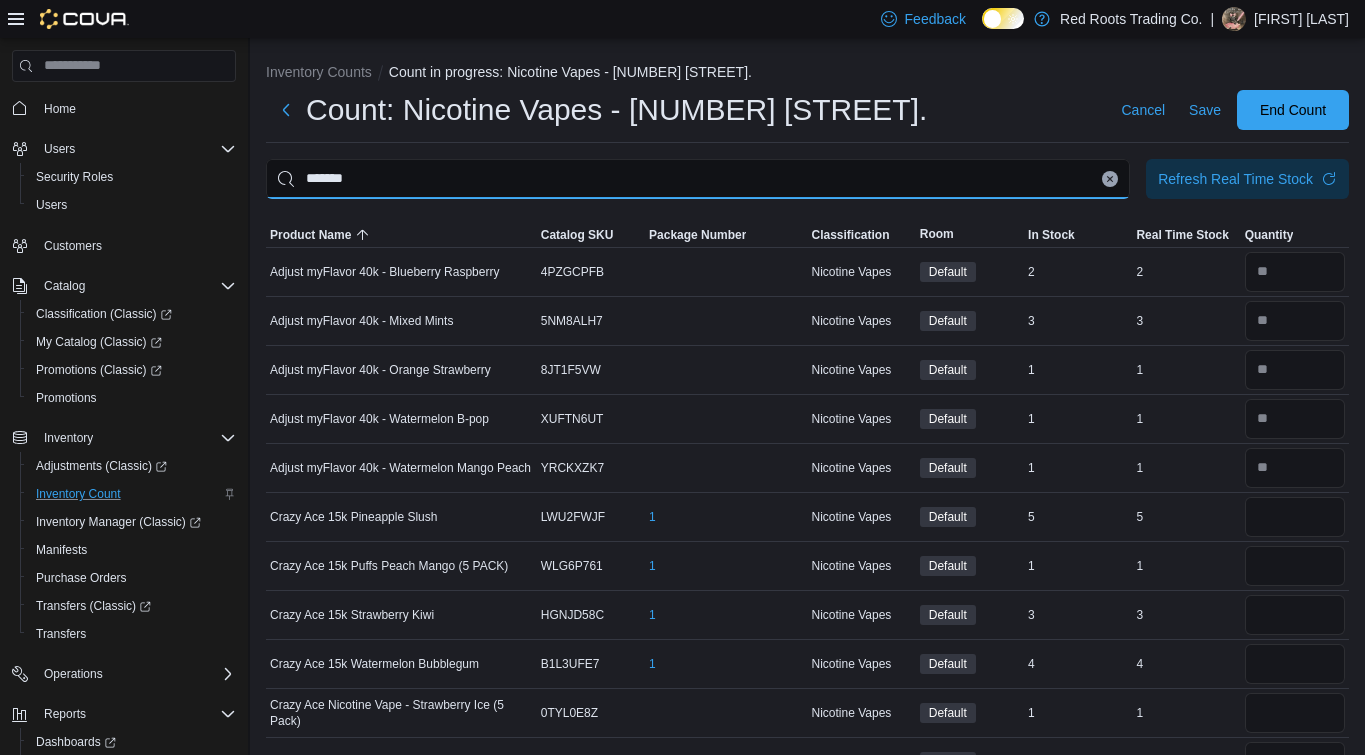 type on "*******" 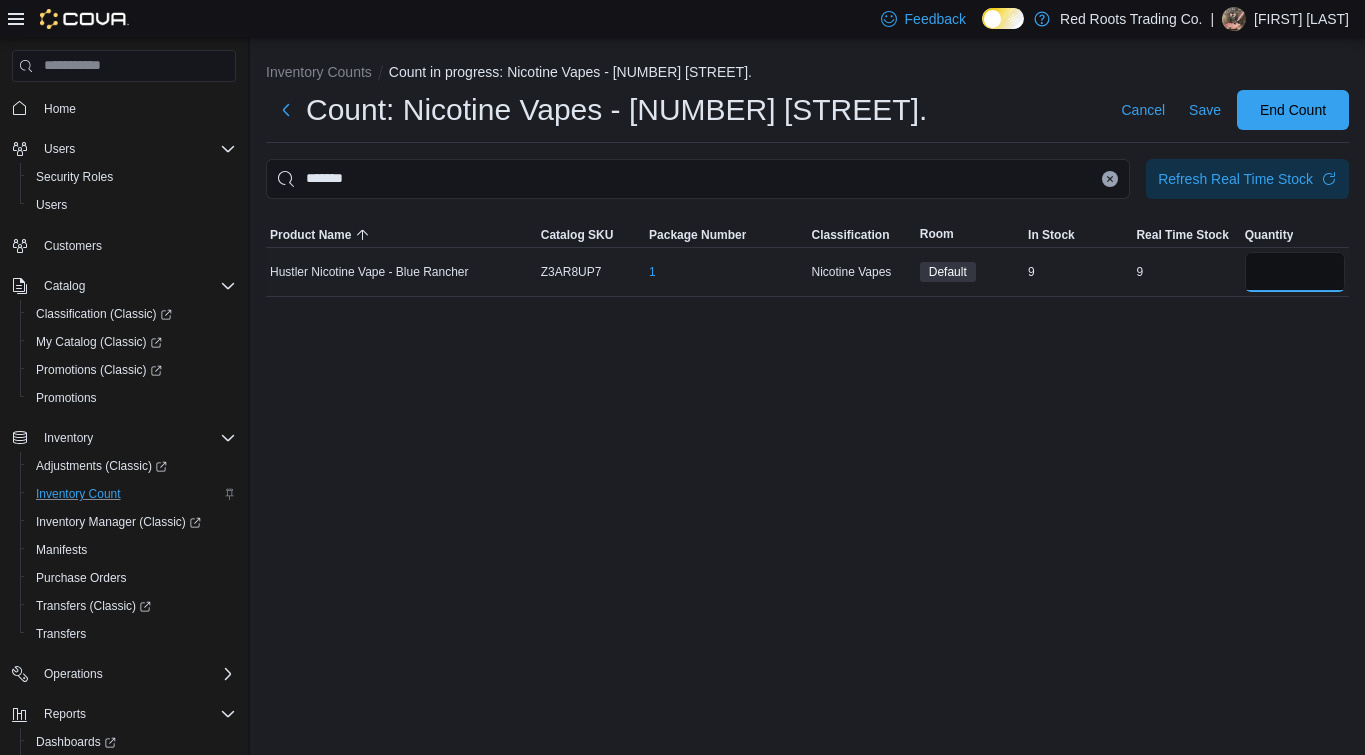 click at bounding box center (1295, 272) 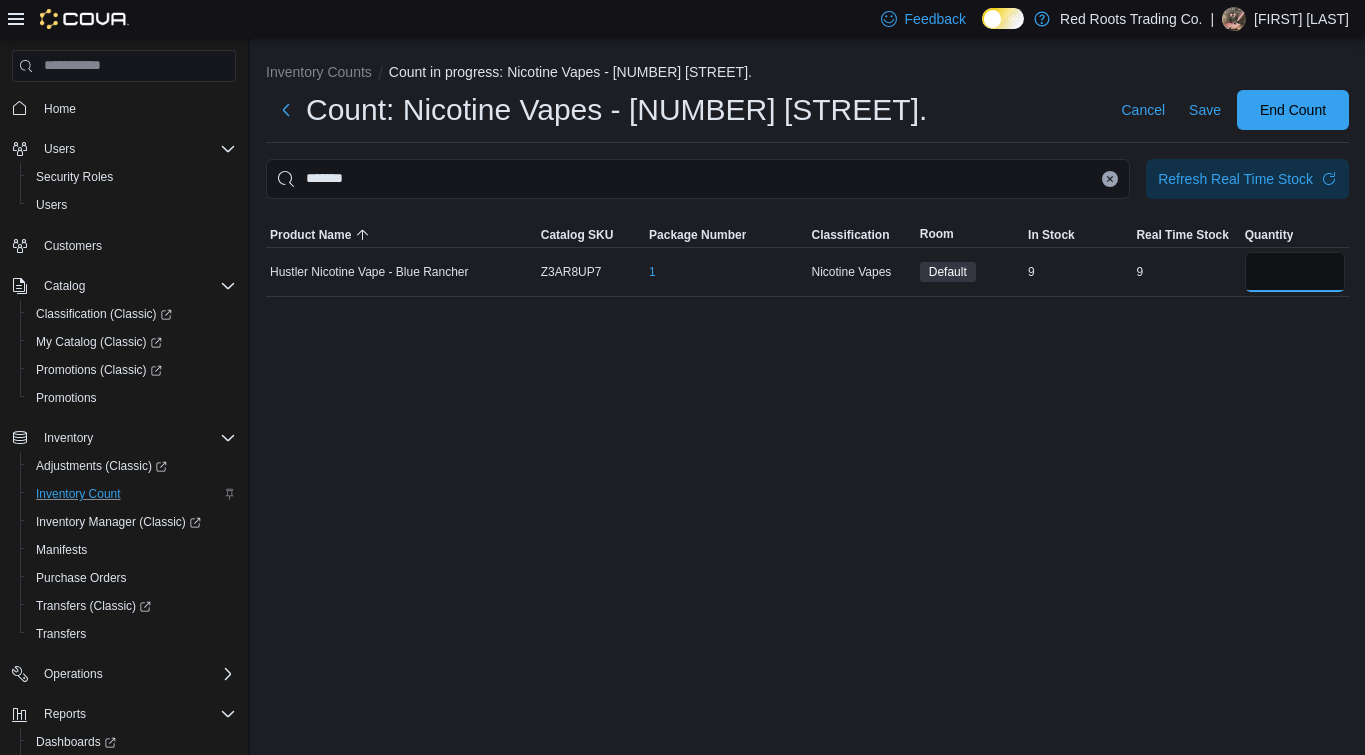 type on "*" 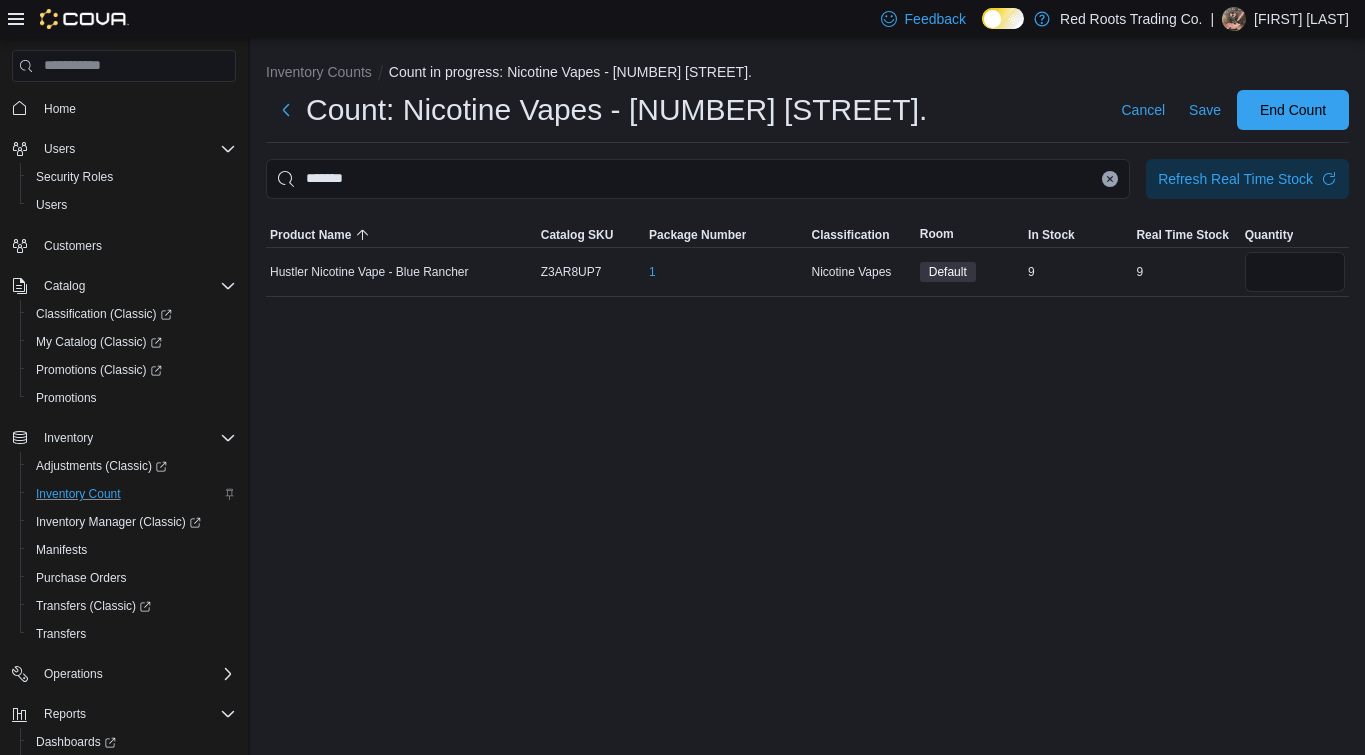 type 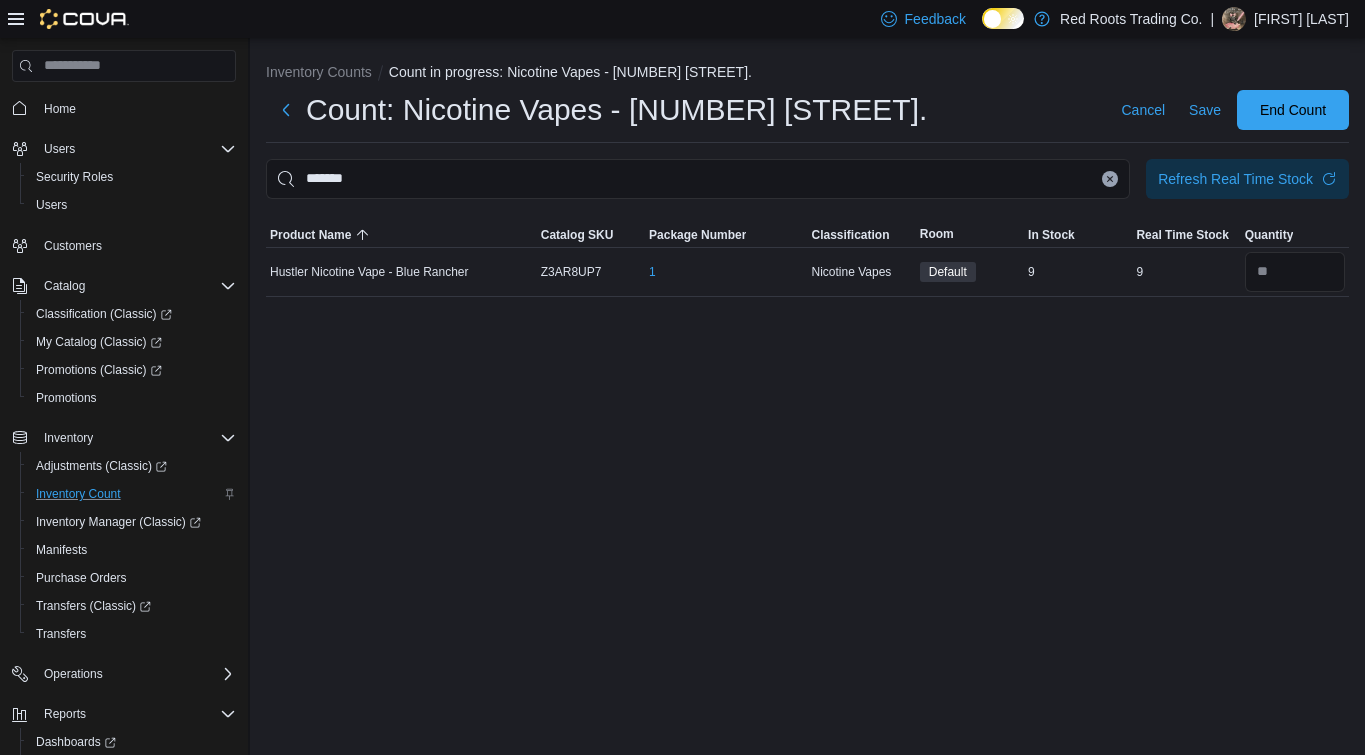 click 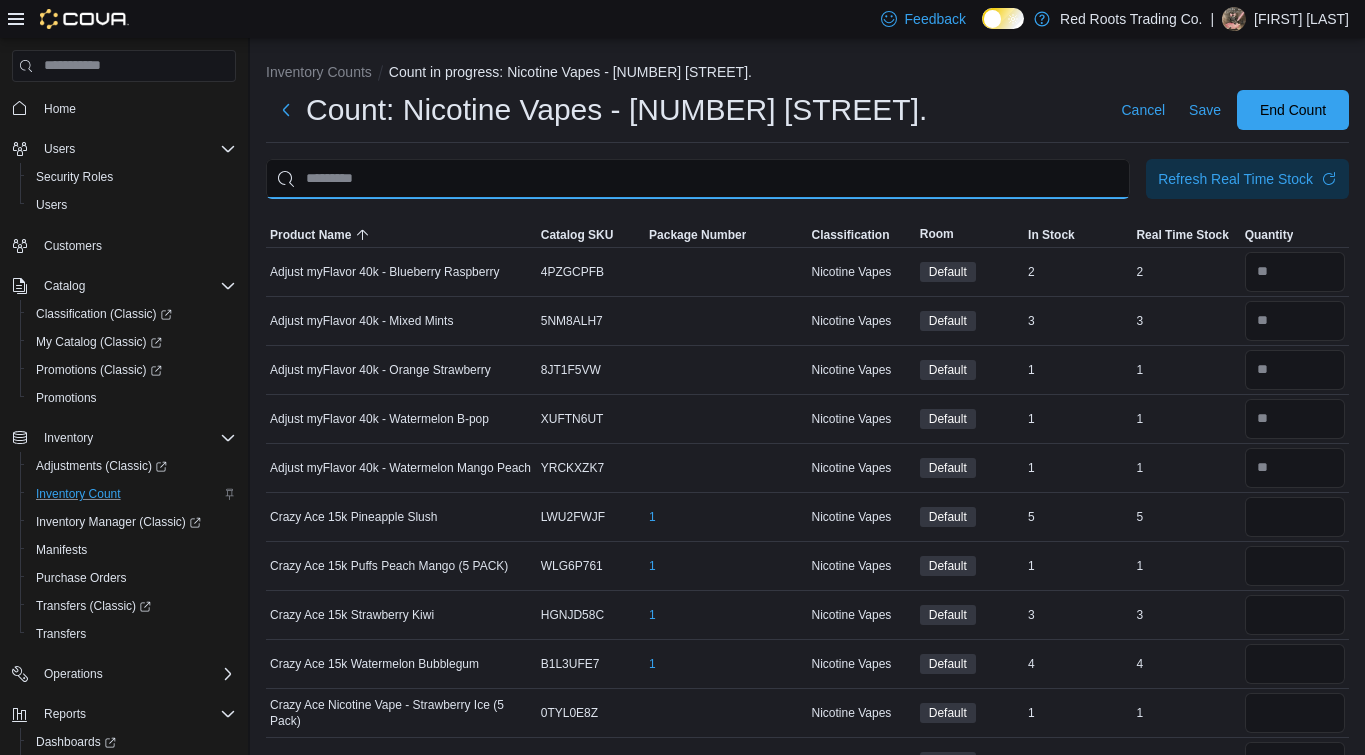 click at bounding box center [698, 179] 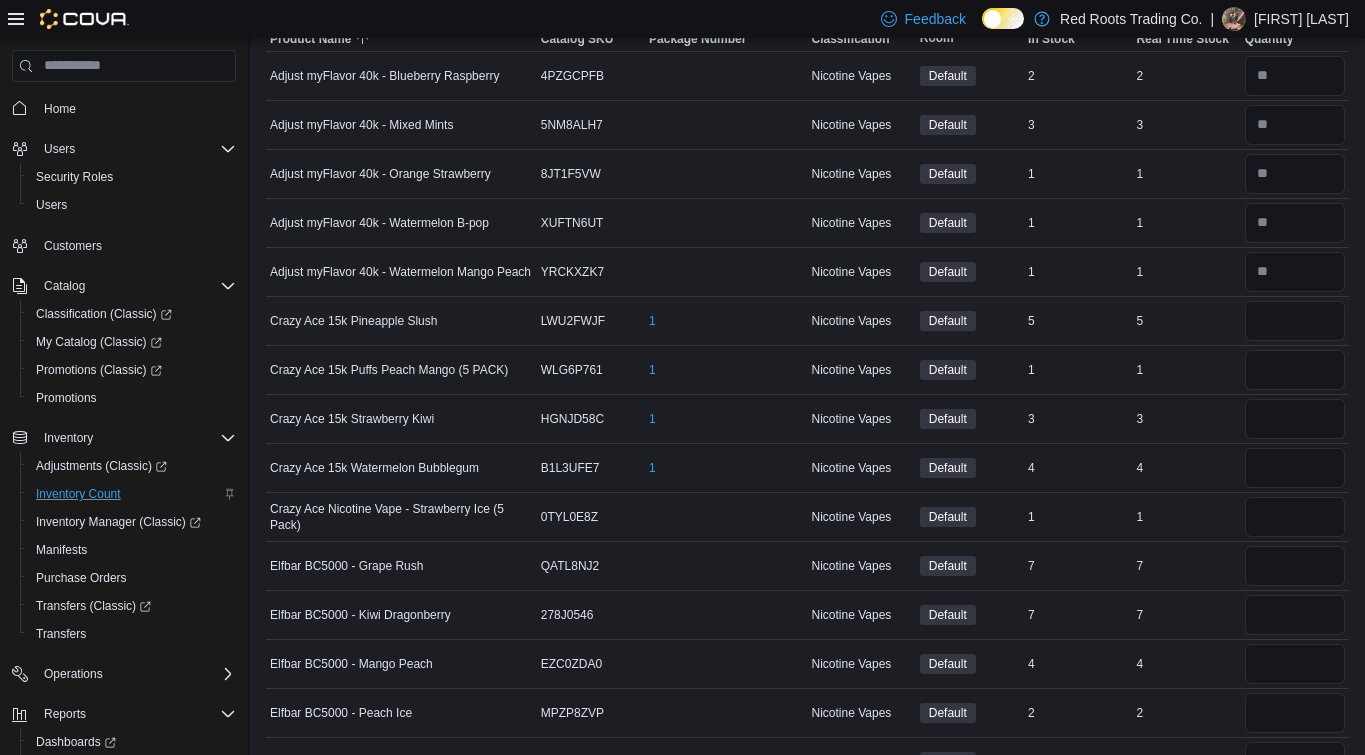 scroll, scrollTop: 207, scrollLeft: 0, axis: vertical 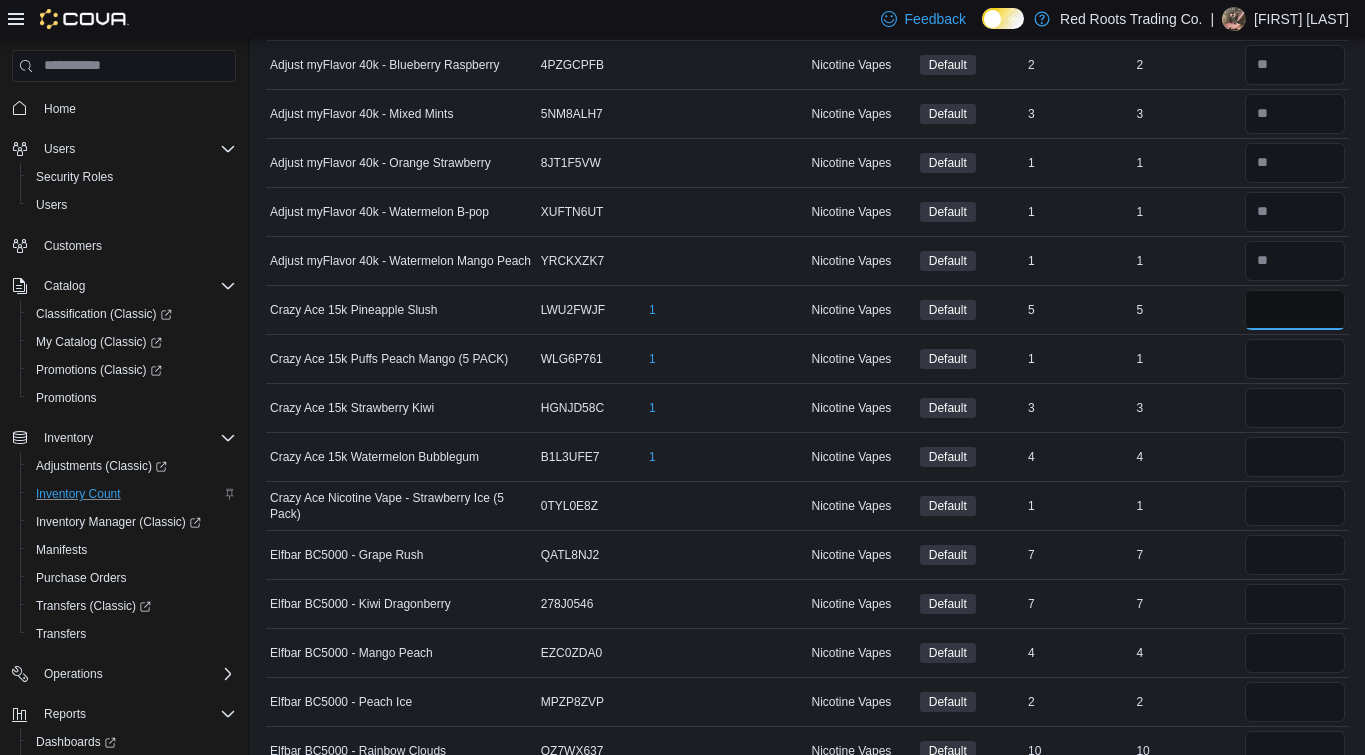 click at bounding box center [1295, 310] 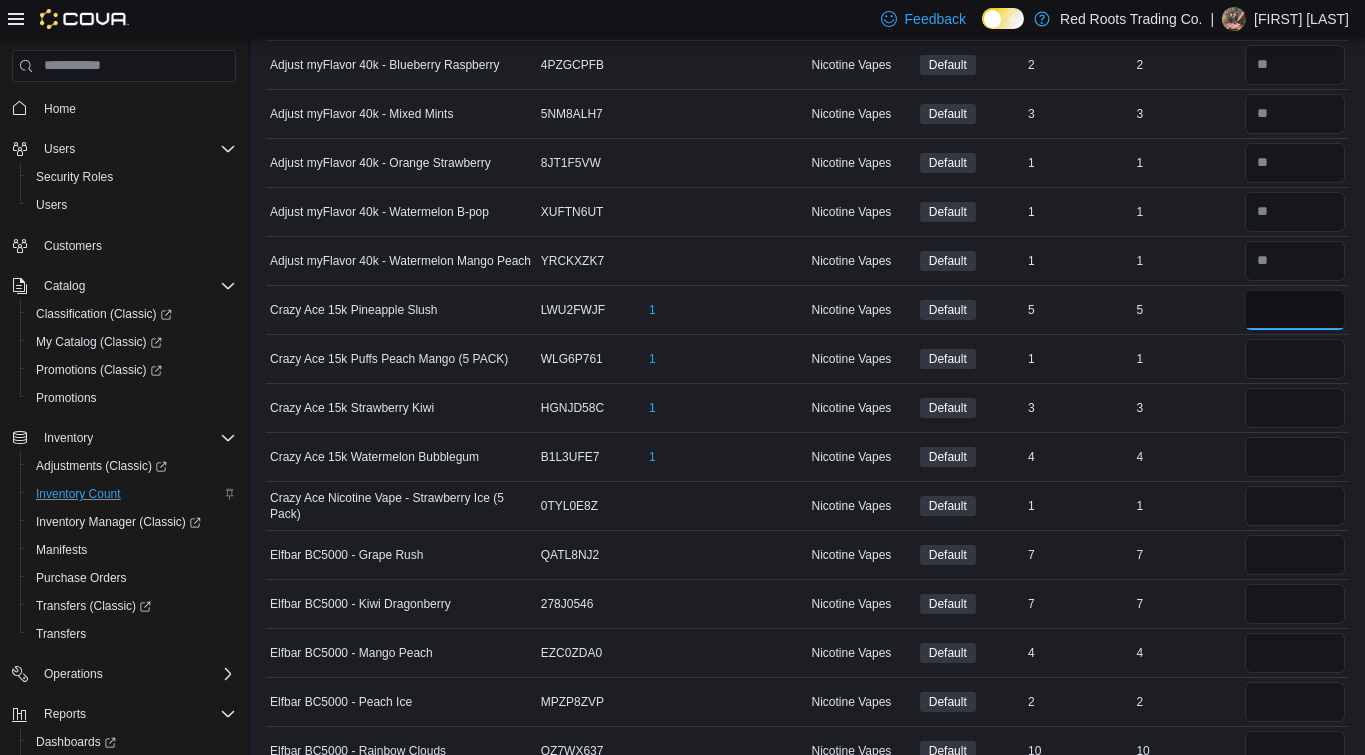 type on "*" 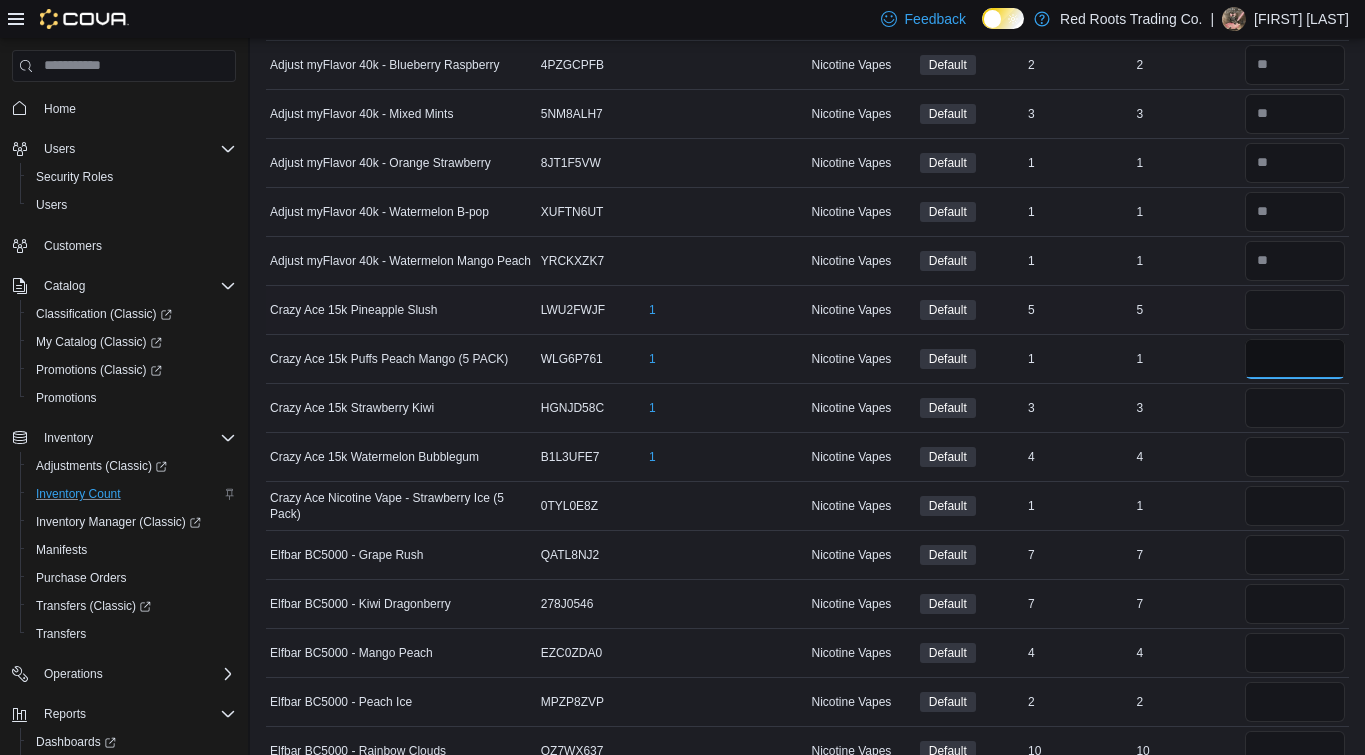 type 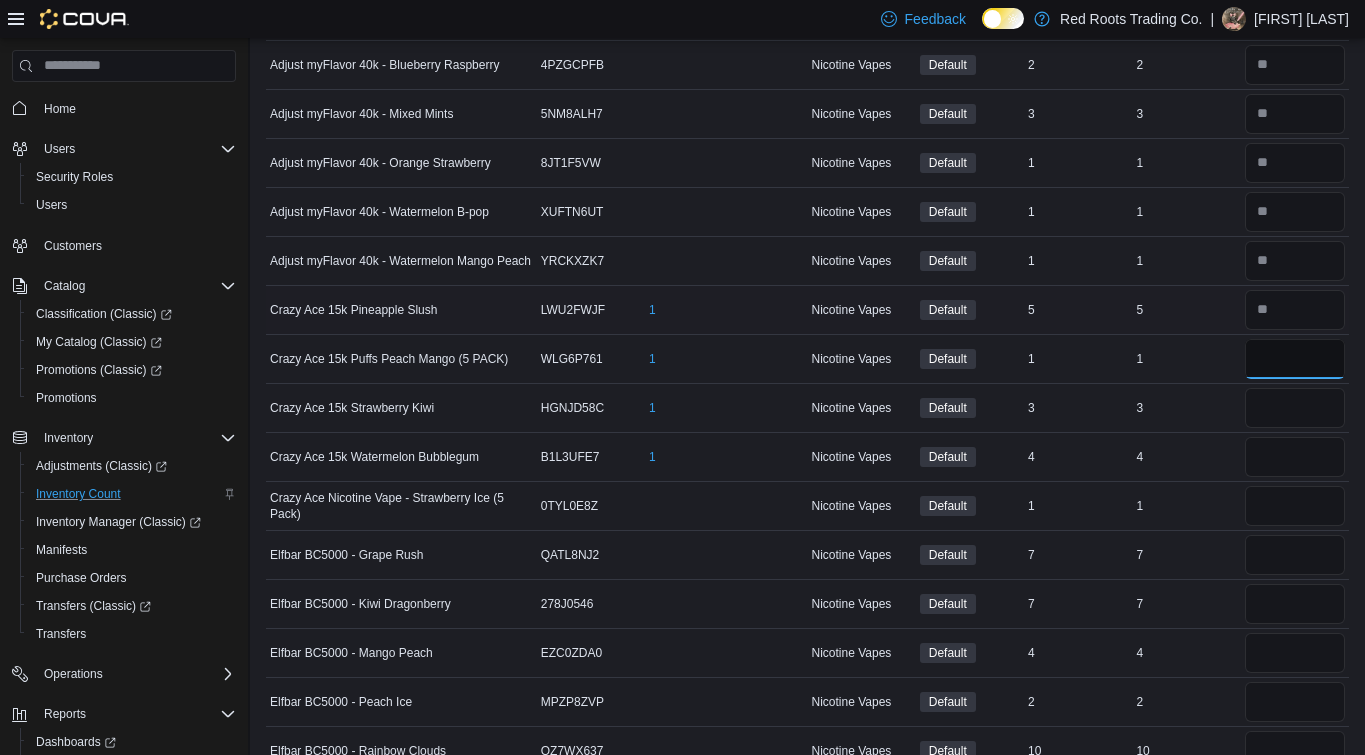 type on "*" 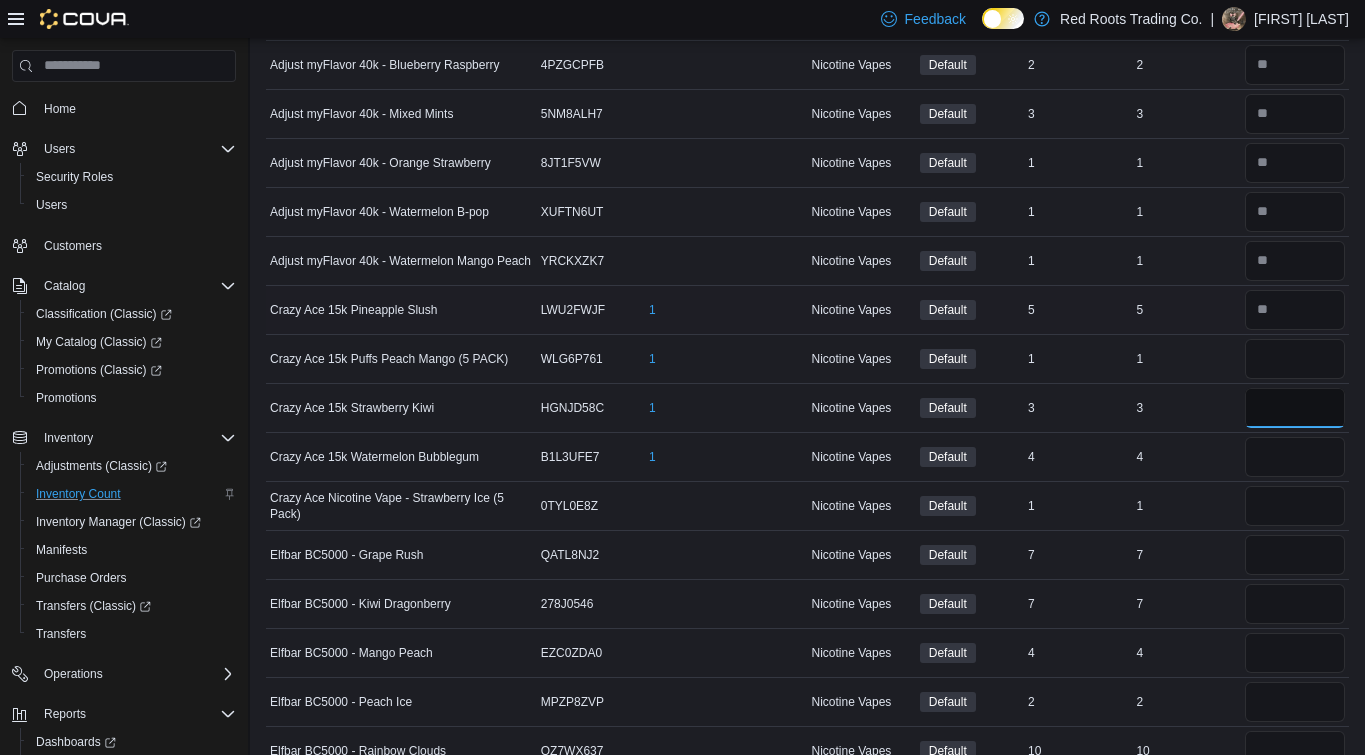 type 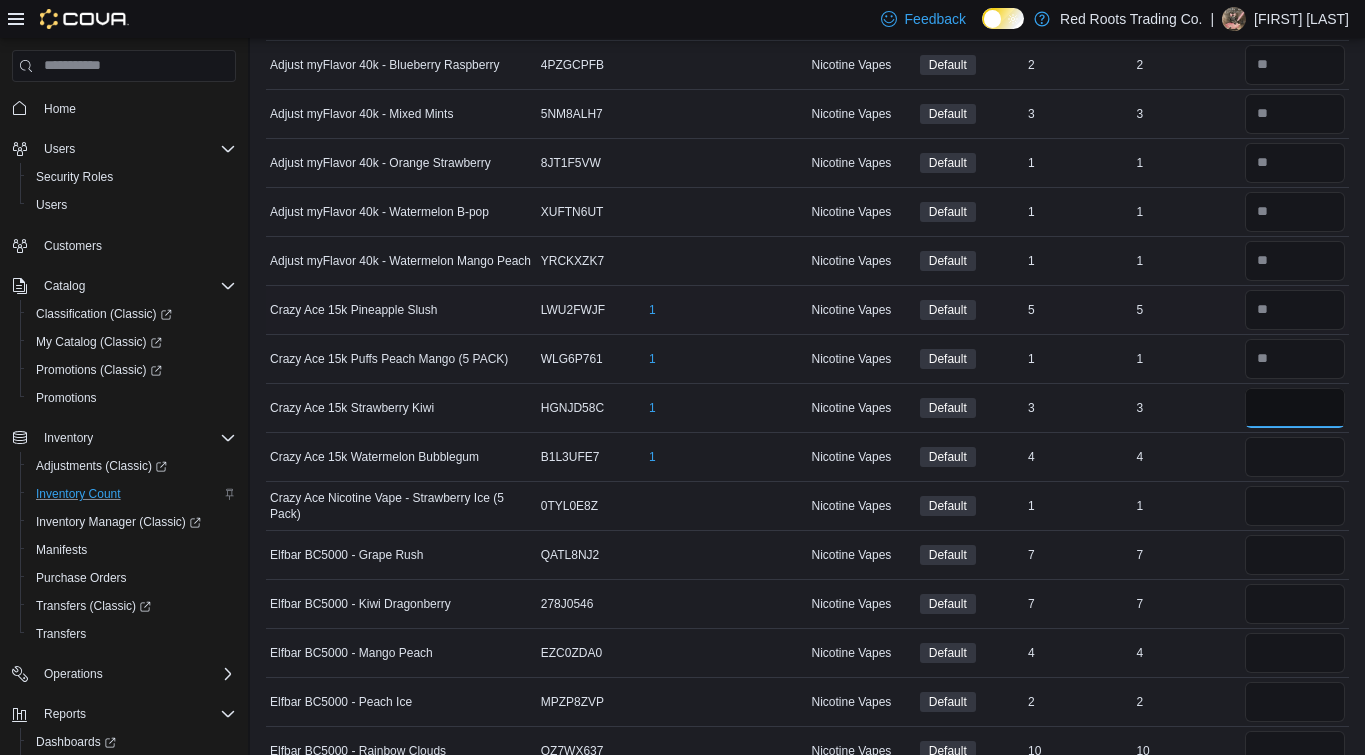 type on "*" 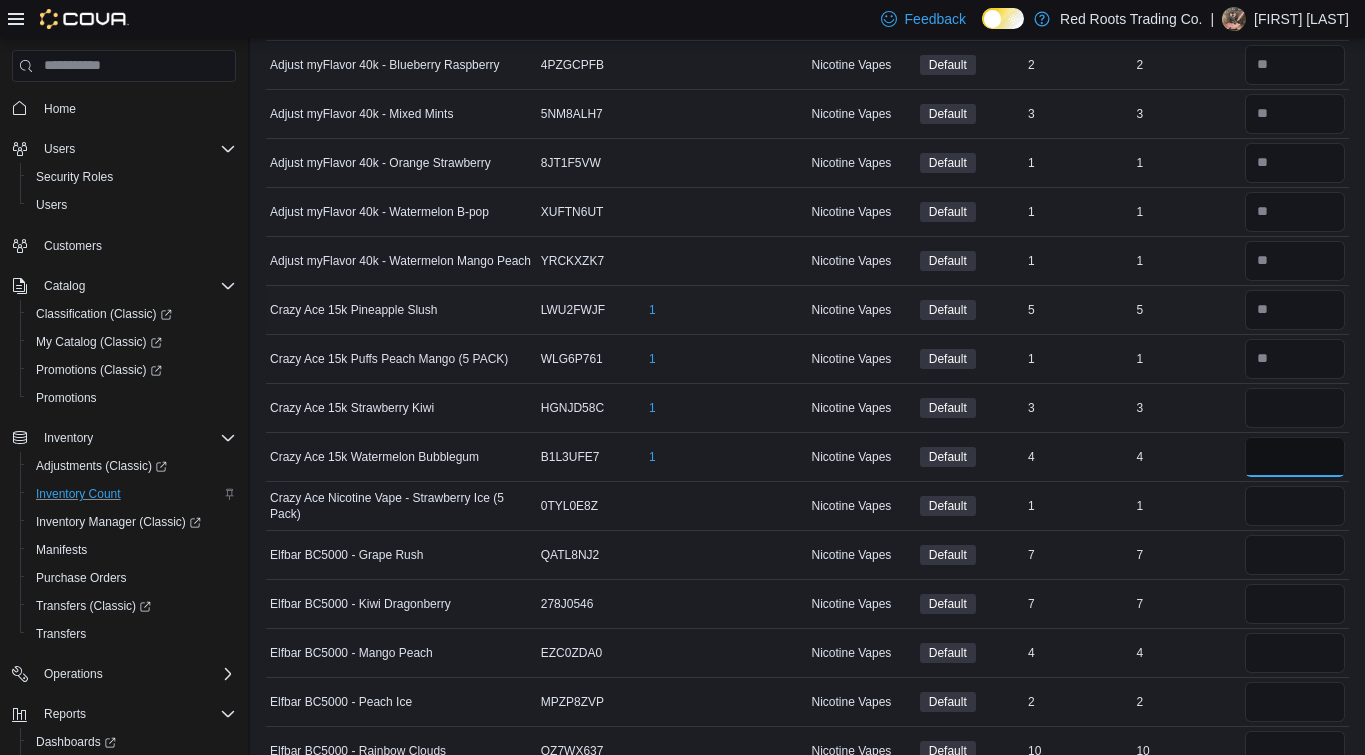 type 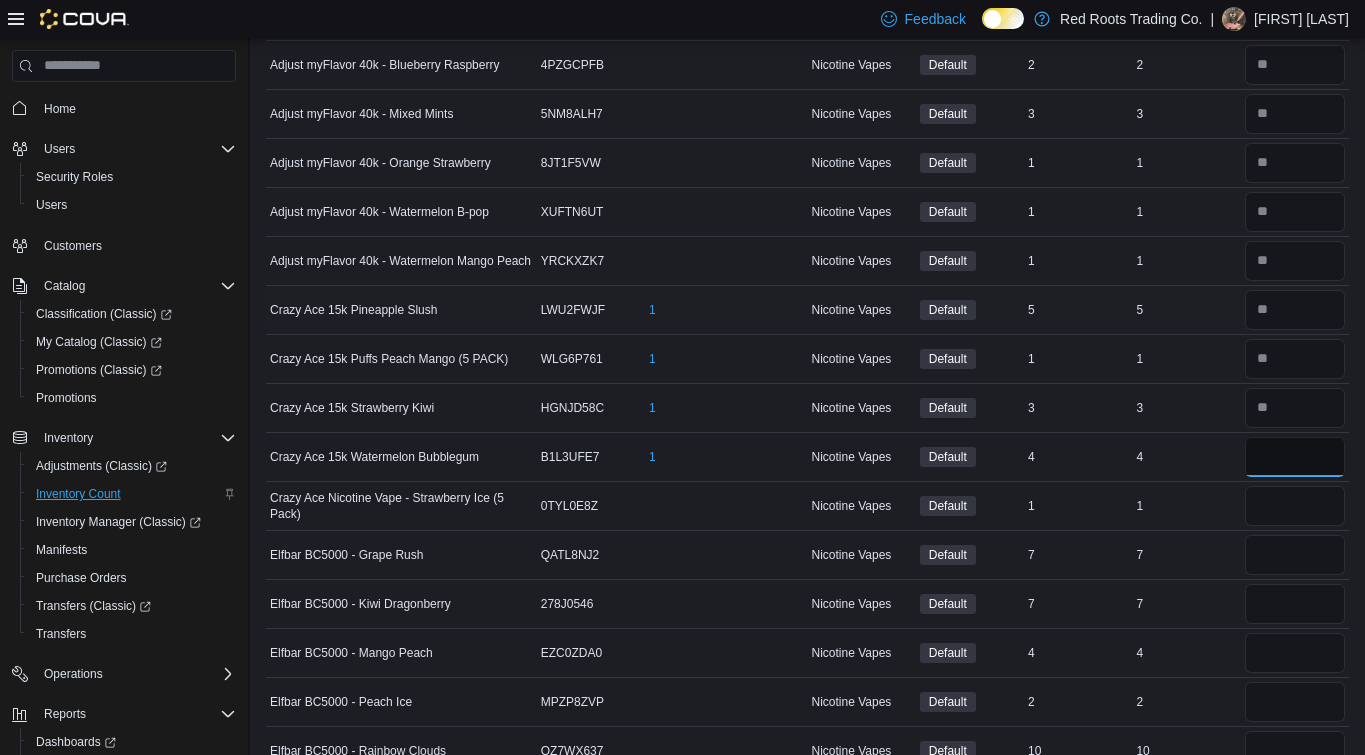 type on "*" 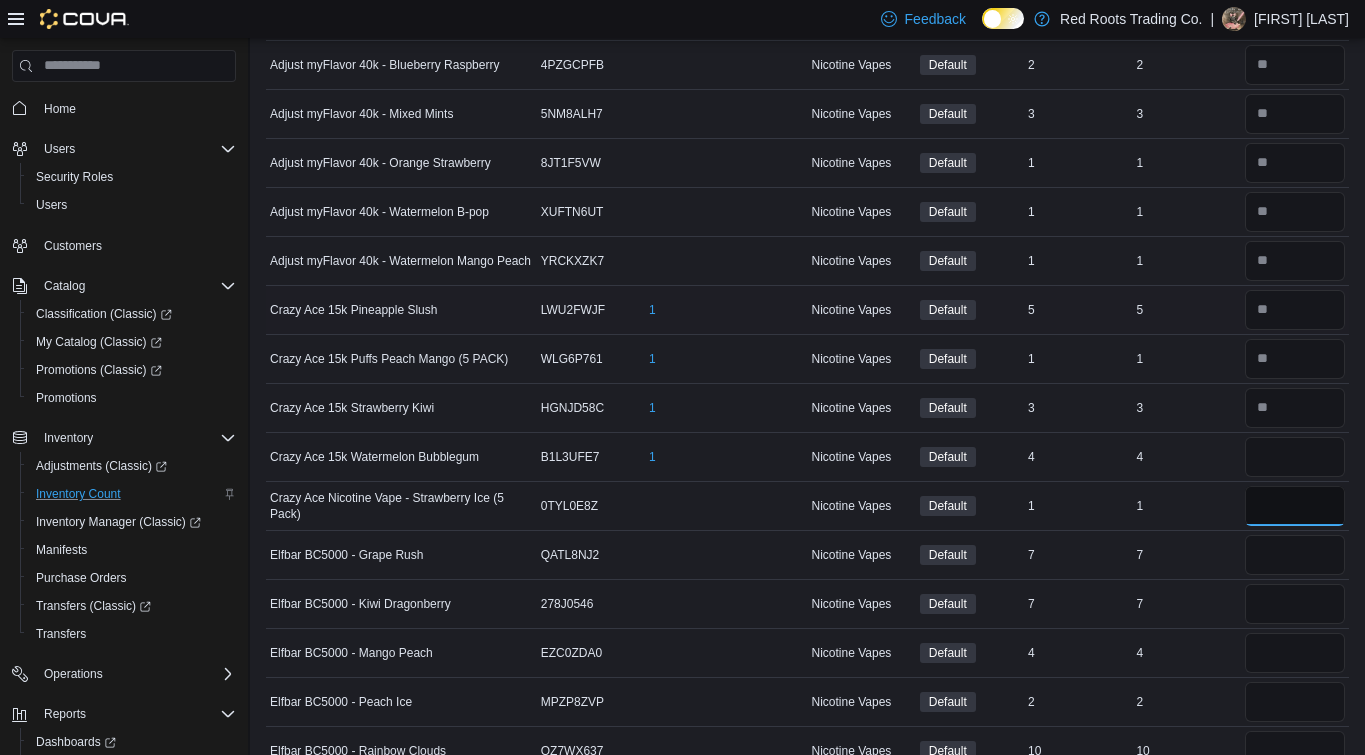 type 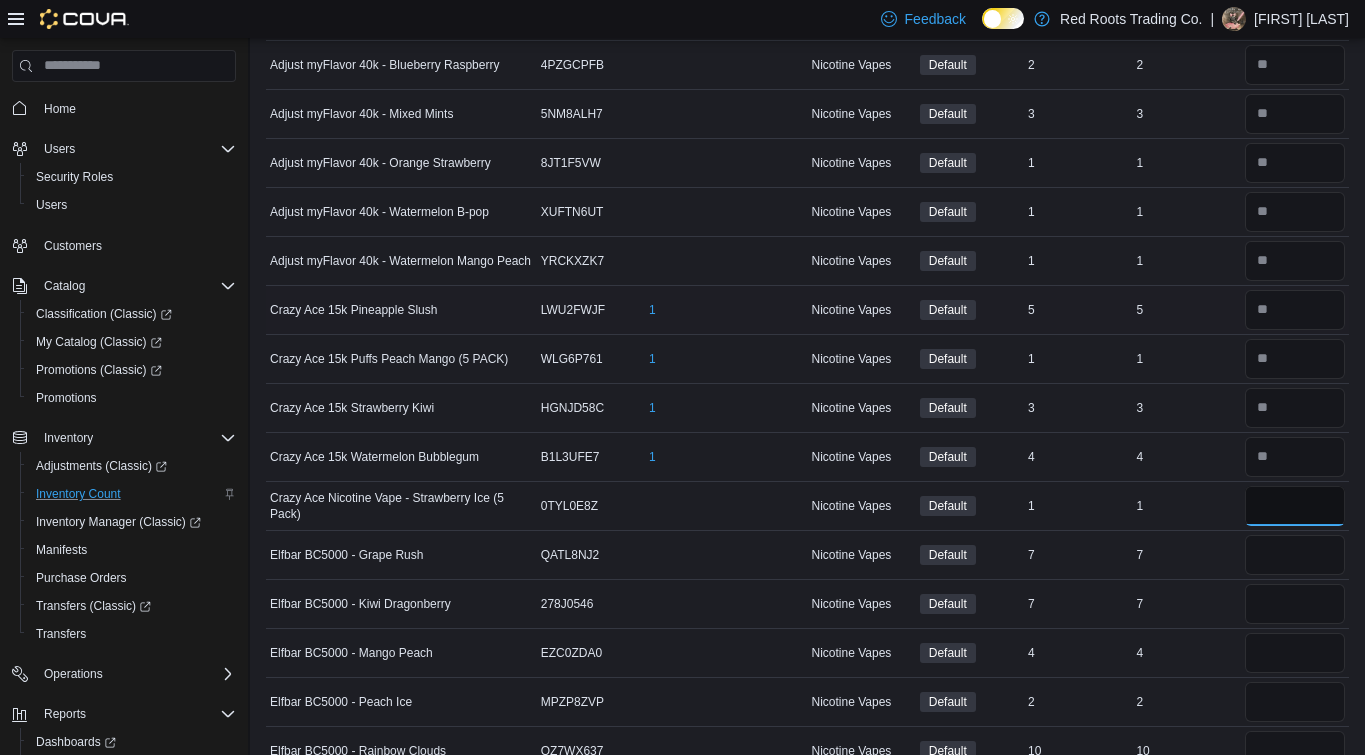 type on "*" 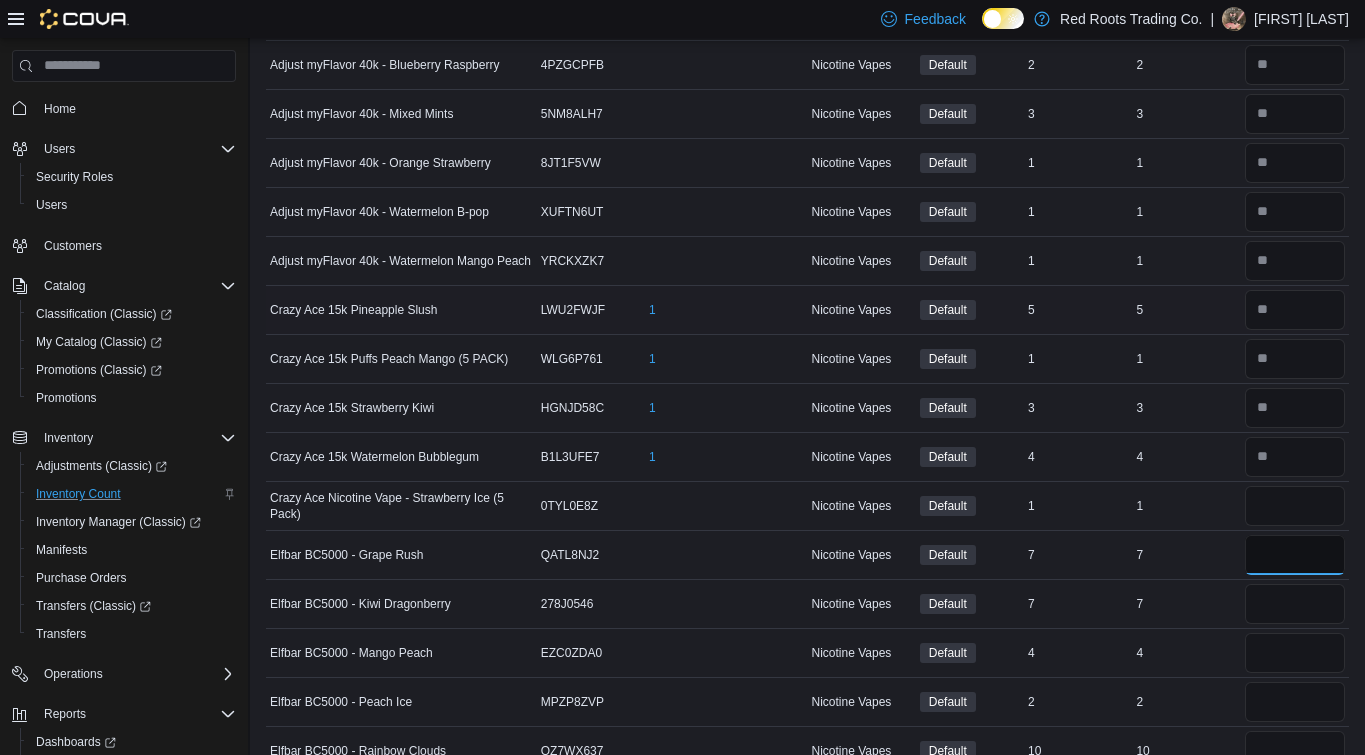 type 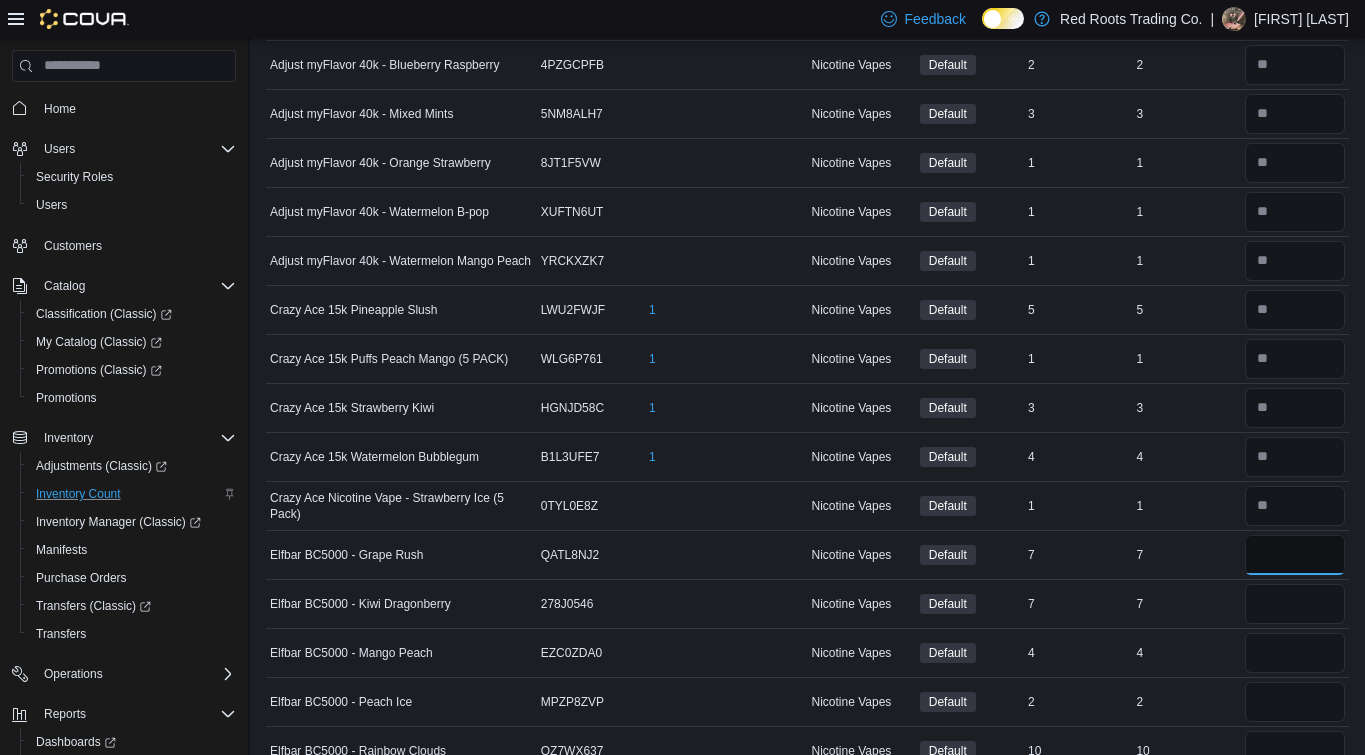 type on "*" 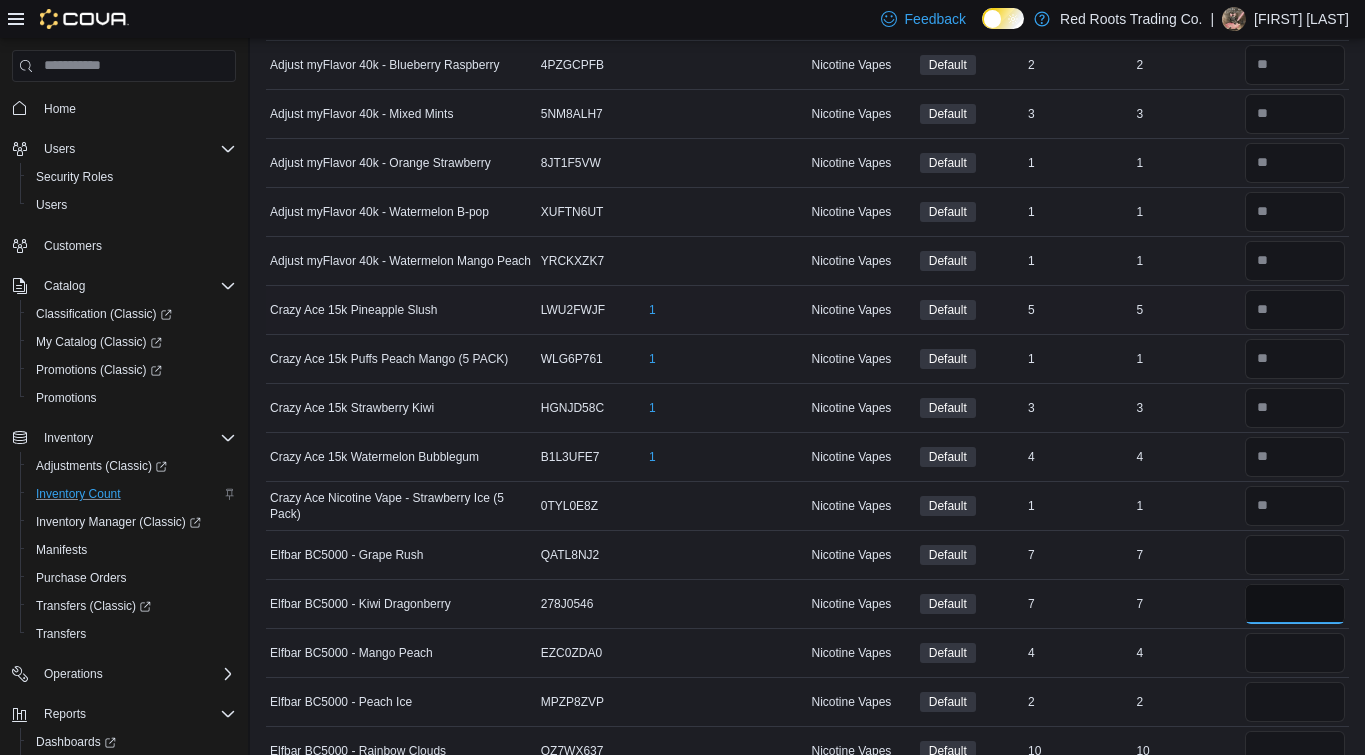 type 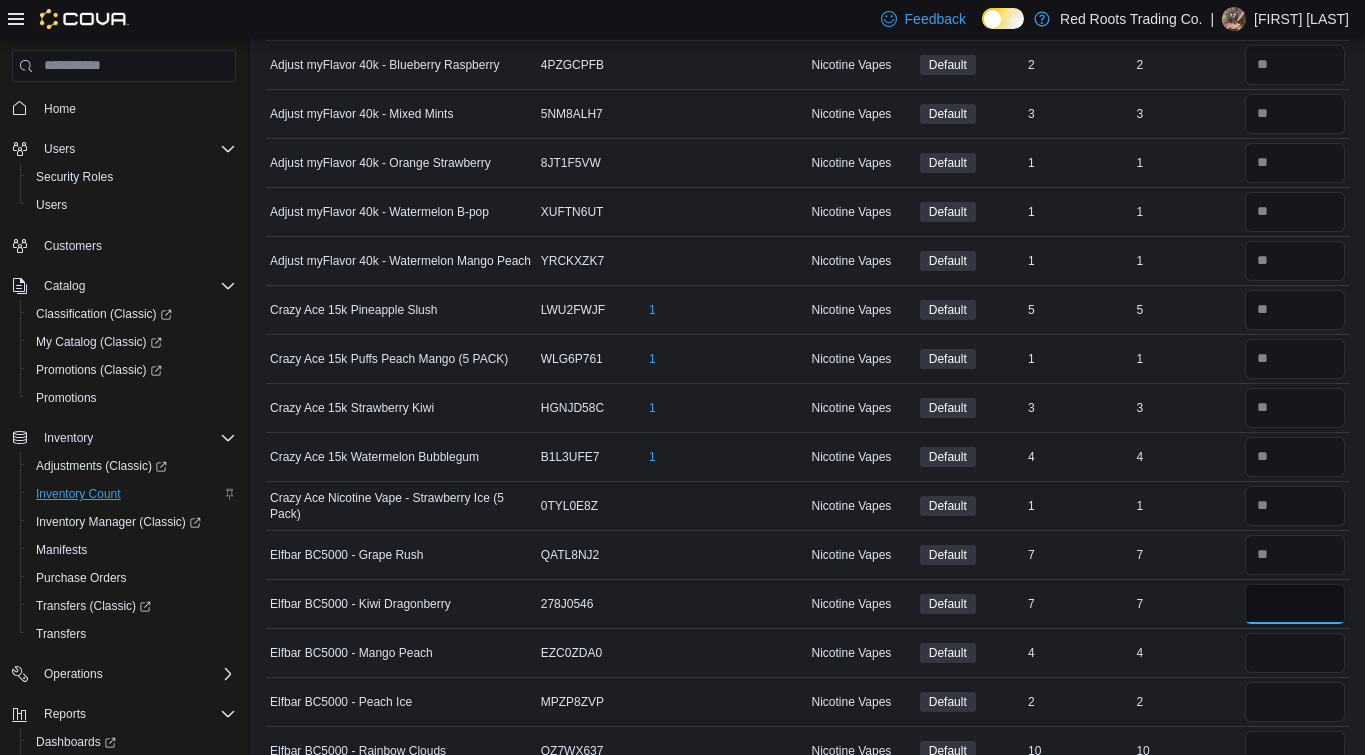 type on "*" 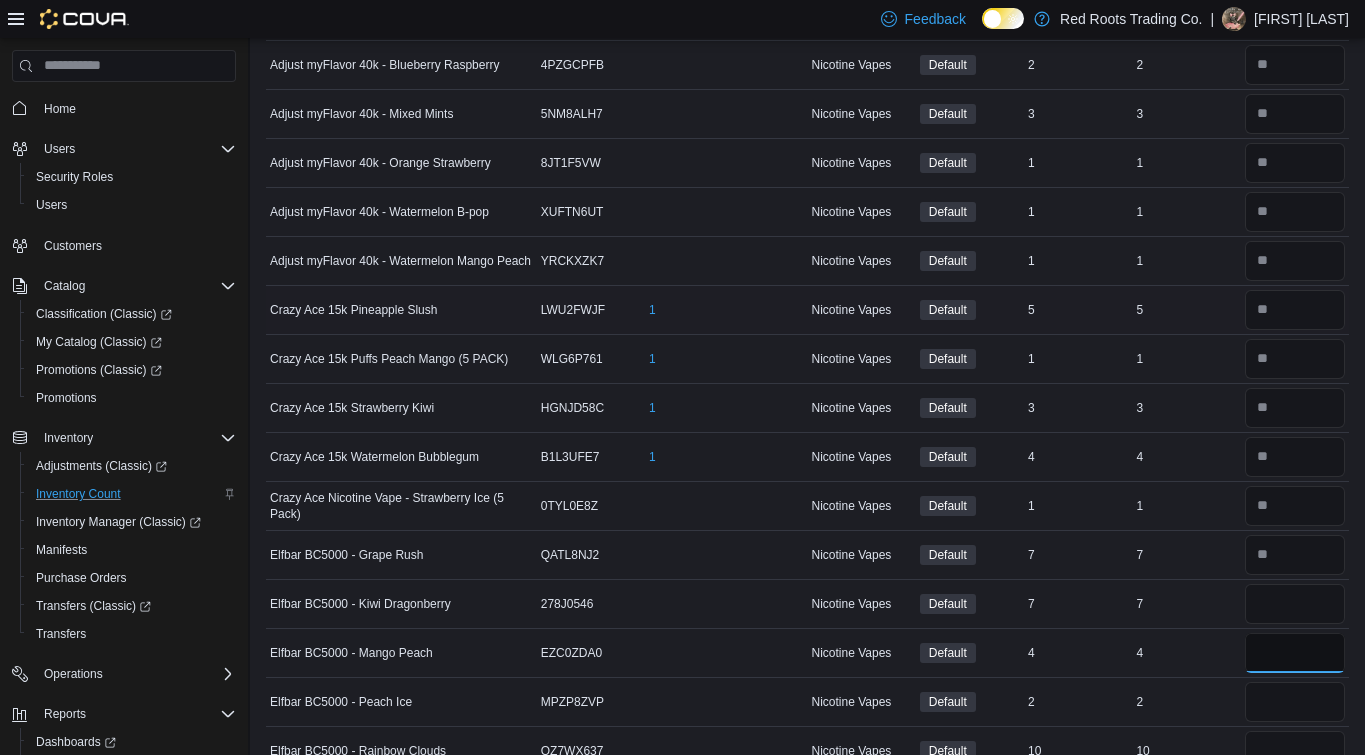 type 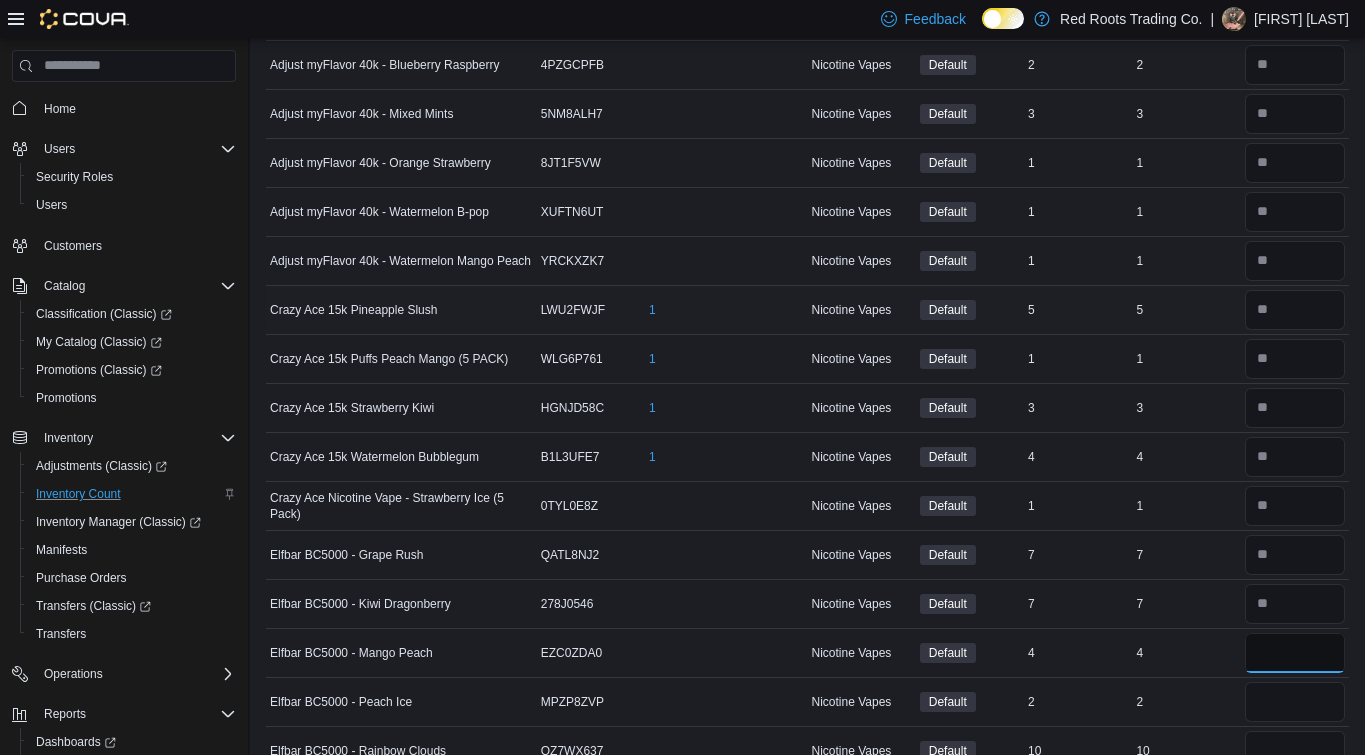type on "*" 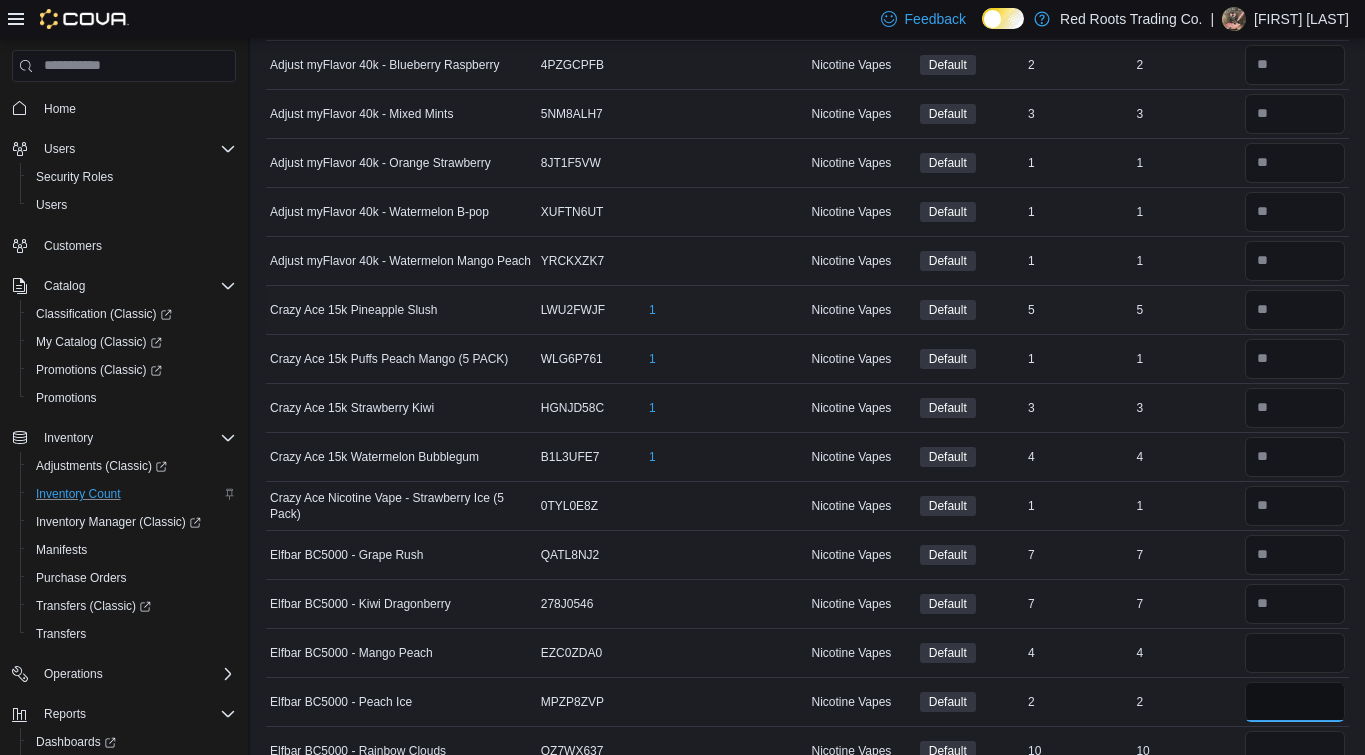 type 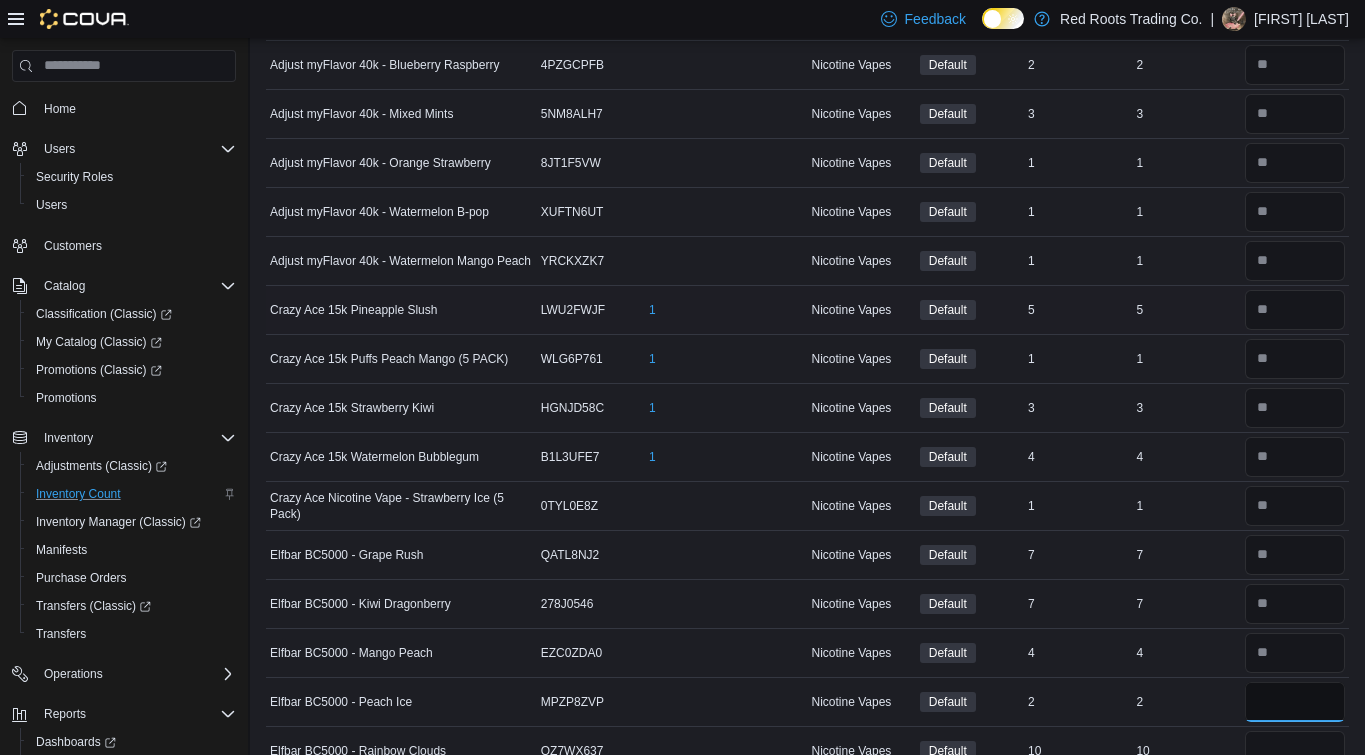 type on "*" 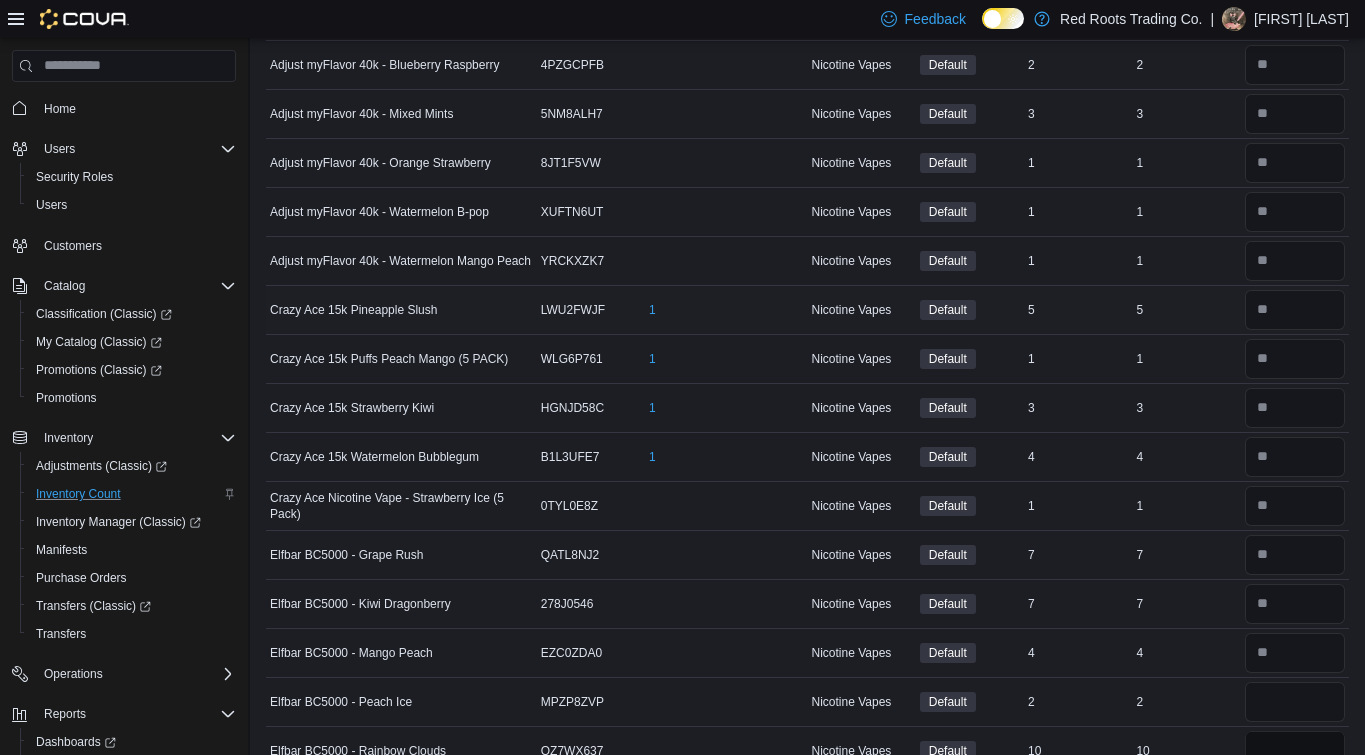 type 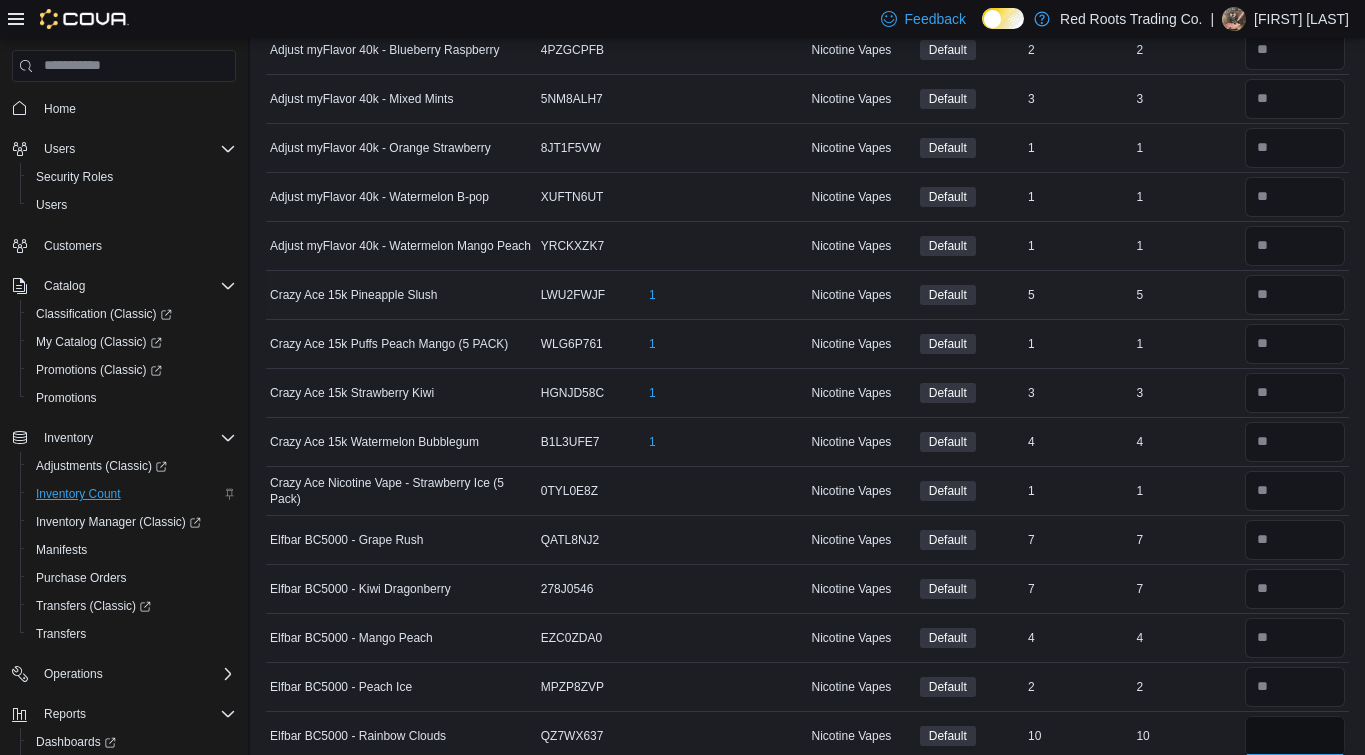 type on "**" 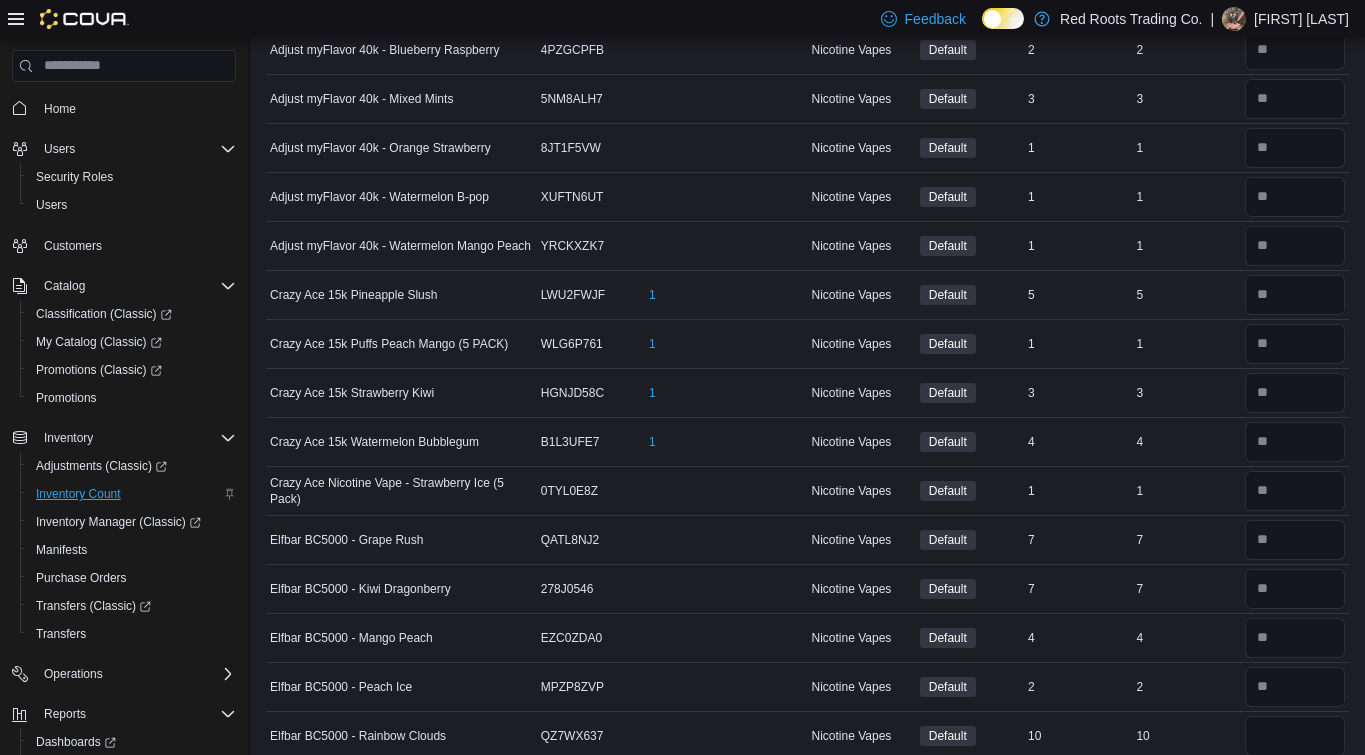 type 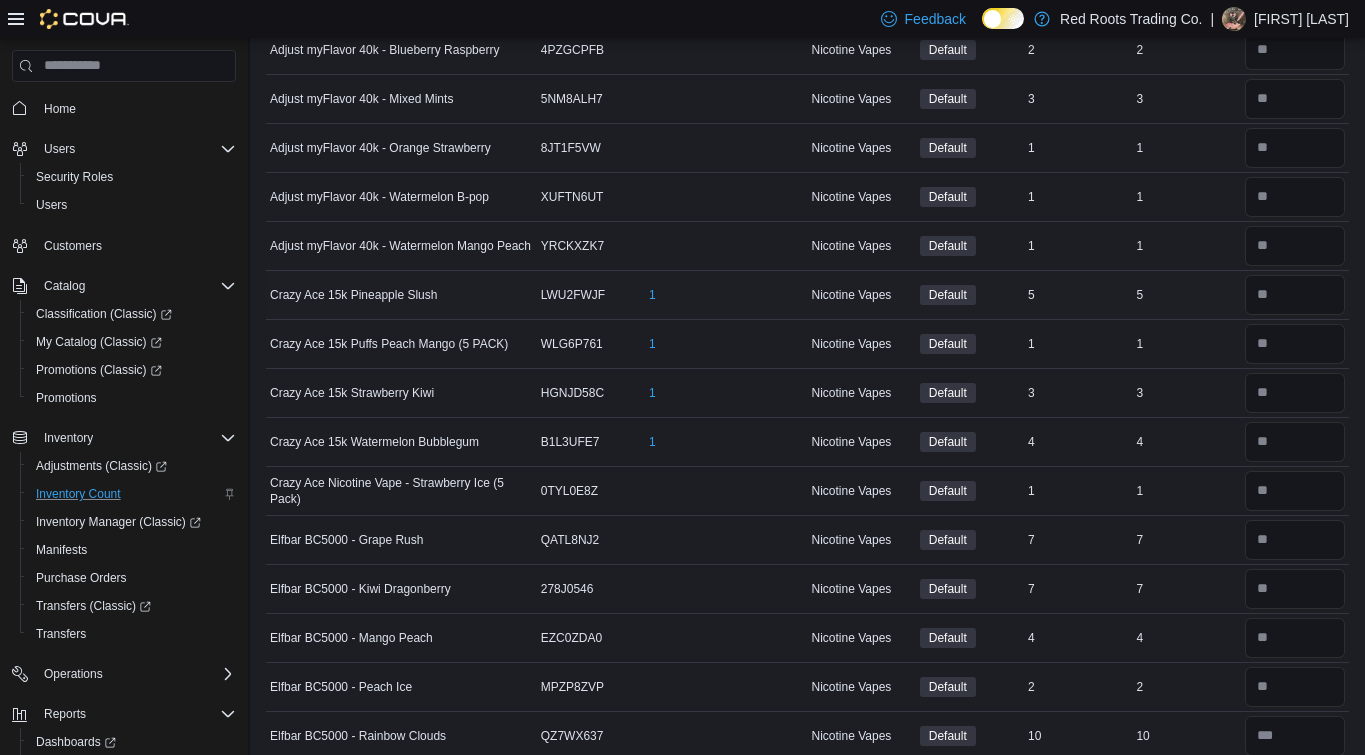 scroll, scrollTop: 629, scrollLeft: 0, axis: vertical 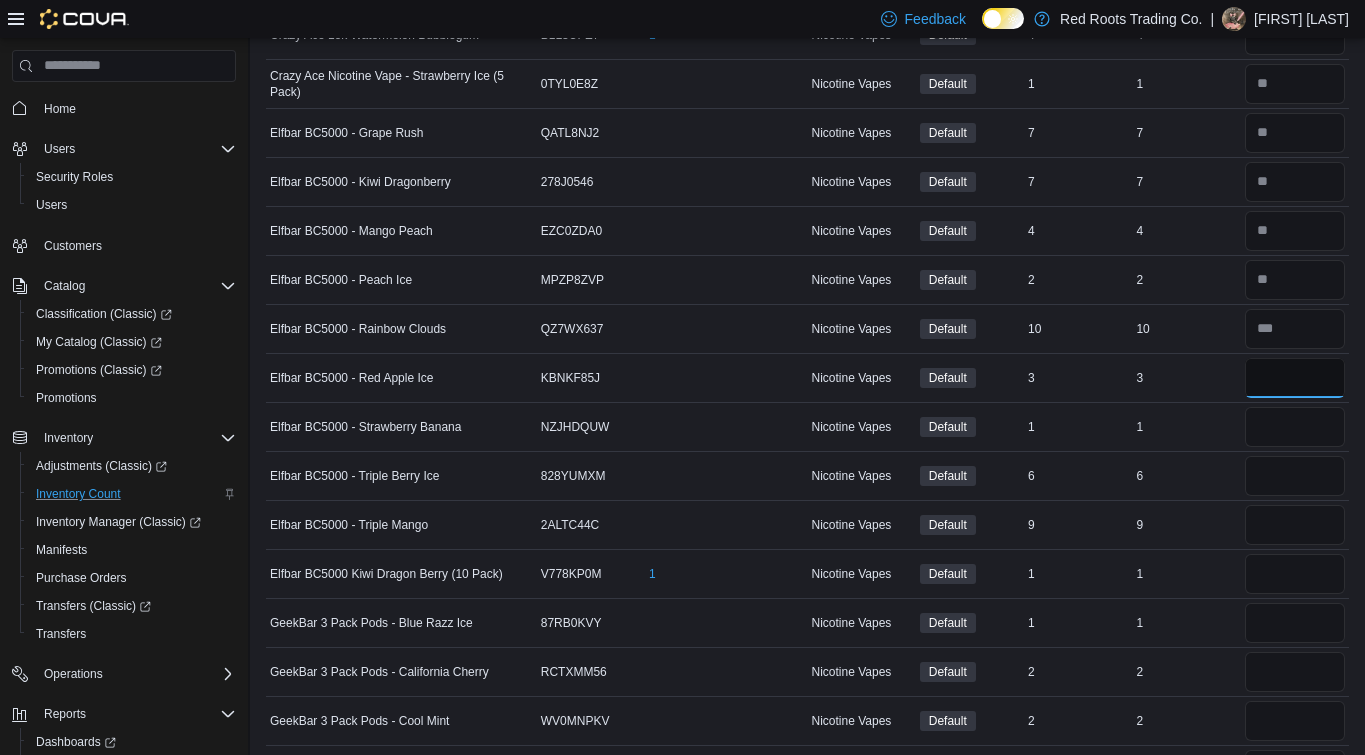 type on "*" 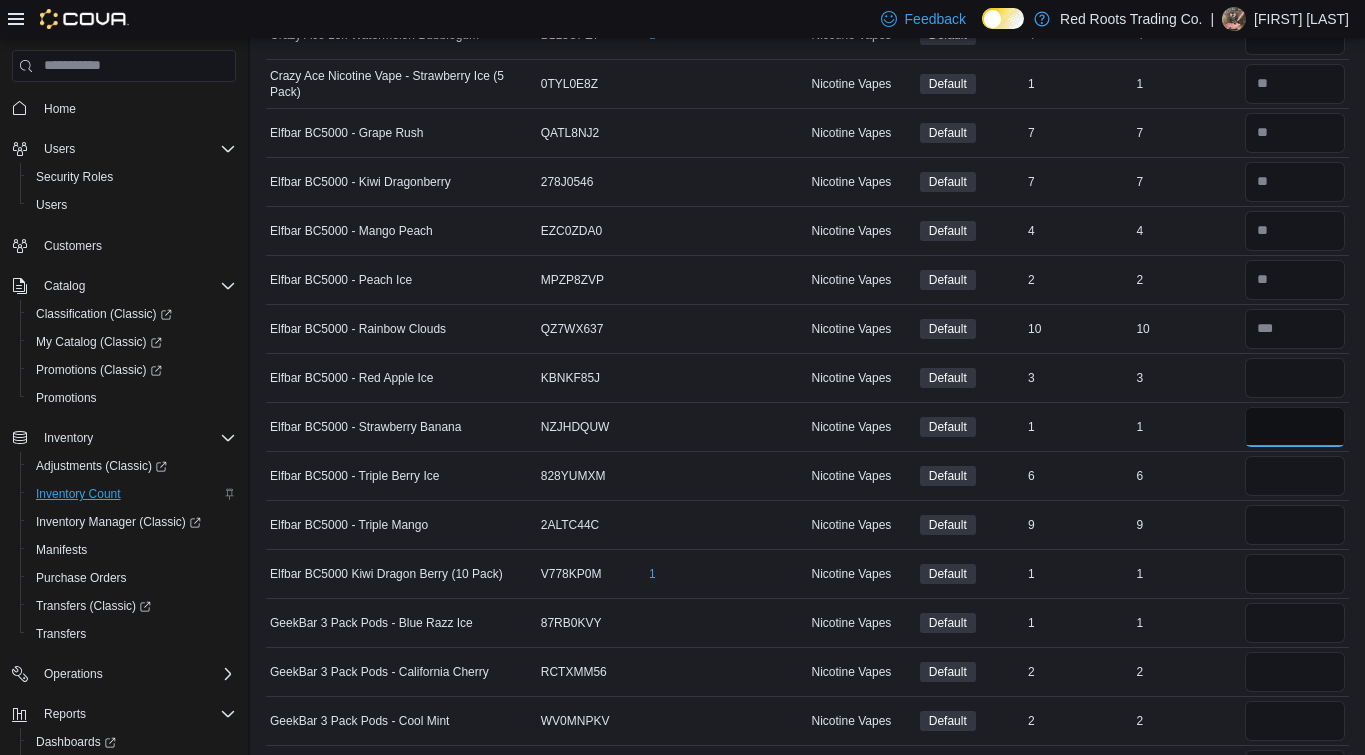 type 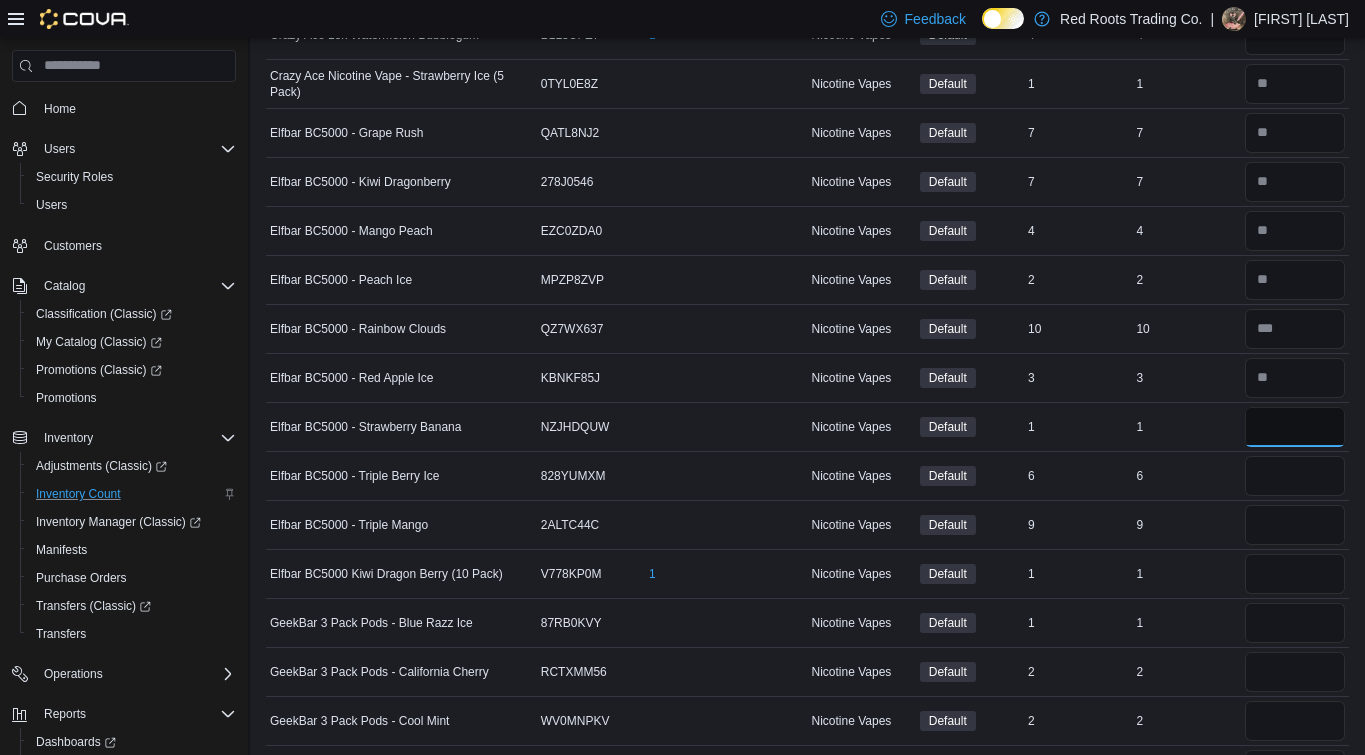 type on "*" 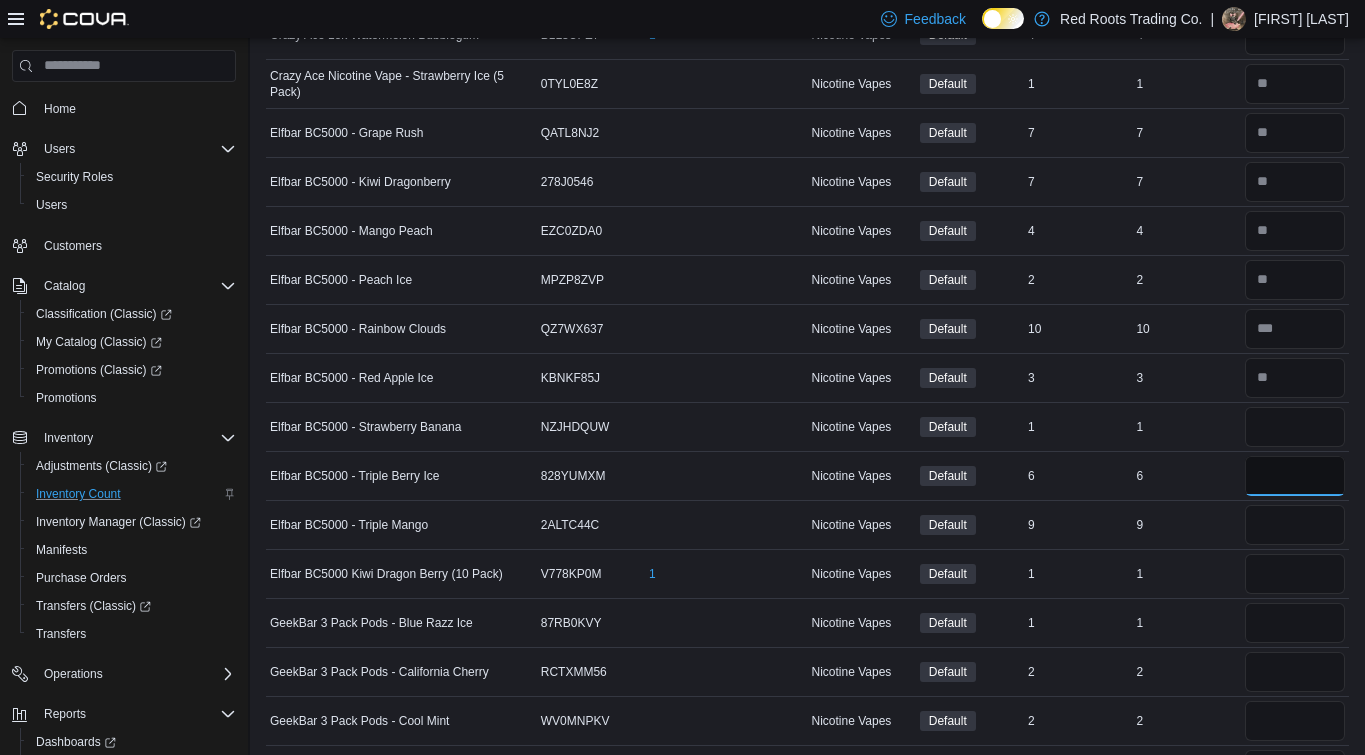 type 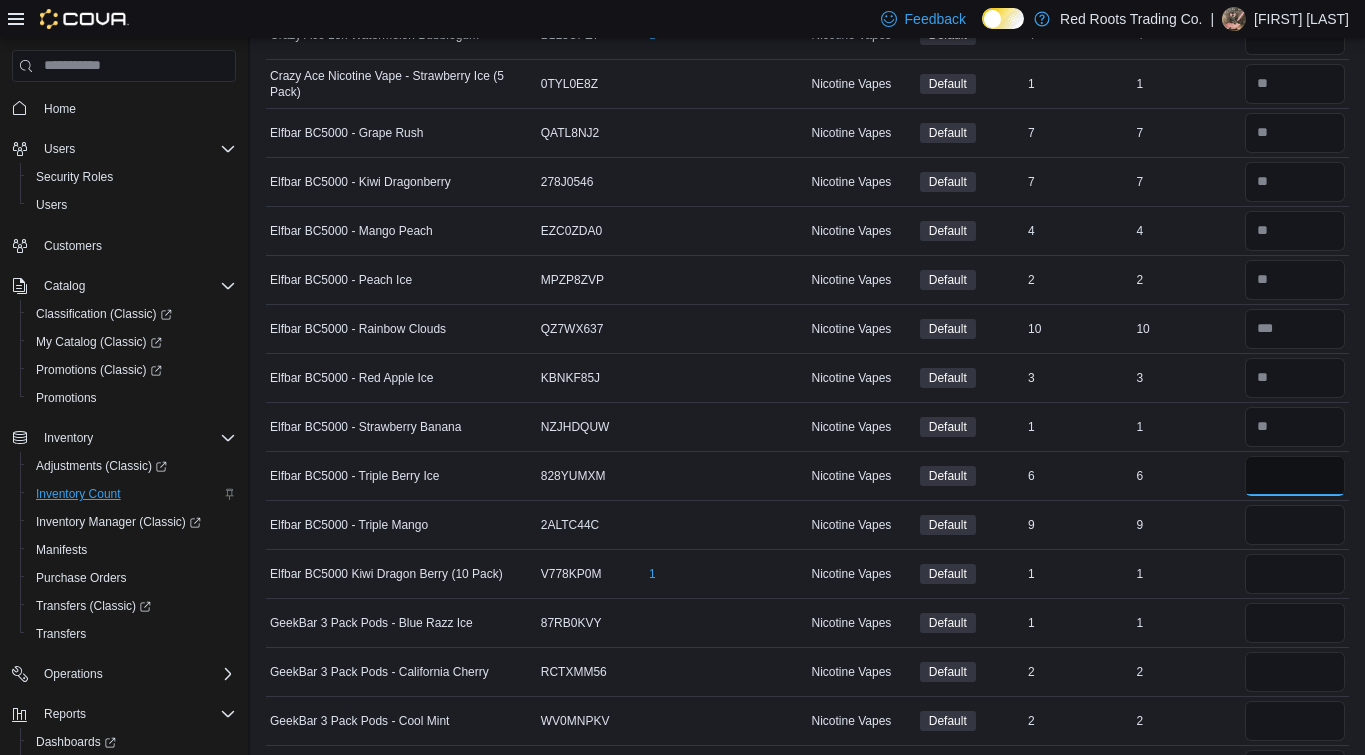 type on "*" 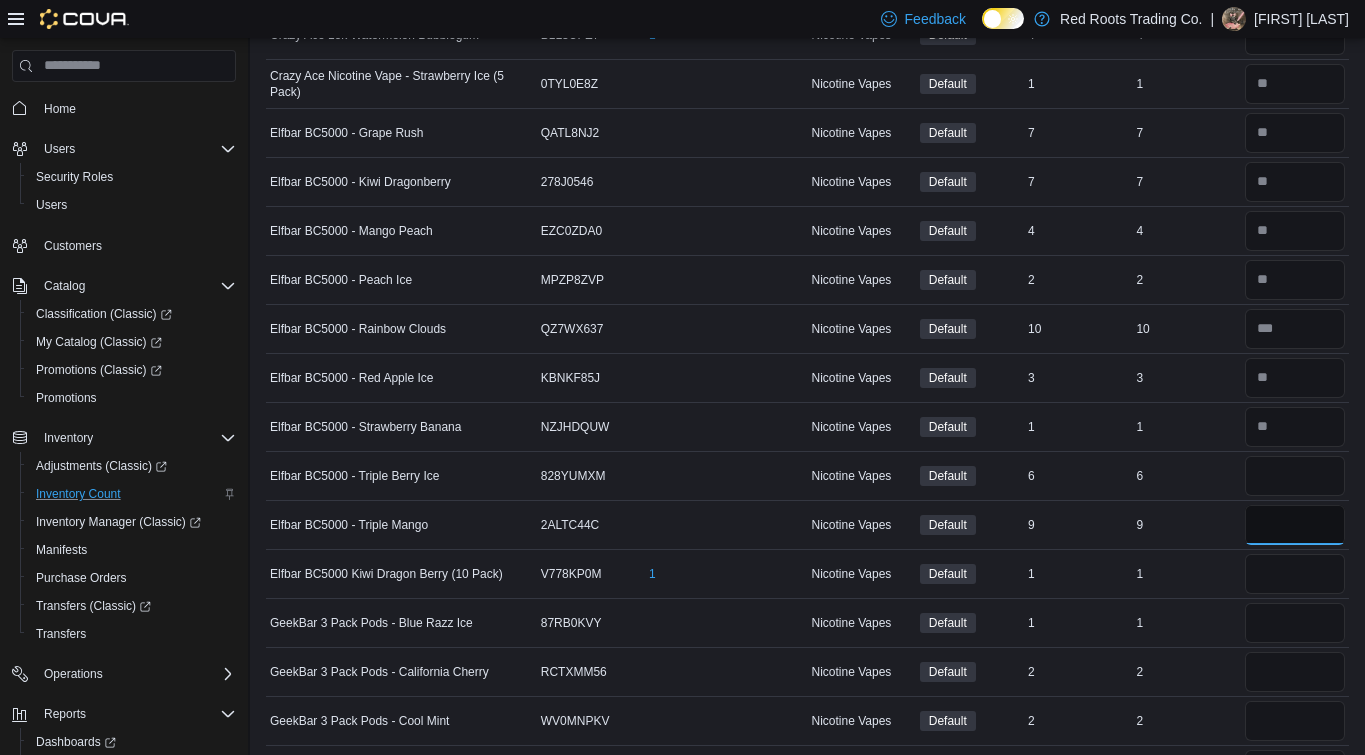 type 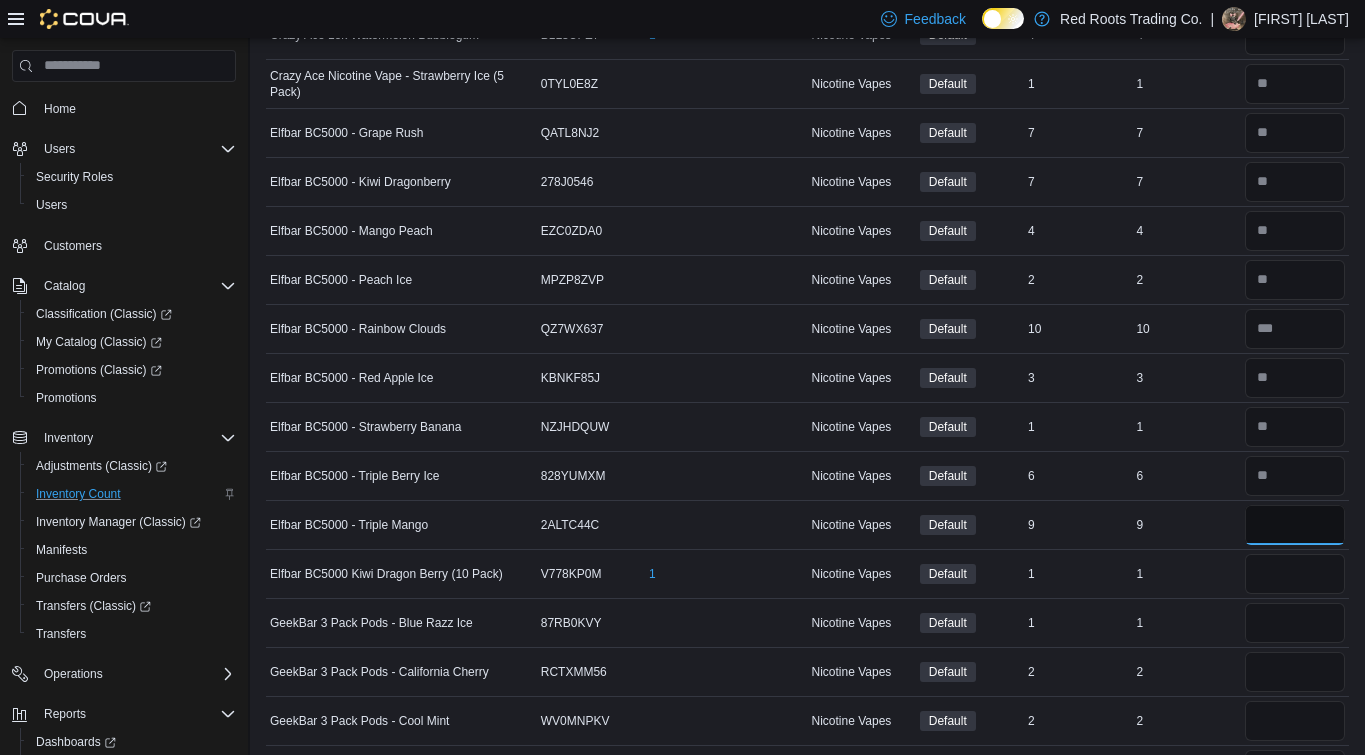 type on "*" 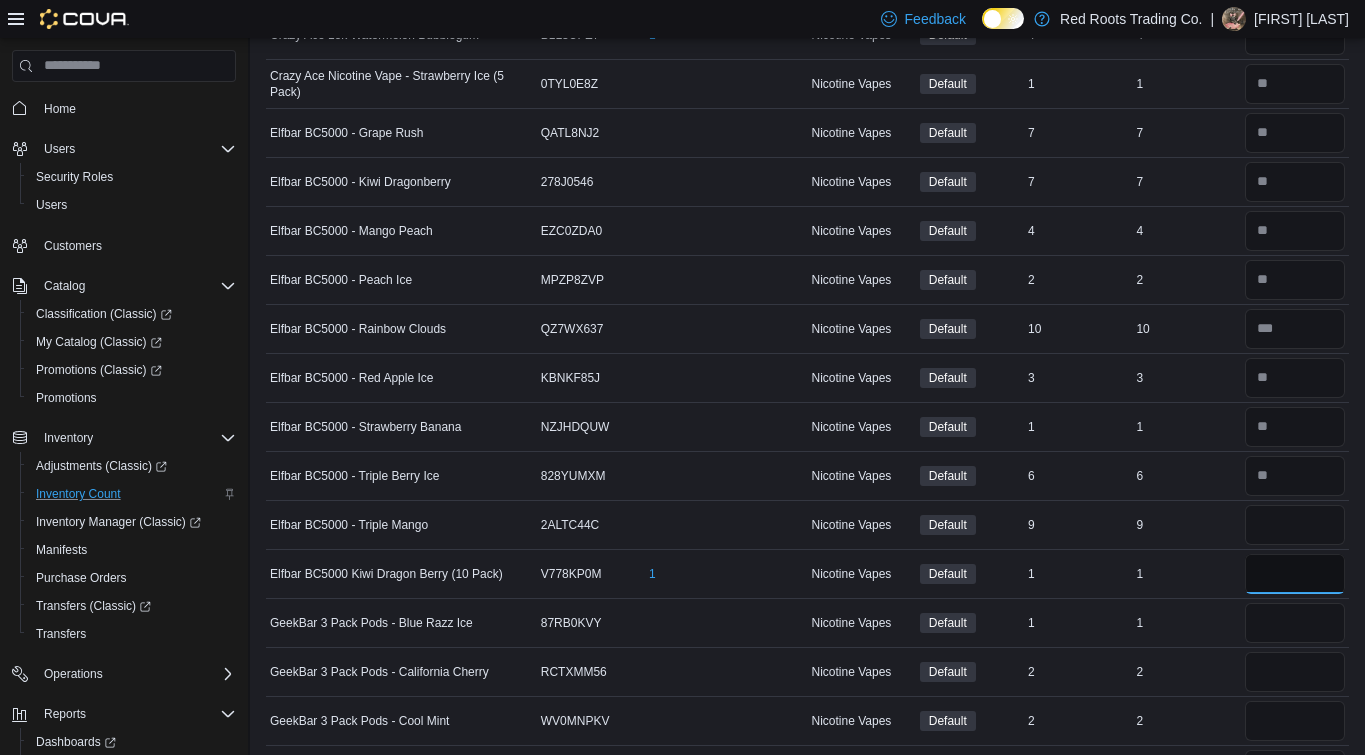 type 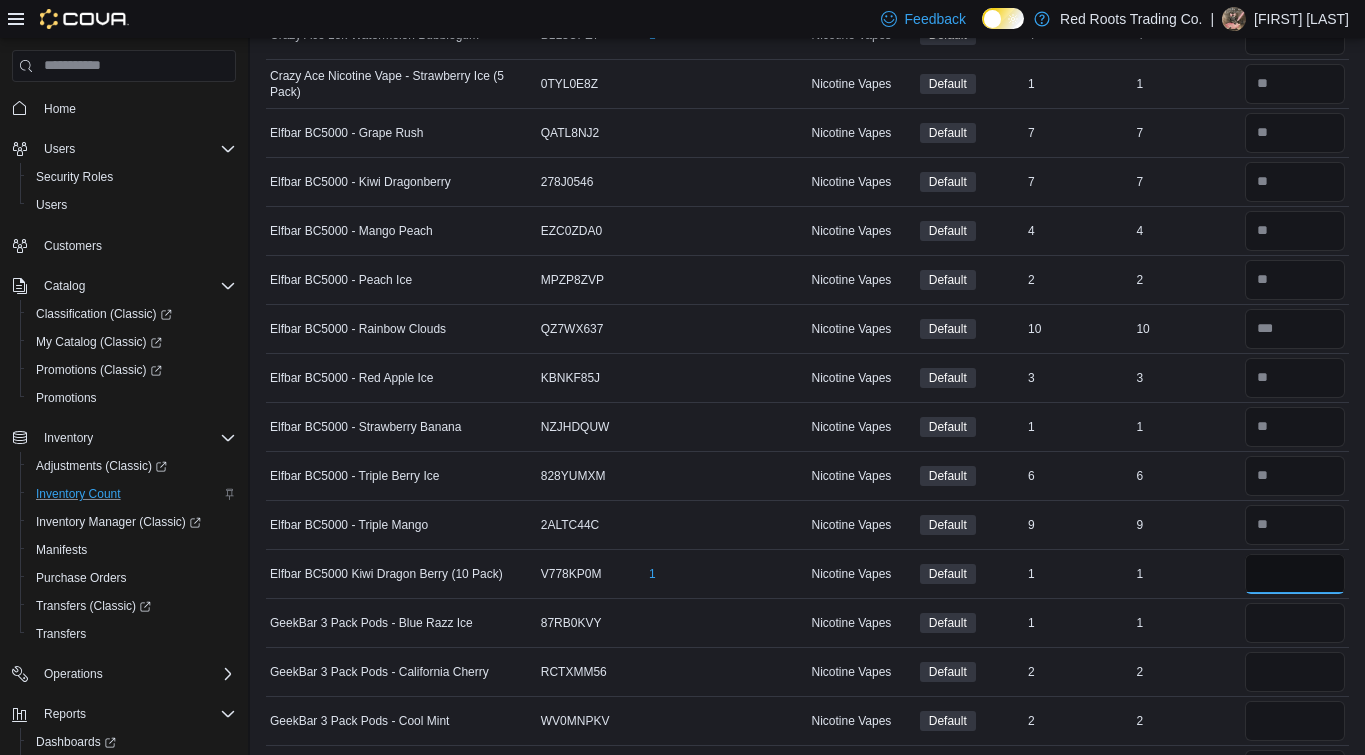 type on "*" 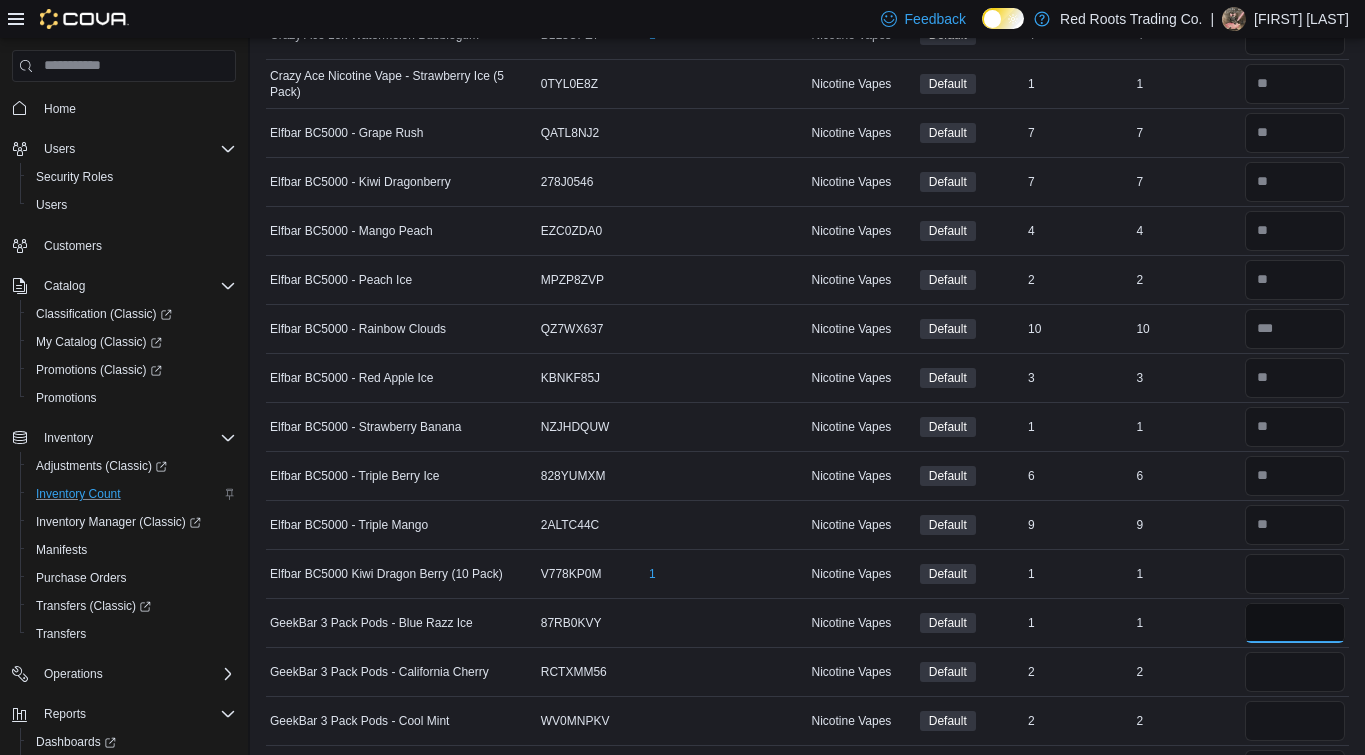type 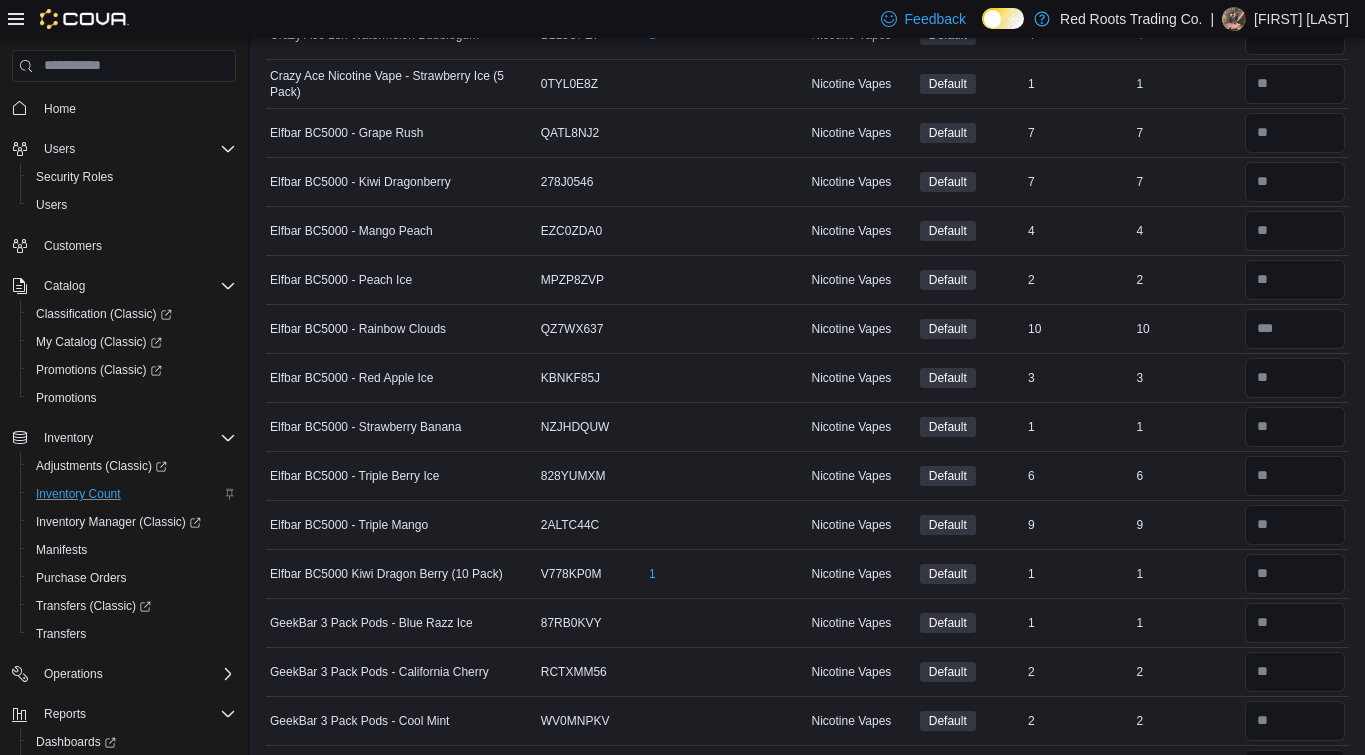 scroll, scrollTop: 663, scrollLeft: 0, axis: vertical 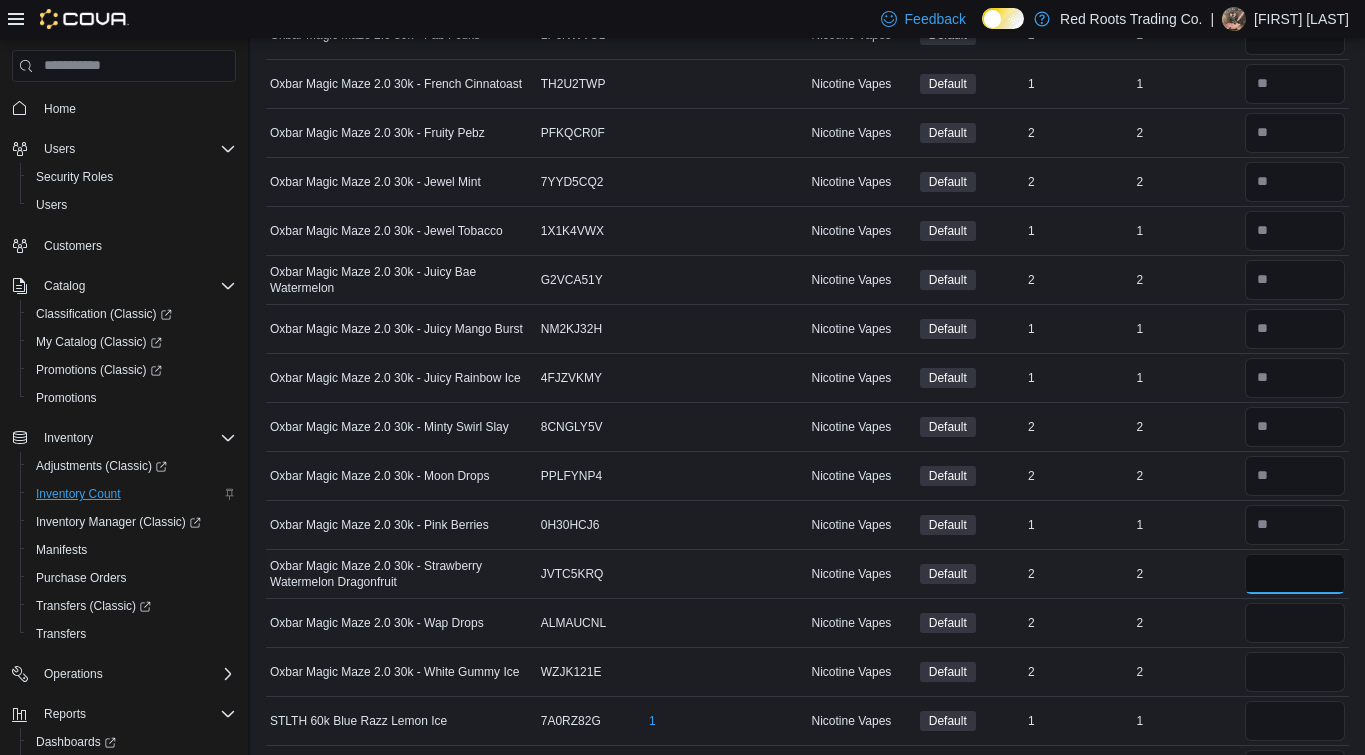 click at bounding box center (1295, 574) 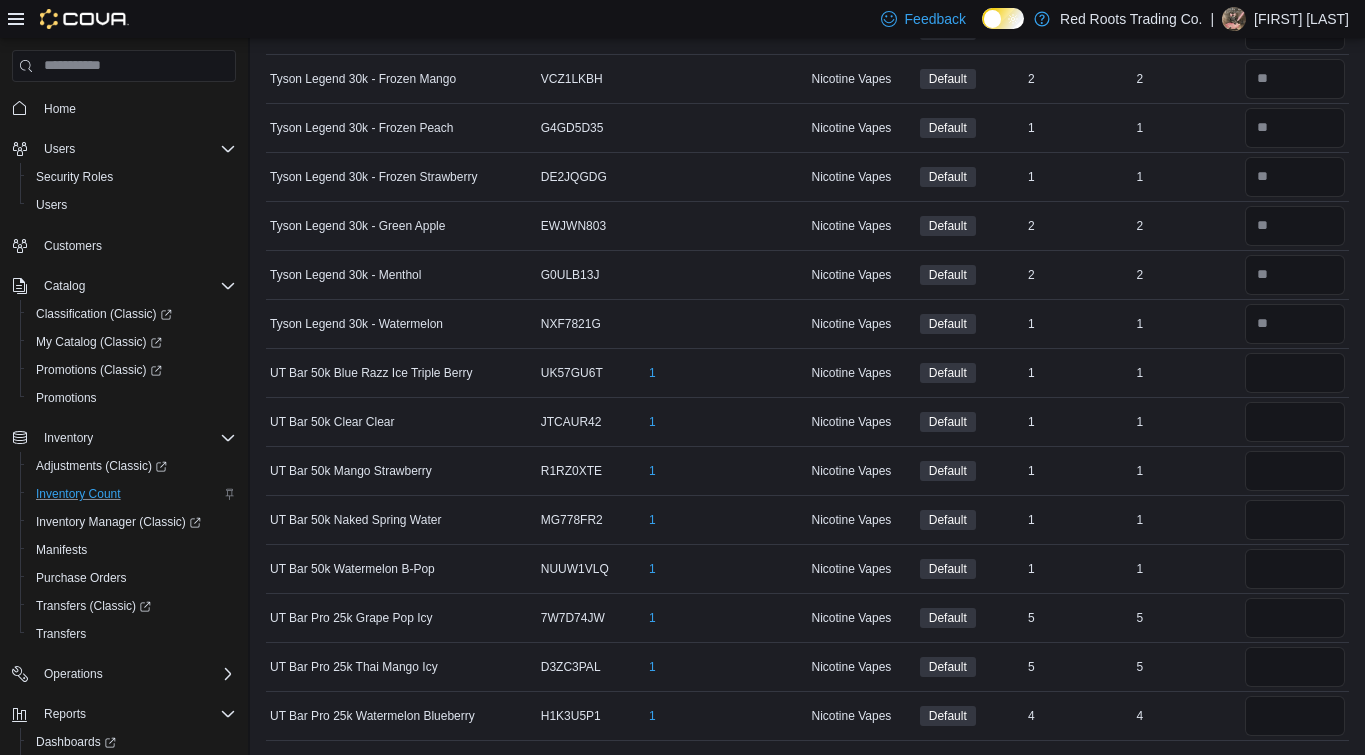 scroll, scrollTop: 2889, scrollLeft: 0, axis: vertical 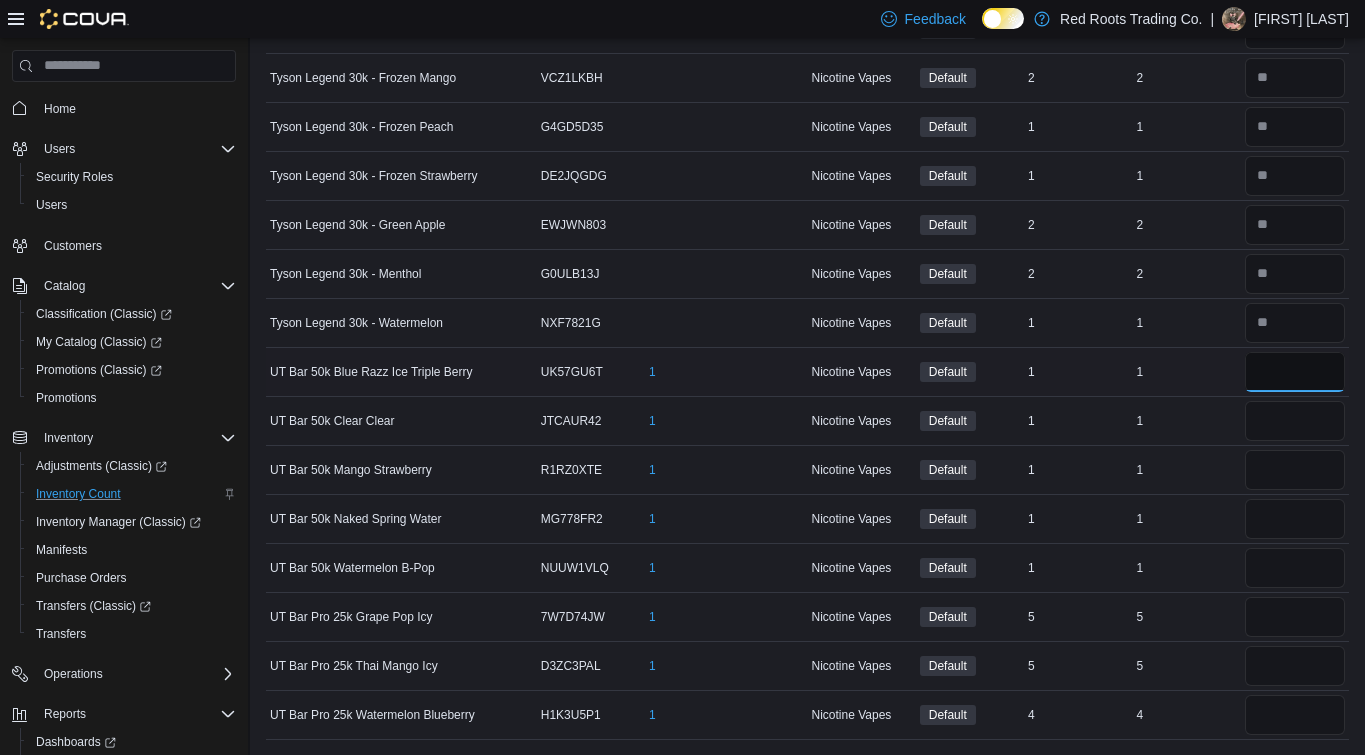 click at bounding box center (1295, 372) 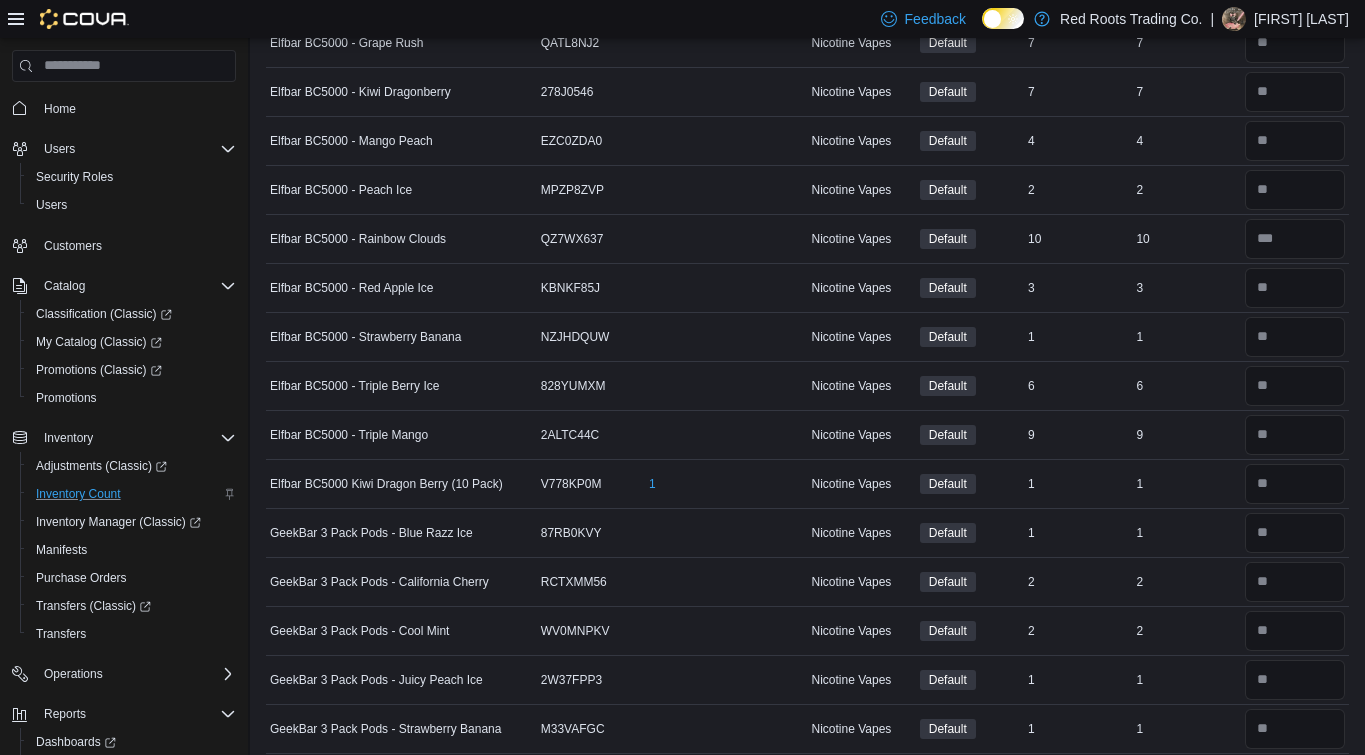 scroll, scrollTop: 0, scrollLeft: 0, axis: both 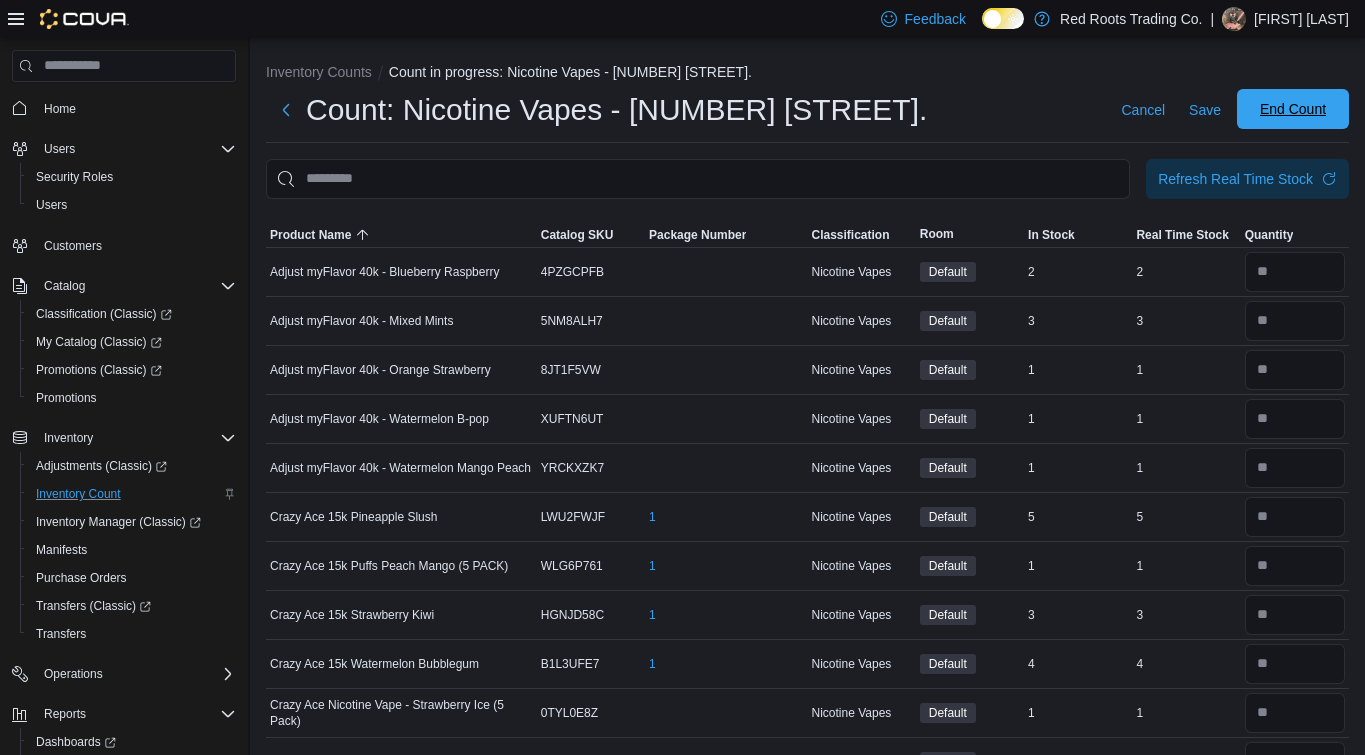click on "End Count" at bounding box center [1293, 109] 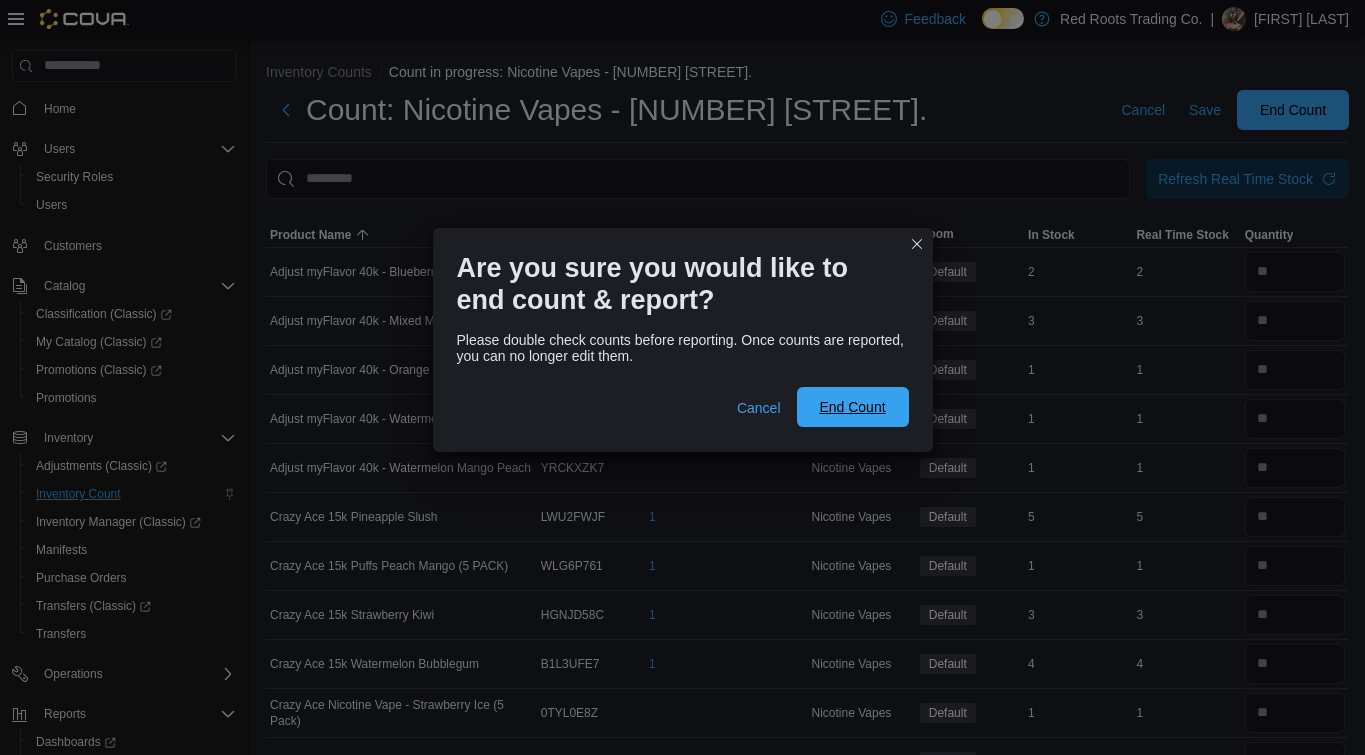 click on "End Count" at bounding box center [852, 407] 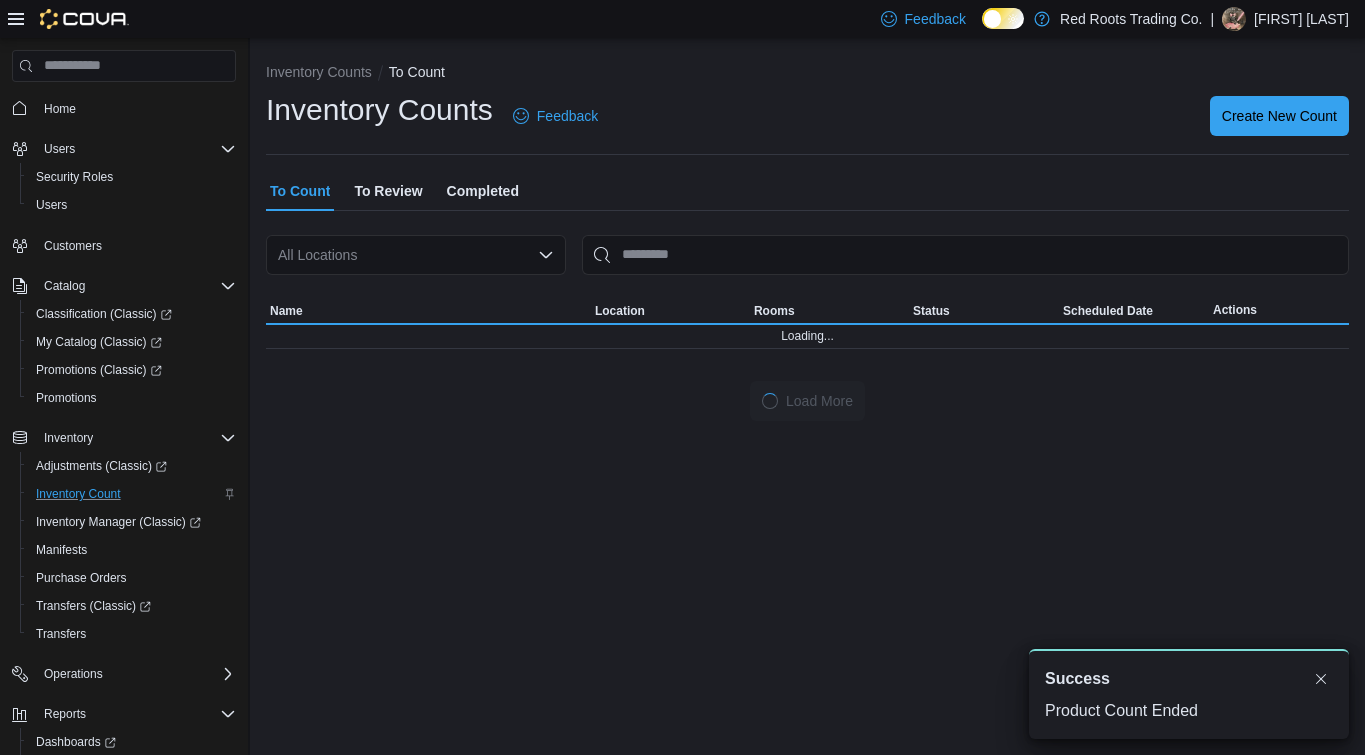 scroll, scrollTop: 0, scrollLeft: 0, axis: both 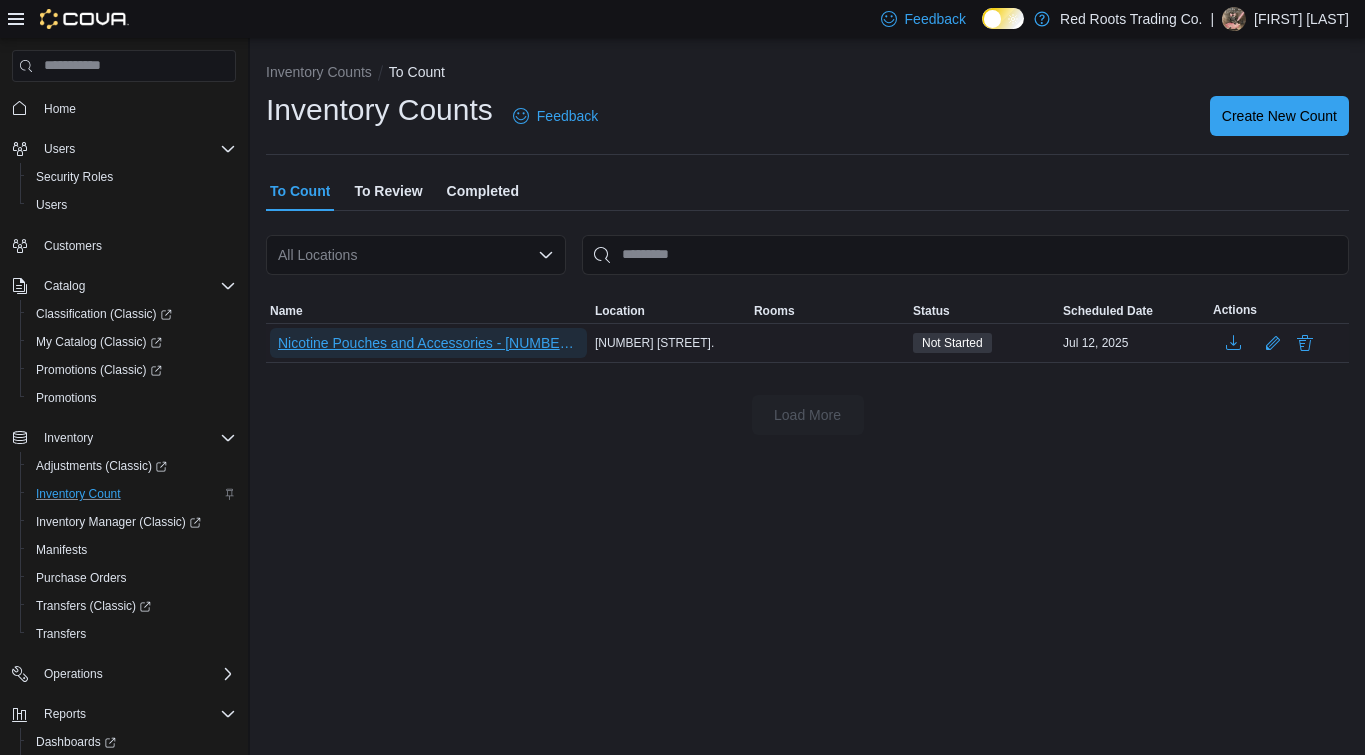click on "Nicotine Pouches and Accessories - [NUMBER] [STREET]." at bounding box center (428, 343) 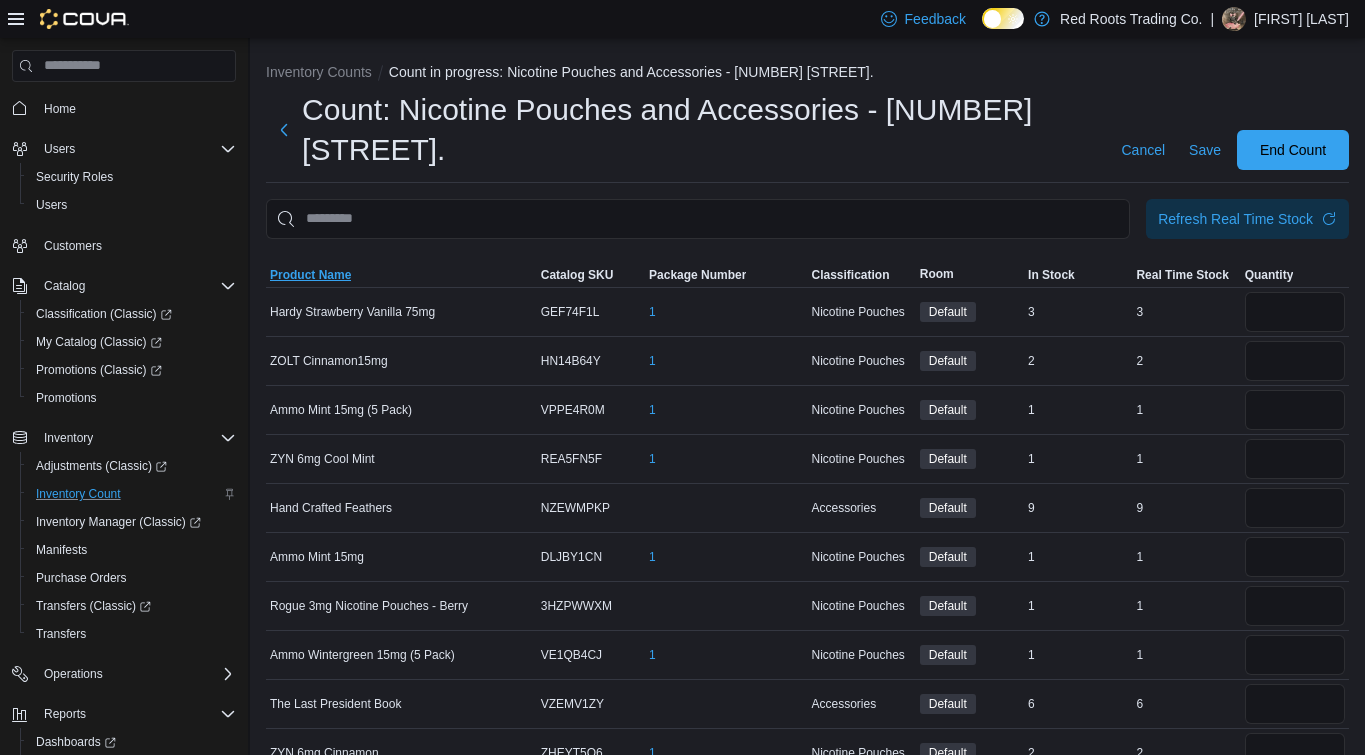 click on "Product Name" at bounding box center [310, 275] 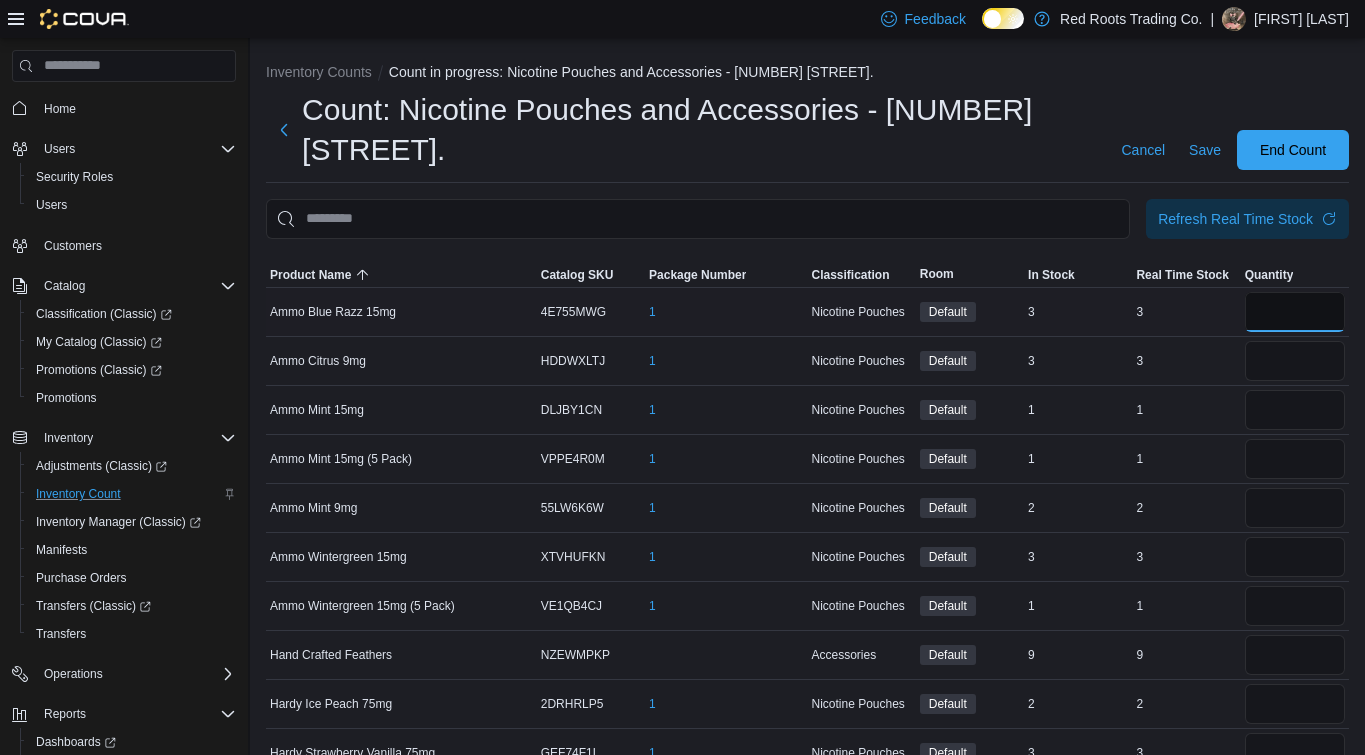 click at bounding box center (1295, 312) 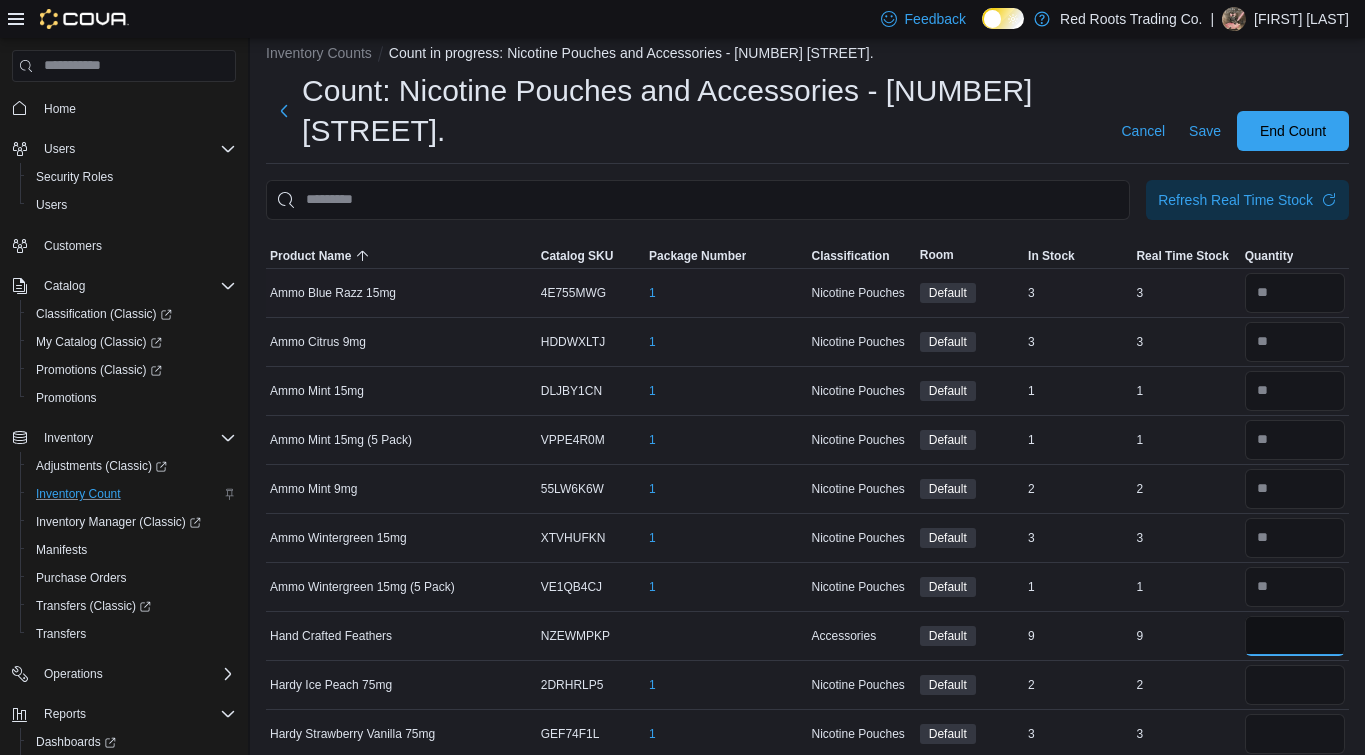 scroll, scrollTop: 18, scrollLeft: 0, axis: vertical 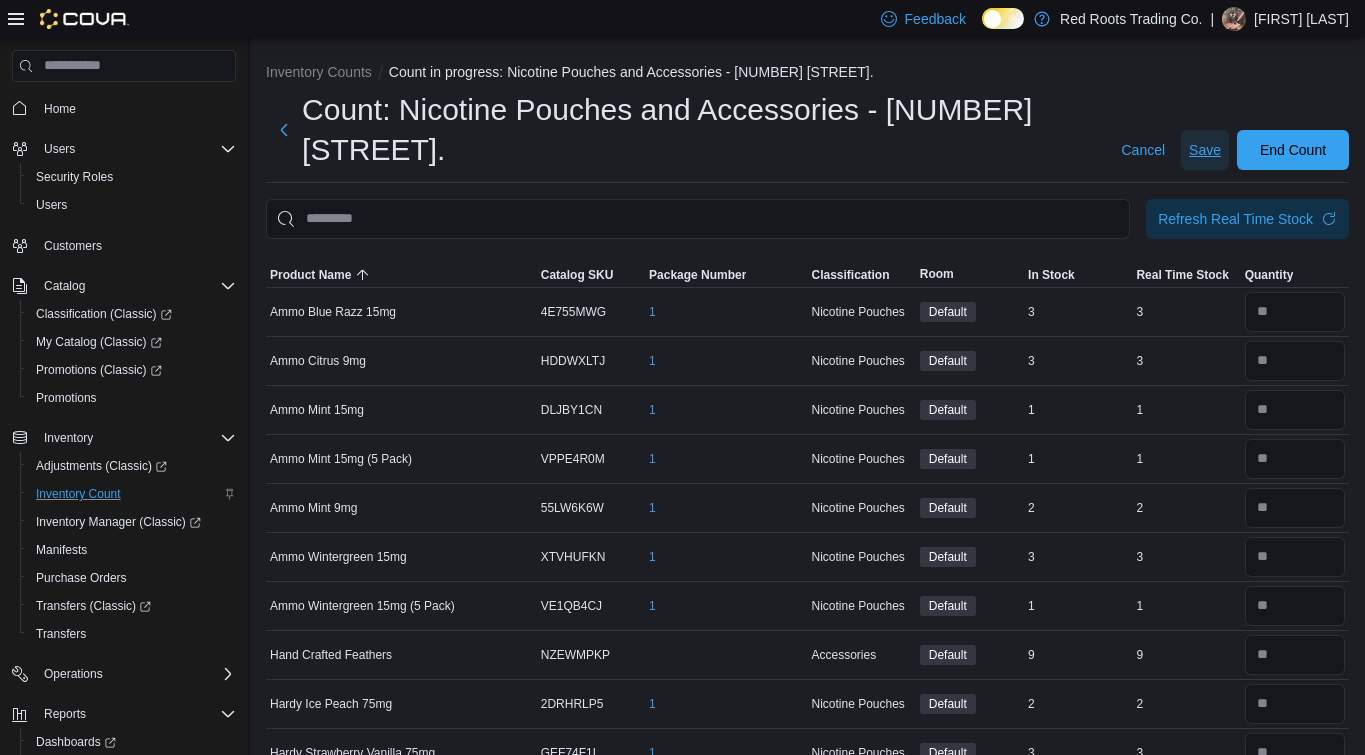 click on "Save" at bounding box center (1205, 150) 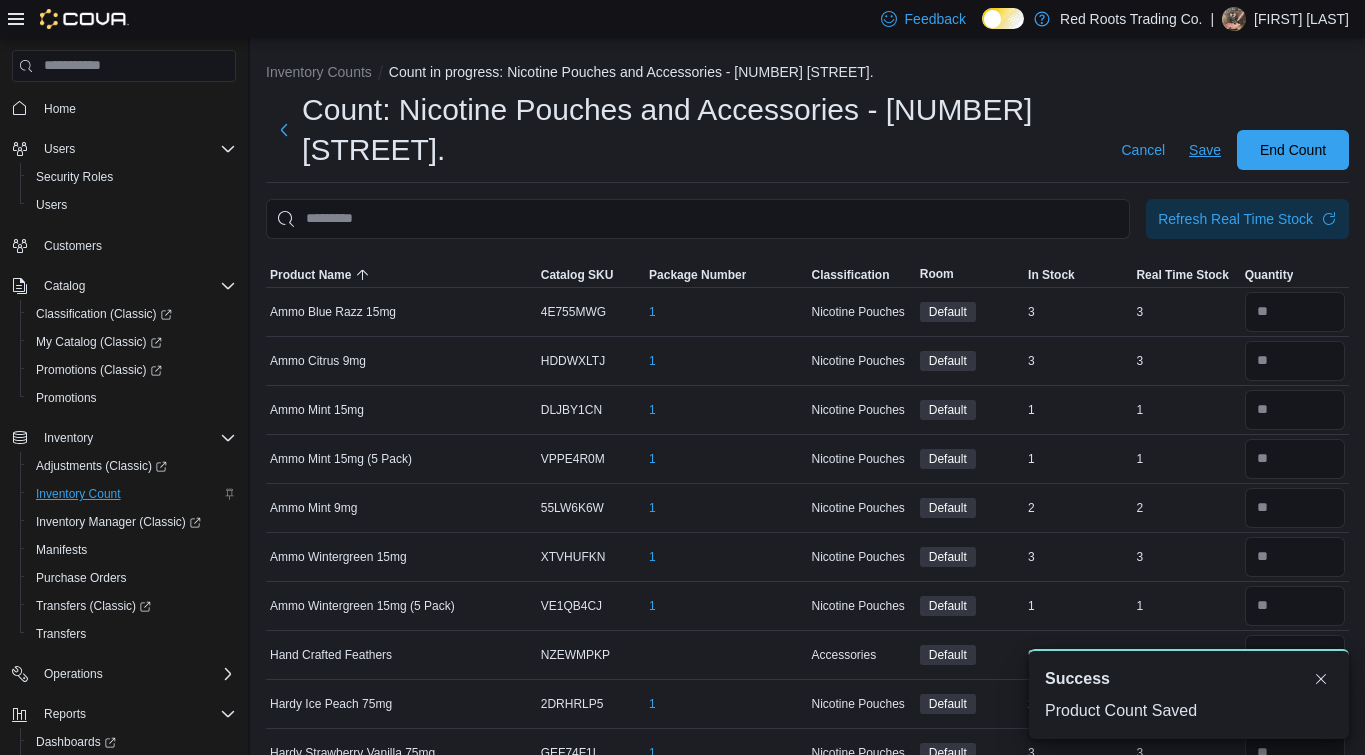 scroll, scrollTop: 0, scrollLeft: 0, axis: both 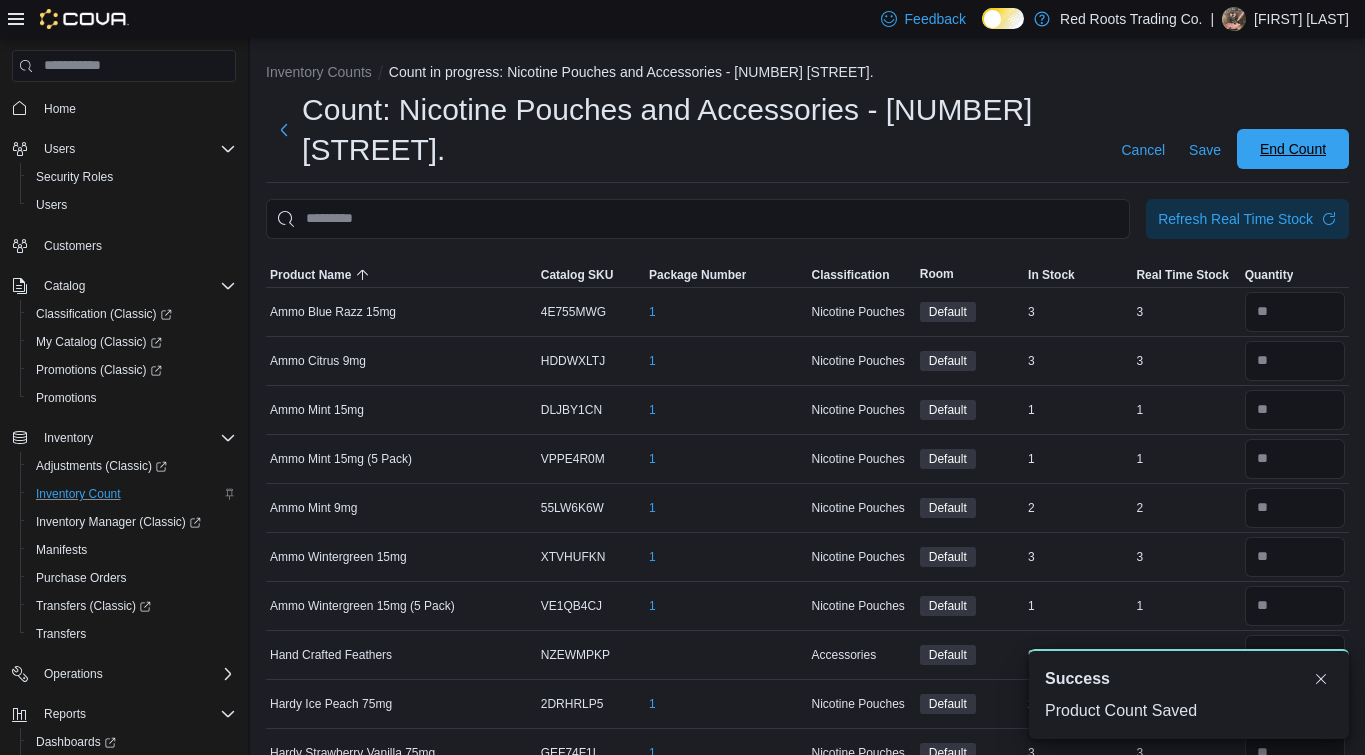 click on "End Count" at bounding box center [1293, 149] 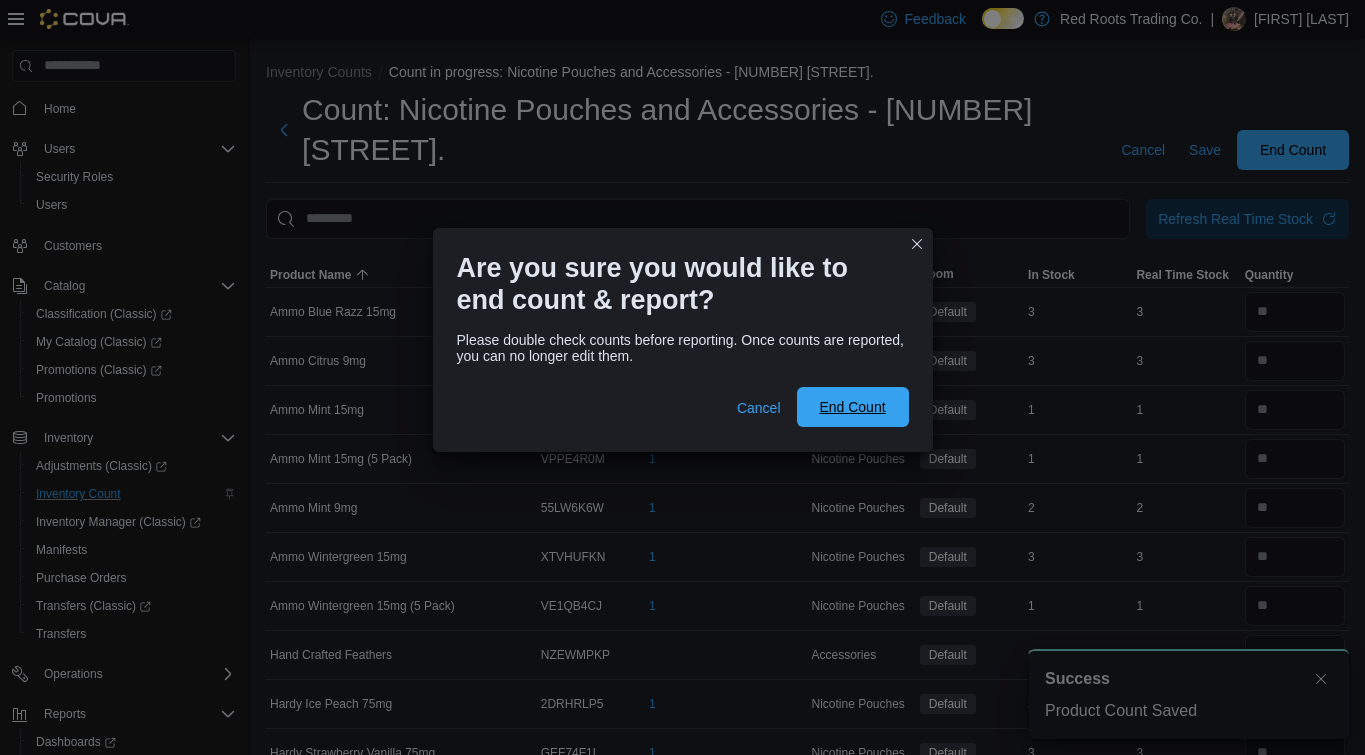 click on "End Count" at bounding box center [852, 407] 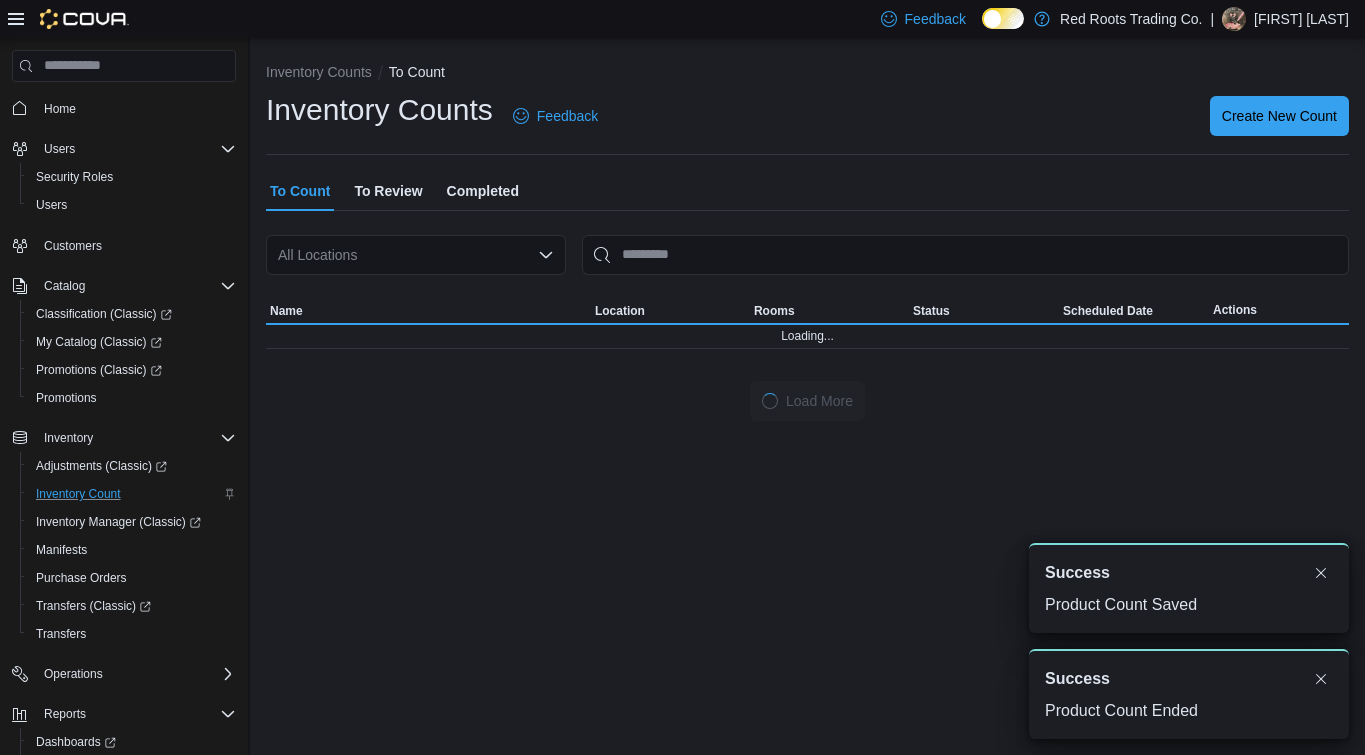 scroll, scrollTop: 0, scrollLeft: 0, axis: both 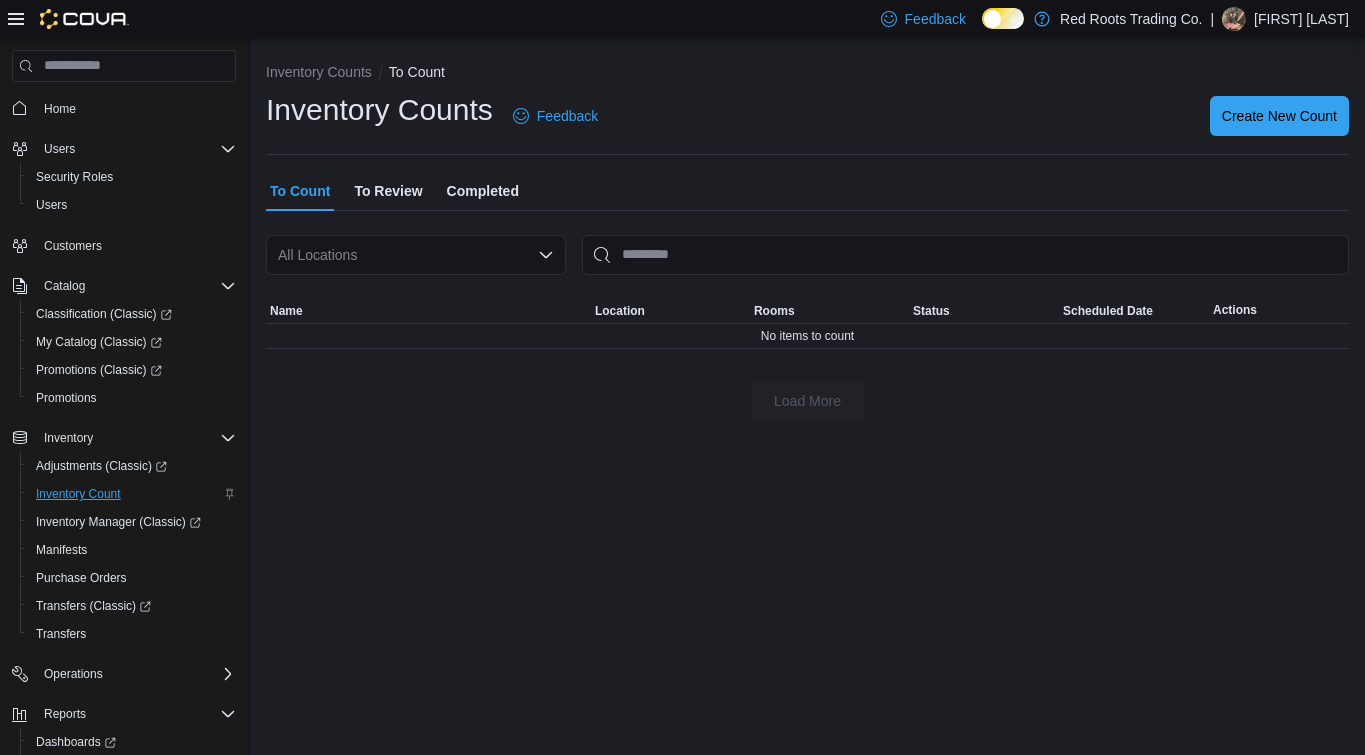 click on "To Review" at bounding box center (388, 191) 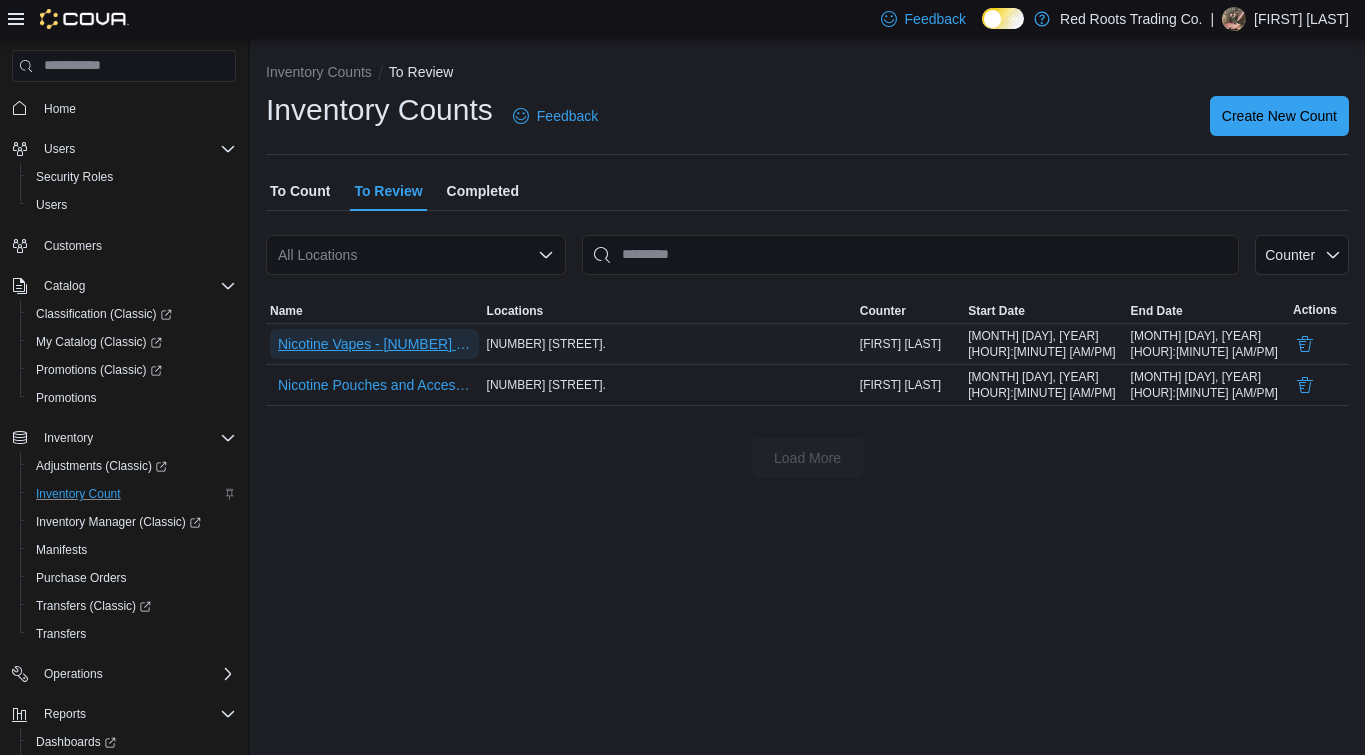 click on "Nicotine Vapes - [NUMBER] [STREET]." at bounding box center [374, 344] 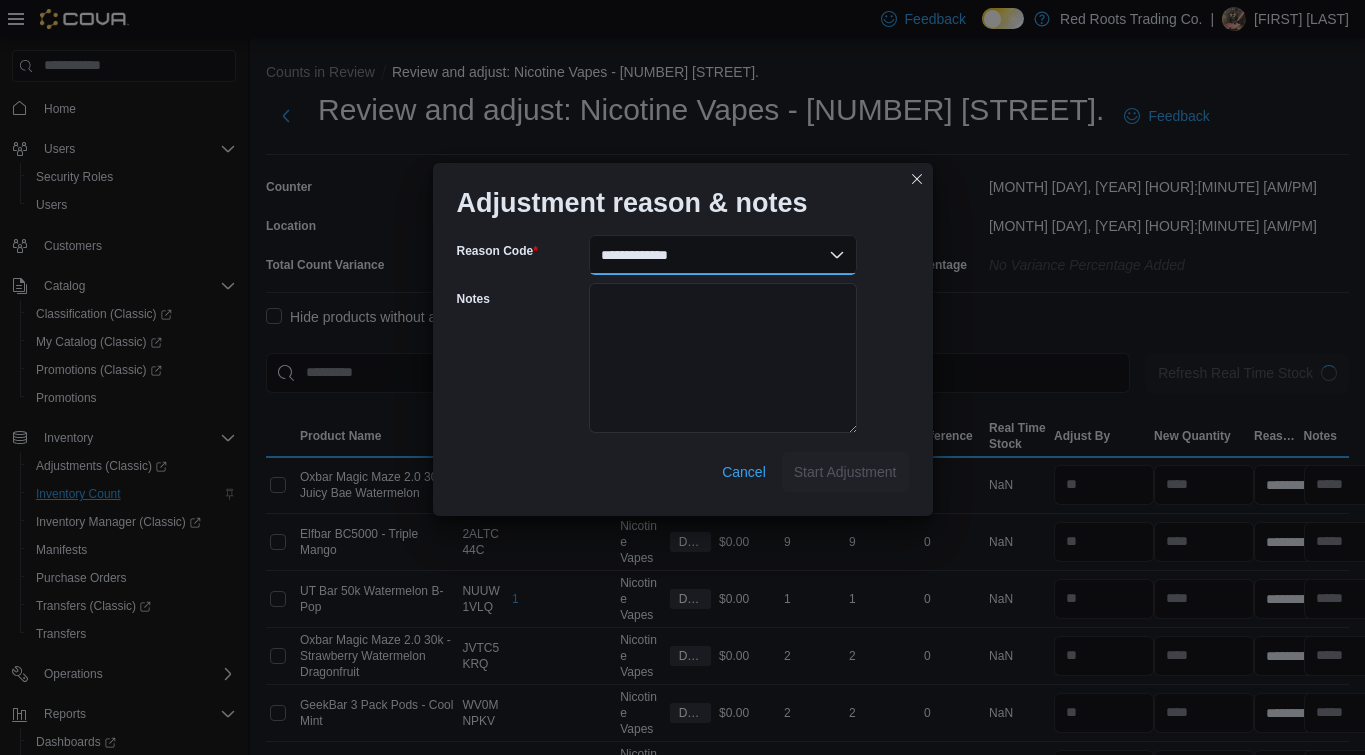 click on "**********" at bounding box center [723, 255] 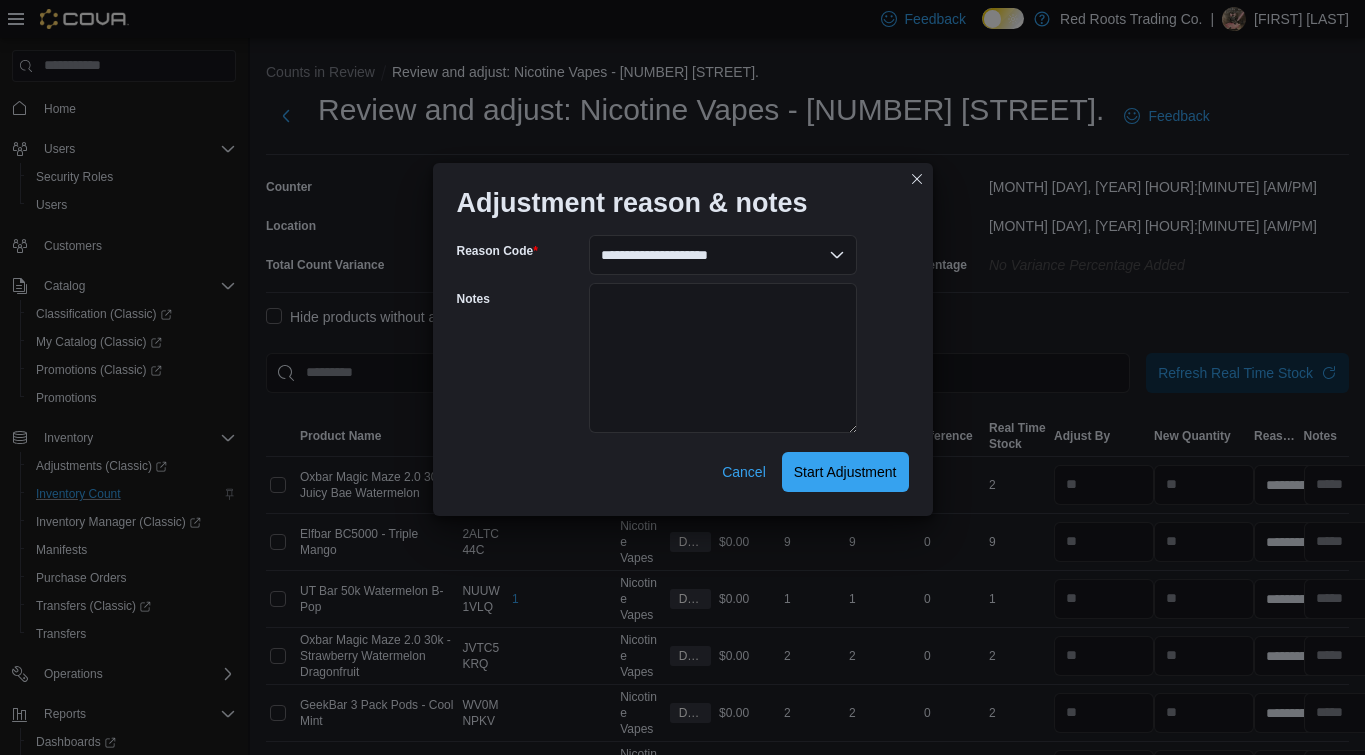 click on "**********" at bounding box center [683, 371] 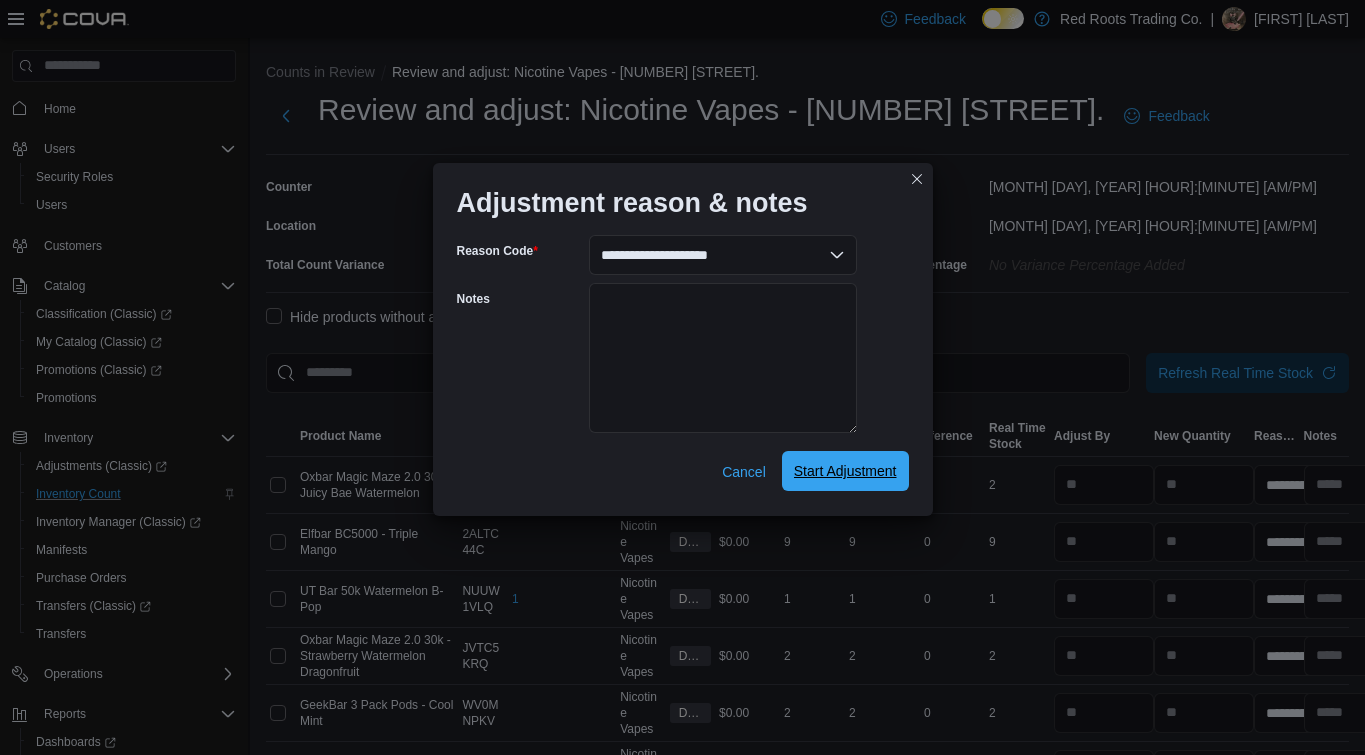 click on "Start Adjustment" at bounding box center (845, 471) 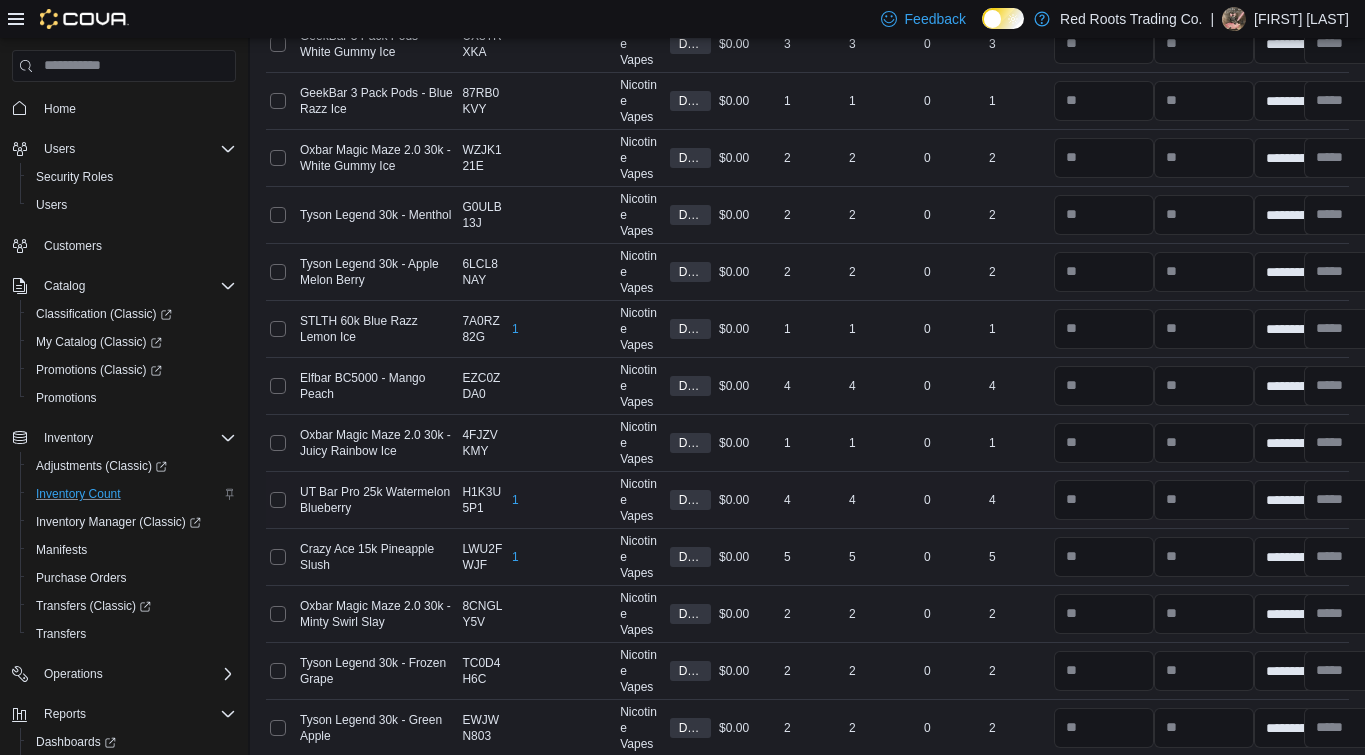 scroll, scrollTop: 3707, scrollLeft: 0, axis: vertical 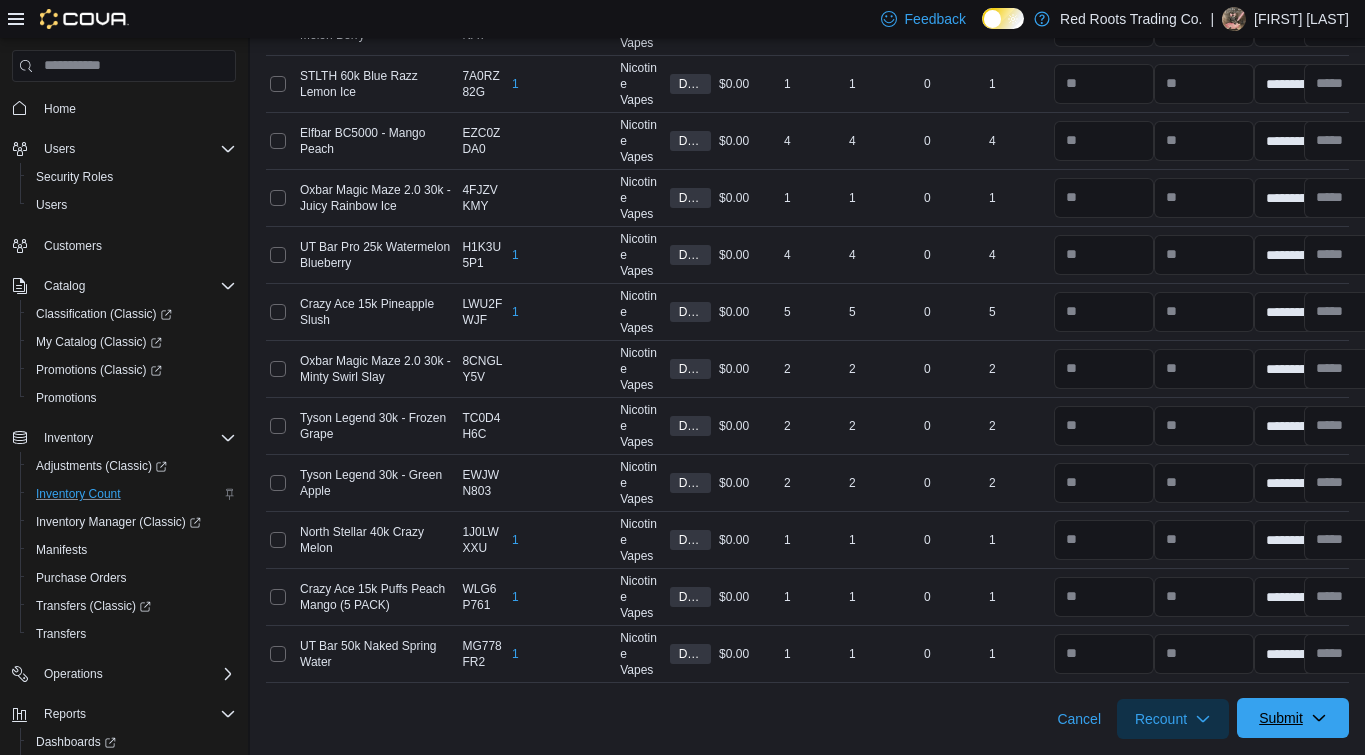 click 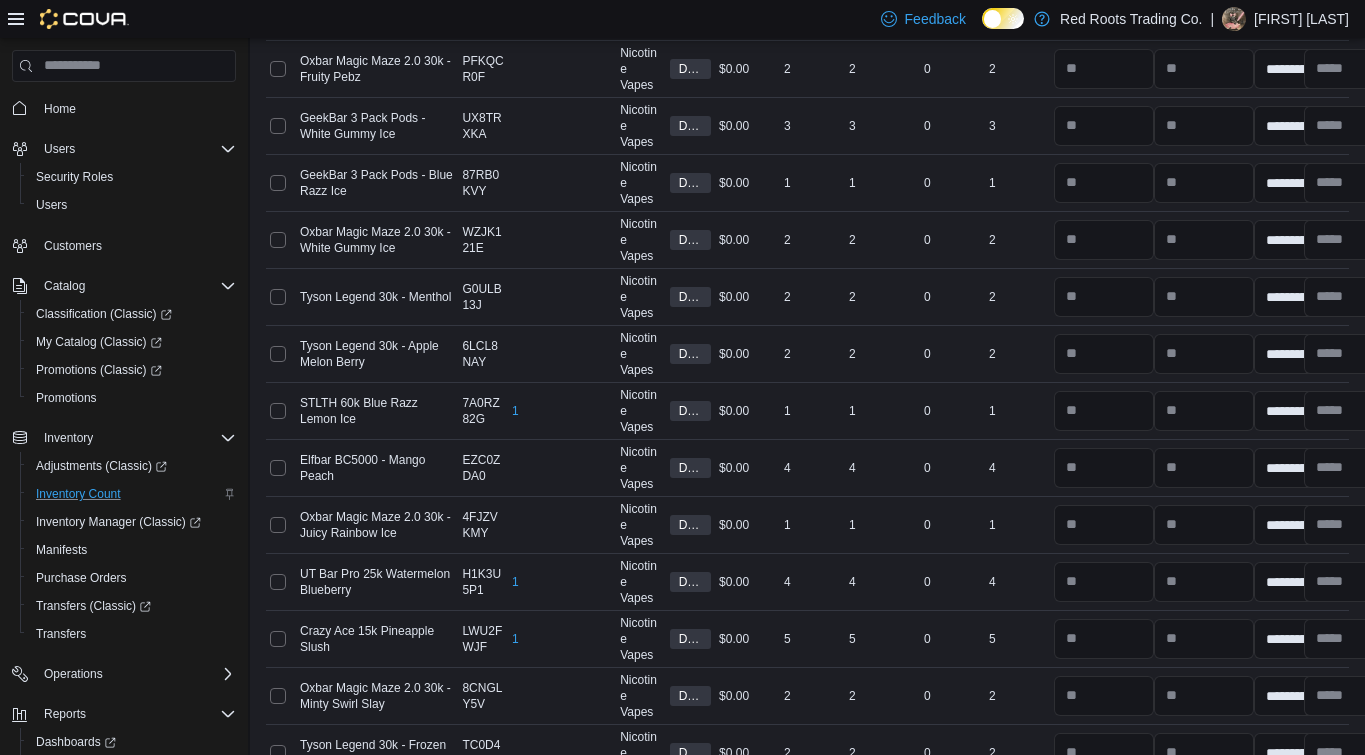 scroll, scrollTop: 3707, scrollLeft: 0, axis: vertical 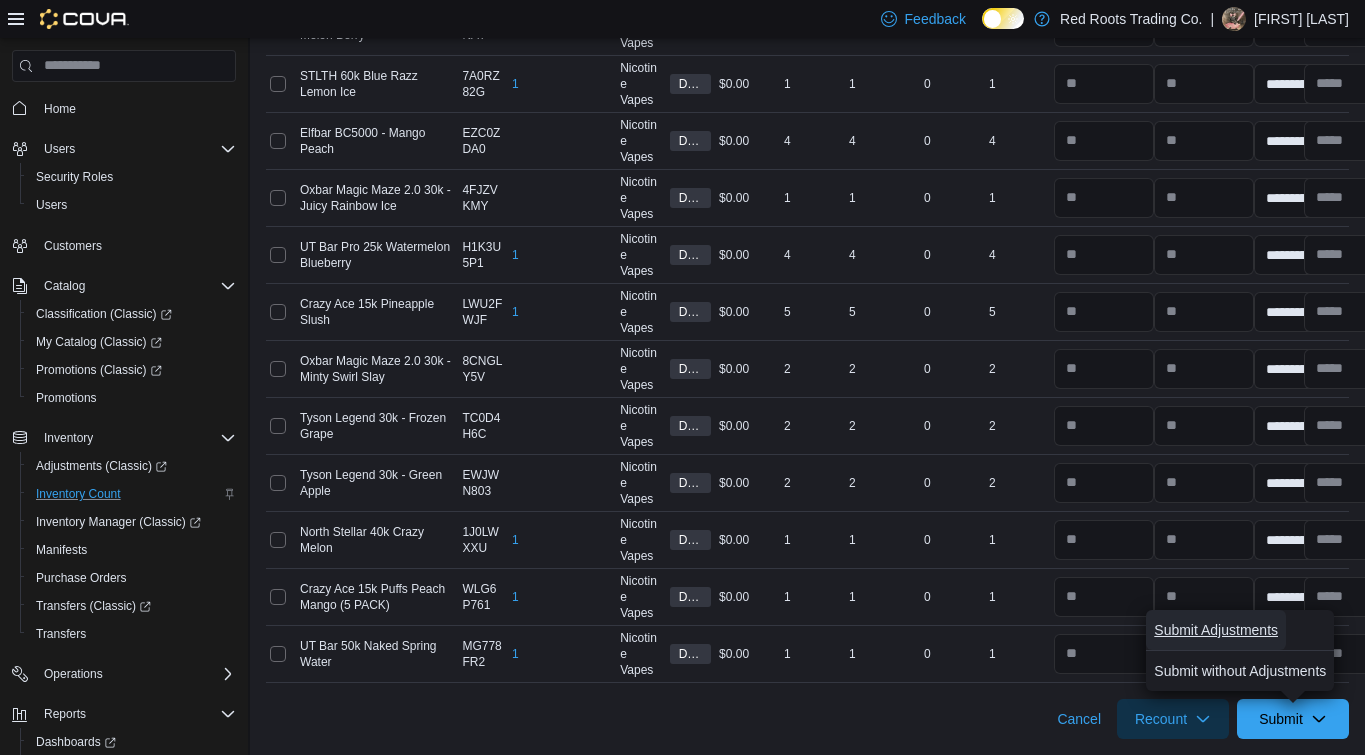click on "Submit Adjustments" at bounding box center (1216, 630) 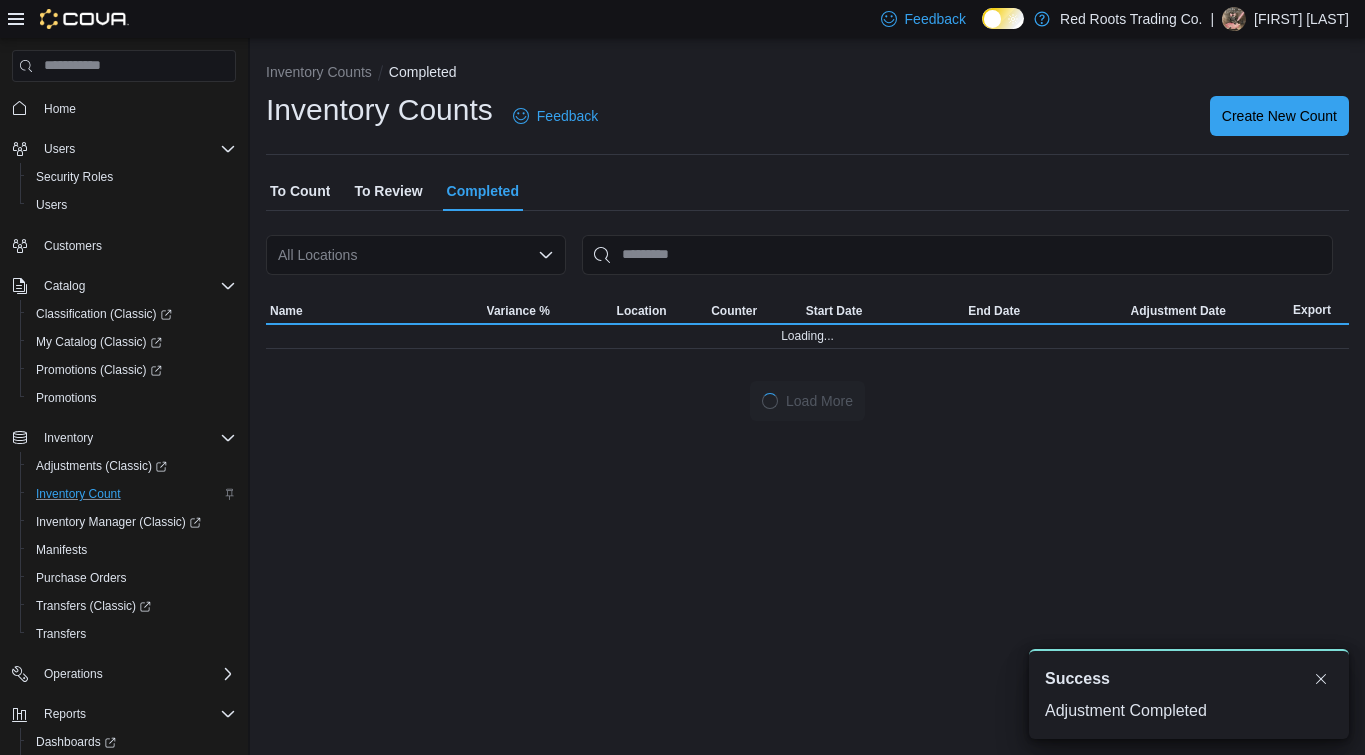 scroll, scrollTop: 0, scrollLeft: 0, axis: both 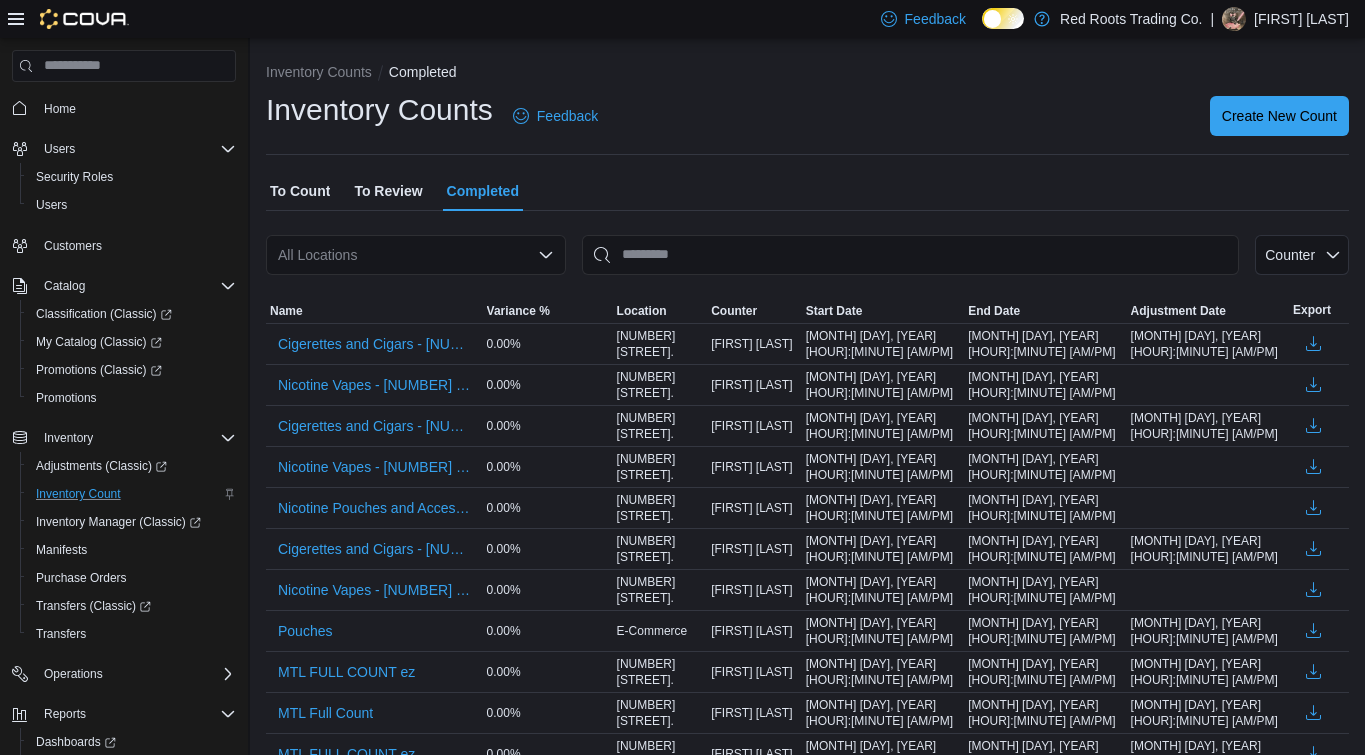 click on "To Review" at bounding box center (388, 191) 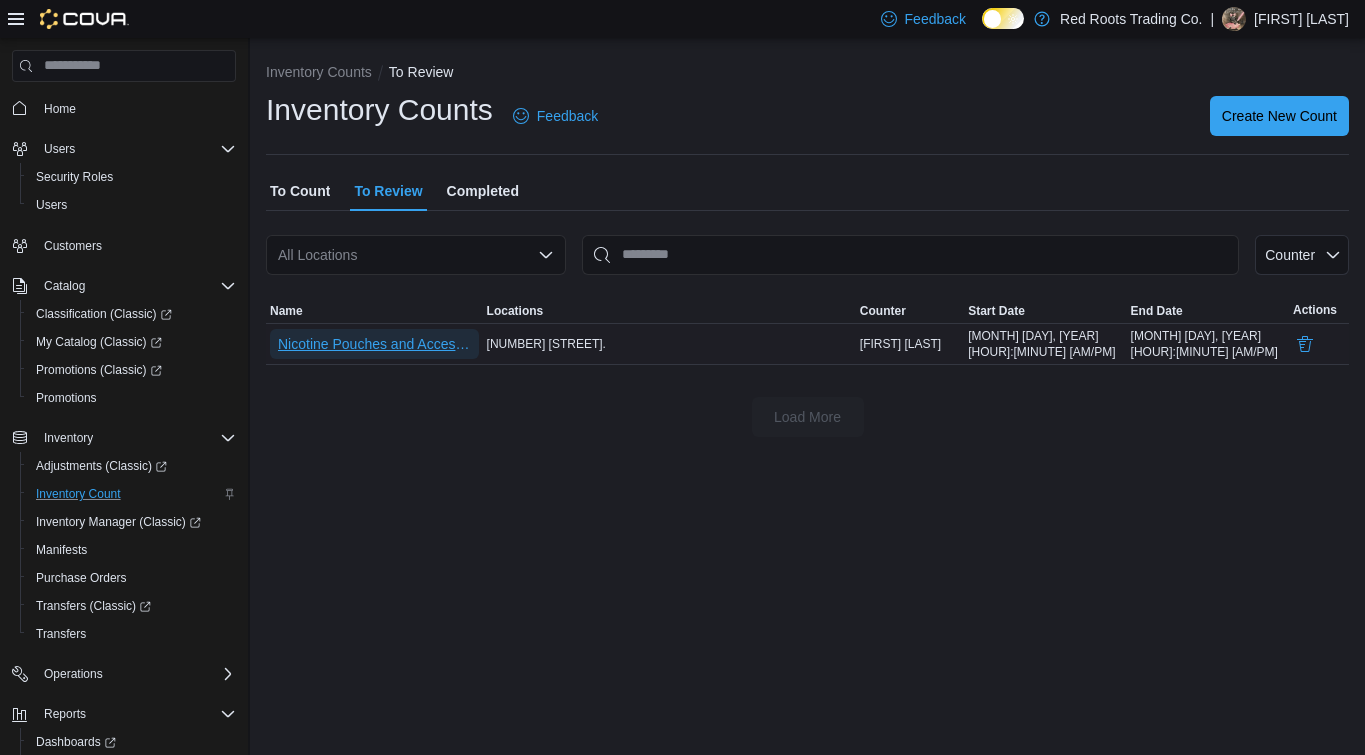 click on "Nicotine Pouches and Accessories - [NUMBER] [STREET]." at bounding box center (374, 344) 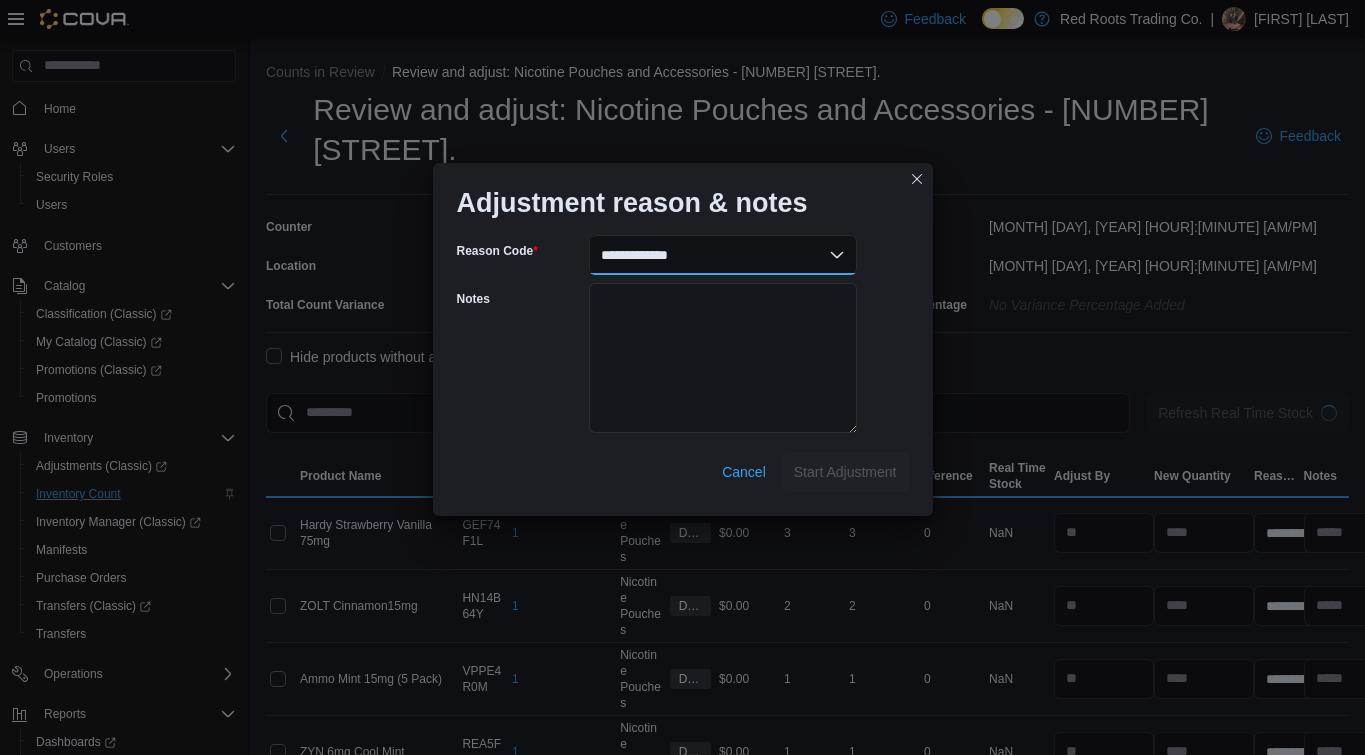 click on "**********" at bounding box center [723, 255] 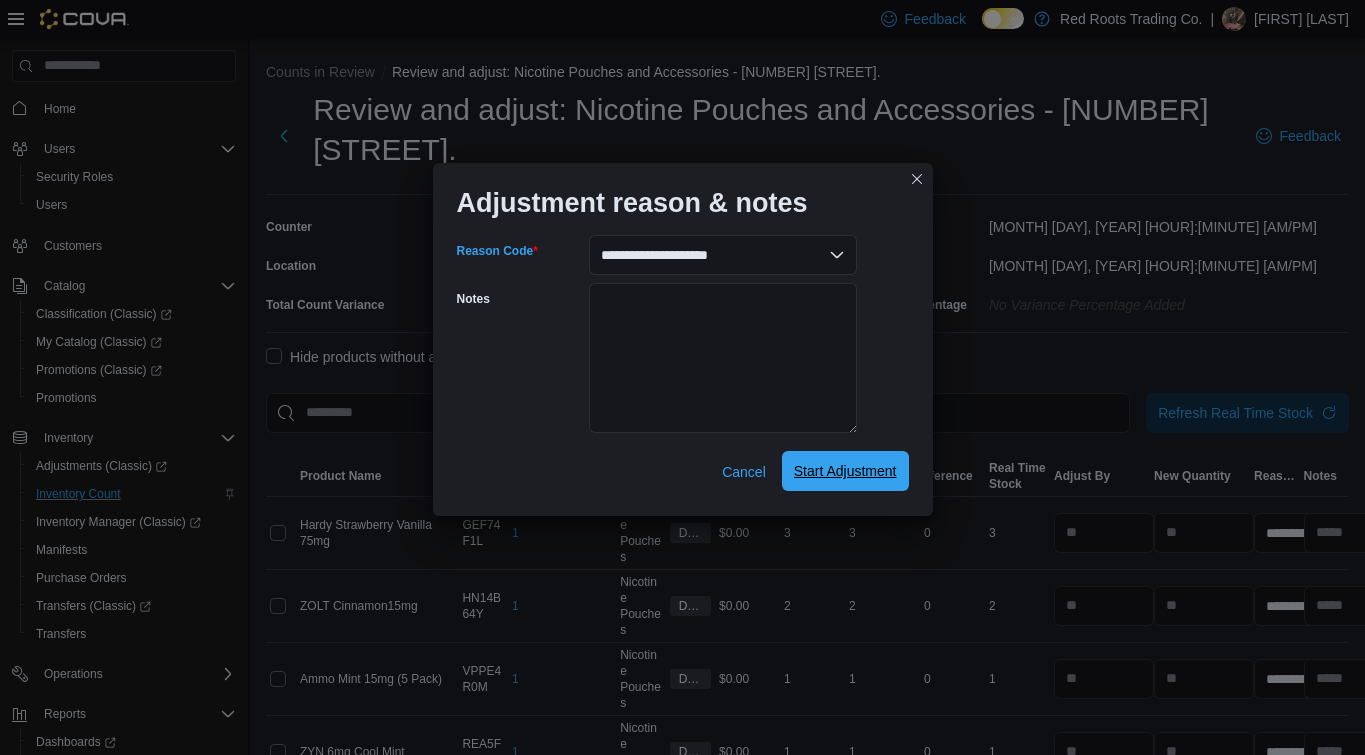 click on "Start Adjustment" at bounding box center (845, 471) 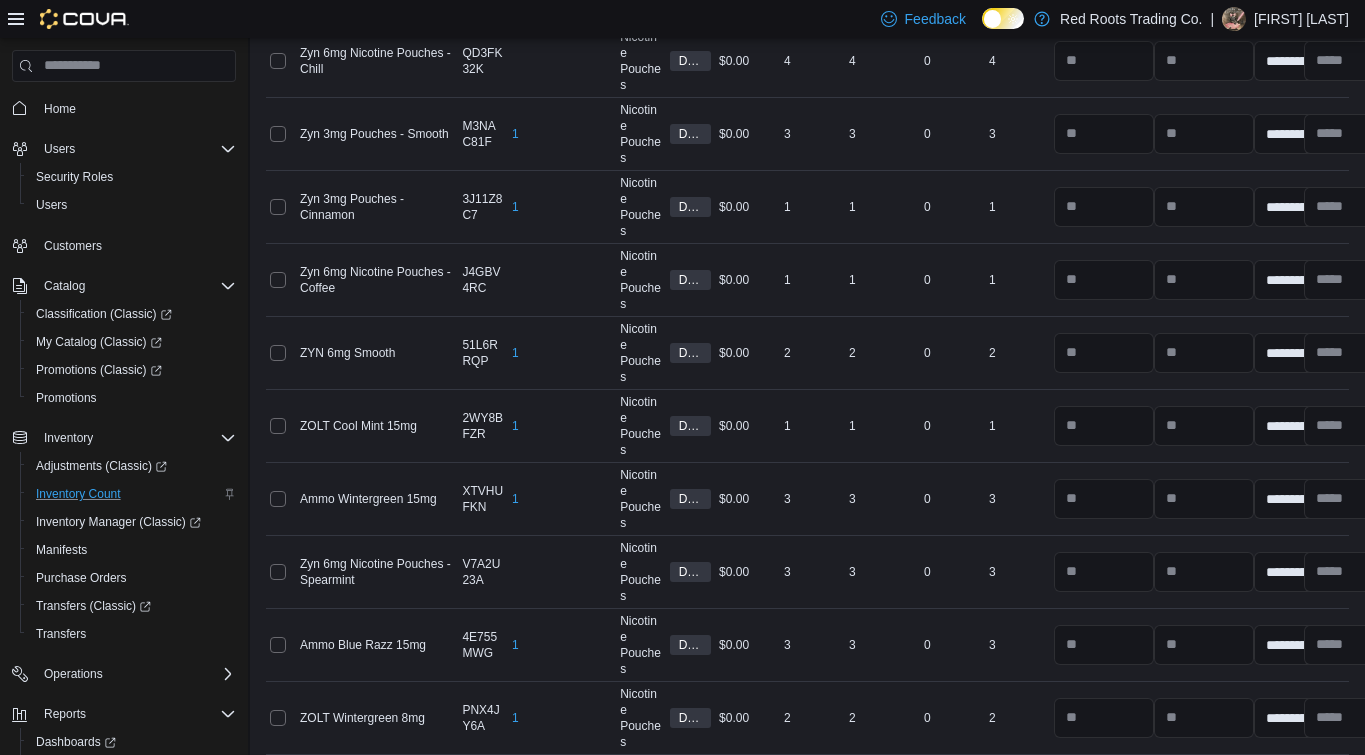 scroll, scrollTop: 1883, scrollLeft: 0, axis: vertical 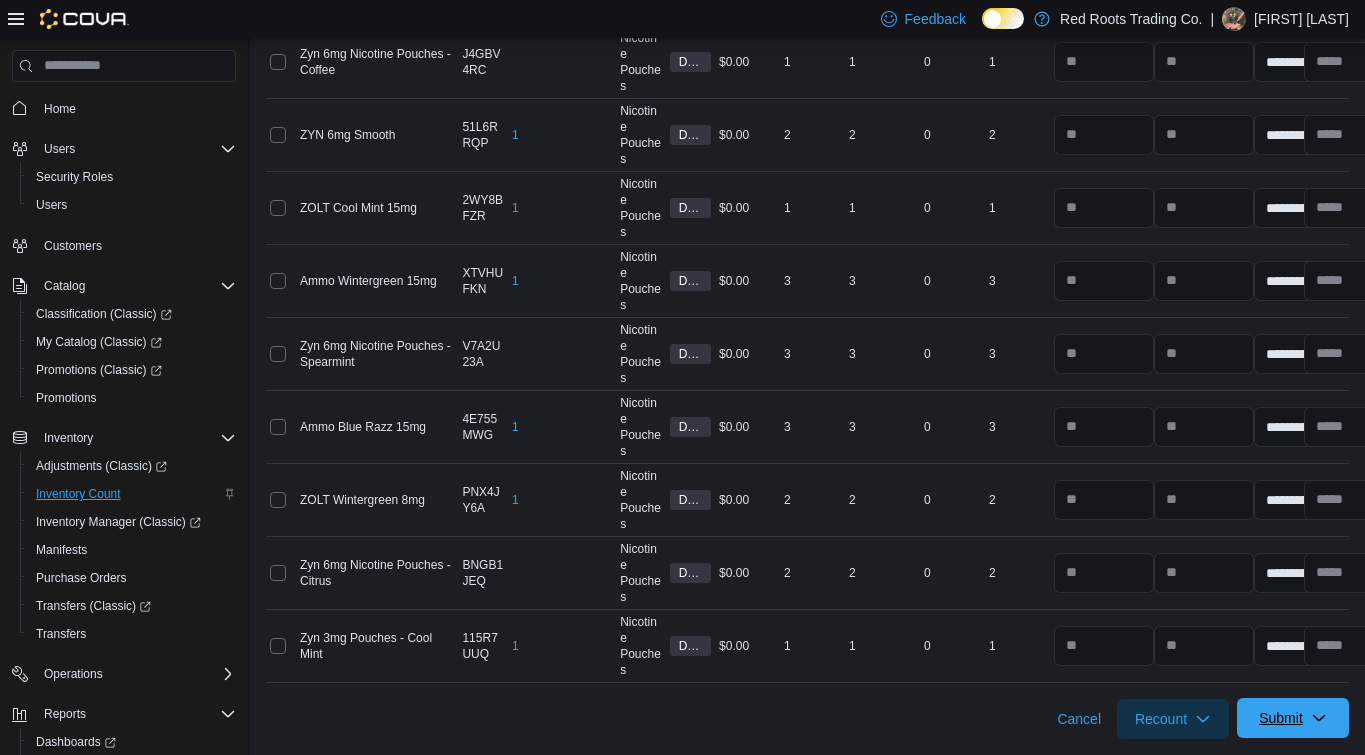 click on "Submit" at bounding box center (1281, 718) 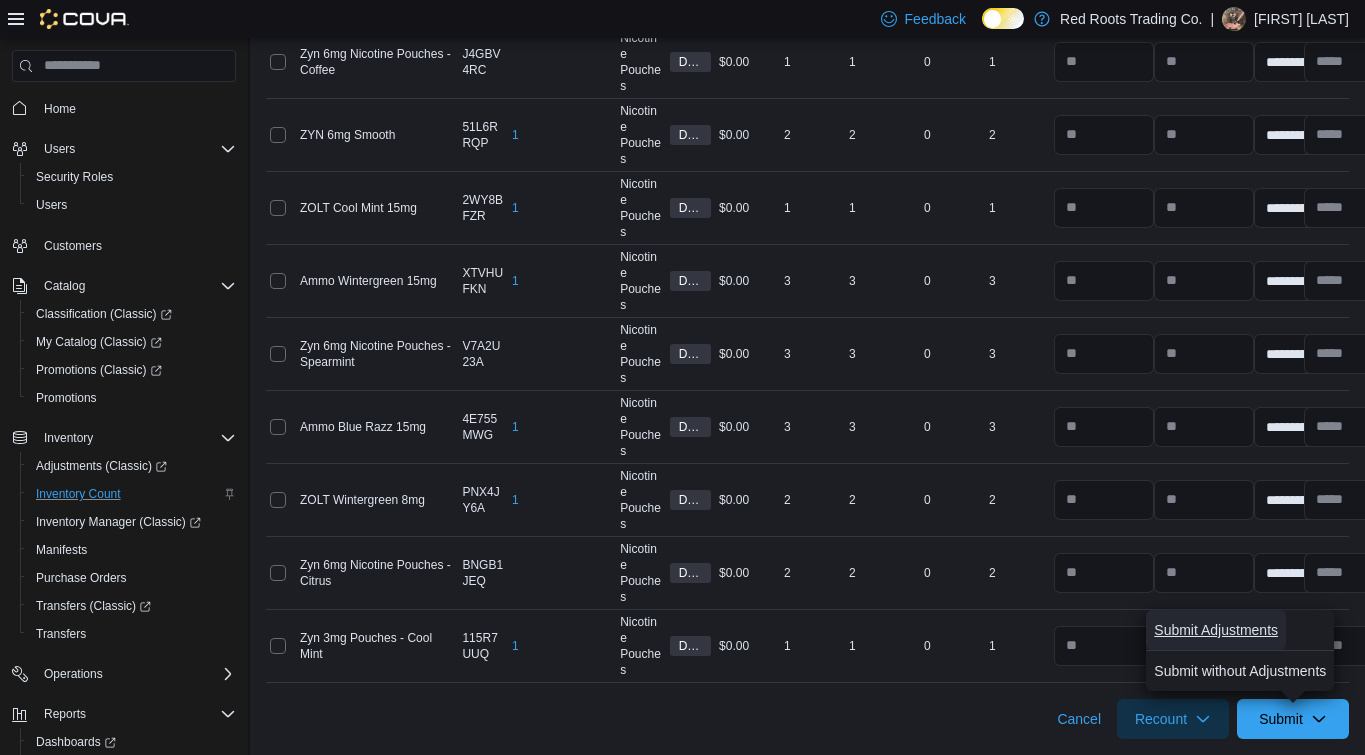 click on "Submit Adjustments" at bounding box center [1216, 630] 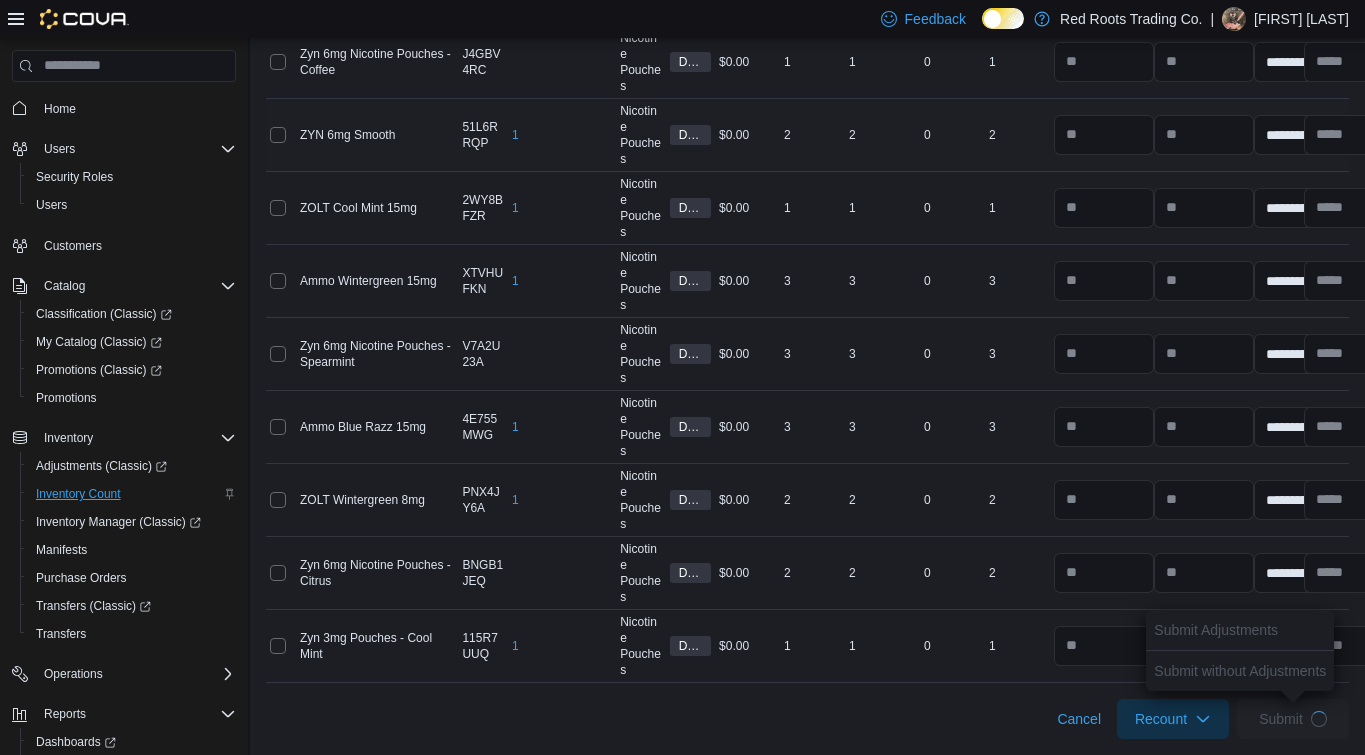 scroll, scrollTop: 0, scrollLeft: 0, axis: both 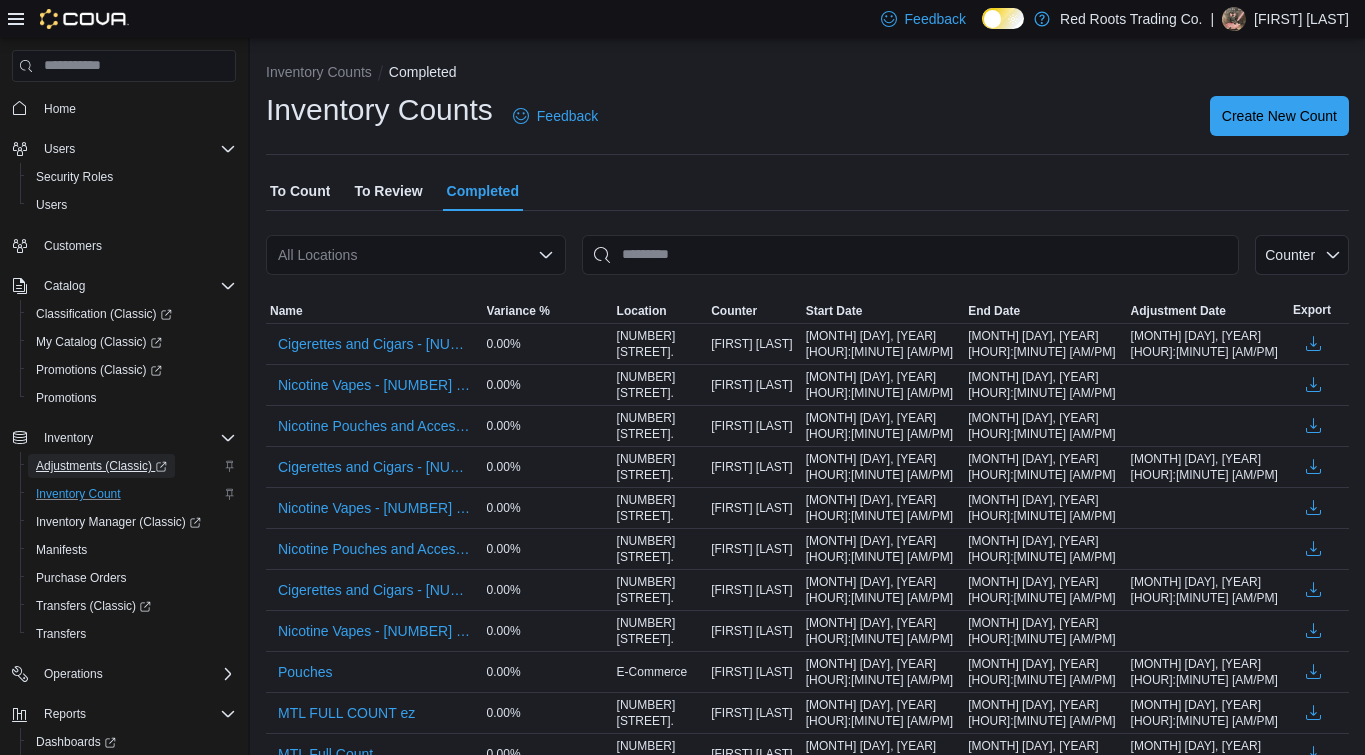 click on "Adjustments (Classic)" at bounding box center [101, 466] 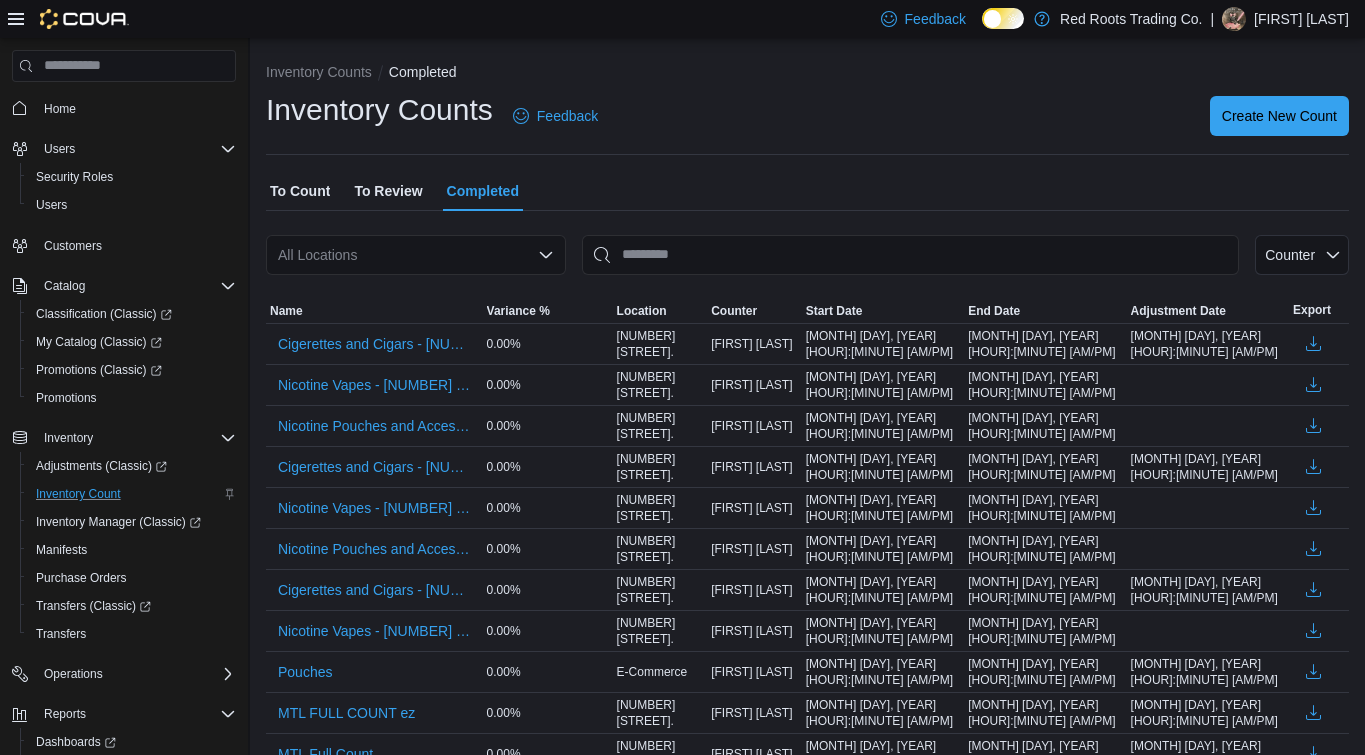 click on "To Review" at bounding box center (388, 191) 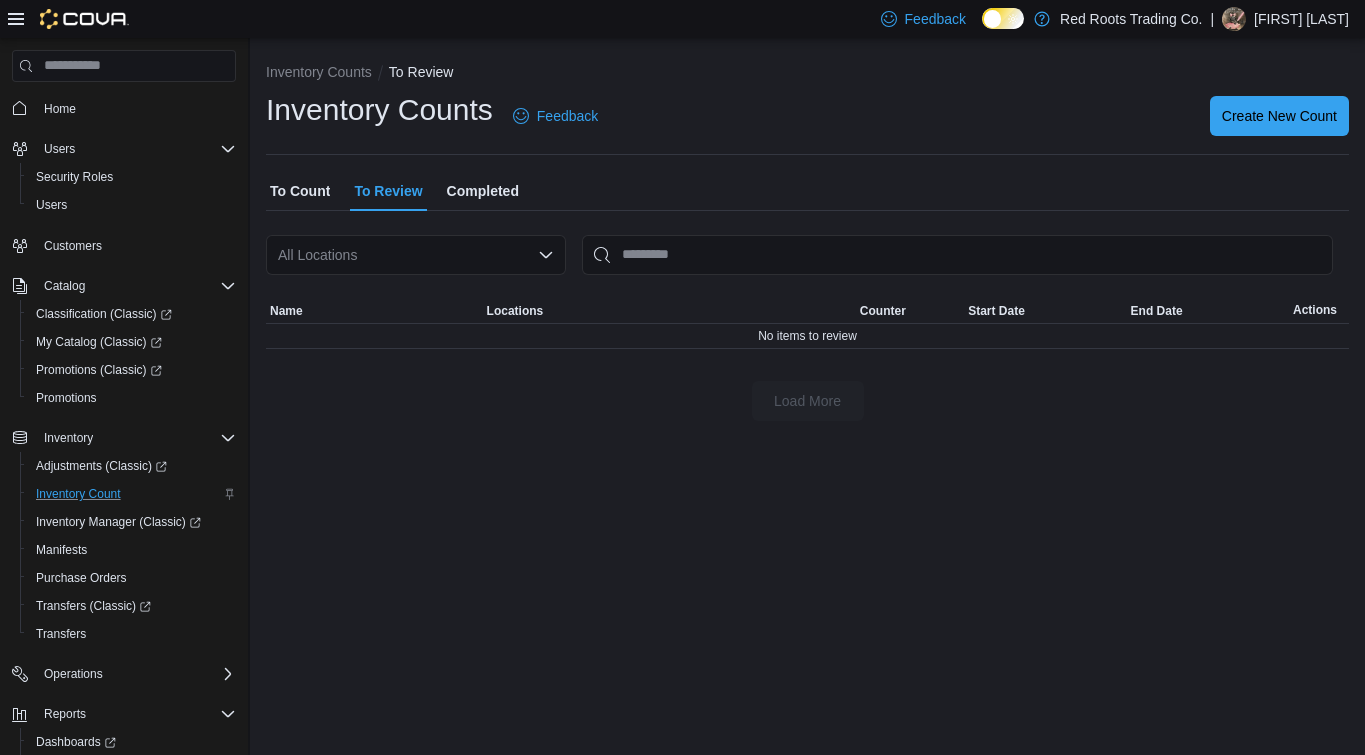 click on "All Locations" at bounding box center (416, 255) 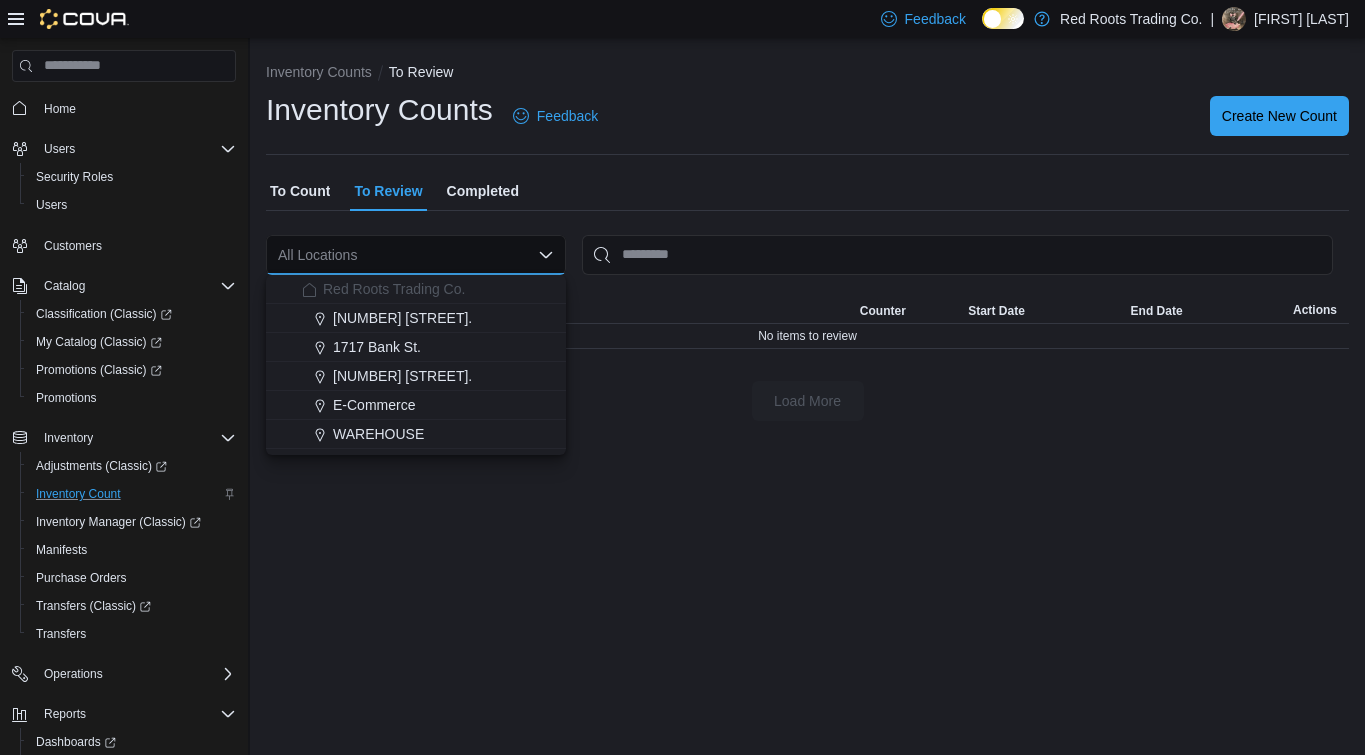 click on "Inventory Counts To Review Inventory Counts Feedback Create New Count To Count To Review Completed All Locations Combo box. Selected. Combo box input. All Locations. Type some text or, to display a list of choices, press Down Arrow. To exit the list of choices, press Escape. Sorting This table contains 0 rows. Name Locations Counter Start Date End Date Actions No items to review Load More" at bounding box center (807, 237) 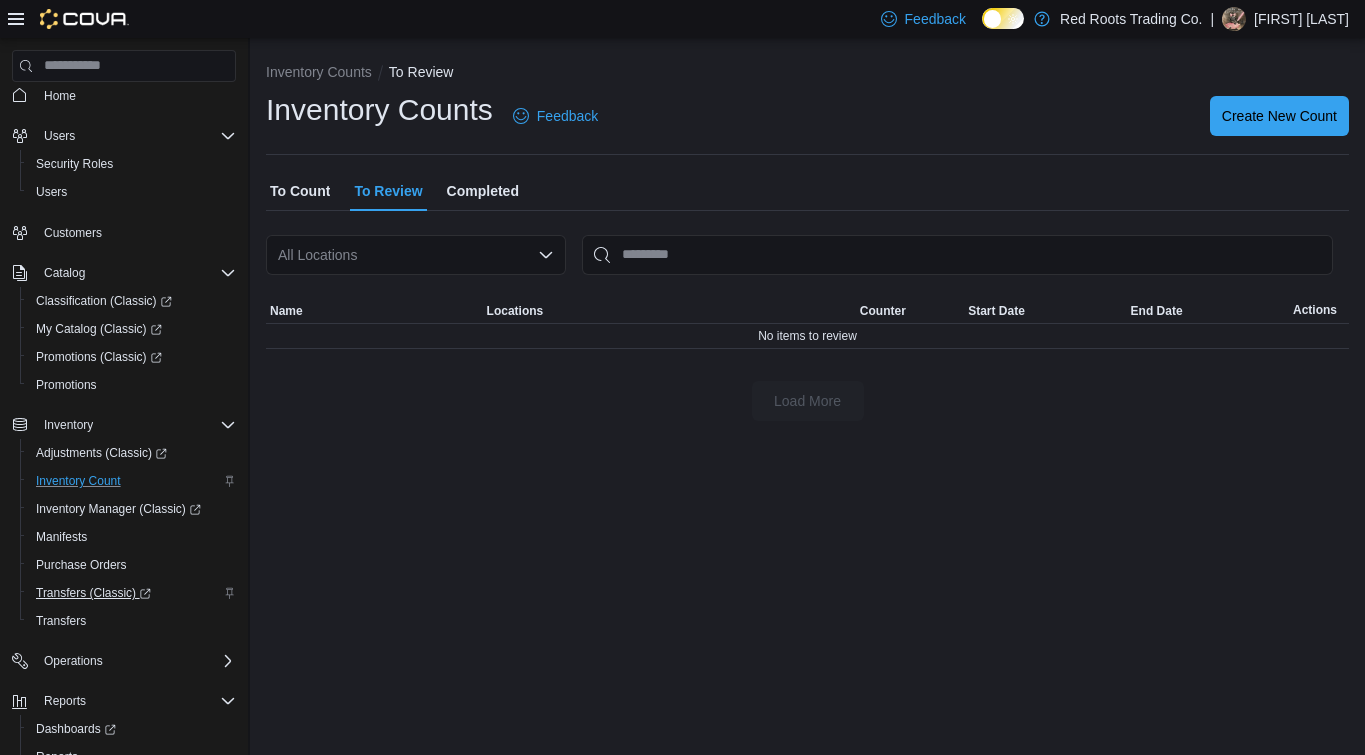 scroll, scrollTop: 0, scrollLeft: 0, axis: both 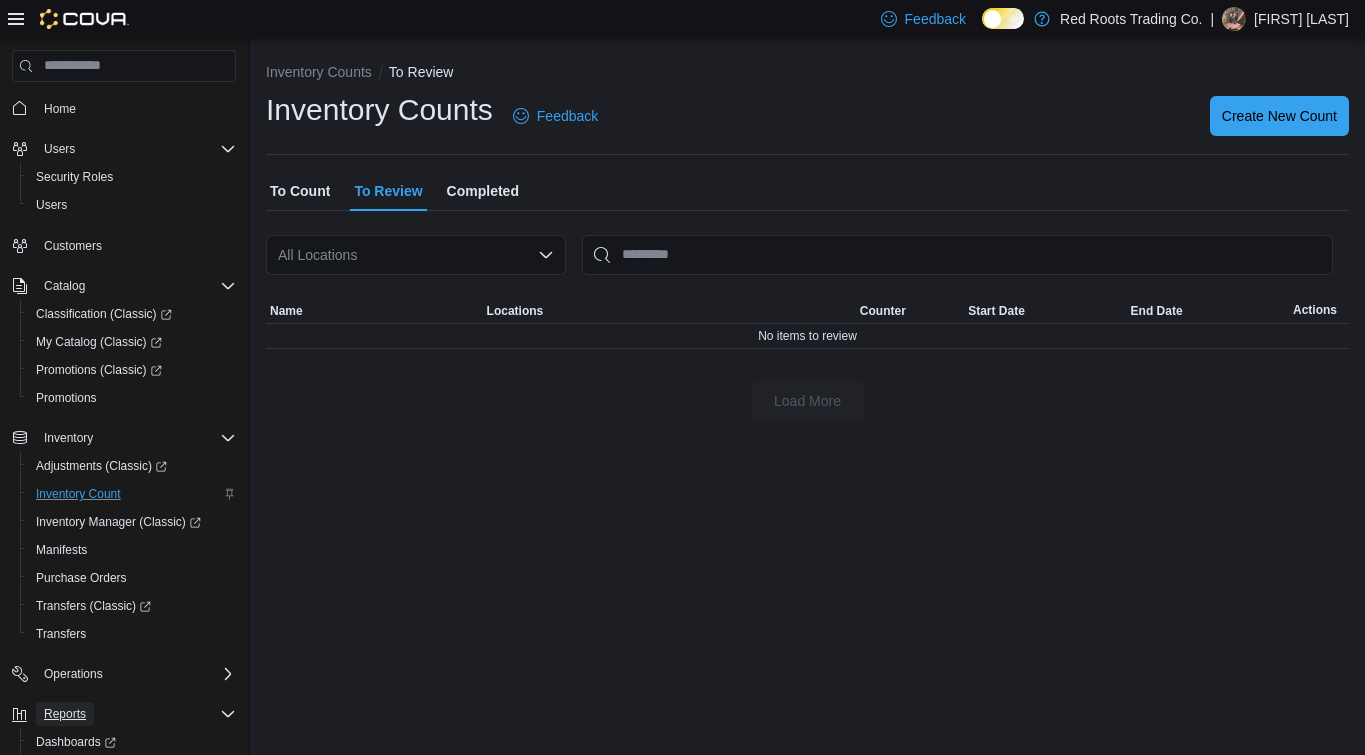 click on "Reports" at bounding box center [65, 714] 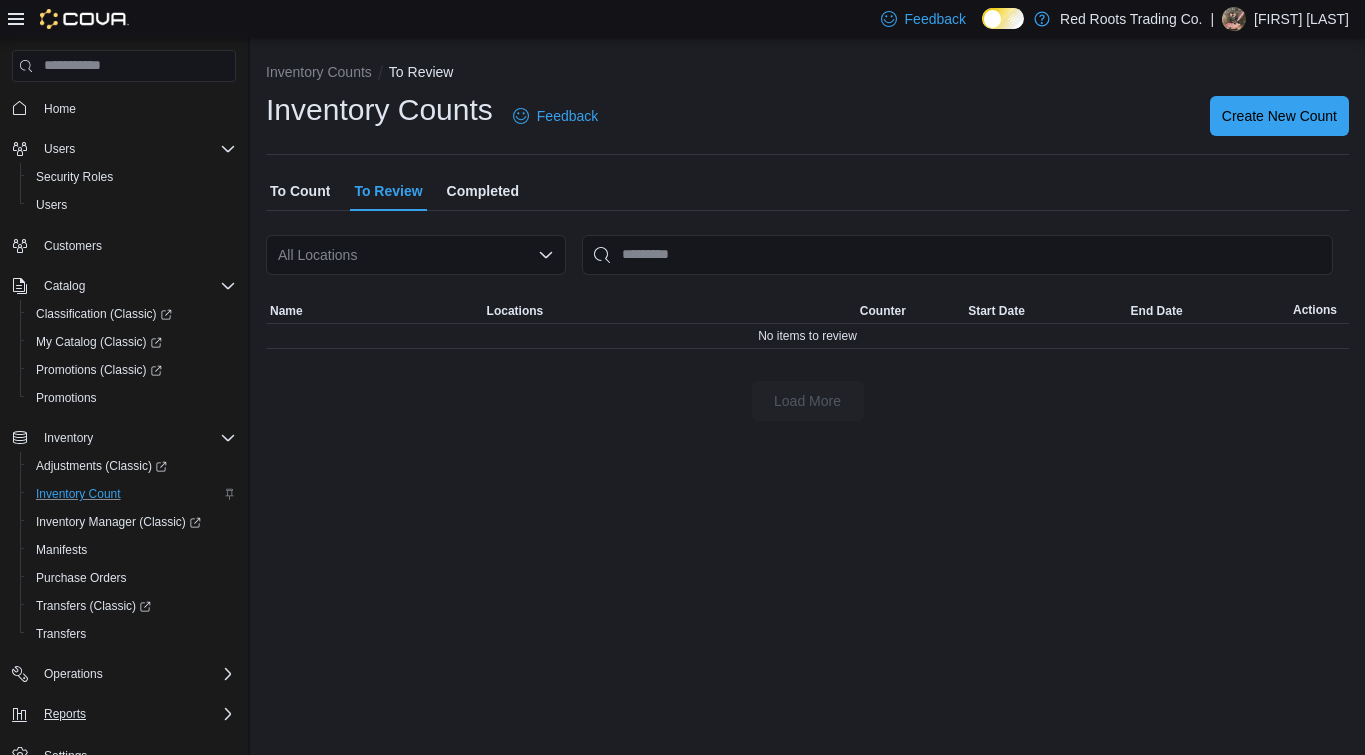 scroll, scrollTop: 64, scrollLeft: 0, axis: vertical 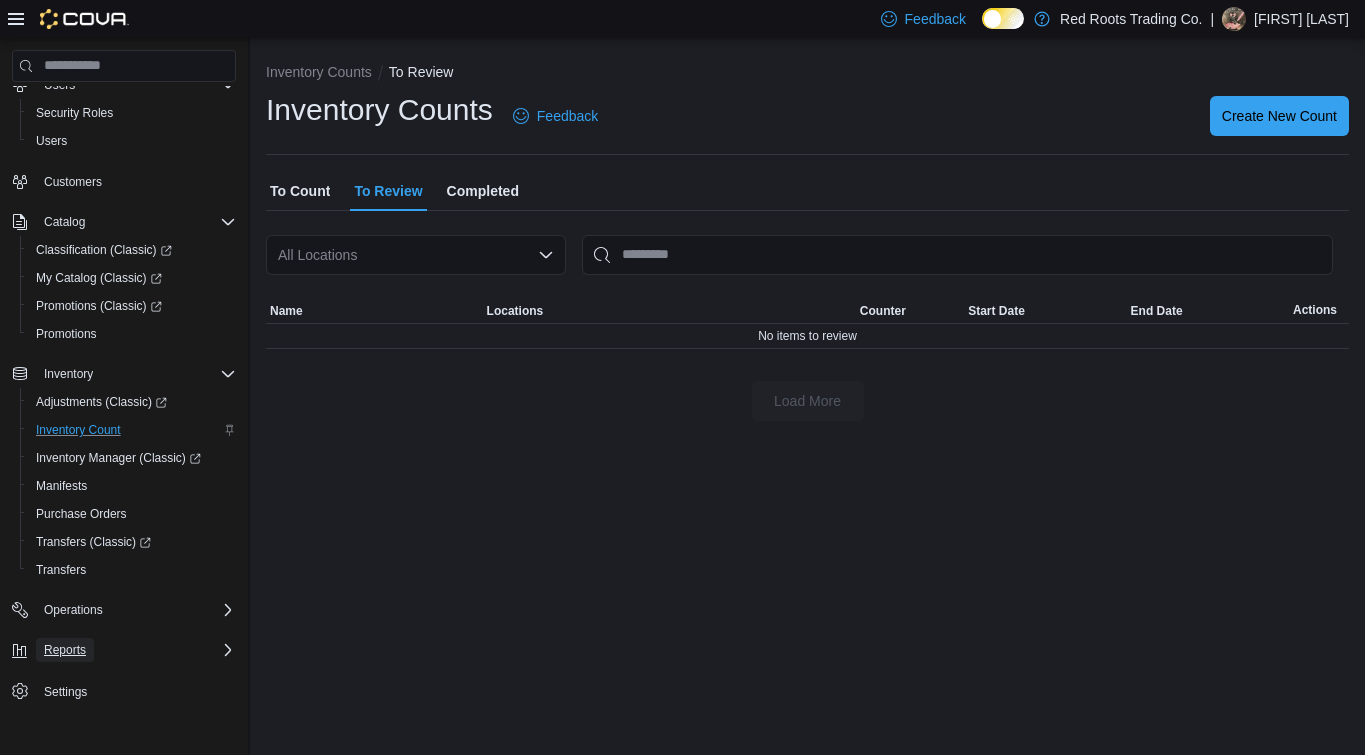 click on "Reports" at bounding box center [65, 650] 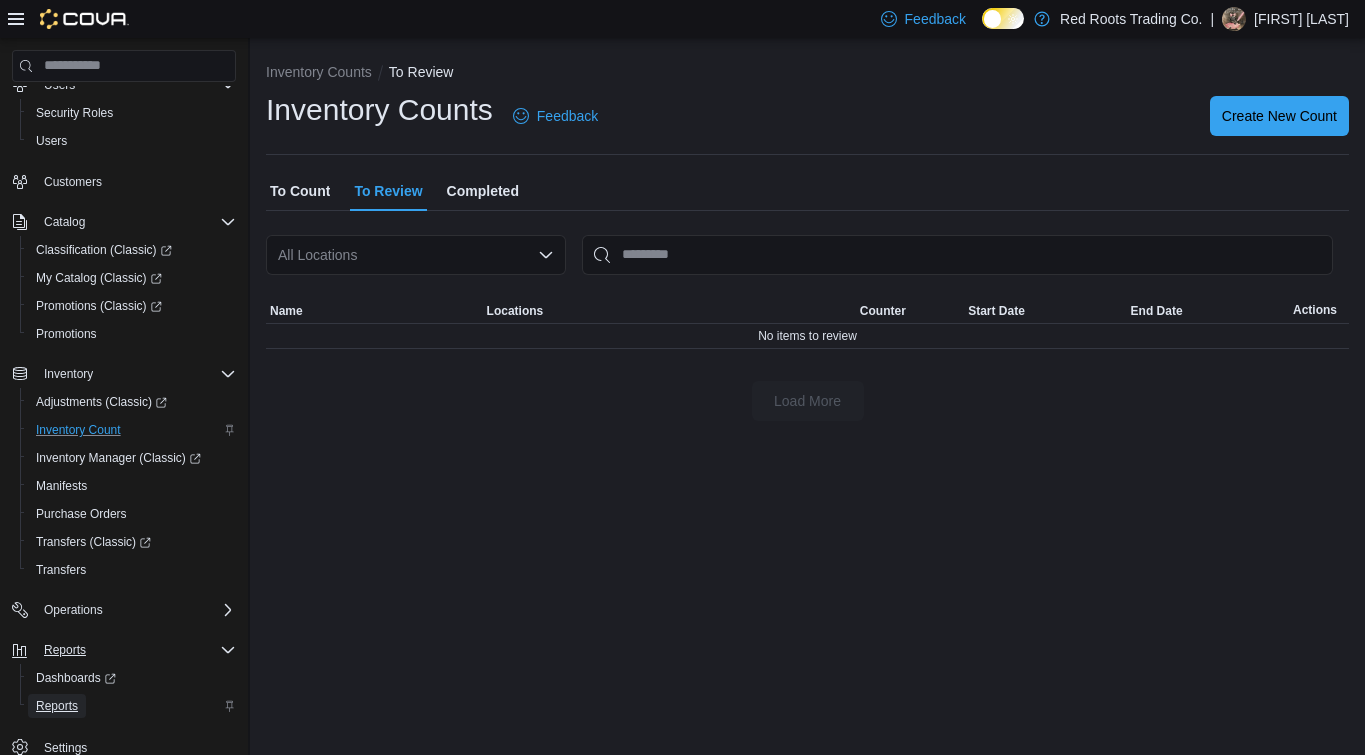 click on "Reports" at bounding box center (57, 706) 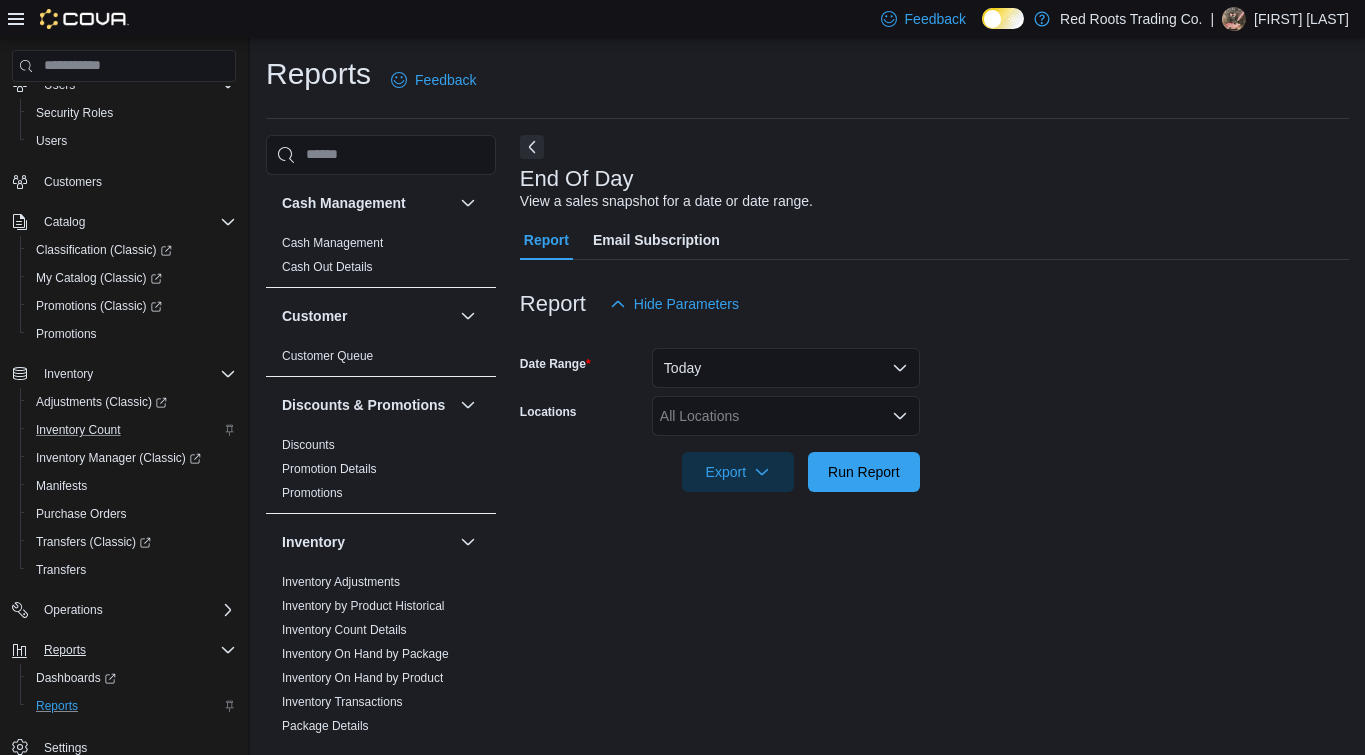 scroll, scrollTop: 2, scrollLeft: 0, axis: vertical 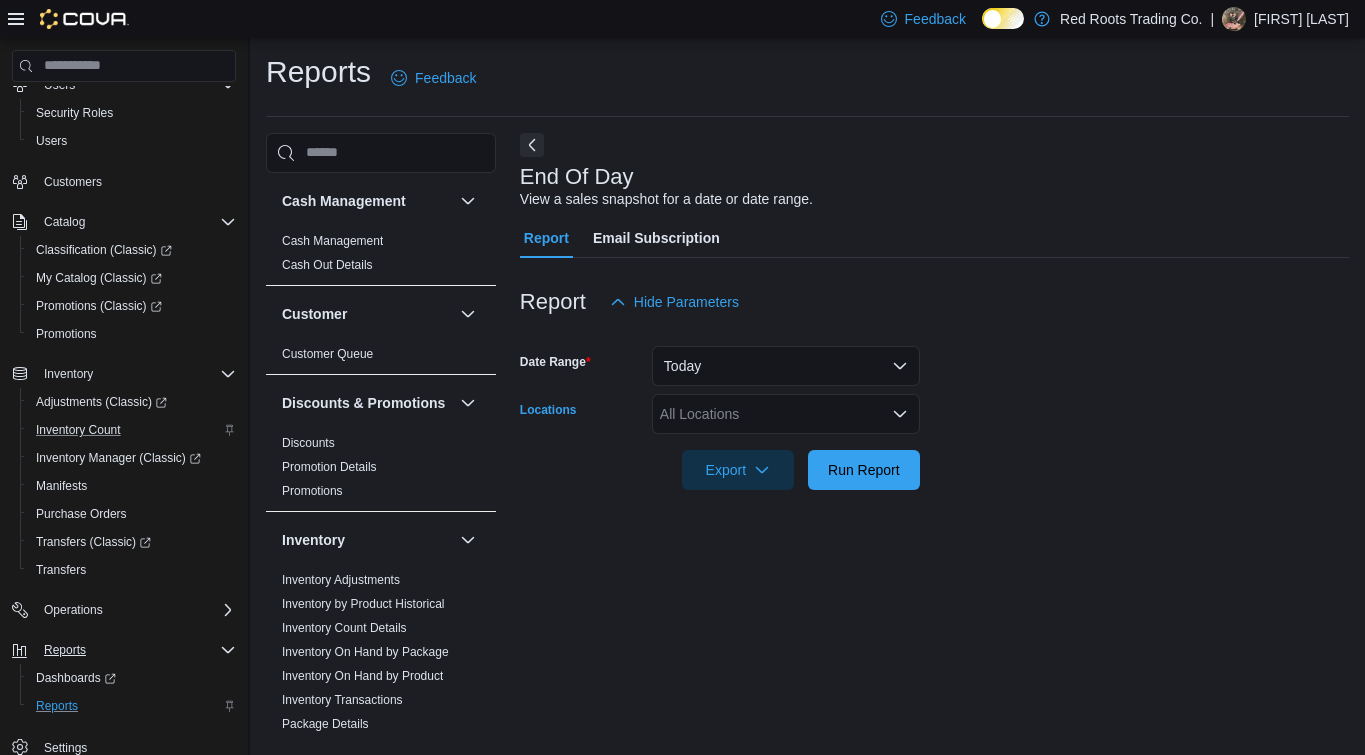 click on "All Locations" at bounding box center (786, 414) 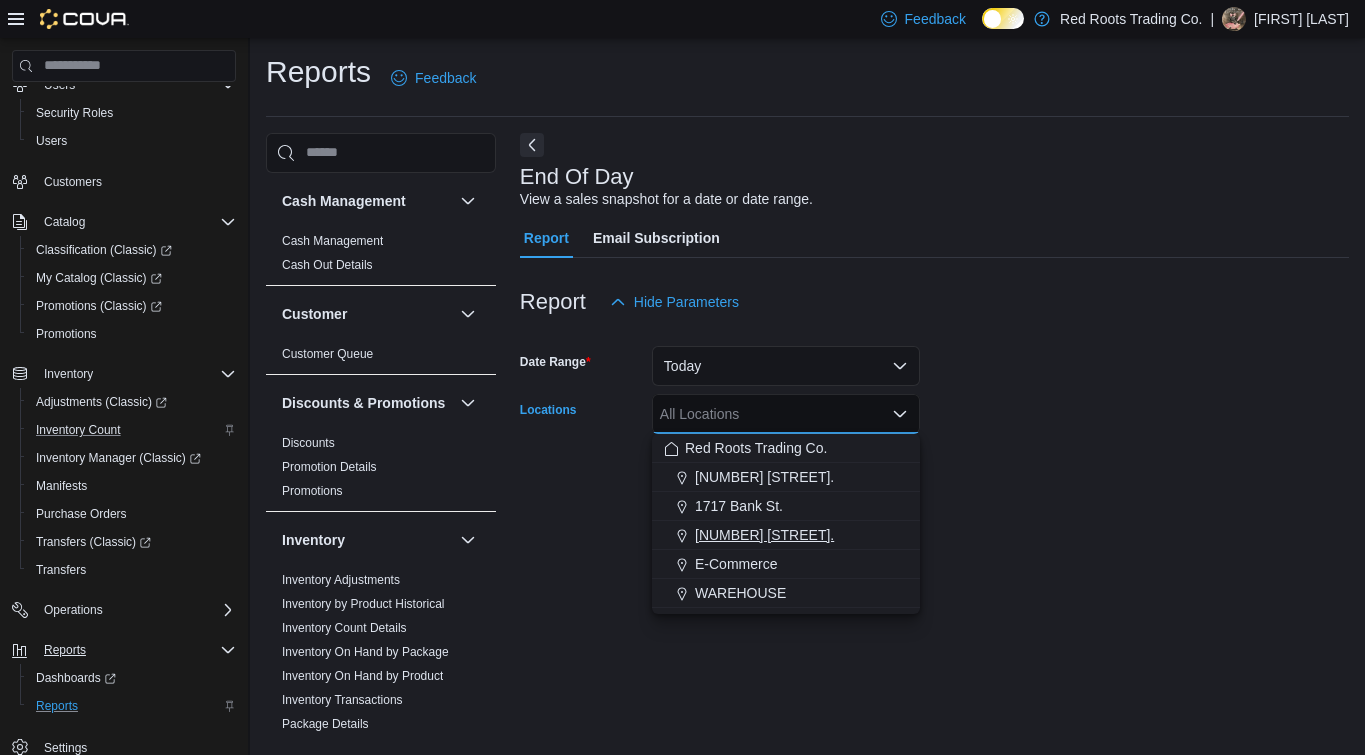click on "[NUMBER] [STREET]." at bounding box center (764, 535) 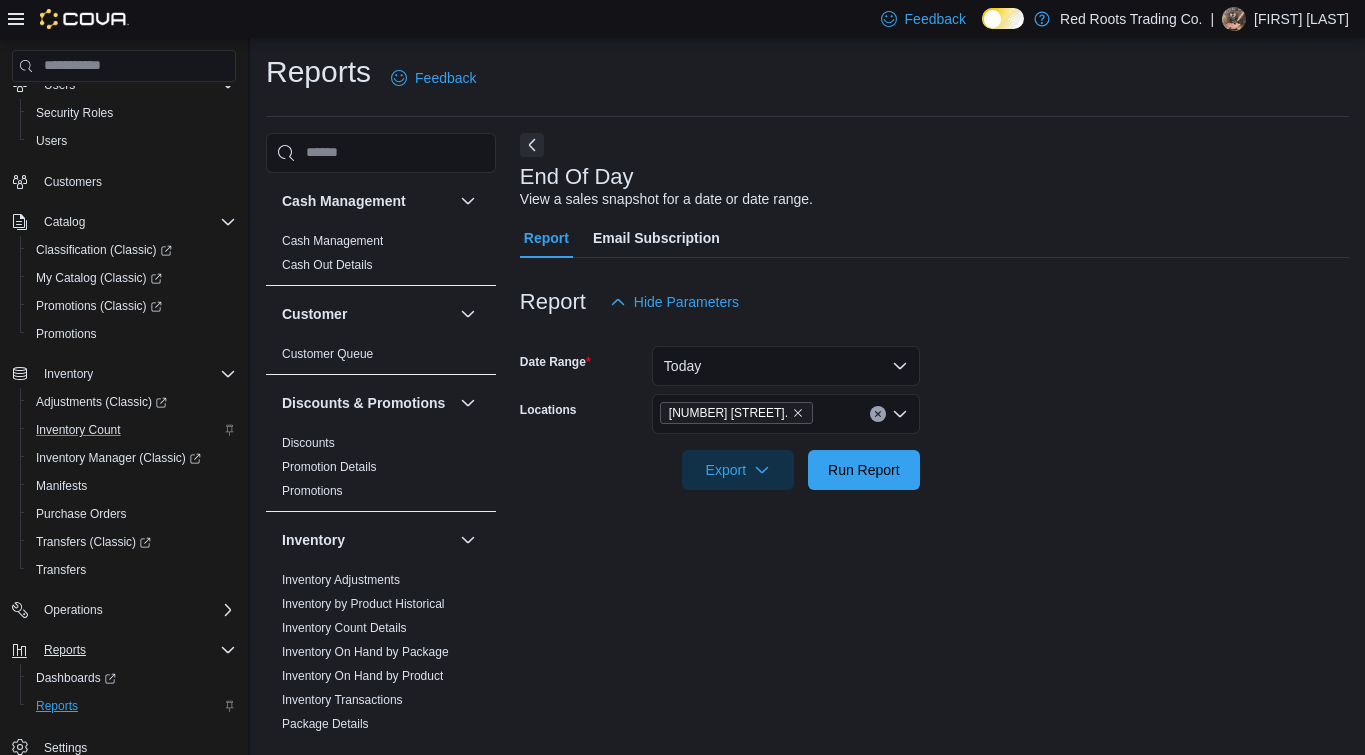click on "End Of Day View a sales snapshot for a date or date range. Report Email Subscription Report Hide Parameters Date Range Today Locations [NUMBER] [STREET]. Export Run Report" at bounding box center [934, 436] 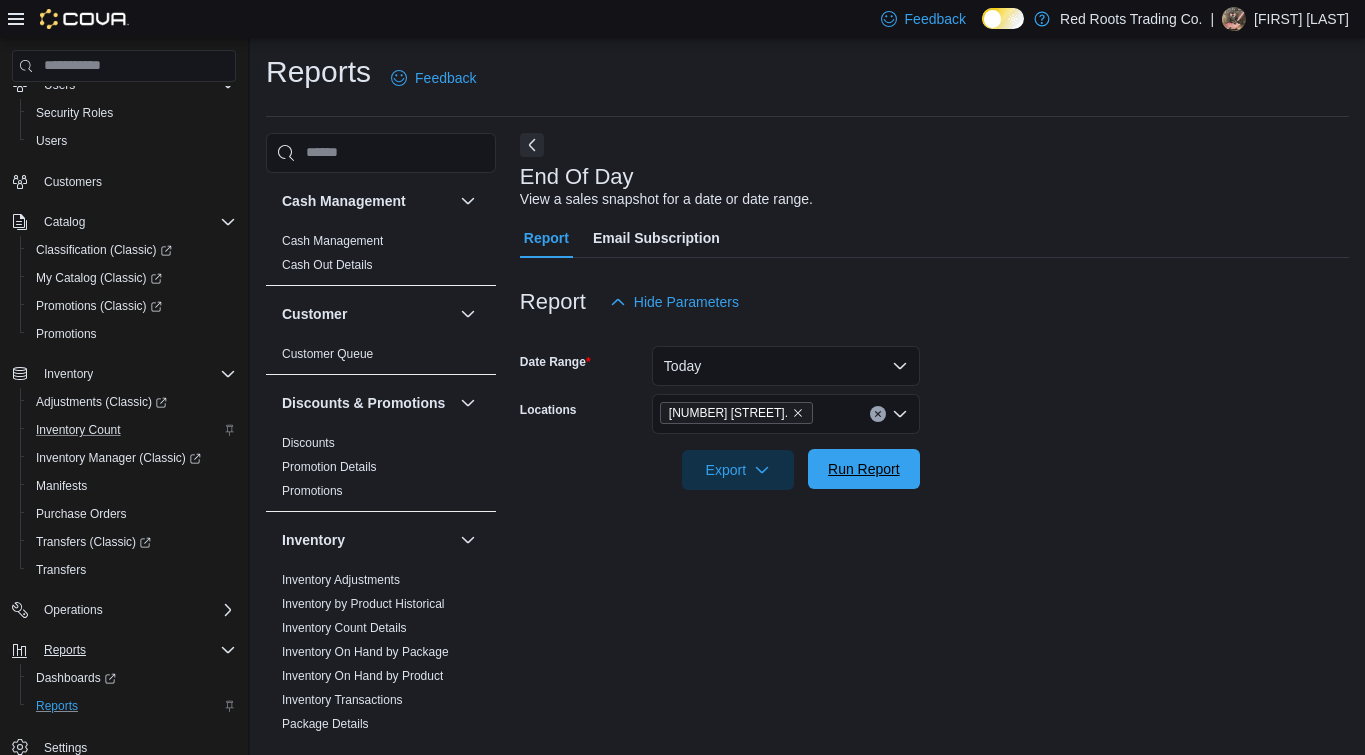 click on "Run Report" at bounding box center (864, 469) 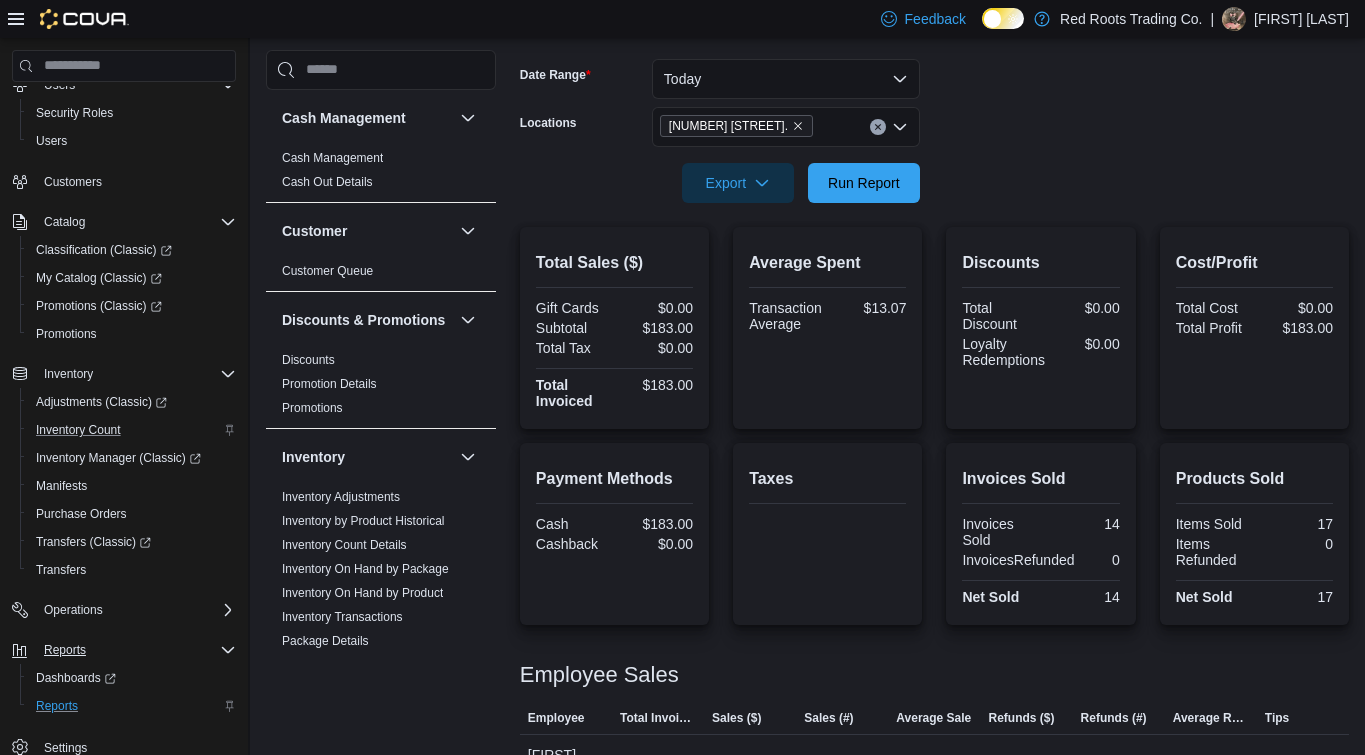scroll, scrollTop: 0, scrollLeft: 0, axis: both 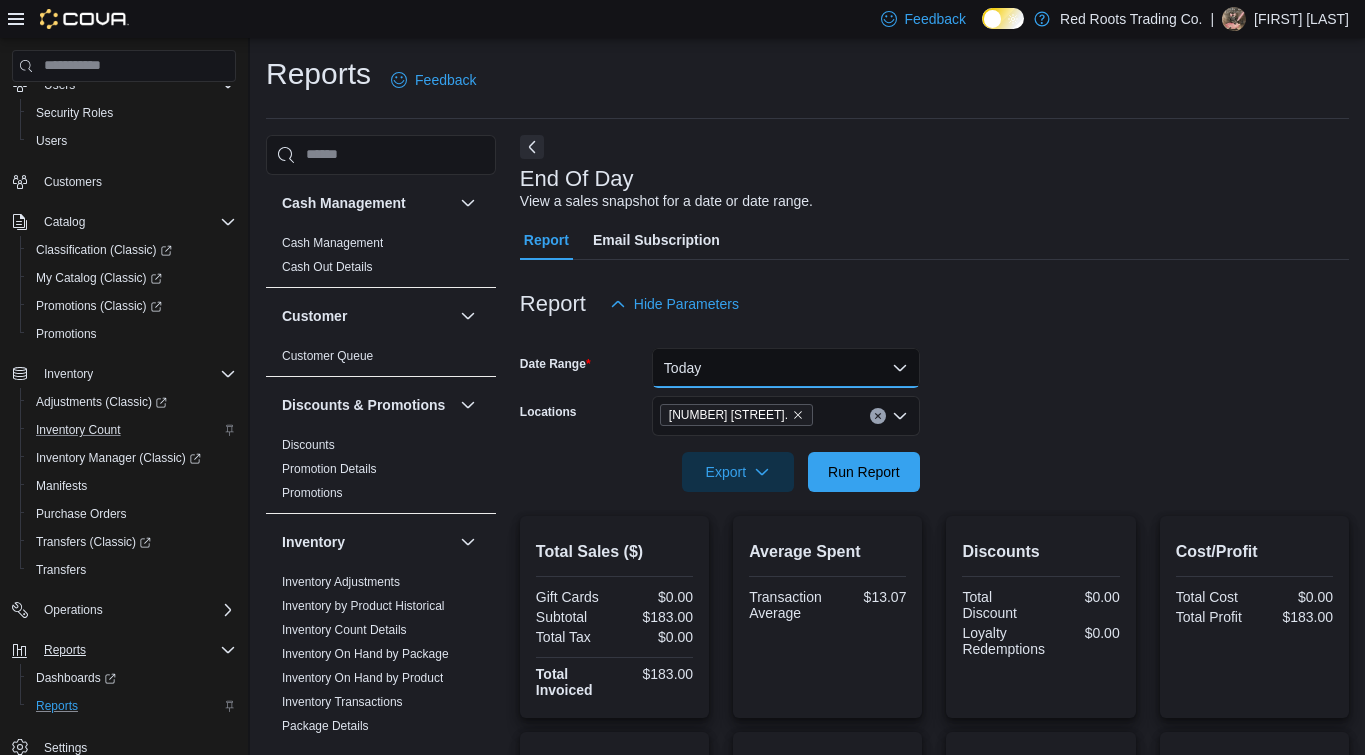 click on "Today" at bounding box center [786, 368] 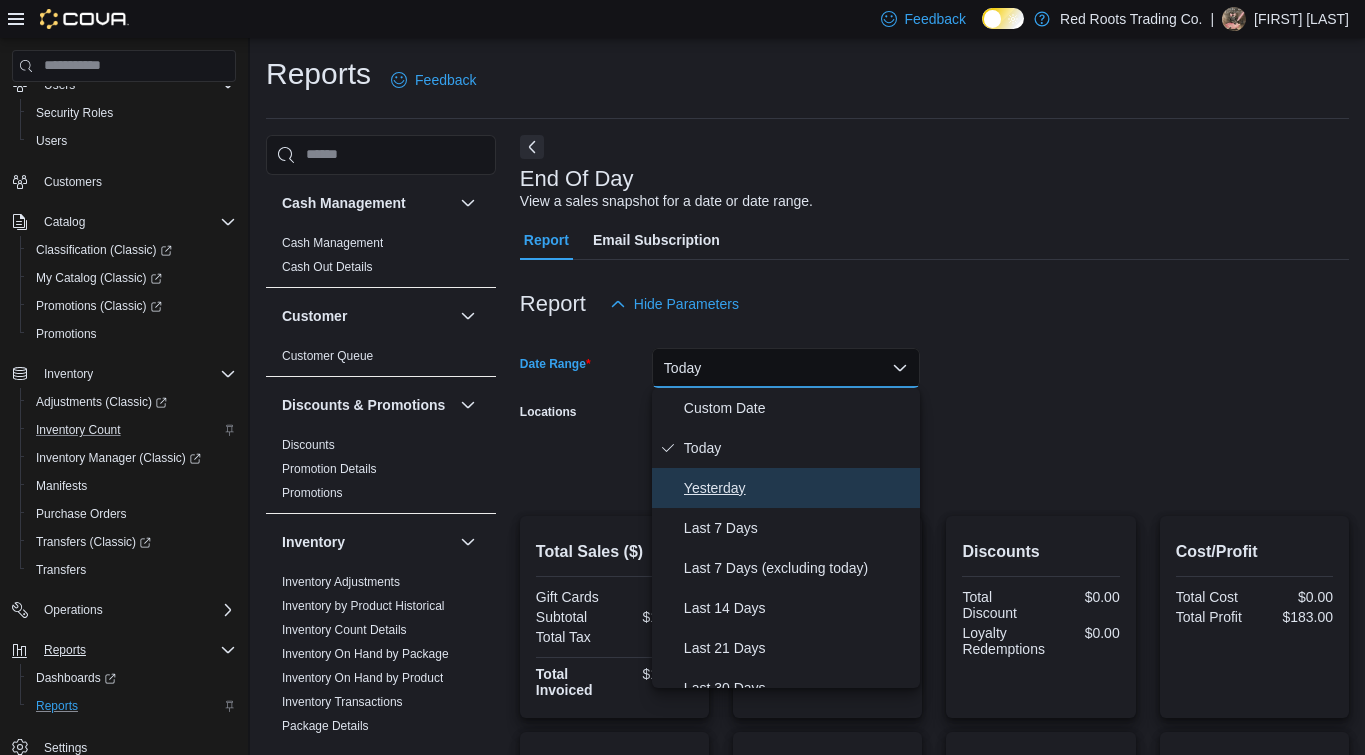 click on "Yesterday" at bounding box center (798, 488) 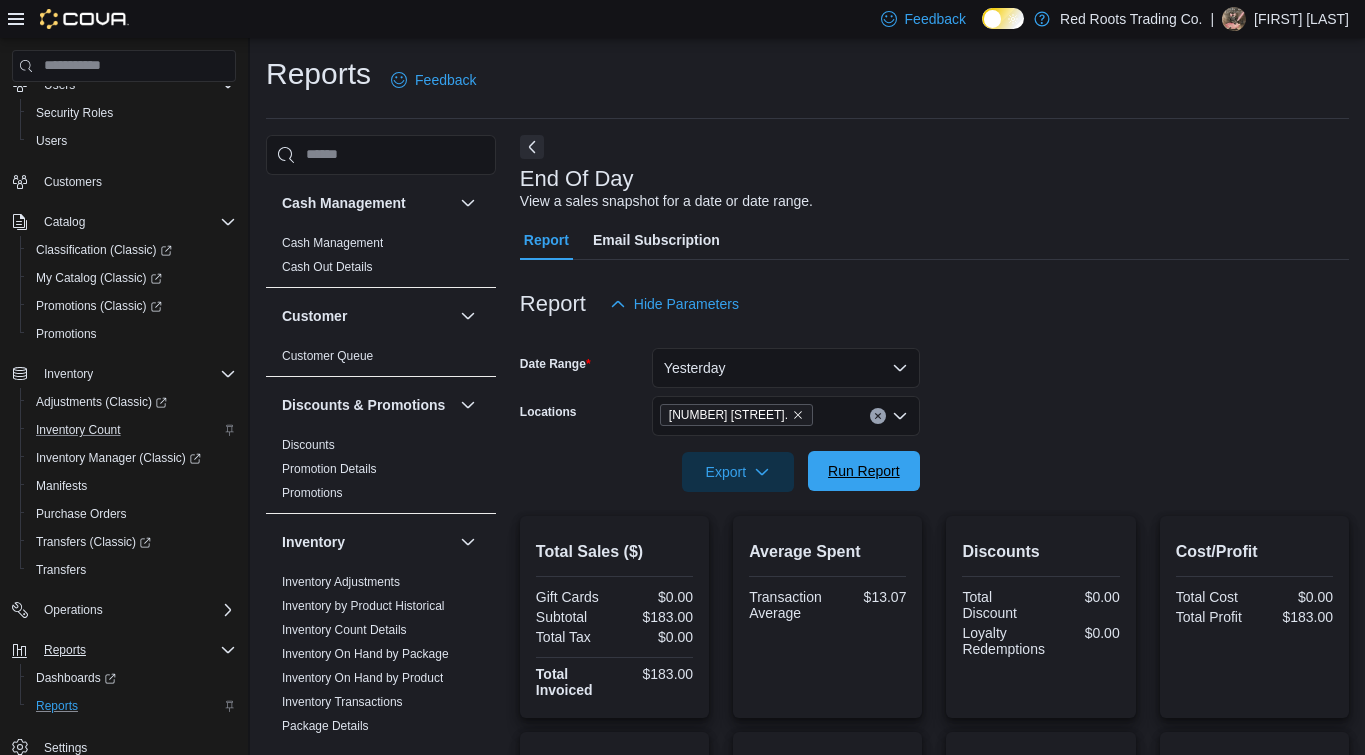 click on "Run Report" at bounding box center (864, 471) 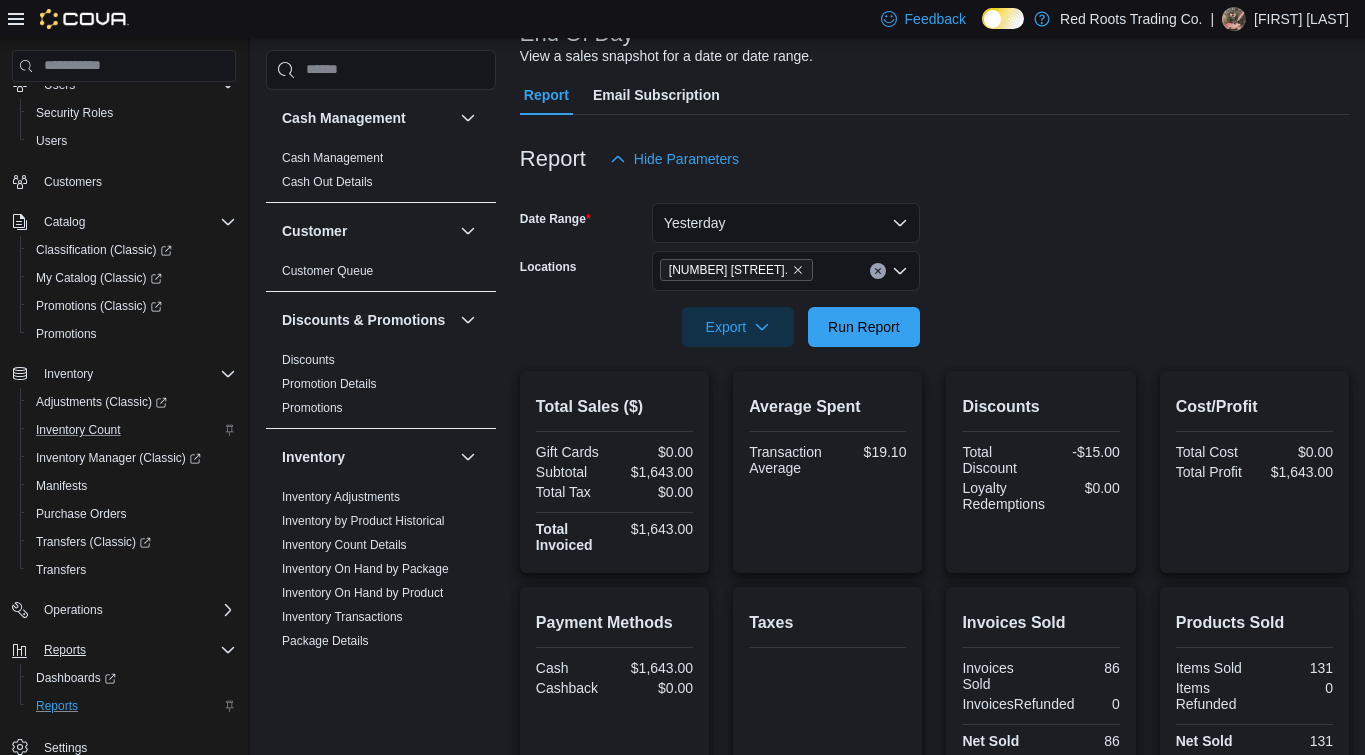 scroll, scrollTop: 98, scrollLeft: 0, axis: vertical 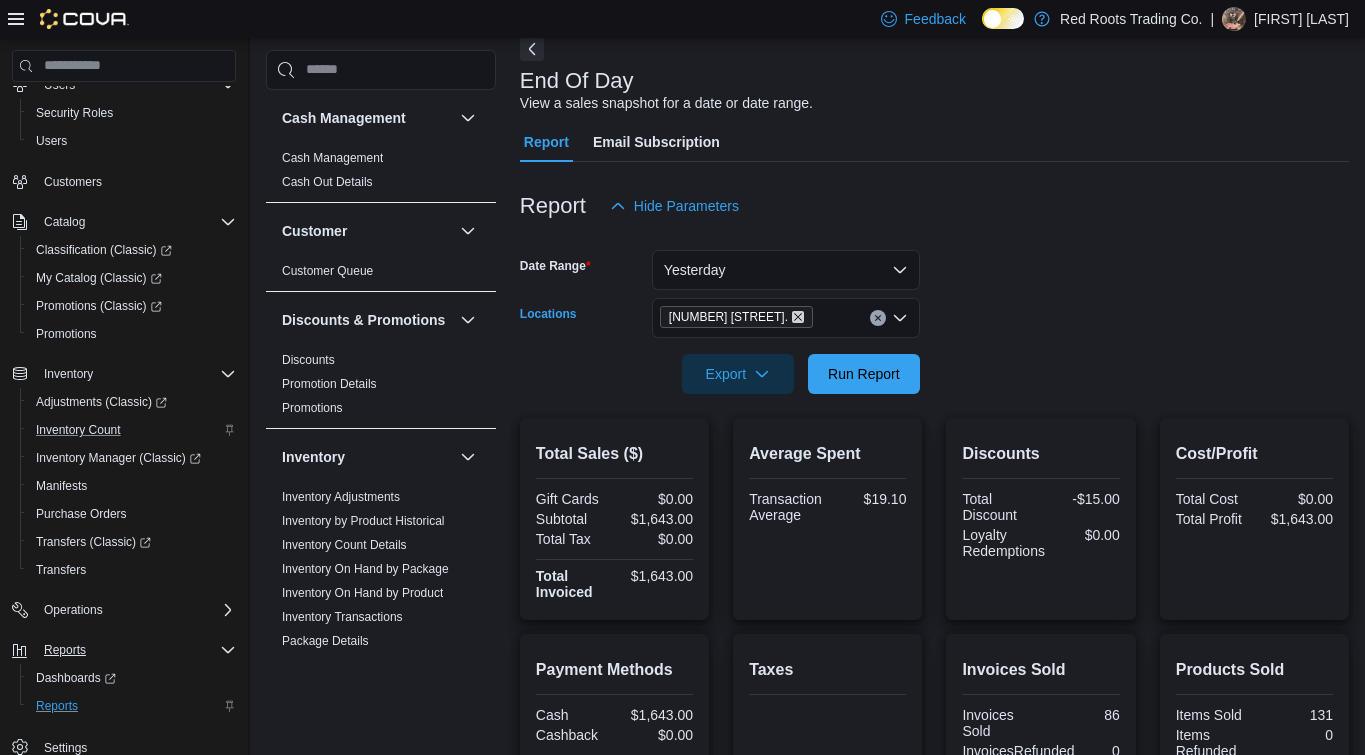 click 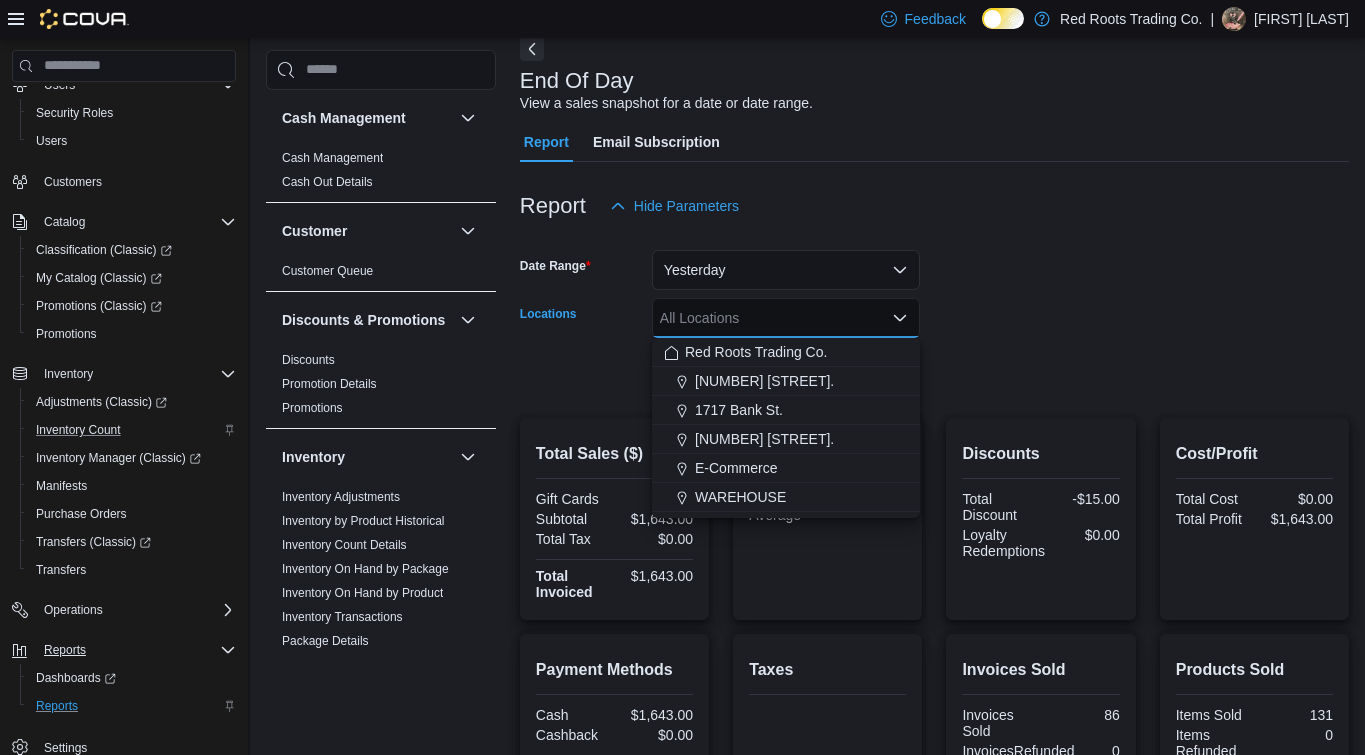 click on "All Locations Combo box. Selected. Combo box input. All Locations. Type some text or, to display a list of choices, press Down Arrow. To exit the list of choices, press Escape." at bounding box center [786, 318] 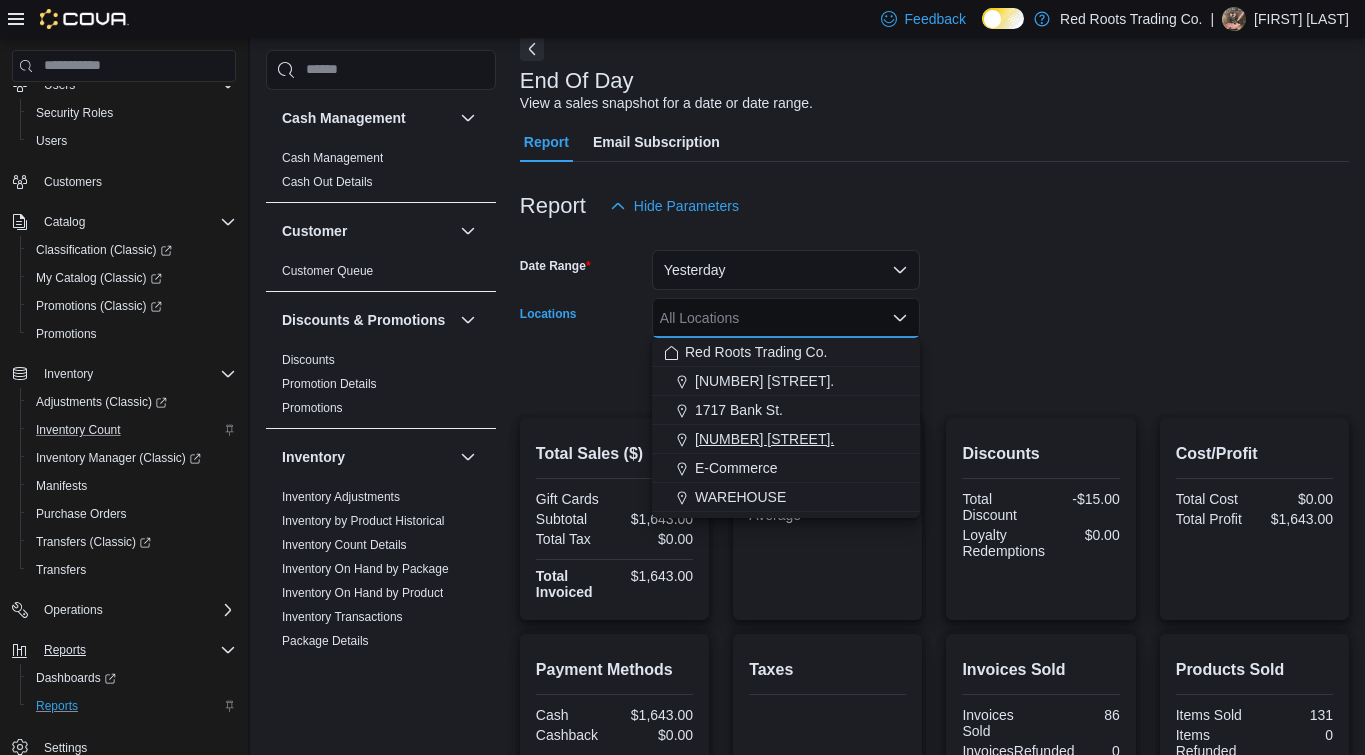 click on "[NUMBER] [STREET]." at bounding box center [764, 439] 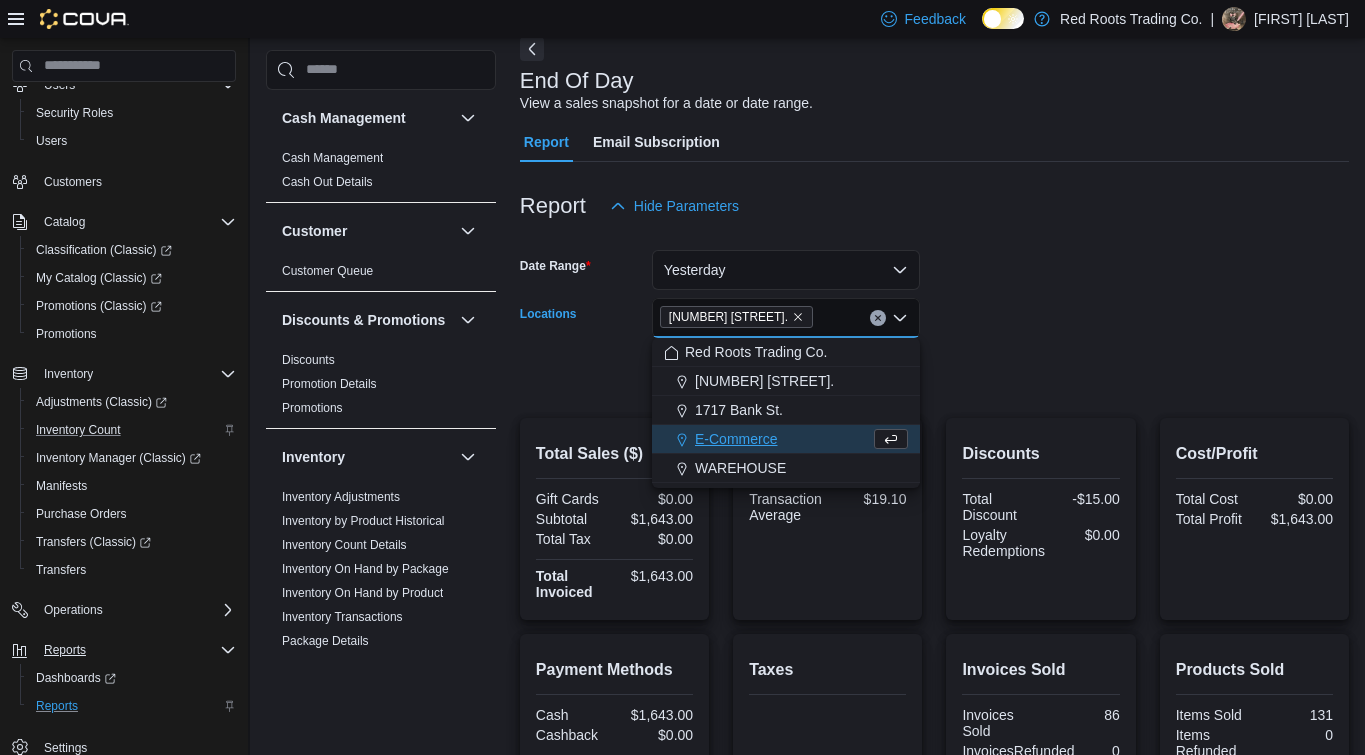 click on "Date Range Yesterday Locations [NUMBER] [STREET]. Combo box. Selected. [NUMBER] [STREET].. Press Backspace to delete [NUMBER] [STREET].. Combo box input. All Locations. Type some text or, to display a list of choices, press Down Arrow. To exit the list of choices, press Escape. Export Run Report" at bounding box center [934, 310] 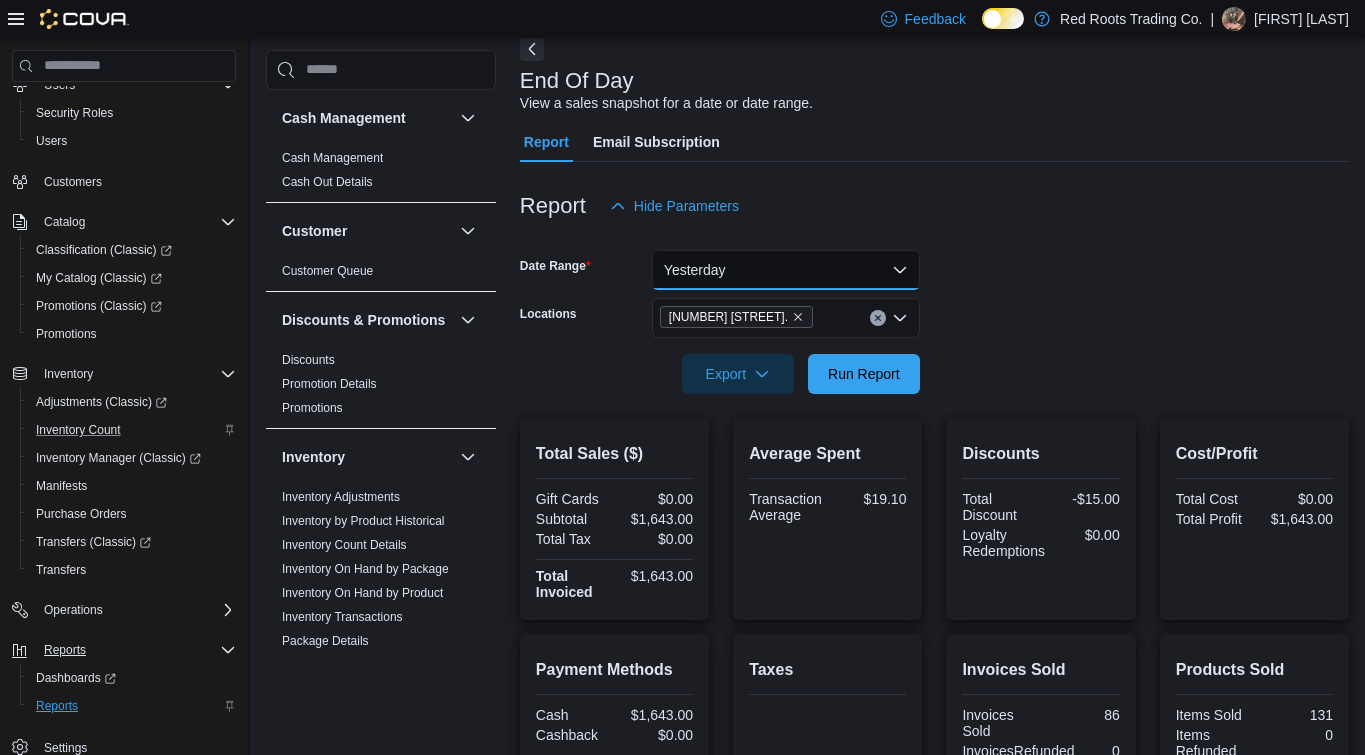 click on "Yesterday" at bounding box center (786, 270) 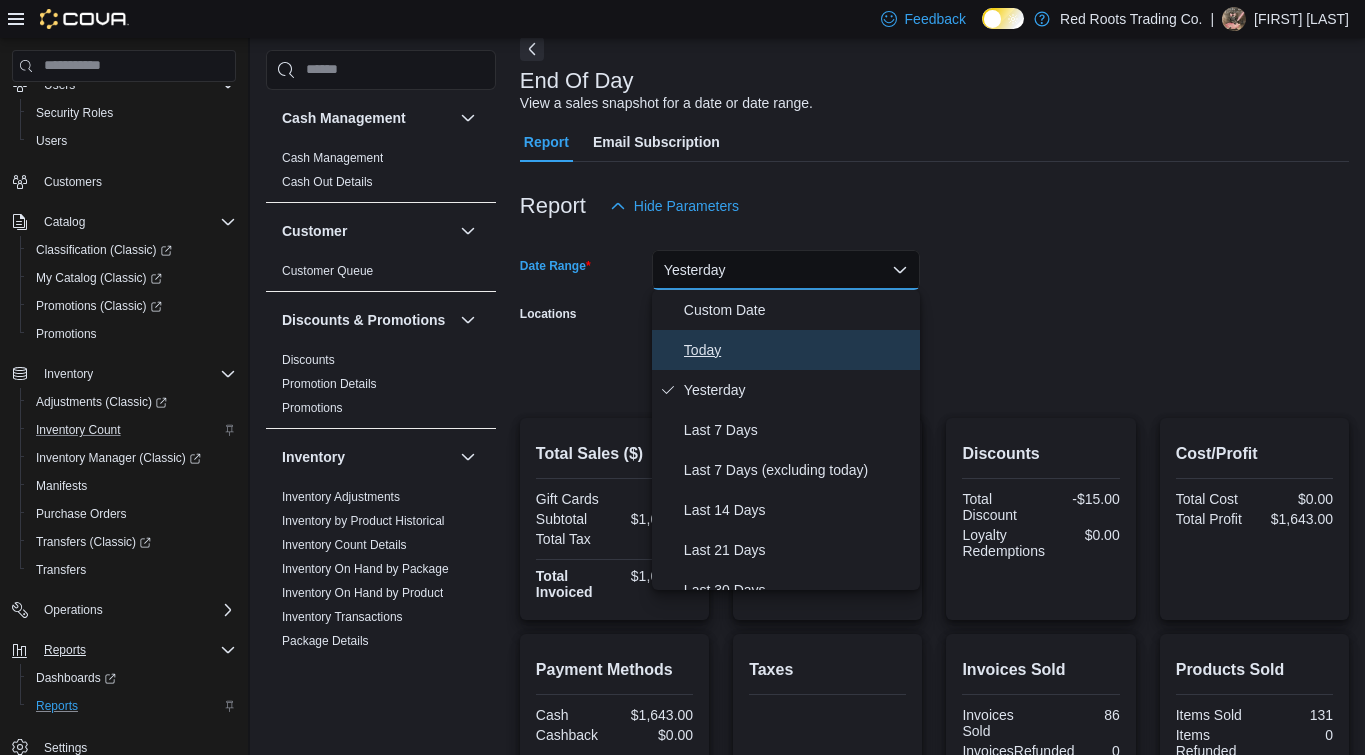 click on "Today" at bounding box center (798, 350) 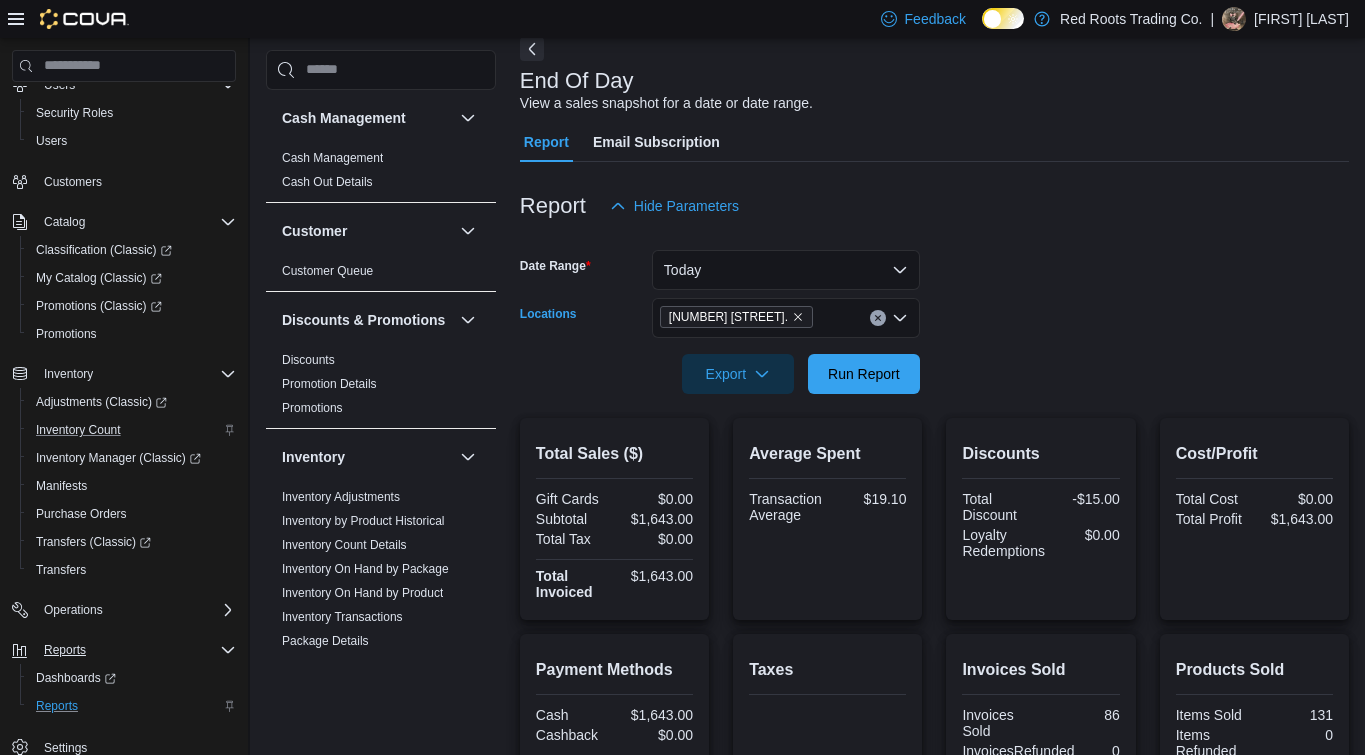 click on "[NUMBER] [STREET]." at bounding box center (728, 317) 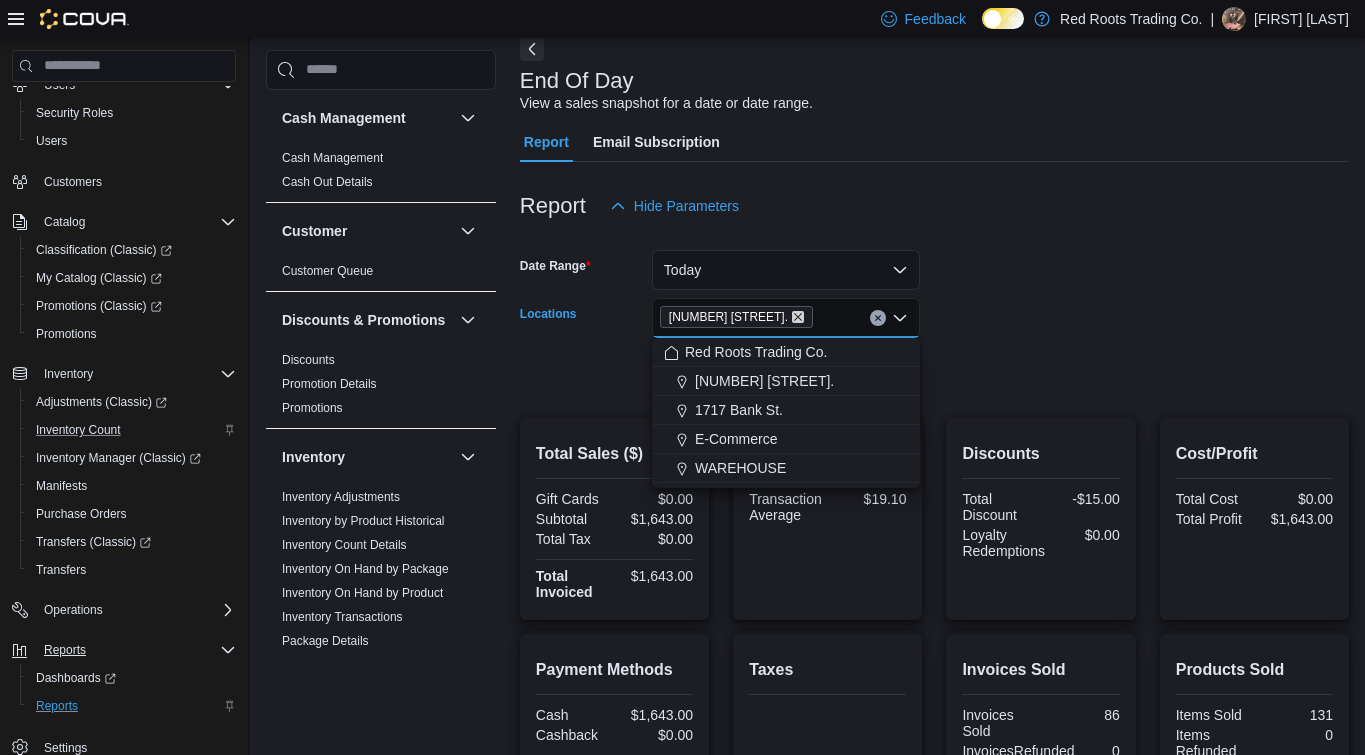 click 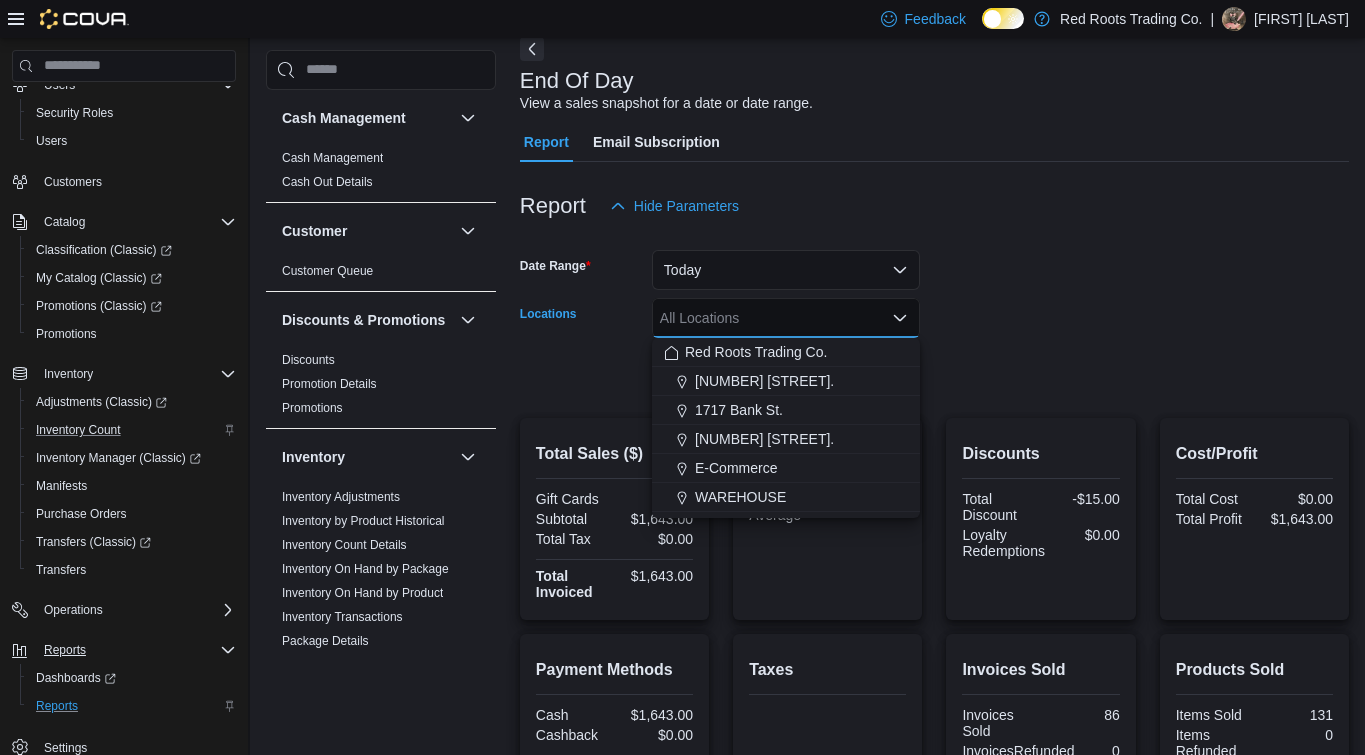 click on "All Locations Combo box. Selected. Combo box input. All Locations. Type some text or, to display a list of choices, press Down Arrow. To exit the list of choices, press Escape." at bounding box center (786, 318) 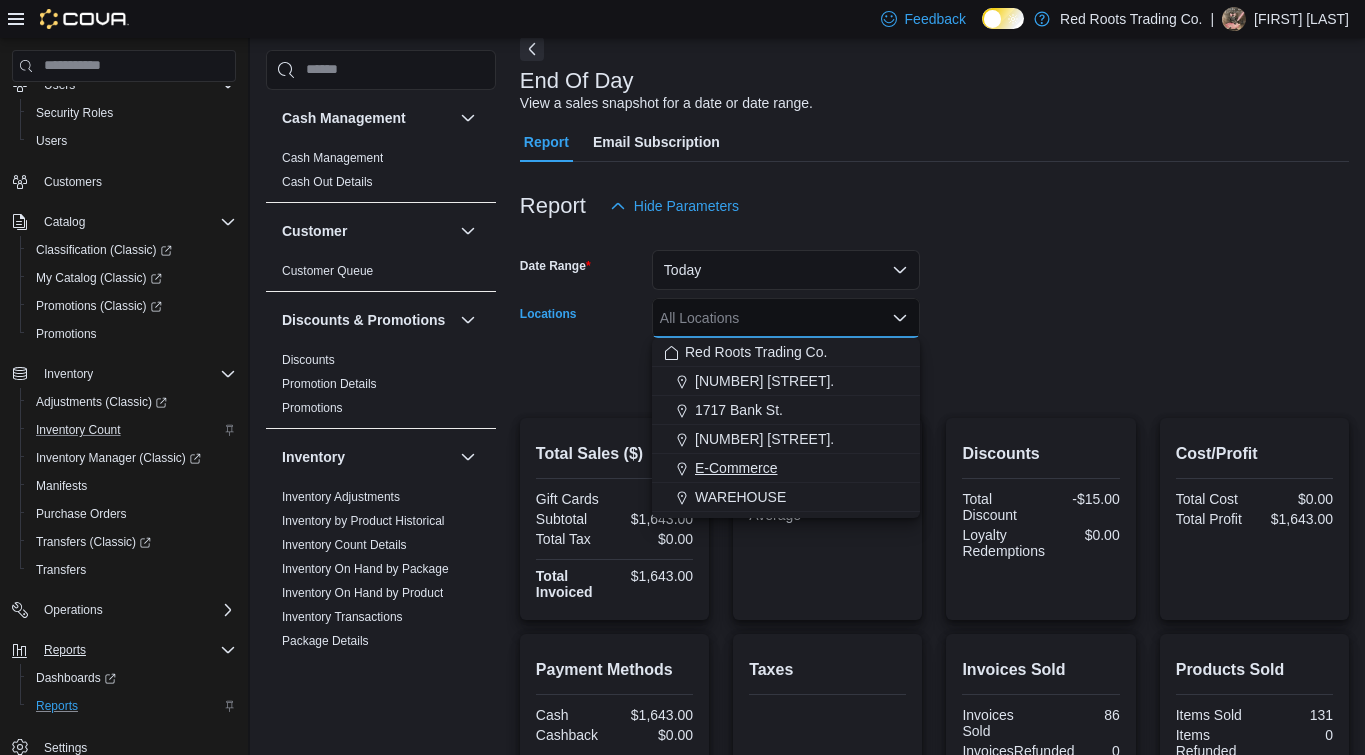 click on "E-Commerce" at bounding box center [736, 468] 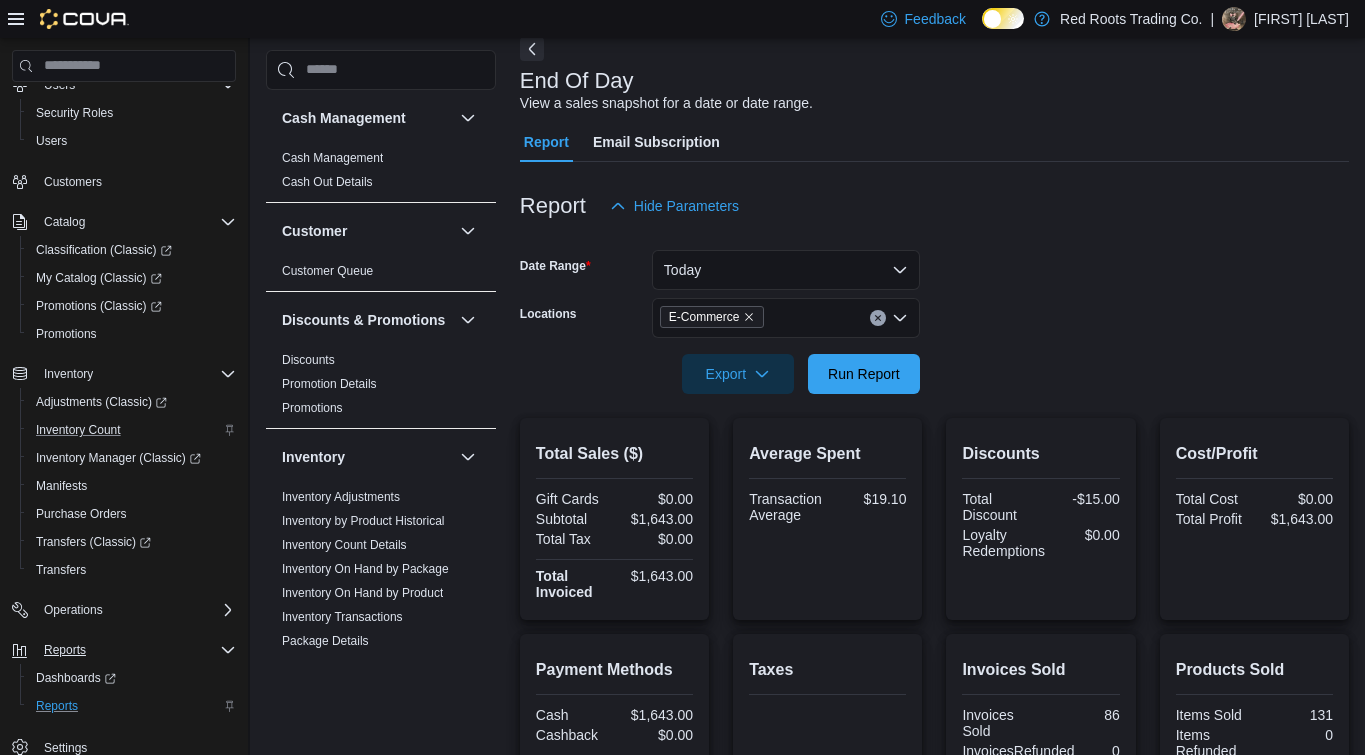 click on "Date Range Today Locations E-Commerce Export Run Report" at bounding box center (934, 310) 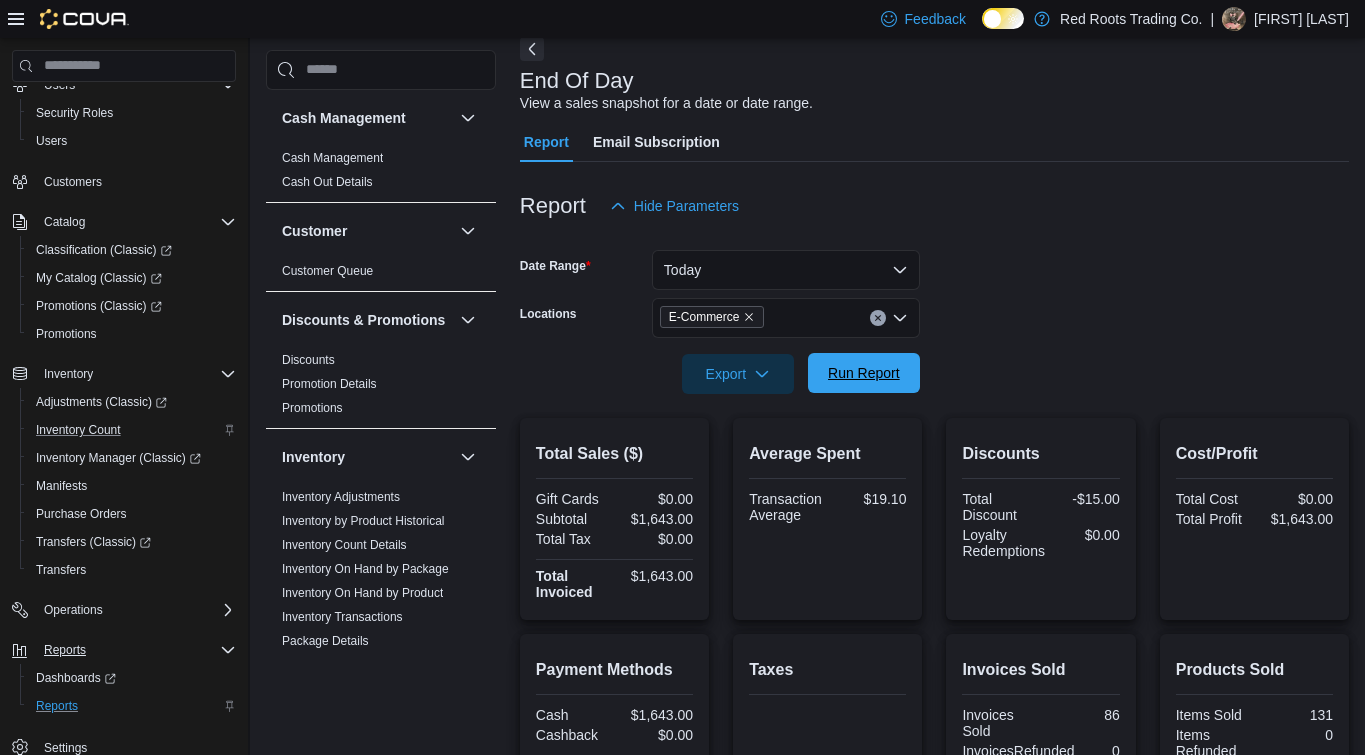 click on "Run Report" at bounding box center [864, 373] 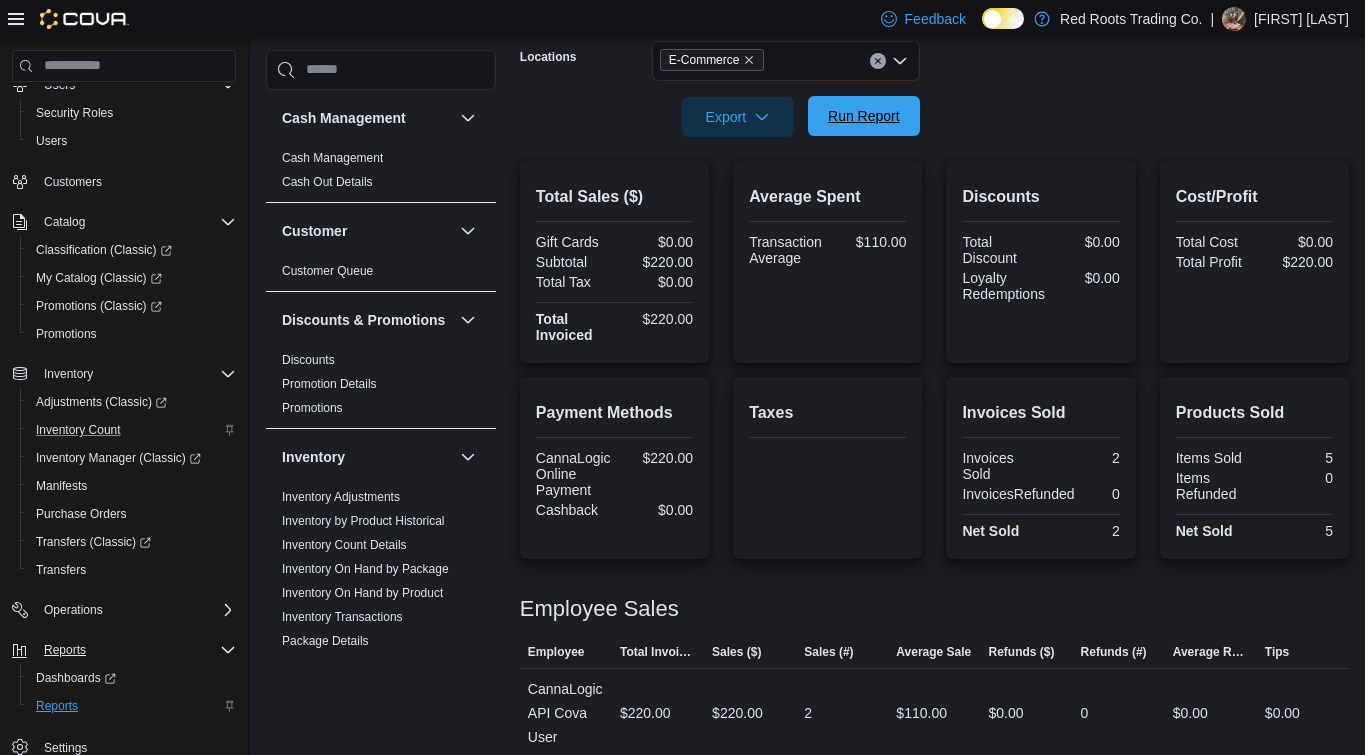 scroll, scrollTop: 0, scrollLeft: 0, axis: both 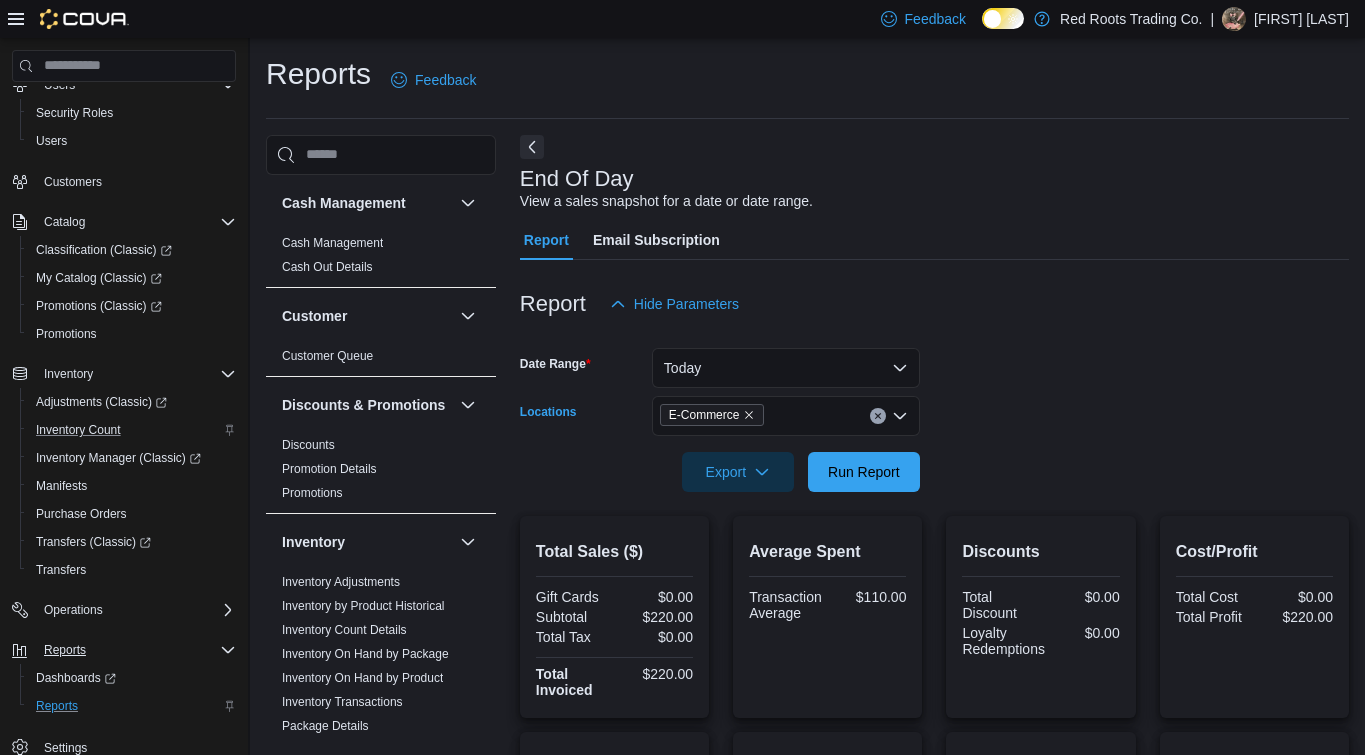 click 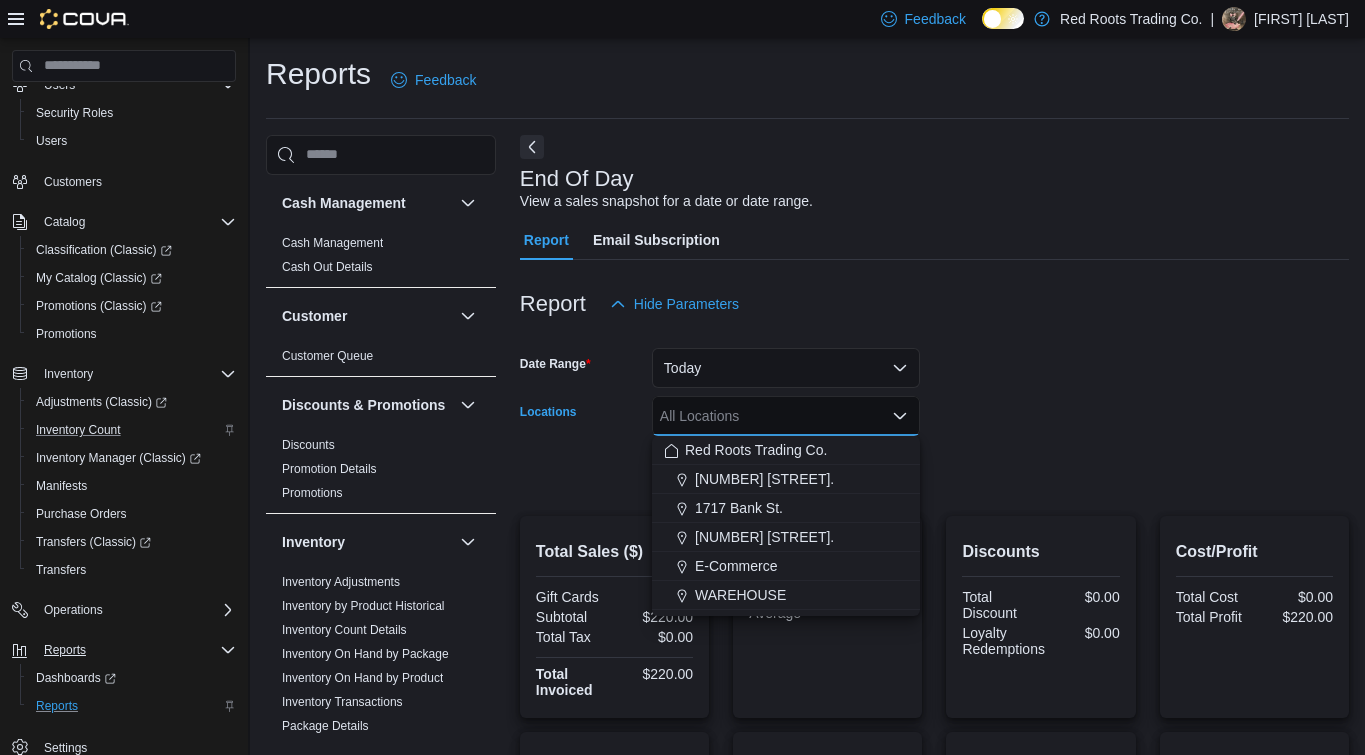 click on "Report Email Subscription" at bounding box center [934, 240] 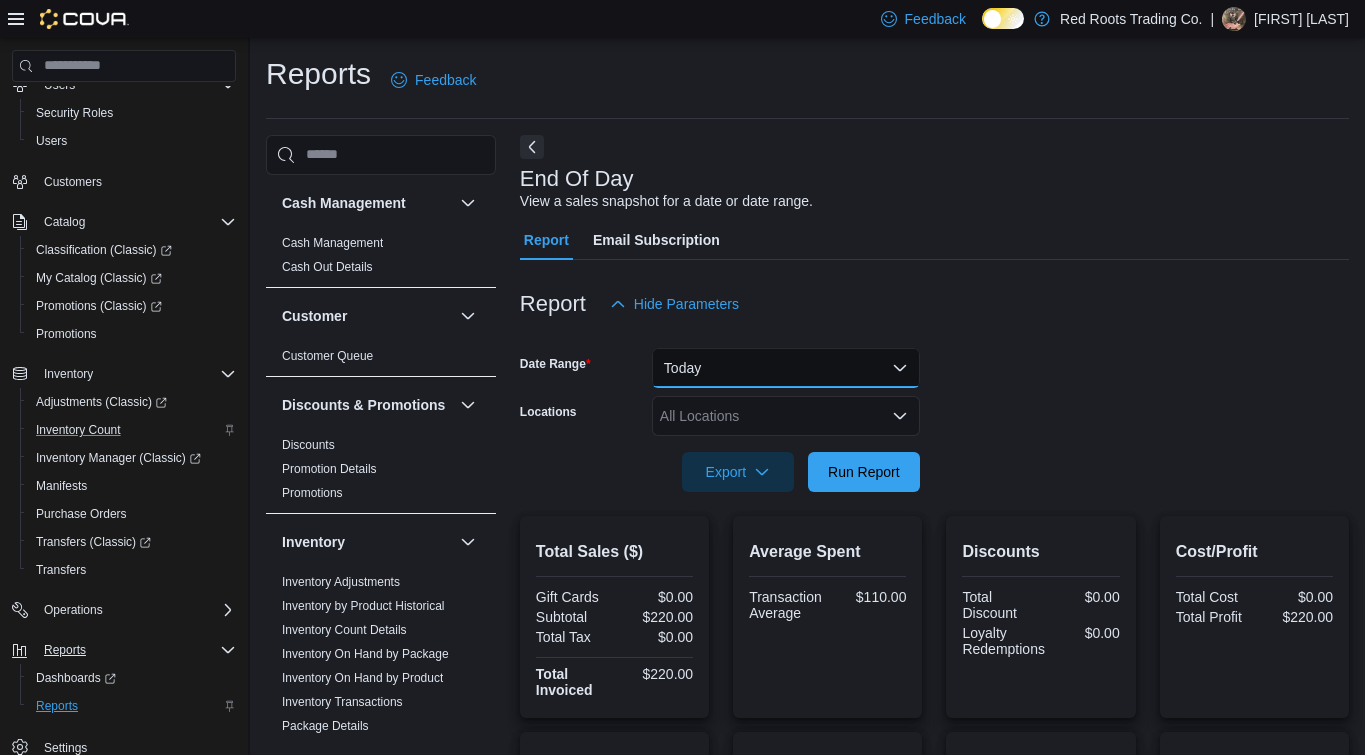 click on "Today" at bounding box center [786, 368] 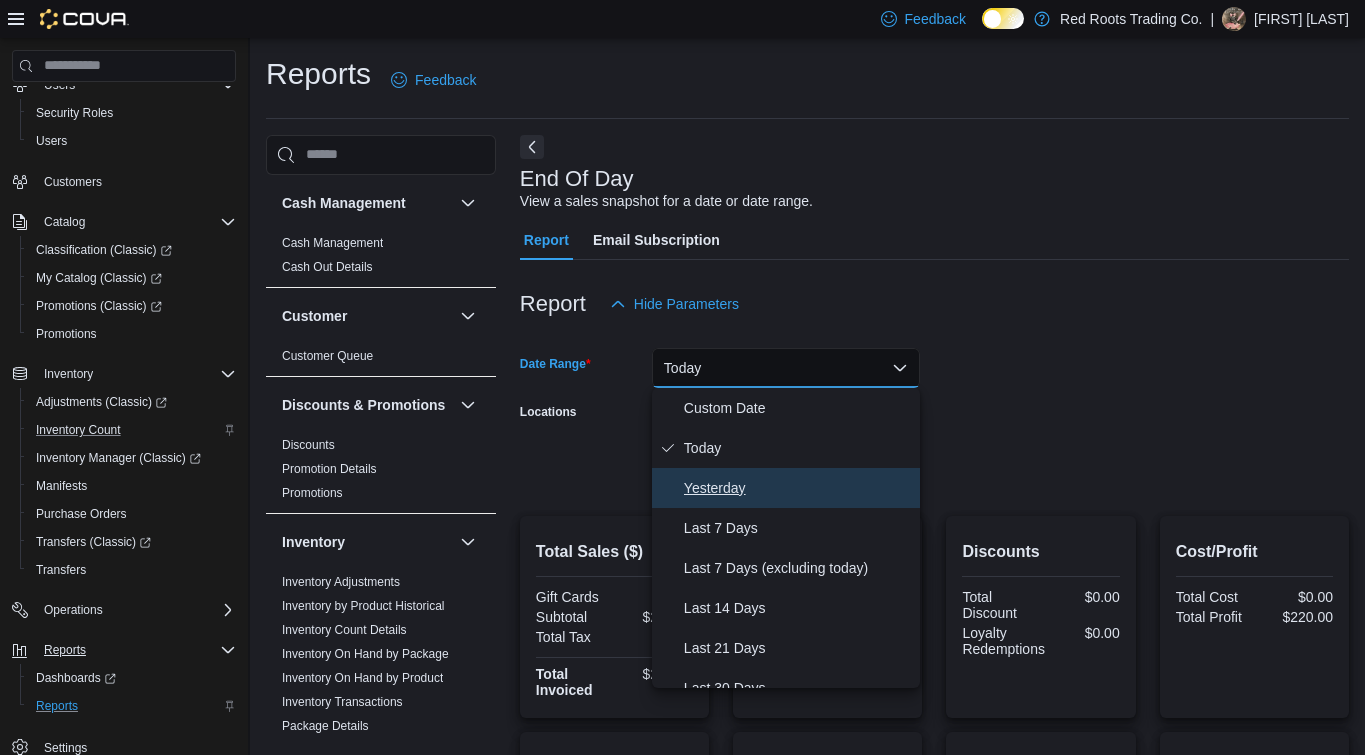 click on "Yesterday" at bounding box center [798, 488] 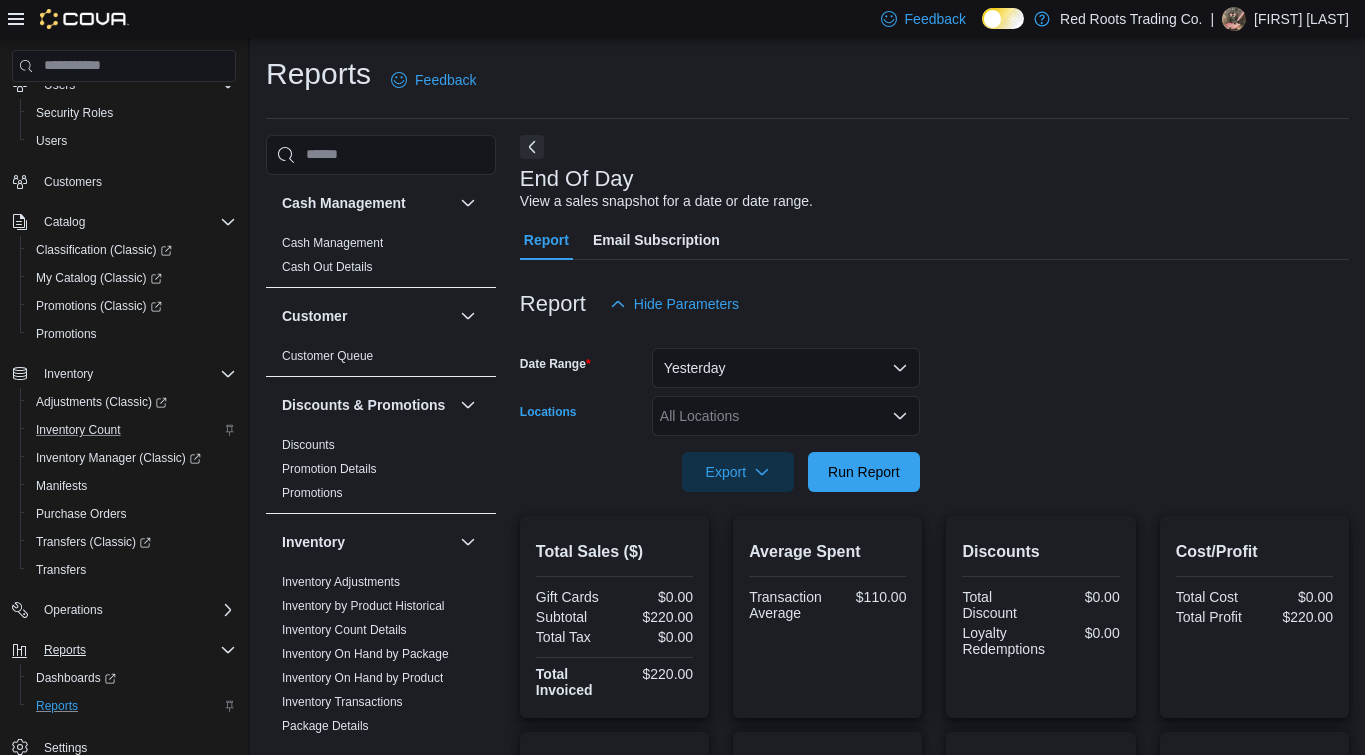 click on "All Locations" at bounding box center (786, 416) 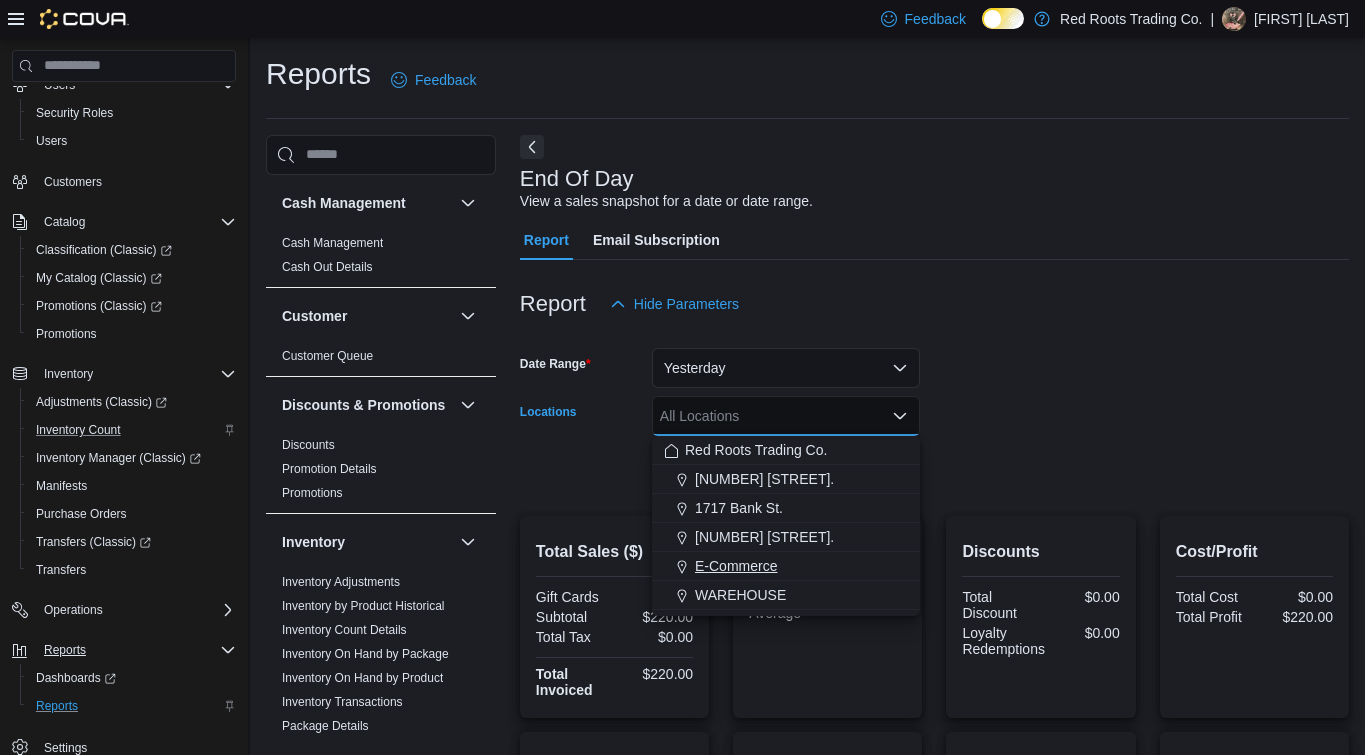 click on "E-Commerce" at bounding box center [736, 566] 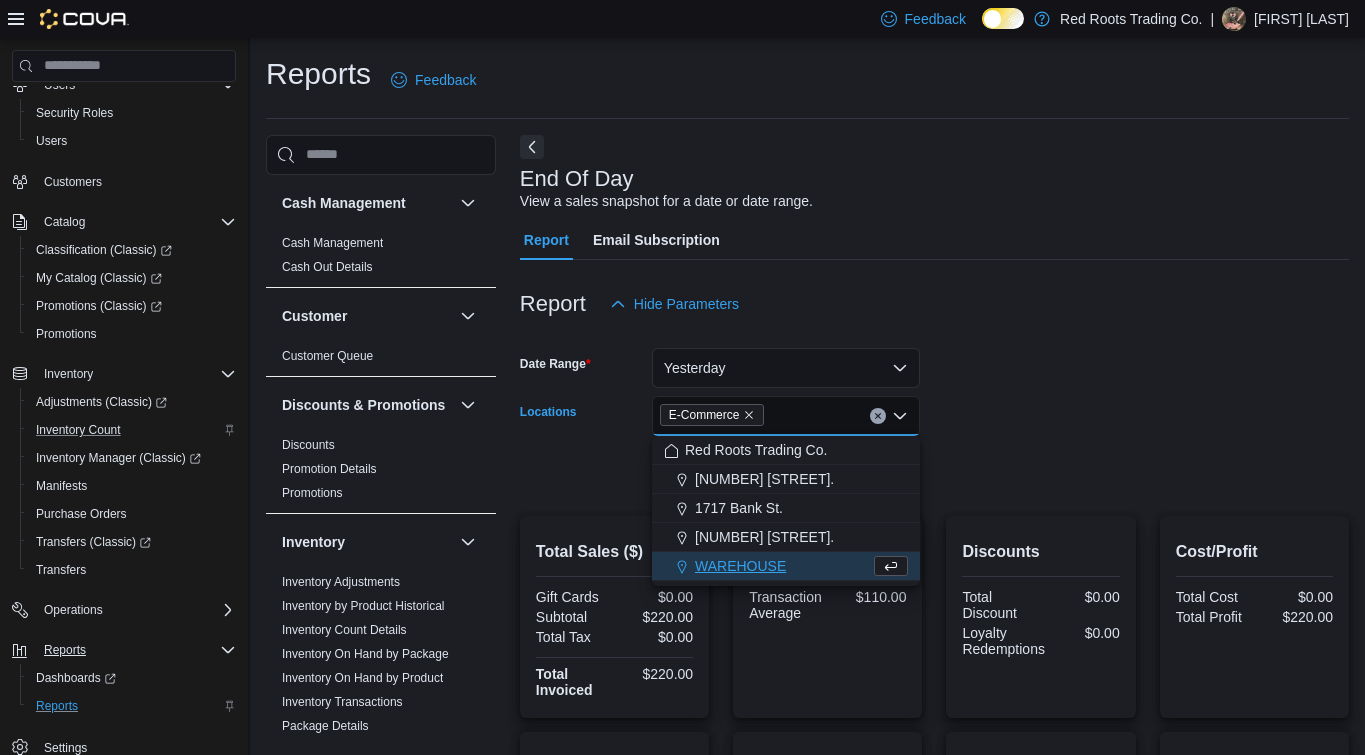 click on "Date Range Yesterday Locations E-Commerce Combo box. Selected. E-Commerce. Press Backspace to delete E-Commerce. Combo box input. All Locations. Type some text or, to display a list of choices, press Down Arrow. To exit the list of choices, press Escape. Export Run Report" at bounding box center (934, 408) 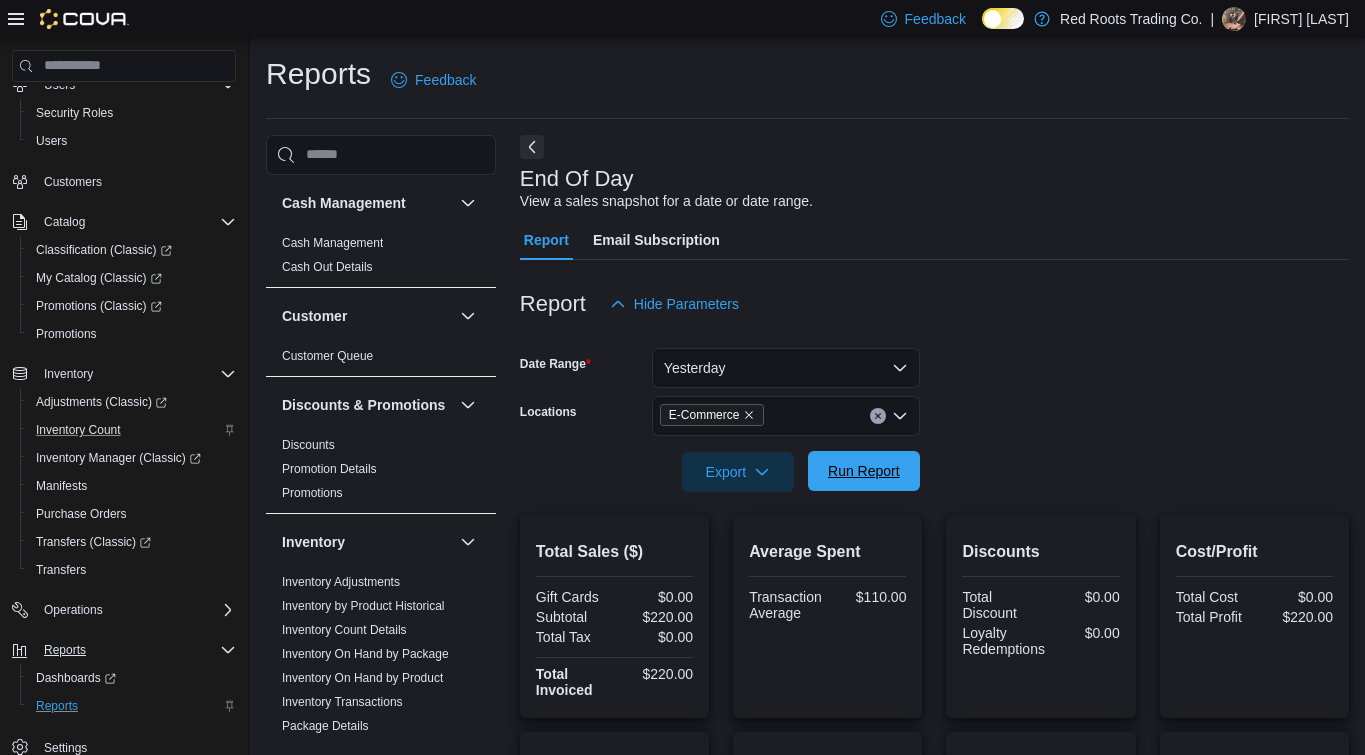 click on "Run Report" at bounding box center (864, 471) 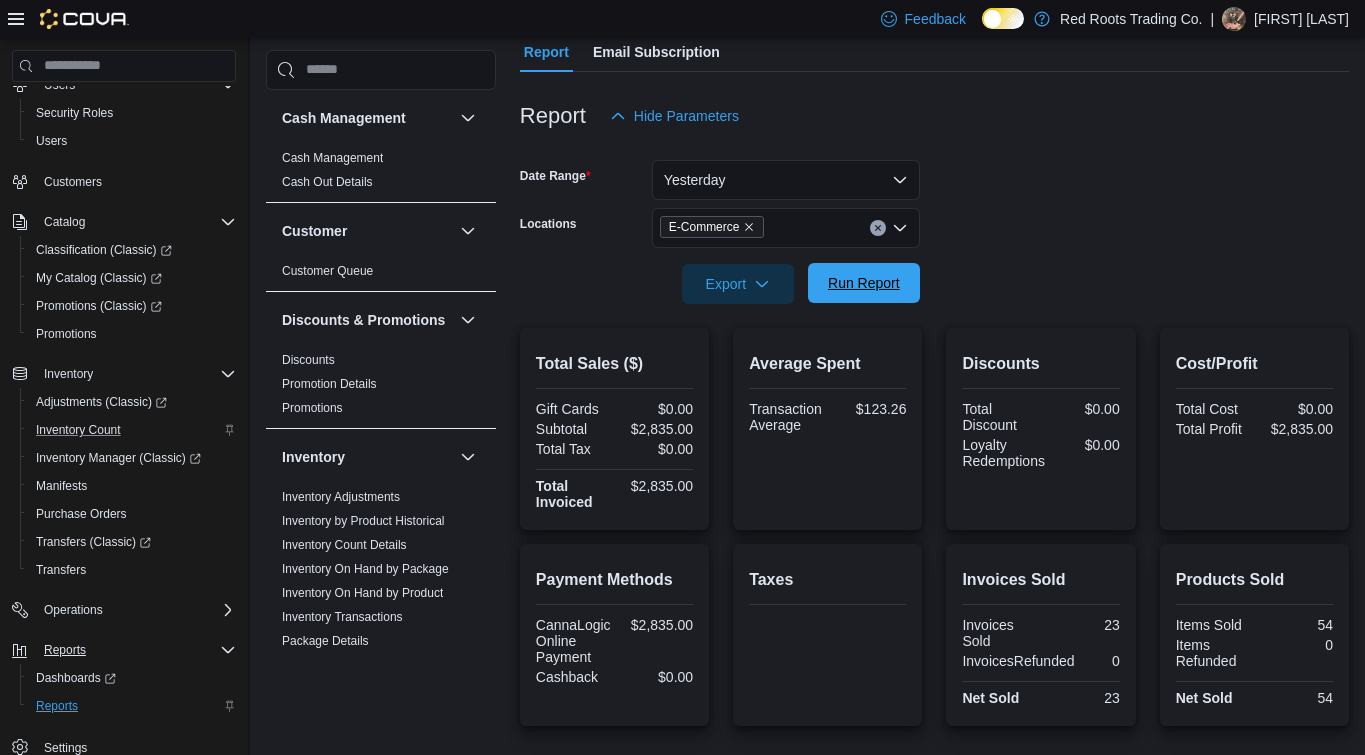 scroll, scrollTop: 147, scrollLeft: 0, axis: vertical 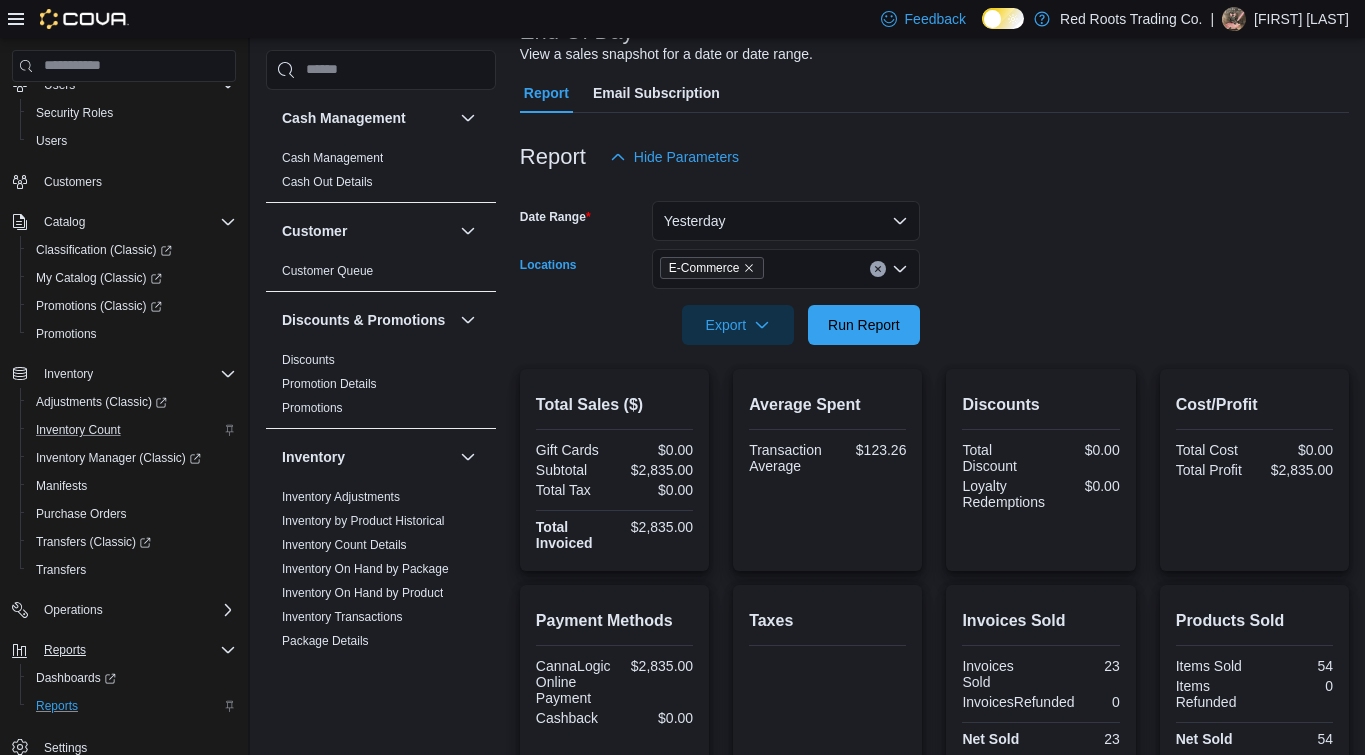 click on "E-Commerce" at bounding box center [712, 268] 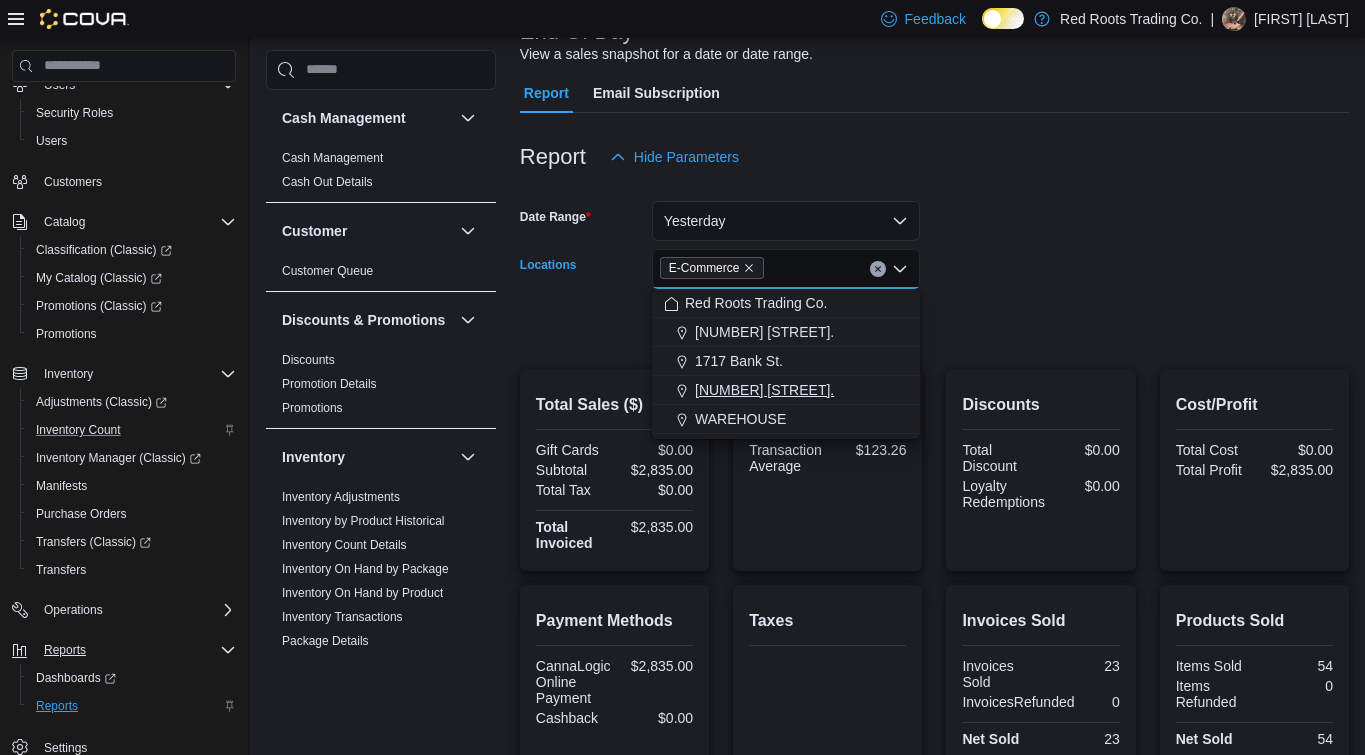 click on "[NUMBER] [STREET]." at bounding box center (764, 390) 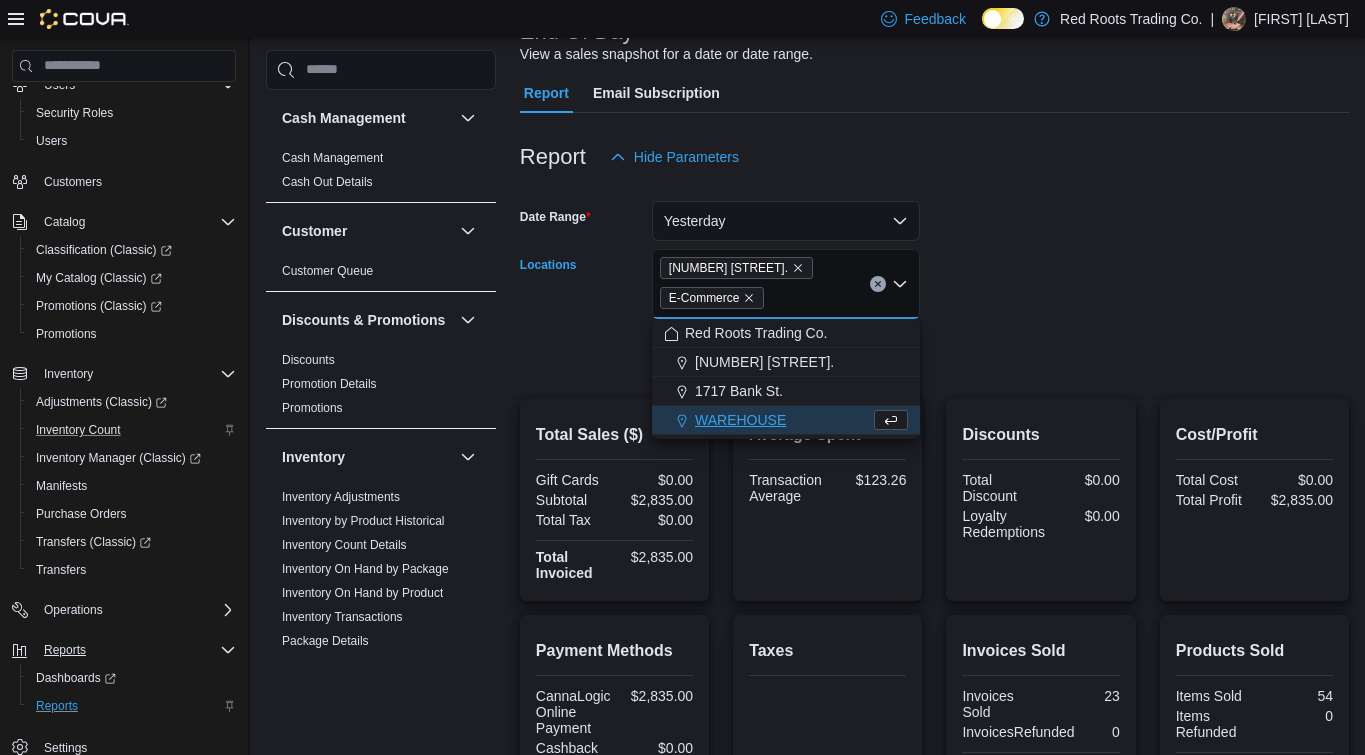 click on "E-Commerce" at bounding box center (712, 298) 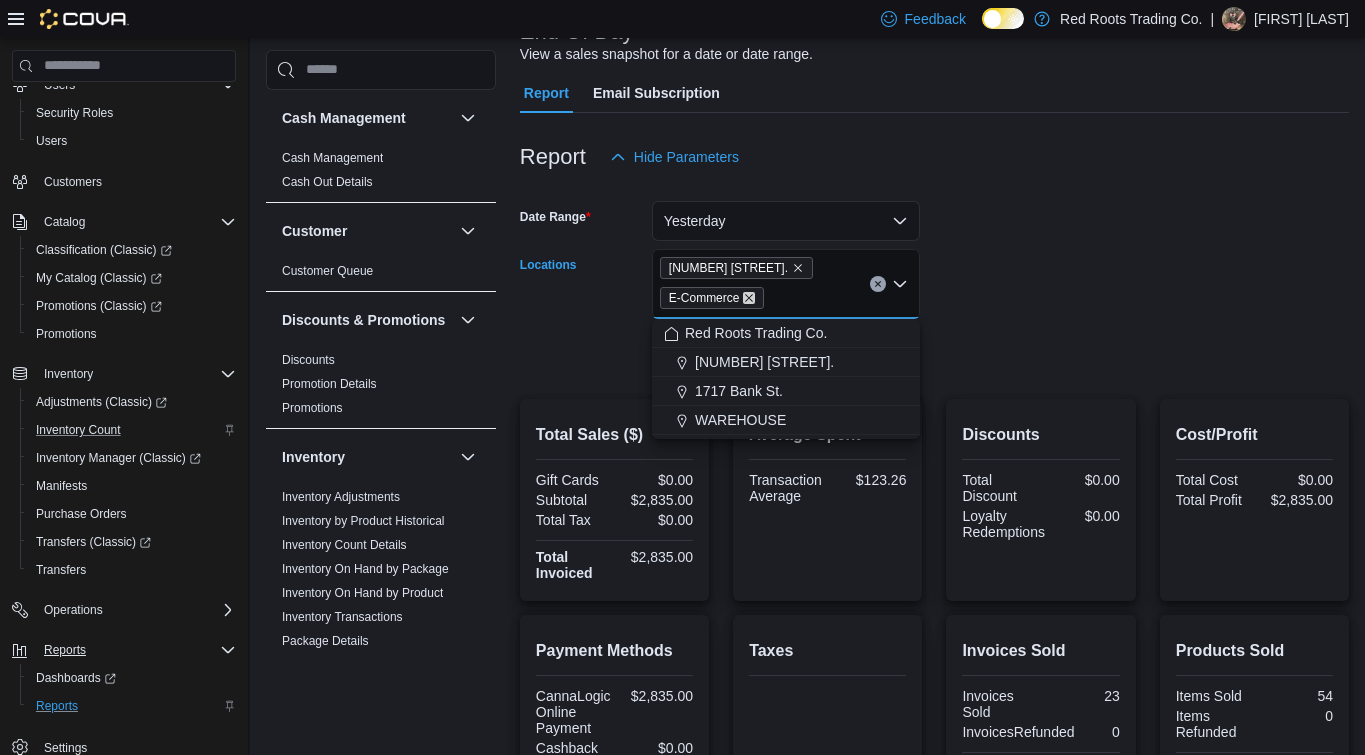 click 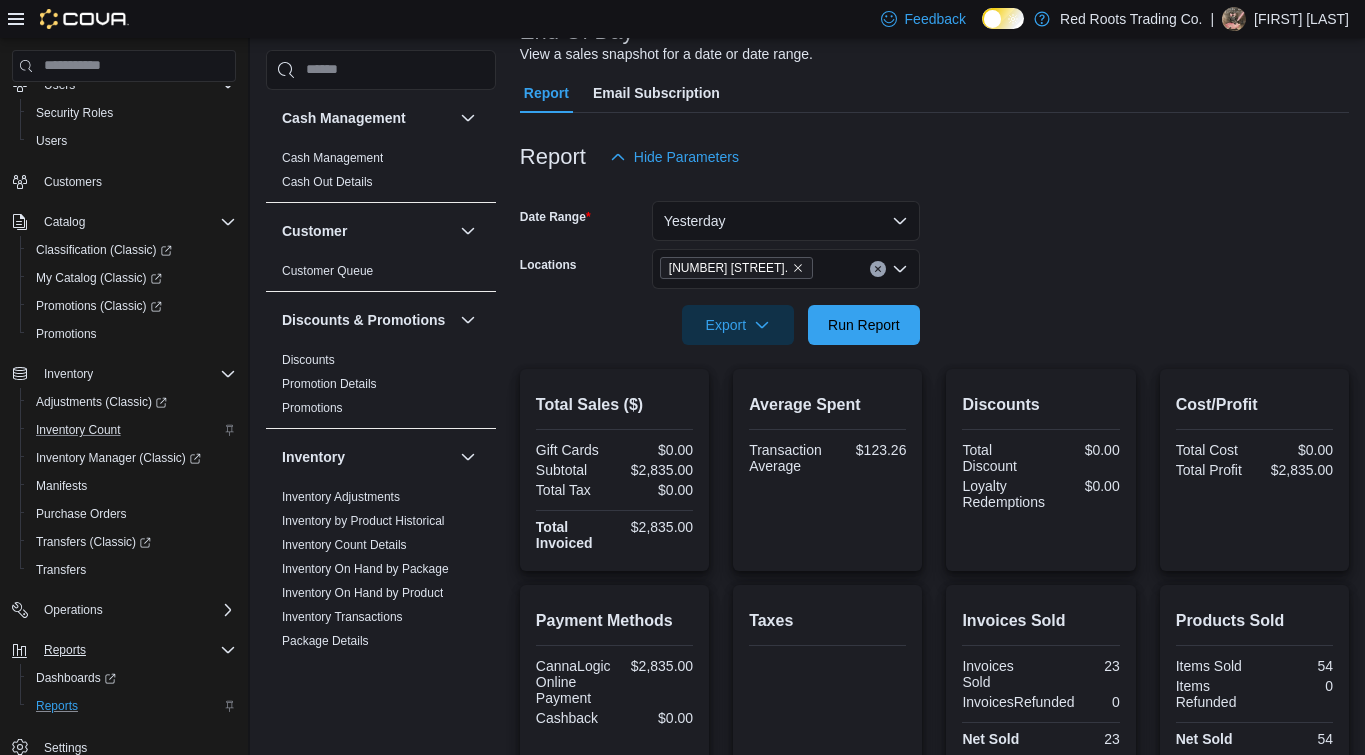 click on "Date Range Yesterday Locations [NUMBER] [STREET]. Export Run Report" at bounding box center (934, 261) 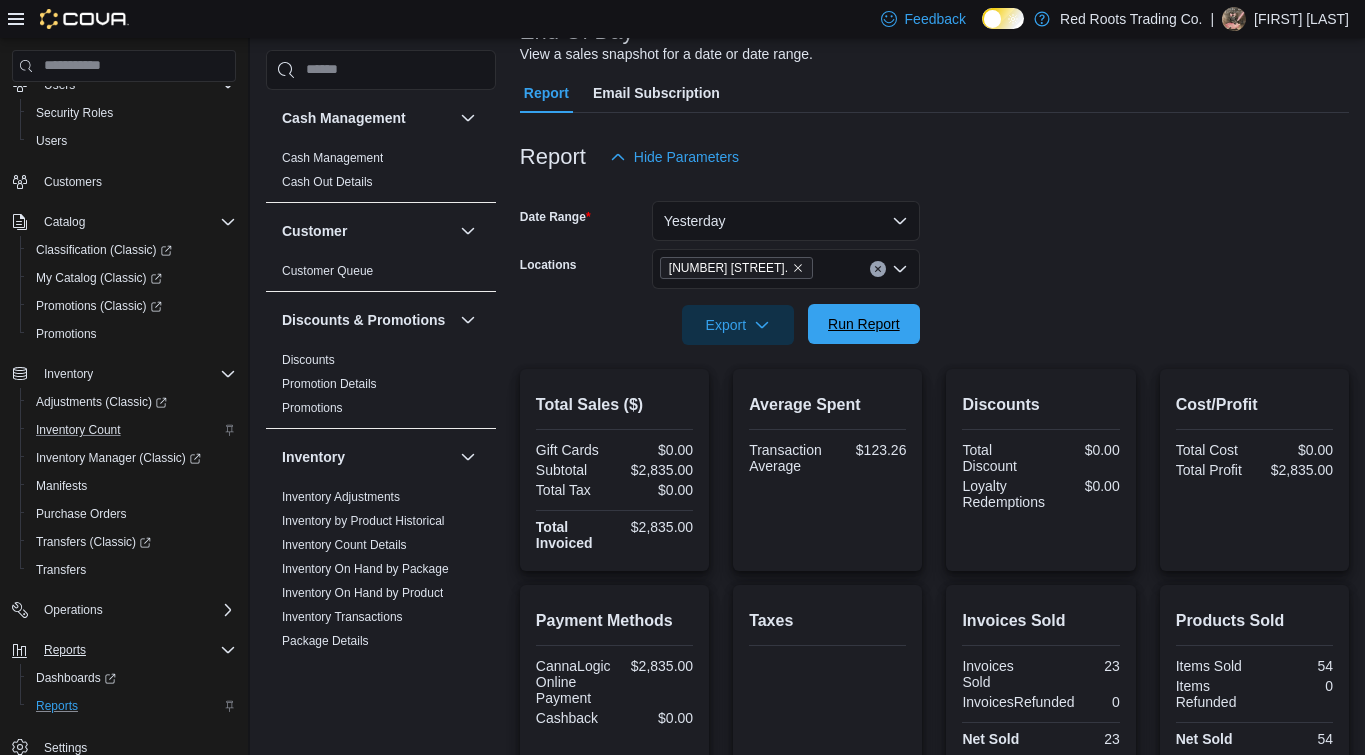 click on "Run Report" at bounding box center [864, 324] 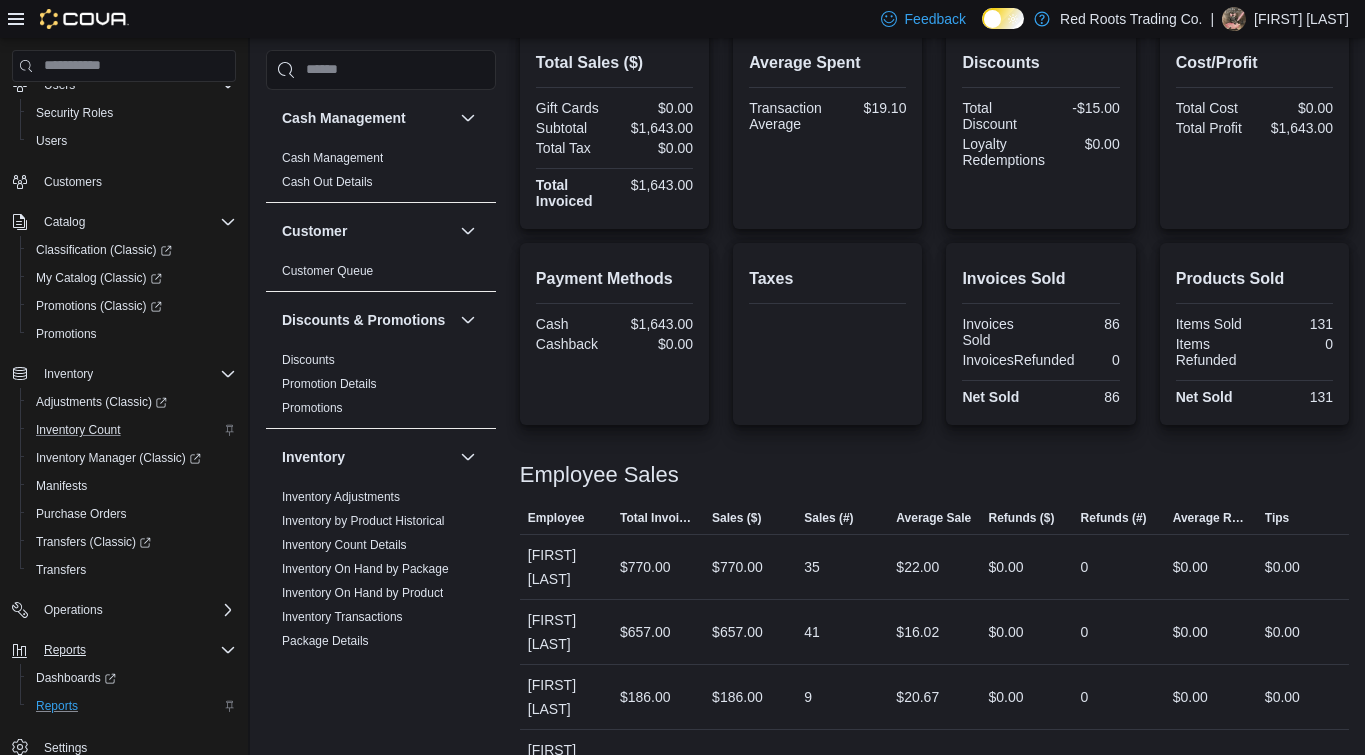 scroll, scrollTop: 569, scrollLeft: 0, axis: vertical 